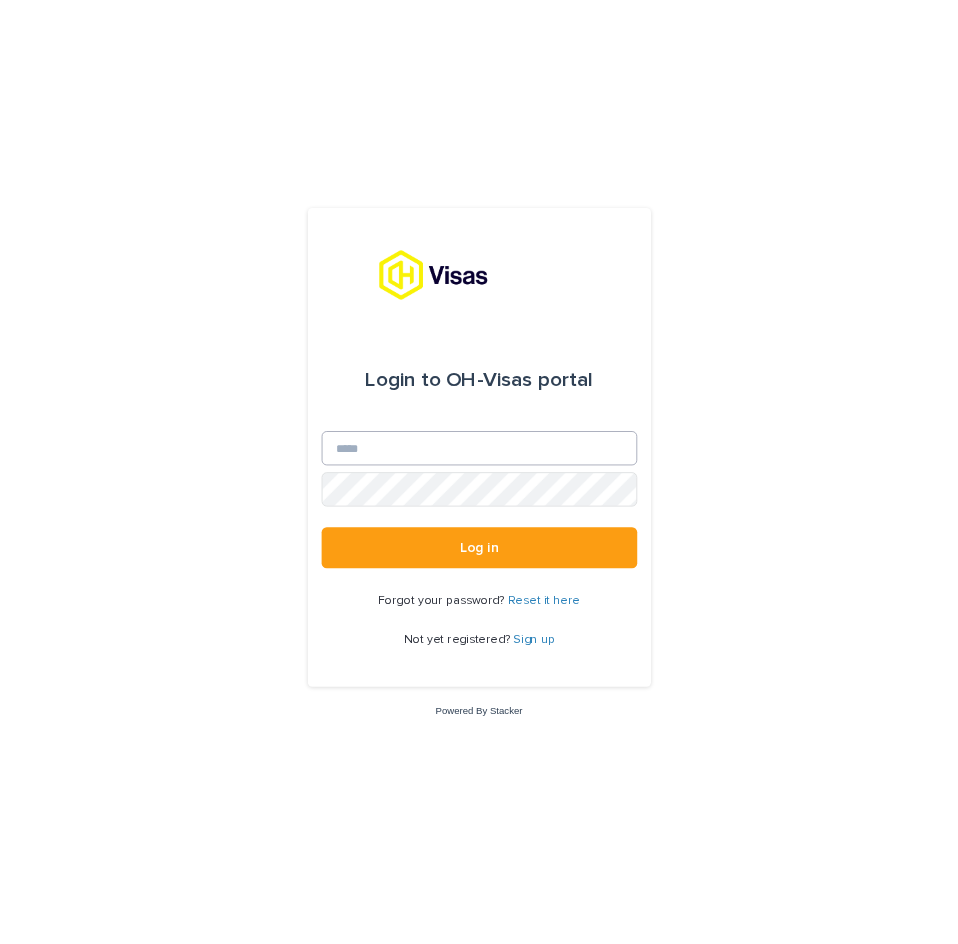 scroll, scrollTop: 0, scrollLeft: 0, axis: both 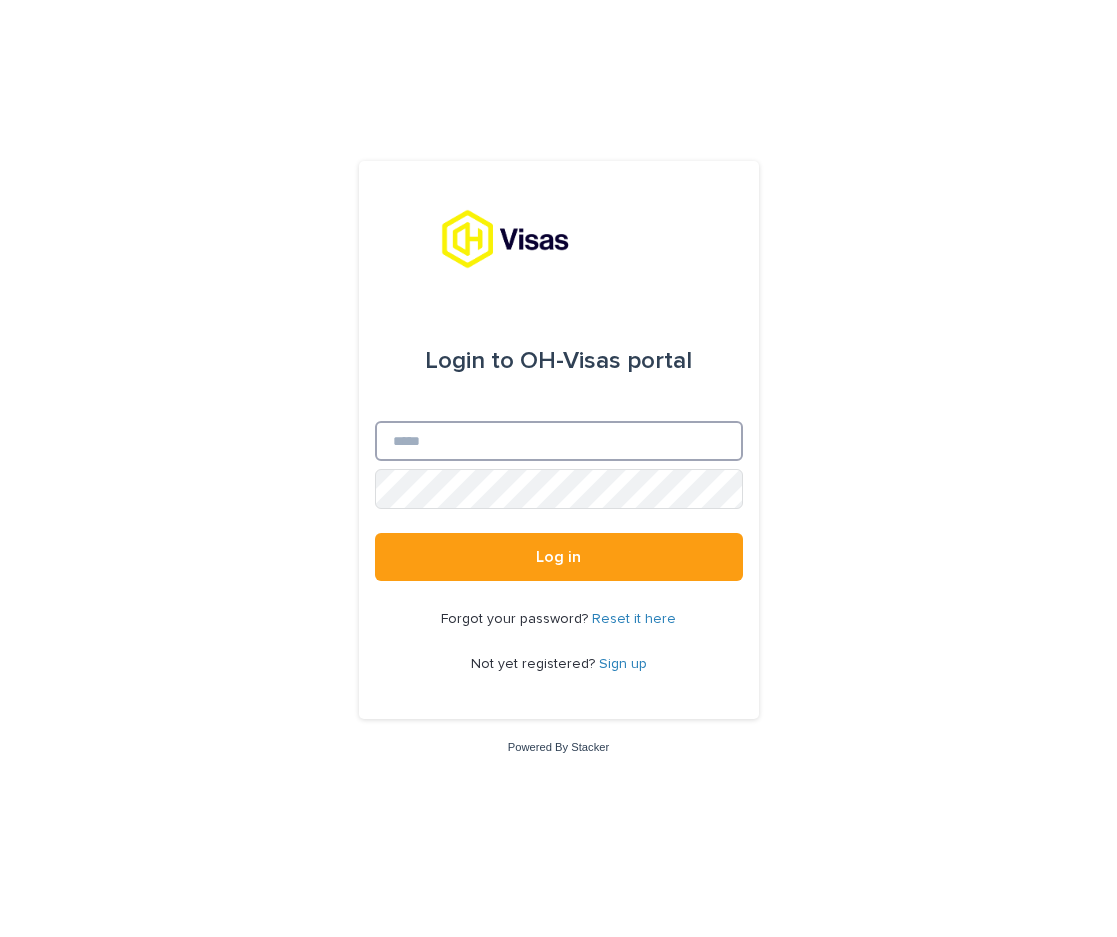 click on "Email" at bounding box center (559, 441) 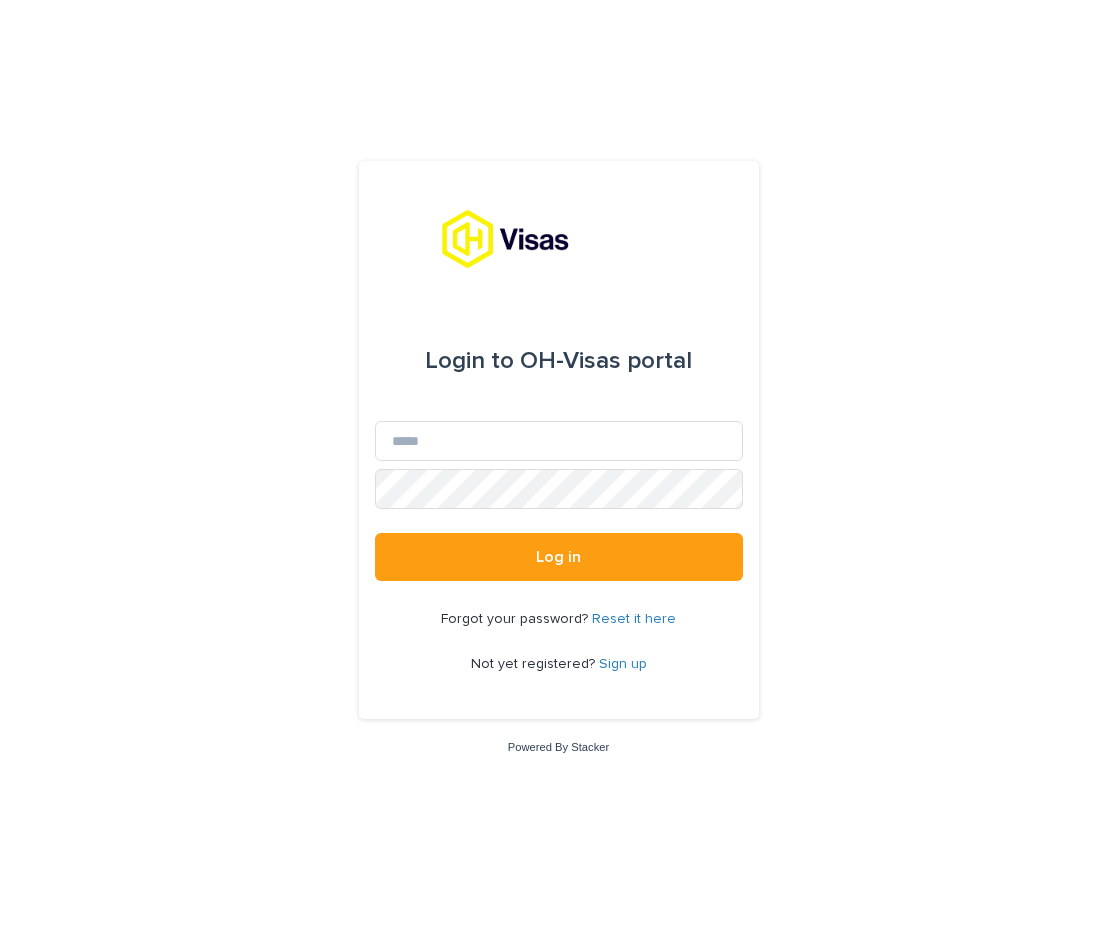 drag, startPoint x: 260, startPoint y: 331, endPoint x: 262, endPoint y: 367, distance: 36.05551 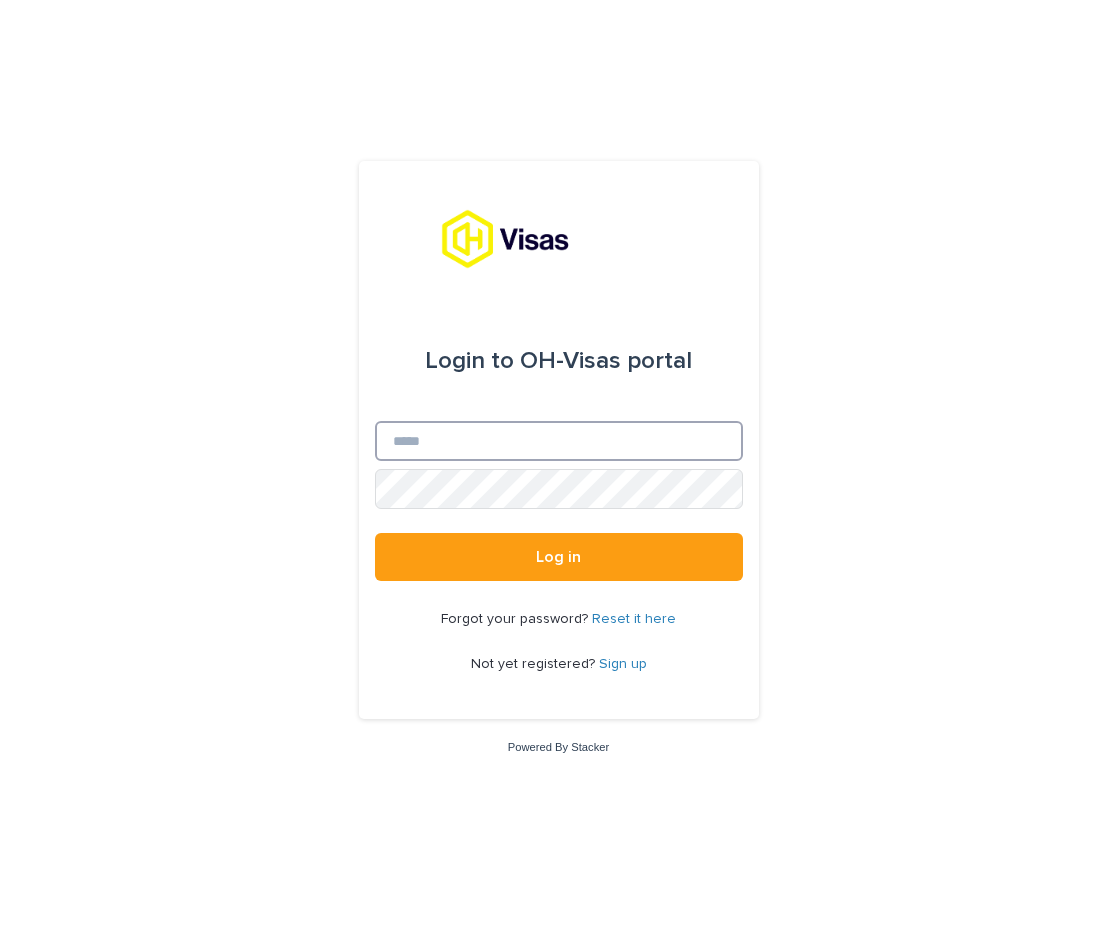click on "Email" at bounding box center [559, 441] 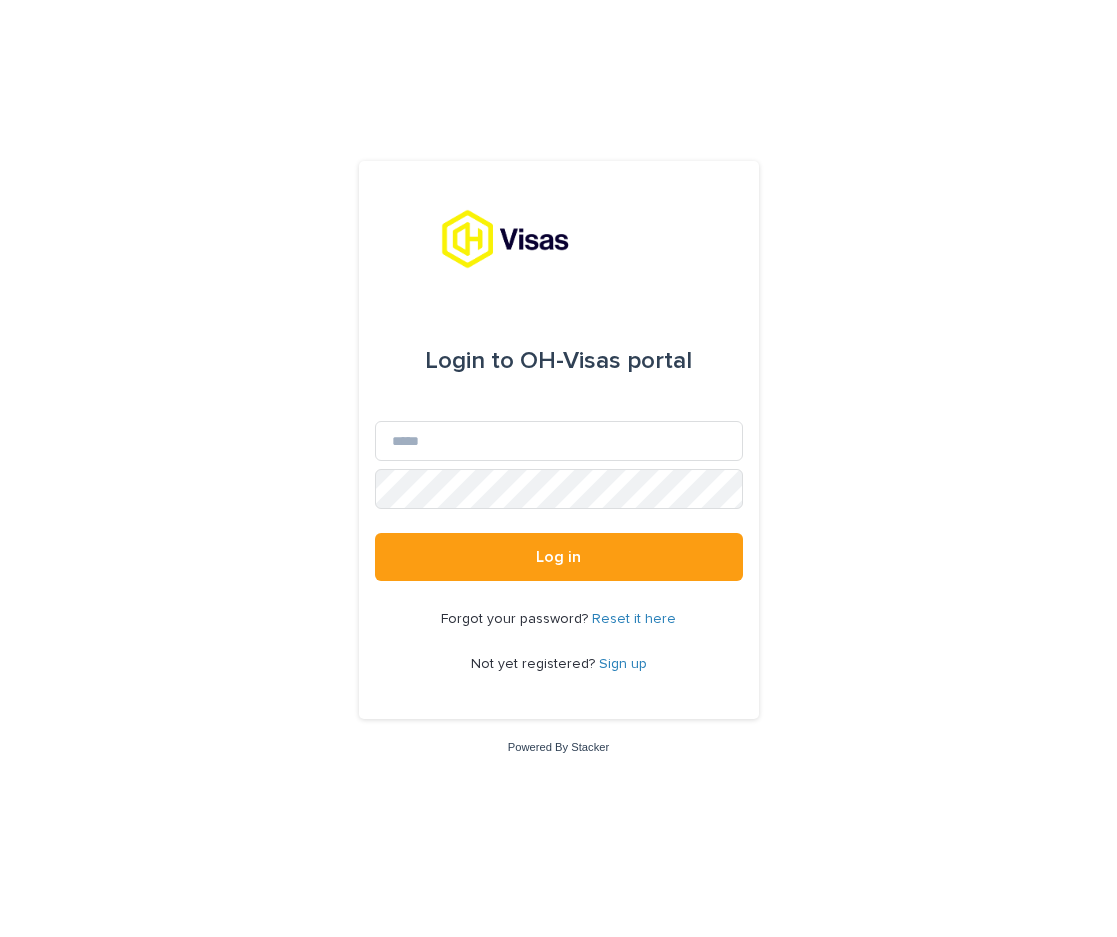 click on "Login to   OH-Visas portal Email Password Log in Forgot your password?   Reset it here Not yet registered?   Sign up Powered By Stacker" at bounding box center [558, 468] 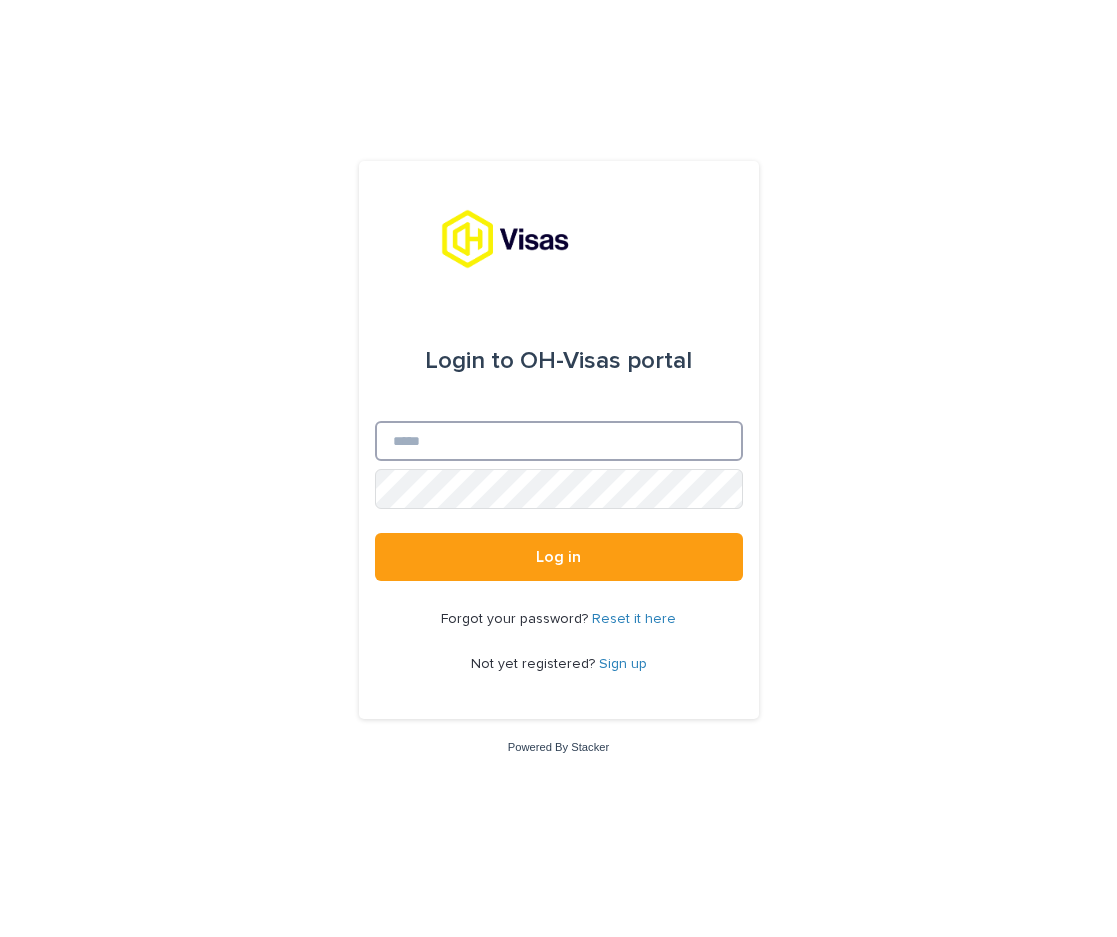 click on "Email" at bounding box center [559, 441] 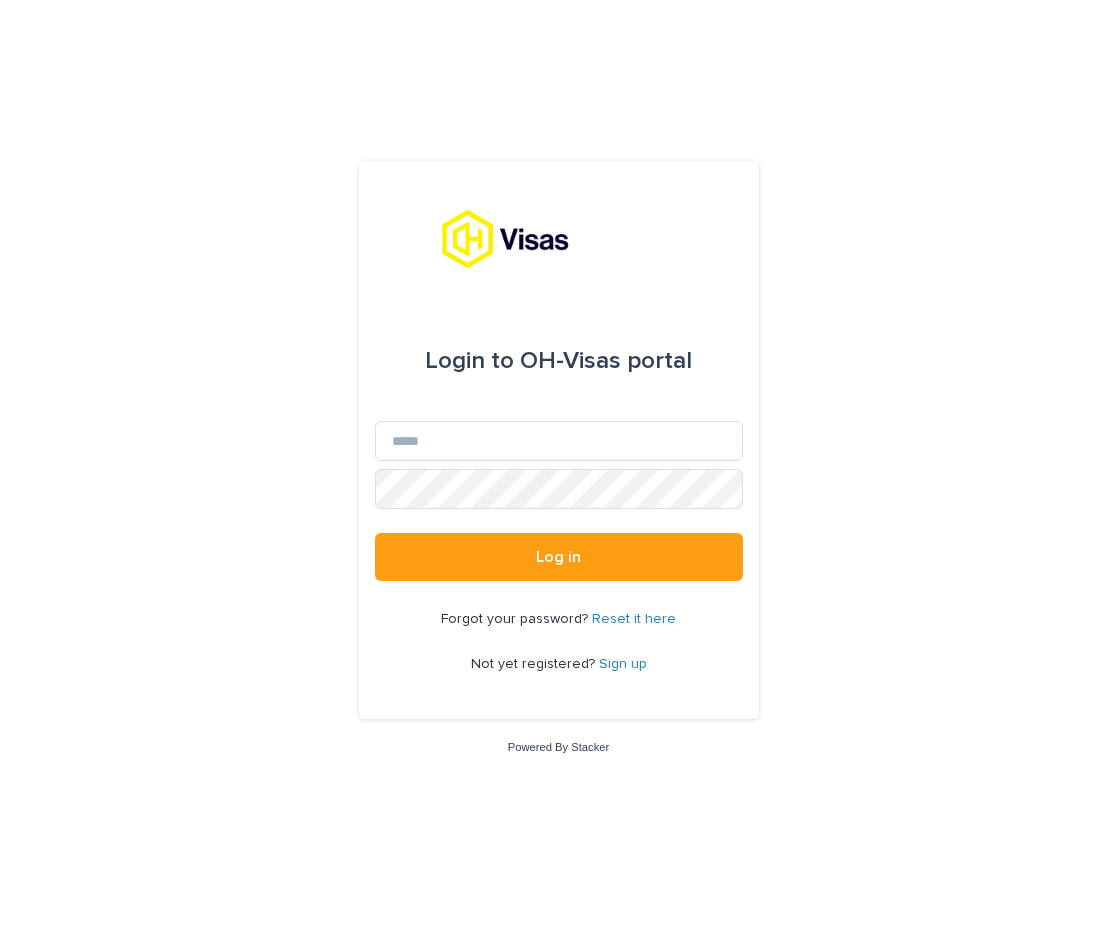 drag, startPoint x: 870, startPoint y: 343, endPoint x: 854, endPoint y: 376, distance: 36.67424 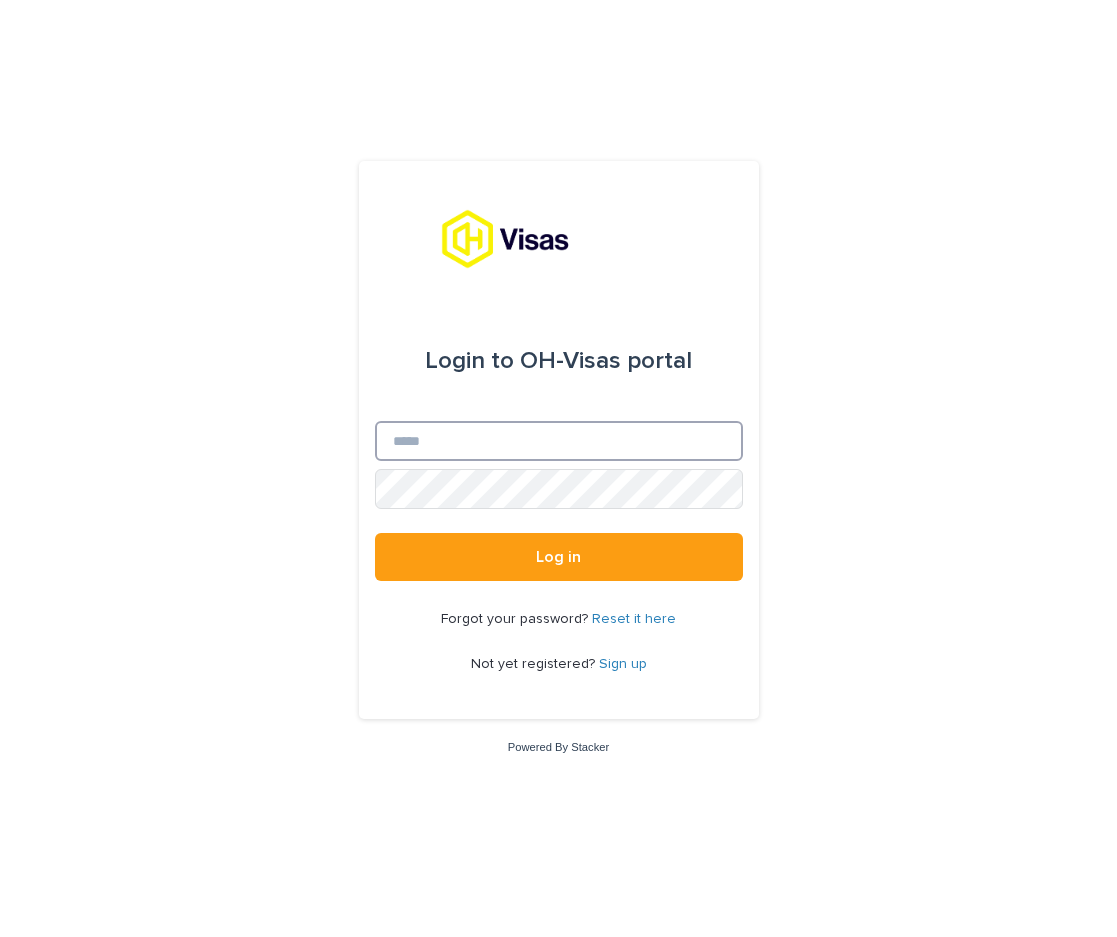 click on "Email" at bounding box center [559, 441] 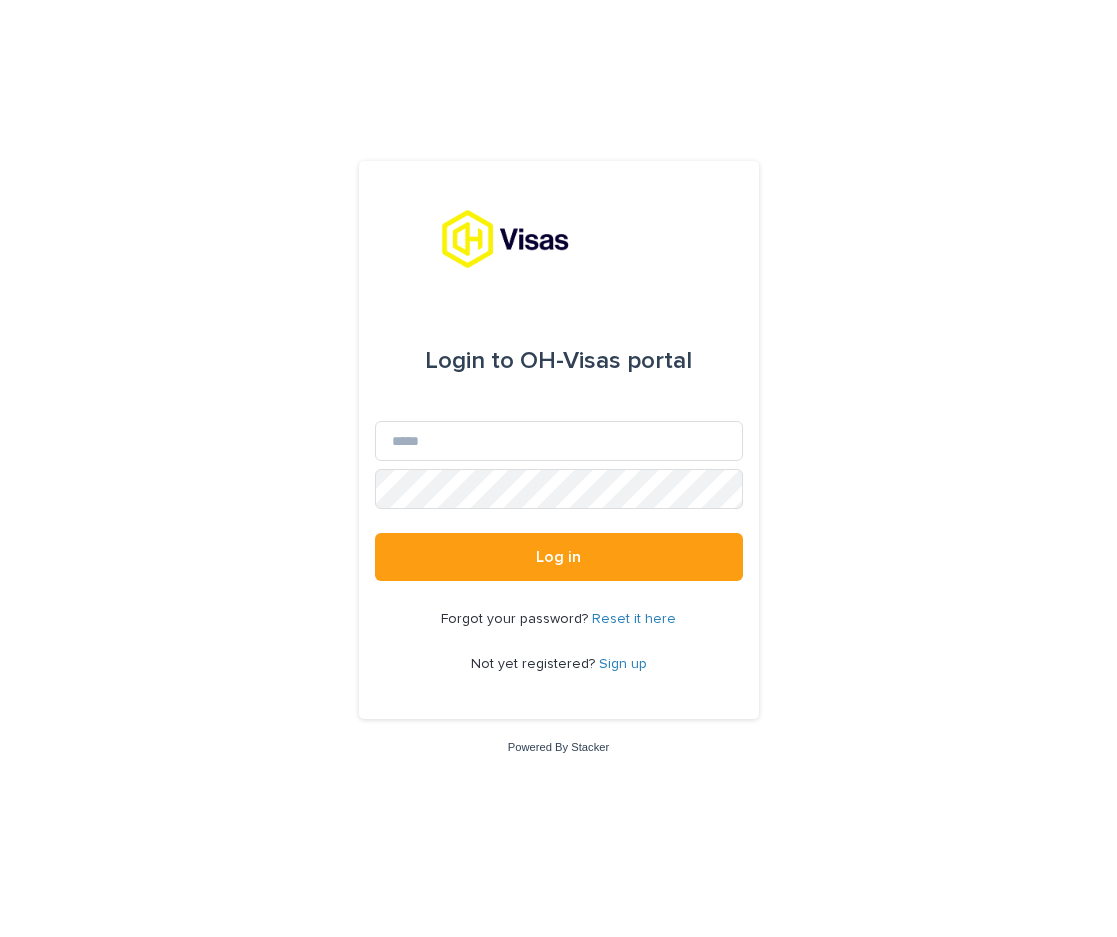click on "Login to   OH-Visas portal Email Password Log in Forgot your password?   Reset it here Not yet registered?   Sign up Powered By Stacker" at bounding box center (558, 468) 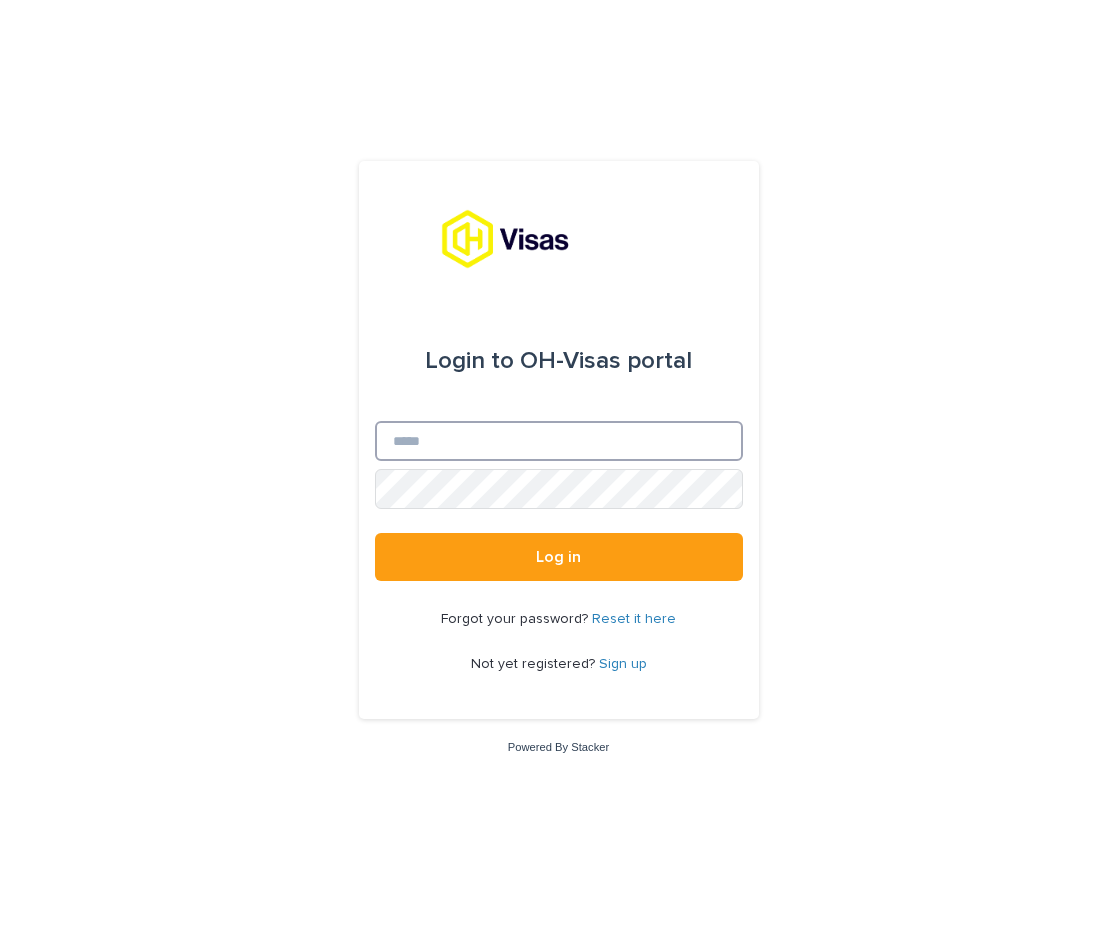 click on "Email" at bounding box center [559, 441] 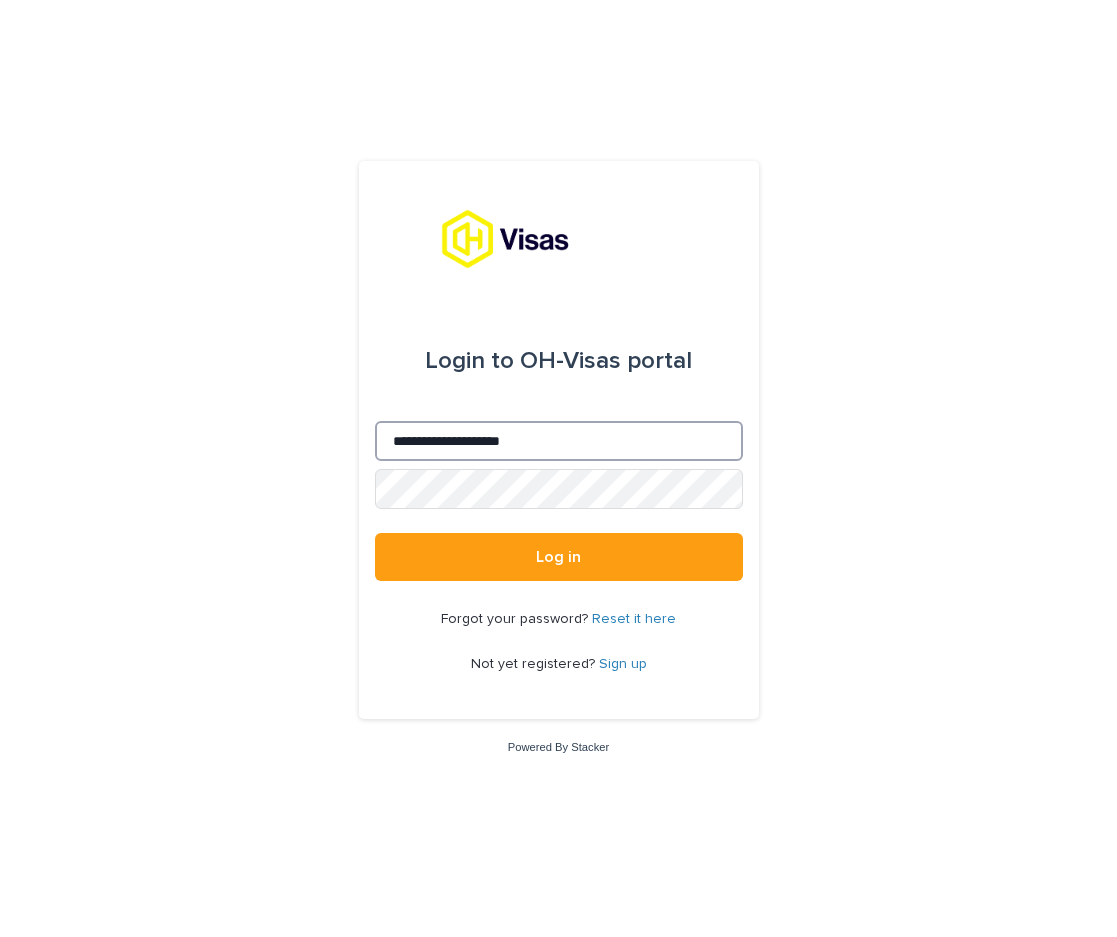 type on "**********" 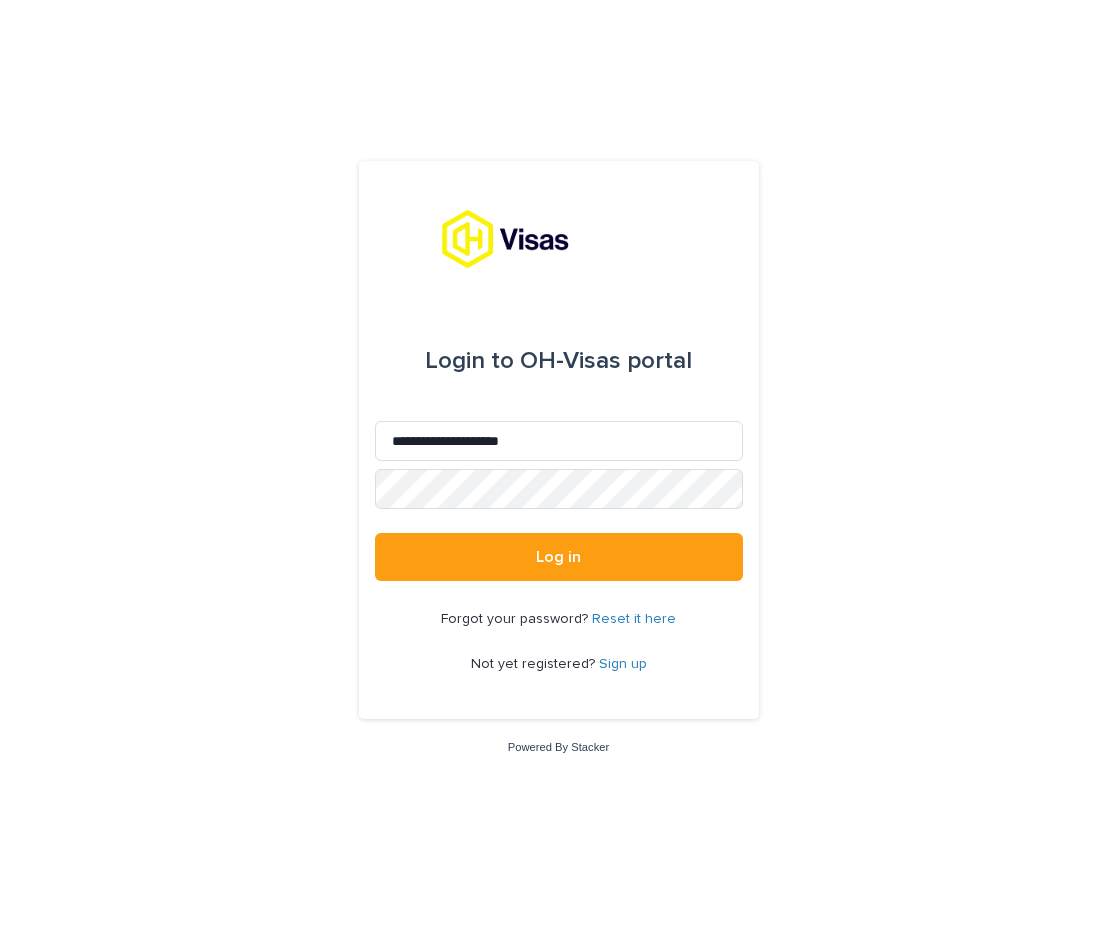 click on "**********" at bounding box center [558, 468] 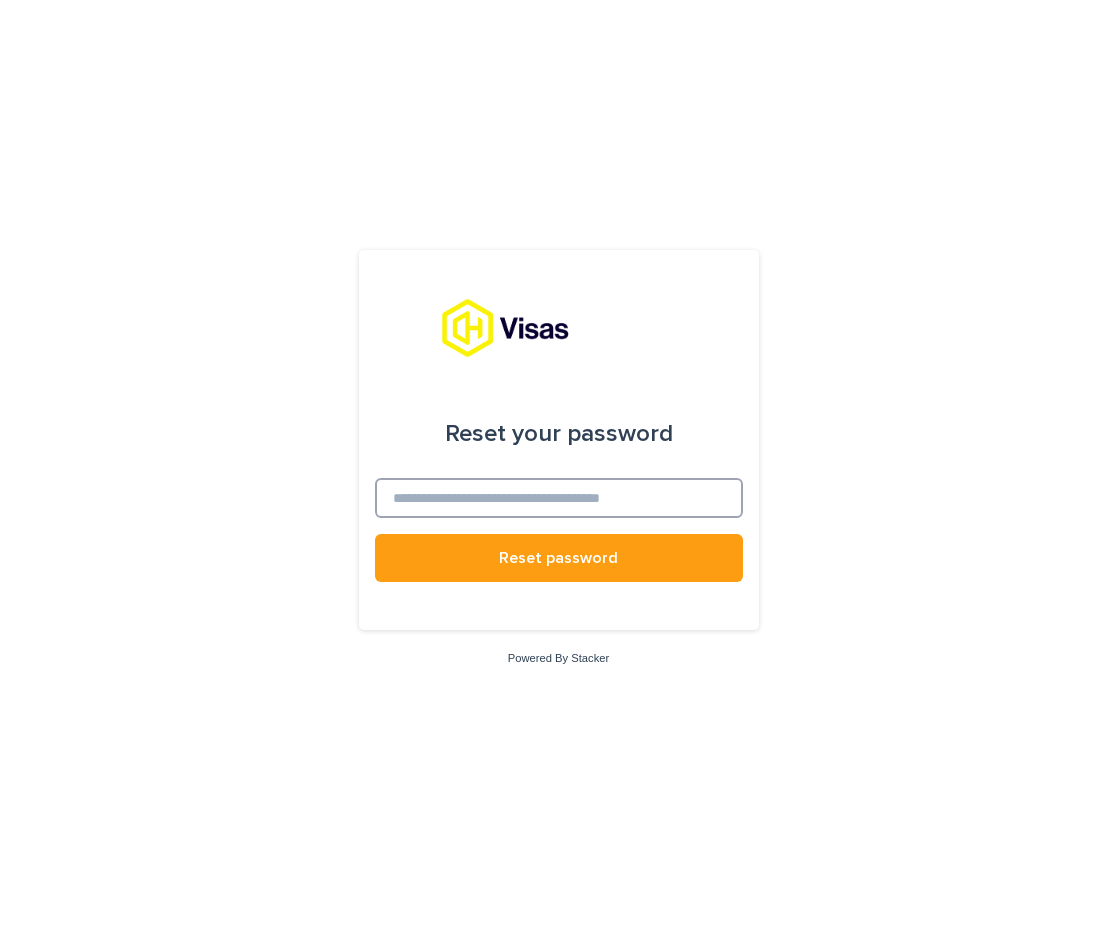 click at bounding box center (559, 498) 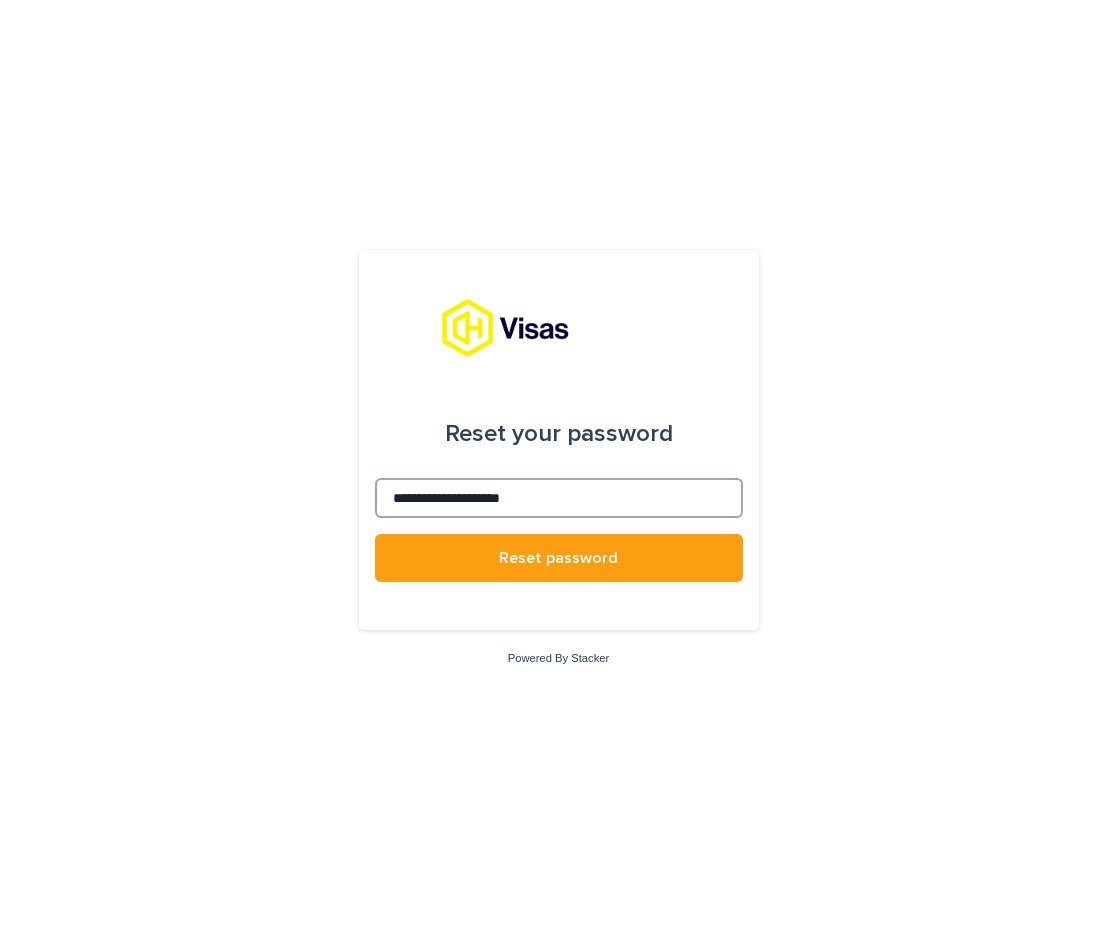 type on "**********" 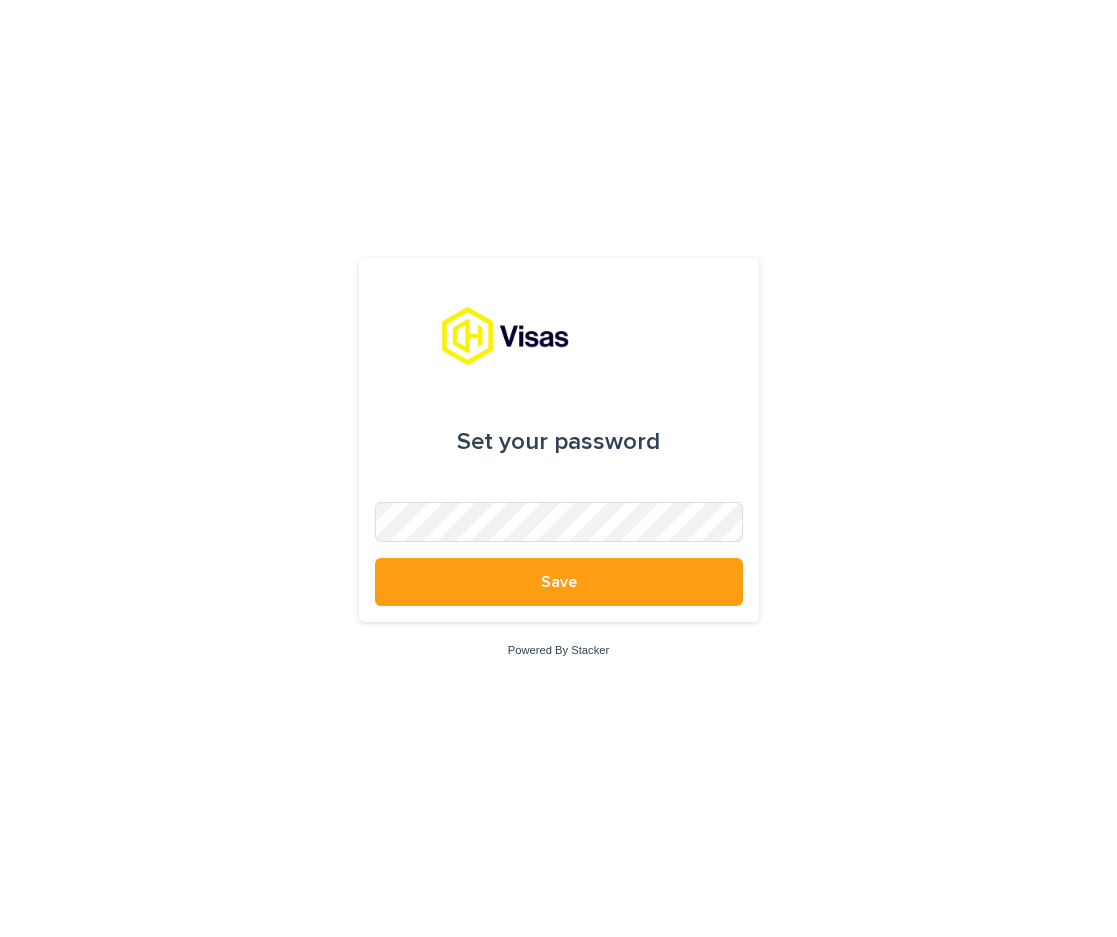scroll, scrollTop: 0, scrollLeft: 0, axis: both 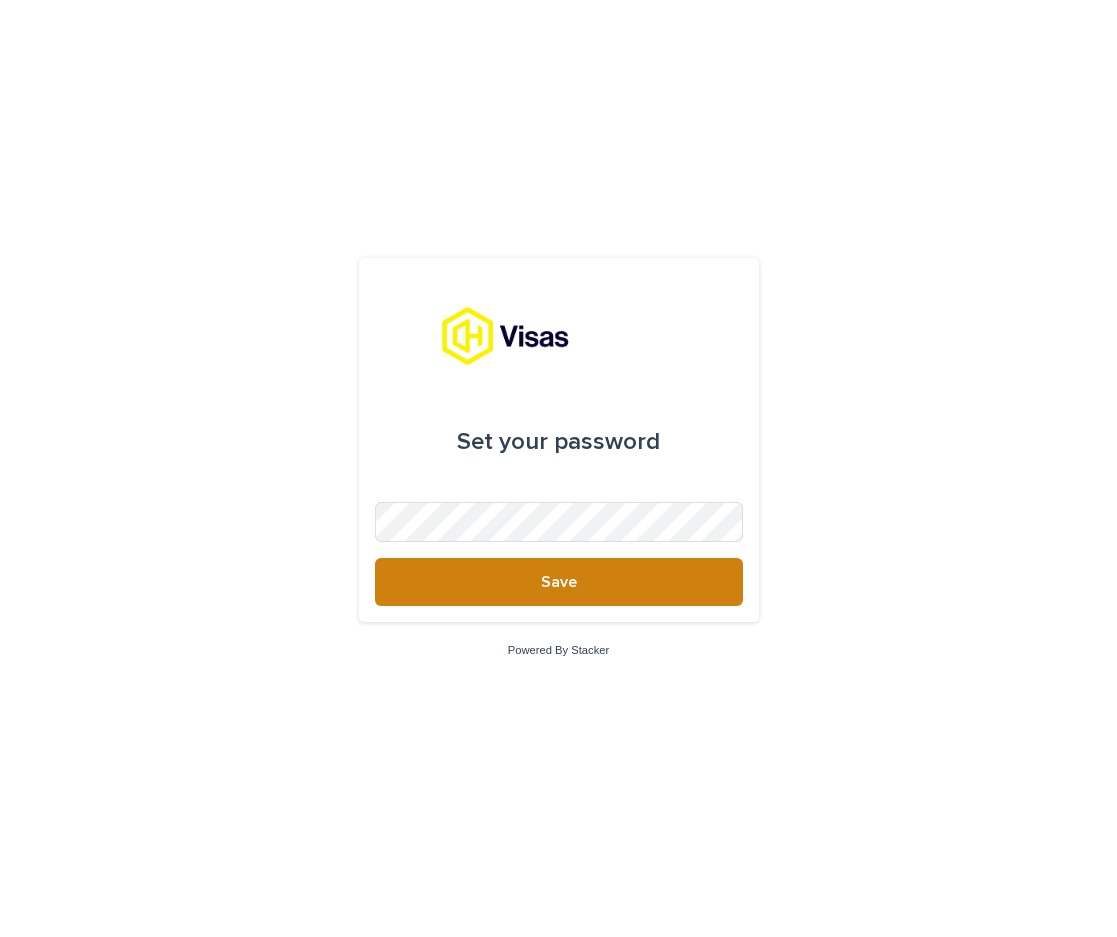 click on "Save" at bounding box center (559, 582) 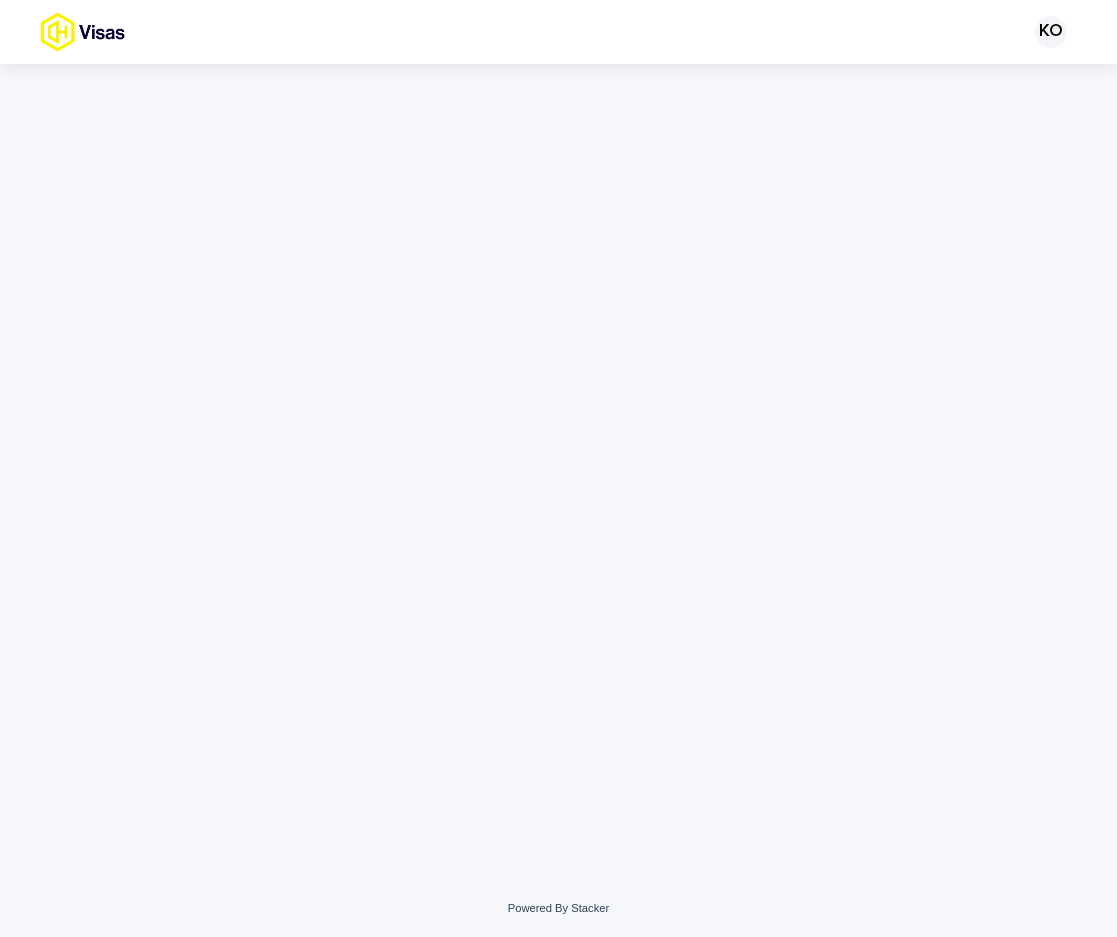 scroll, scrollTop: 0, scrollLeft: 0, axis: both 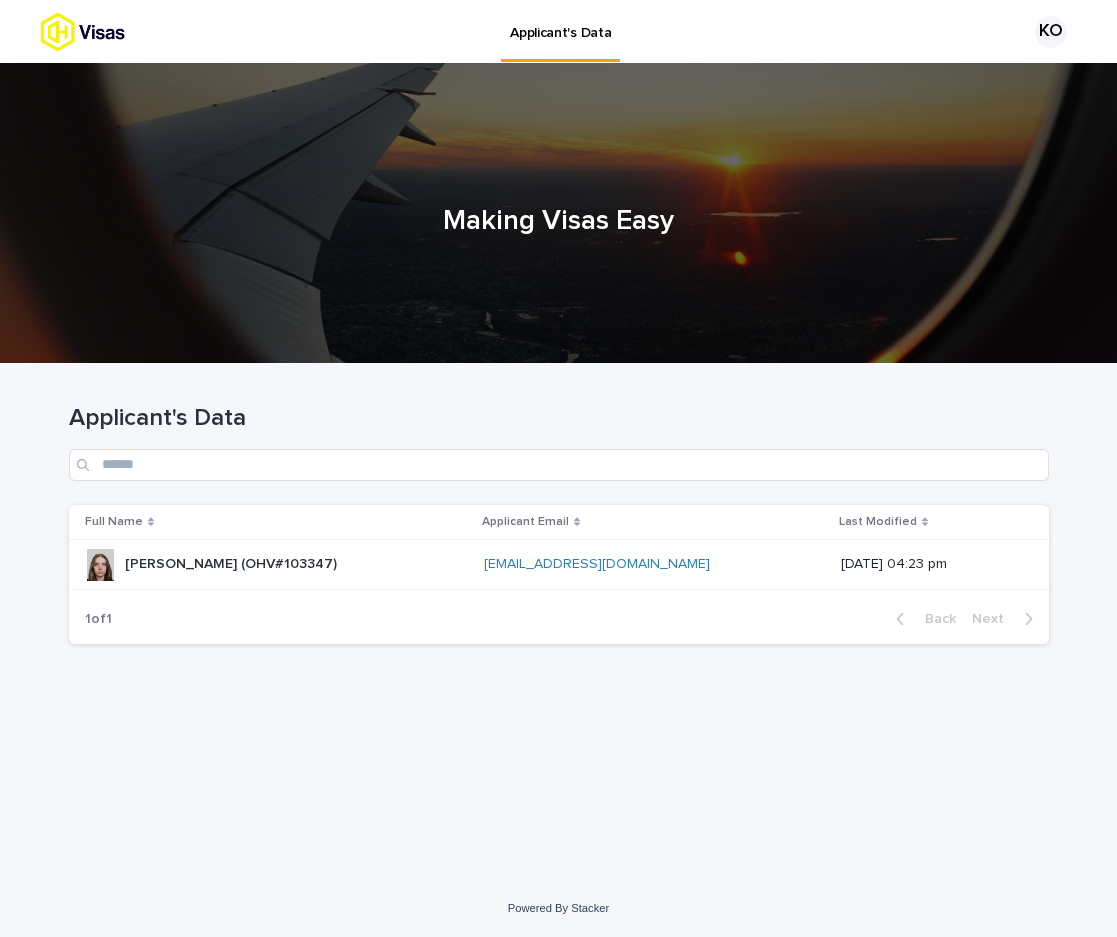 click on "Applicant's Data" at bounding box center [559, 418] 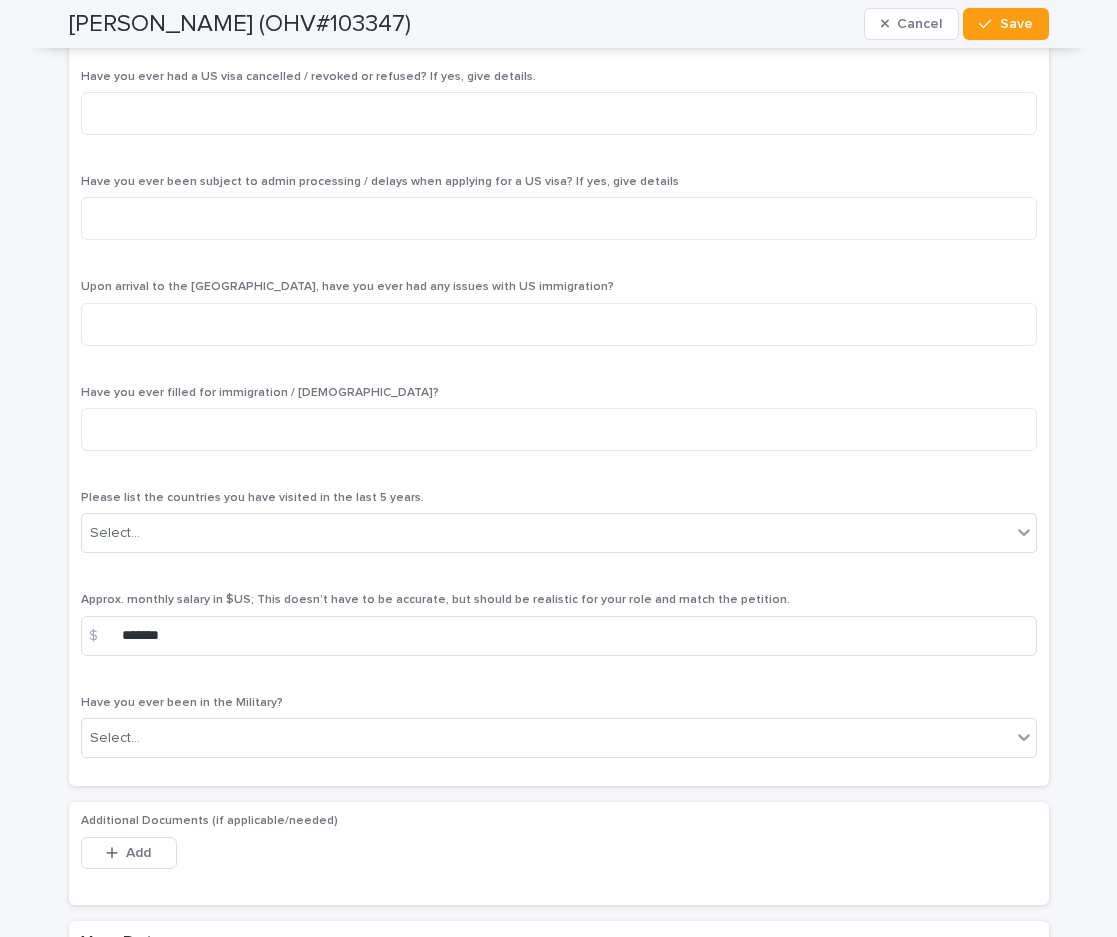 scroll, scrollTop: 8115, scrollLeft: 0, axis: vertical 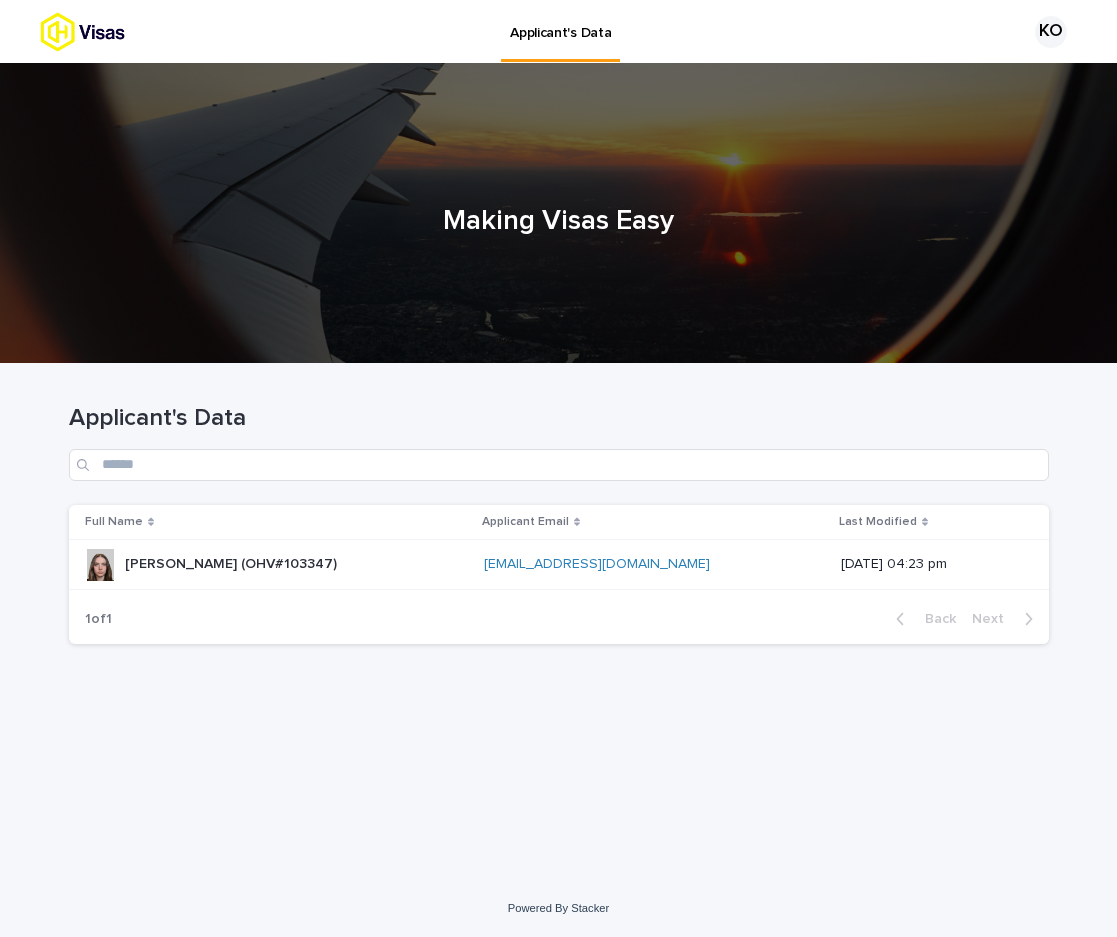 click on "[PERSON_NAME] (OHV#103347)" at bounding box center (233, 562) 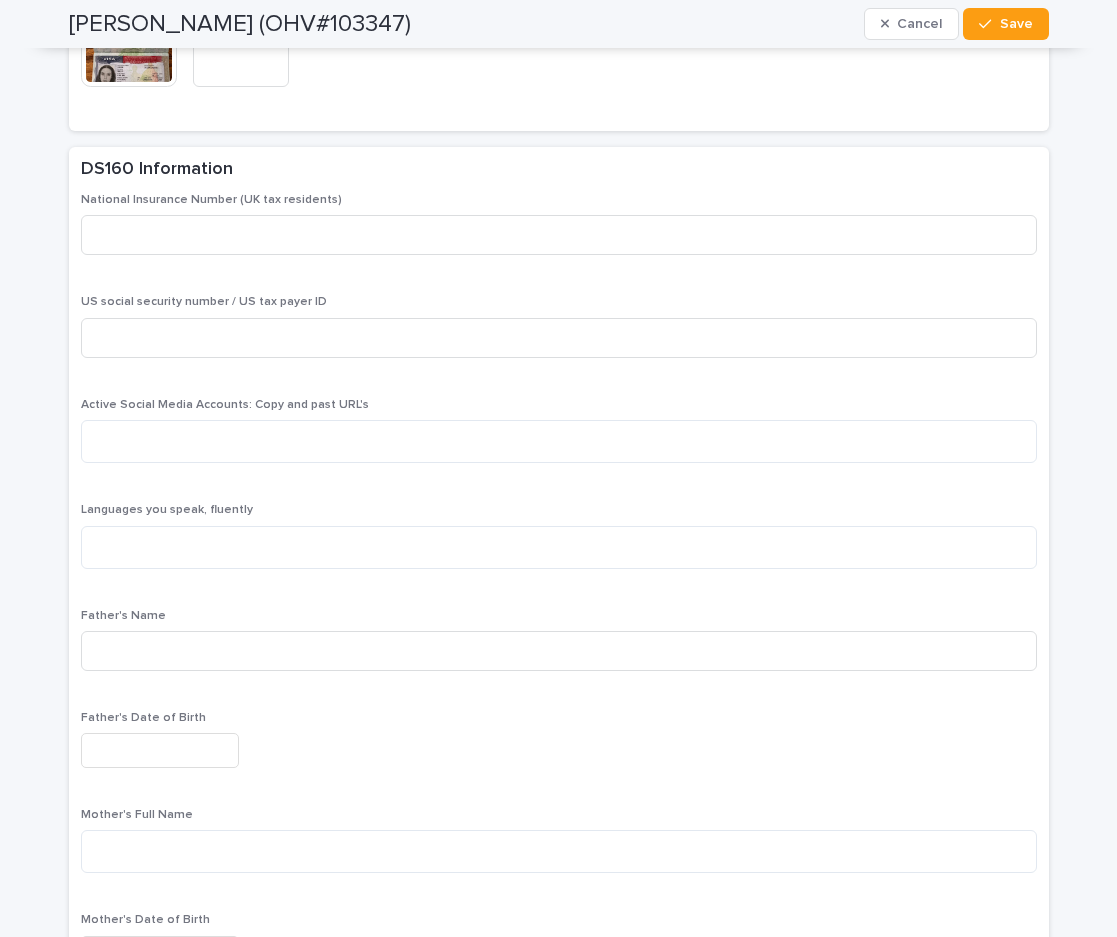 scroll, scrollTop: 5200, scrollLeft: 0, axis: vertical 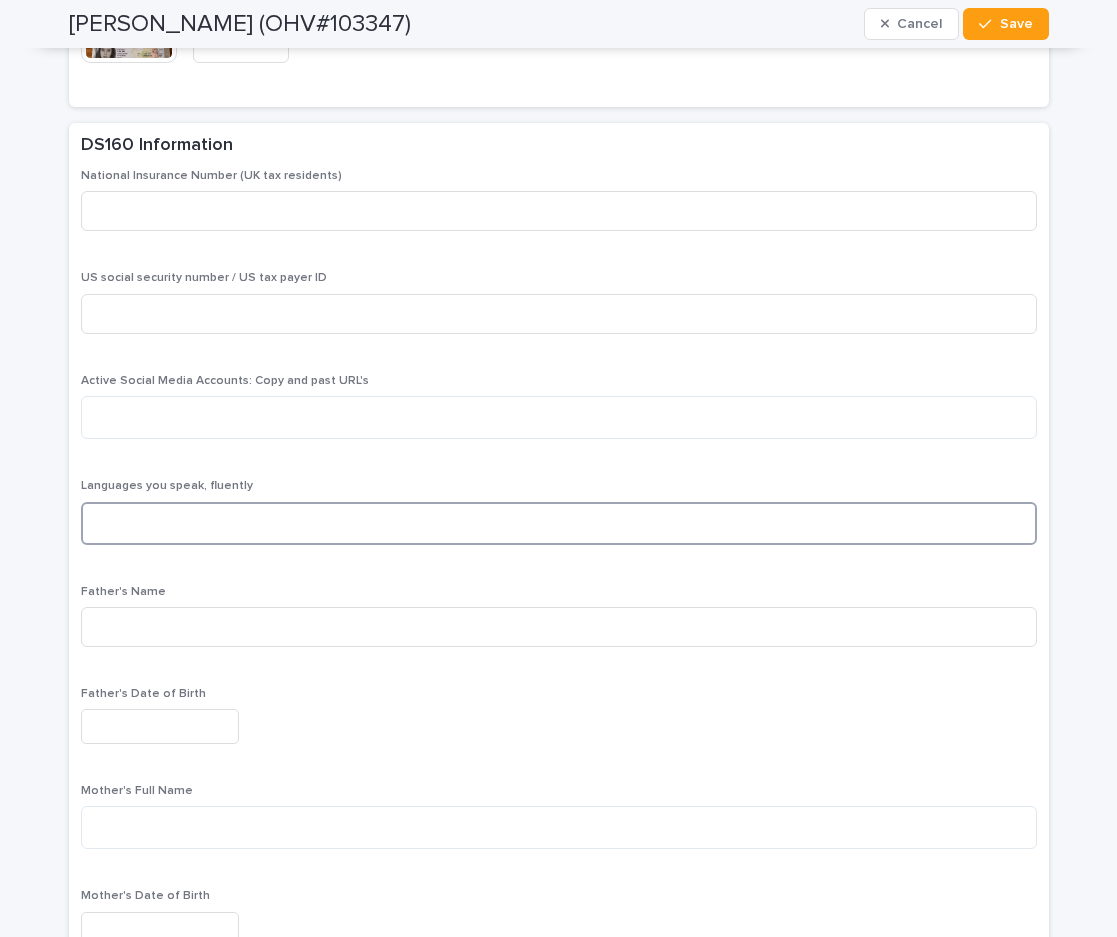 click at bounding box center [559, 523] 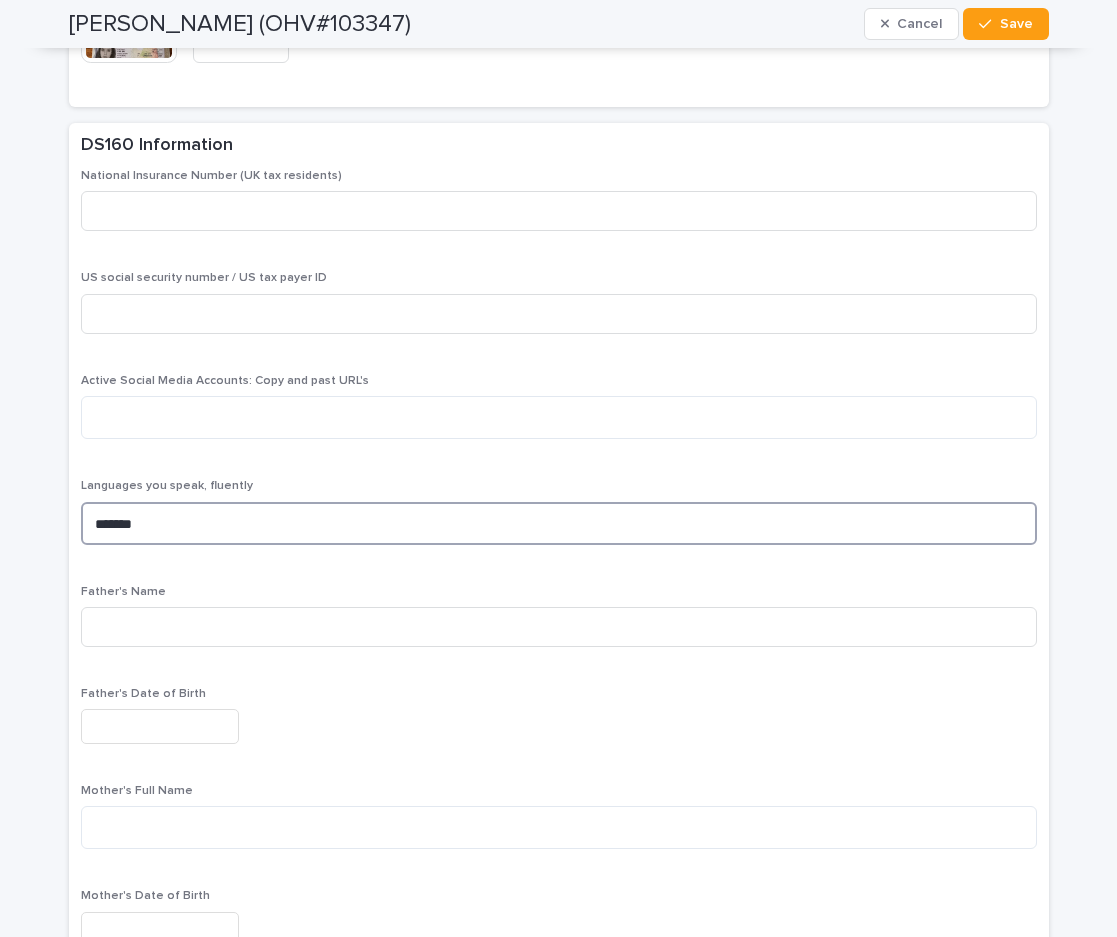 type on "*******" 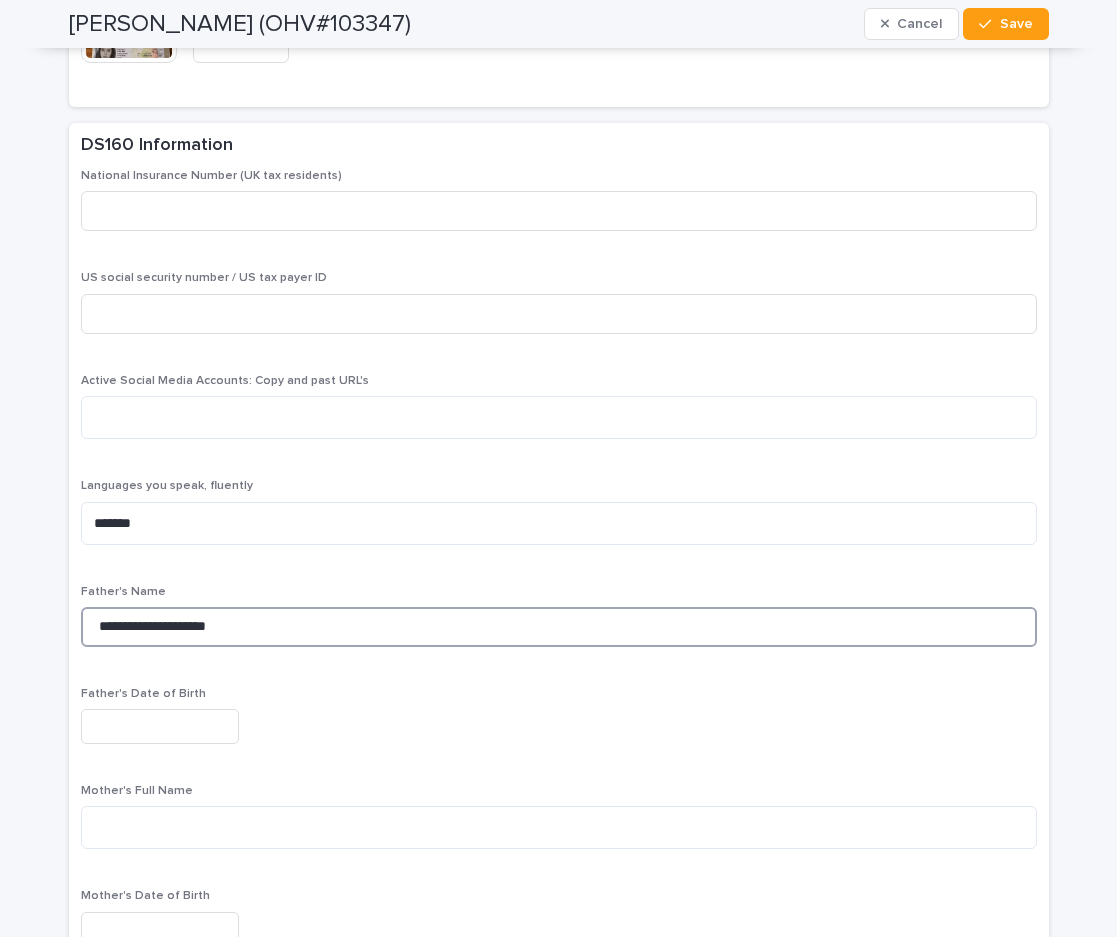 type on "**********" 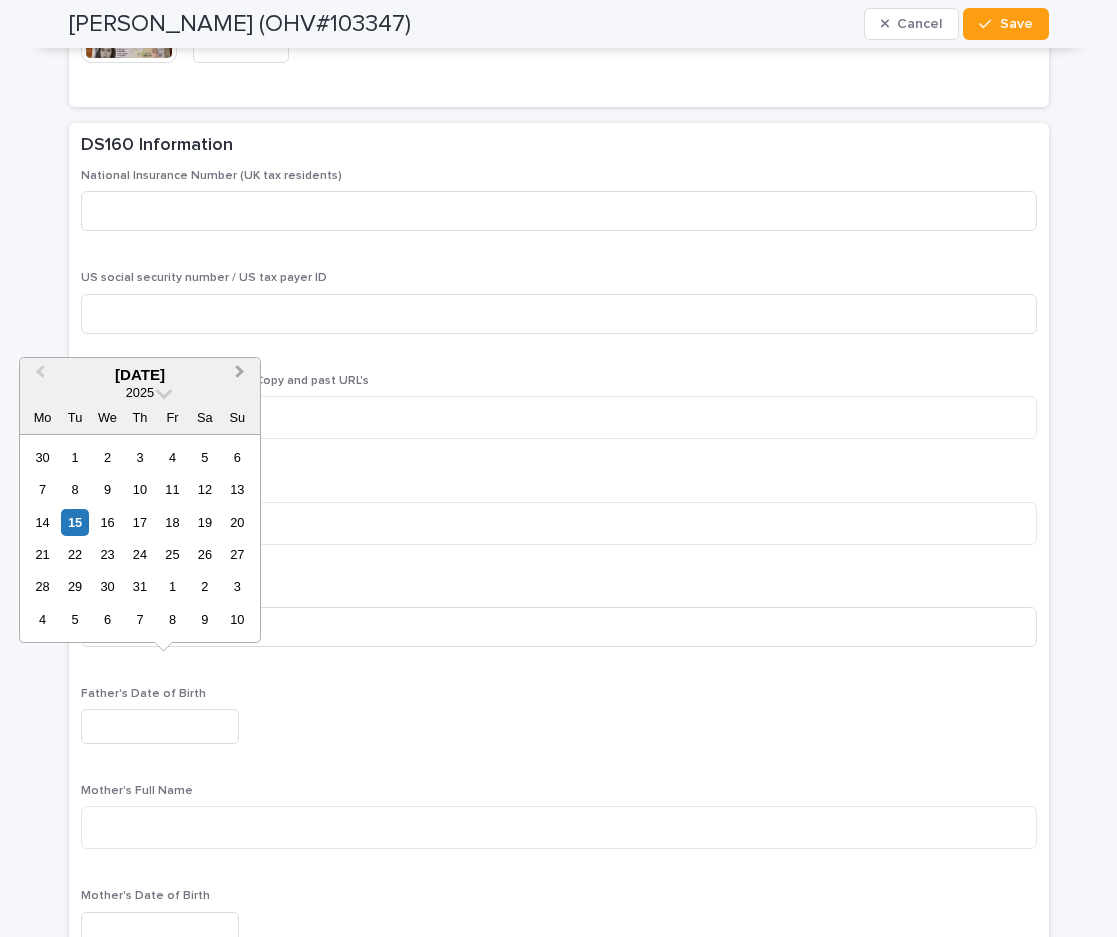 click on "Next Month" at bounding box center [240, 374] 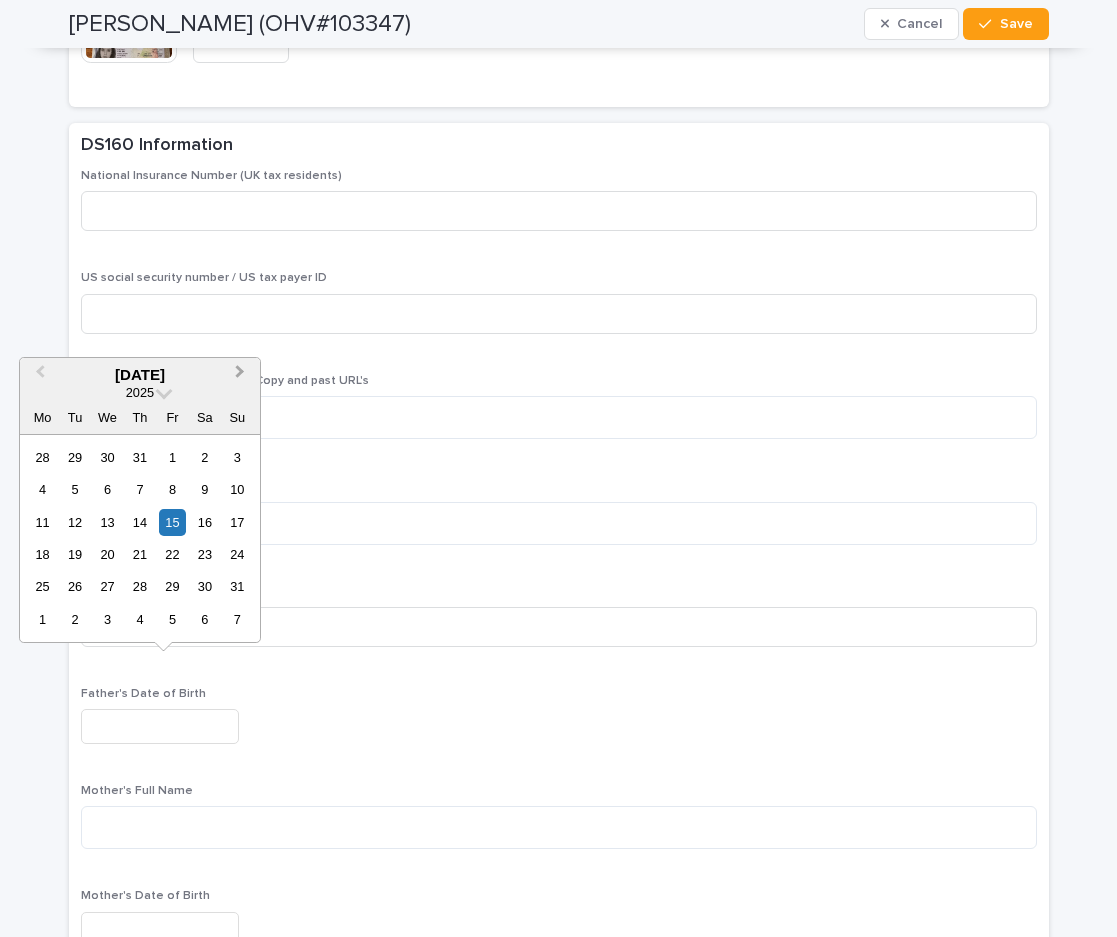 click on "Next Month" at bounding box center [240, 374] 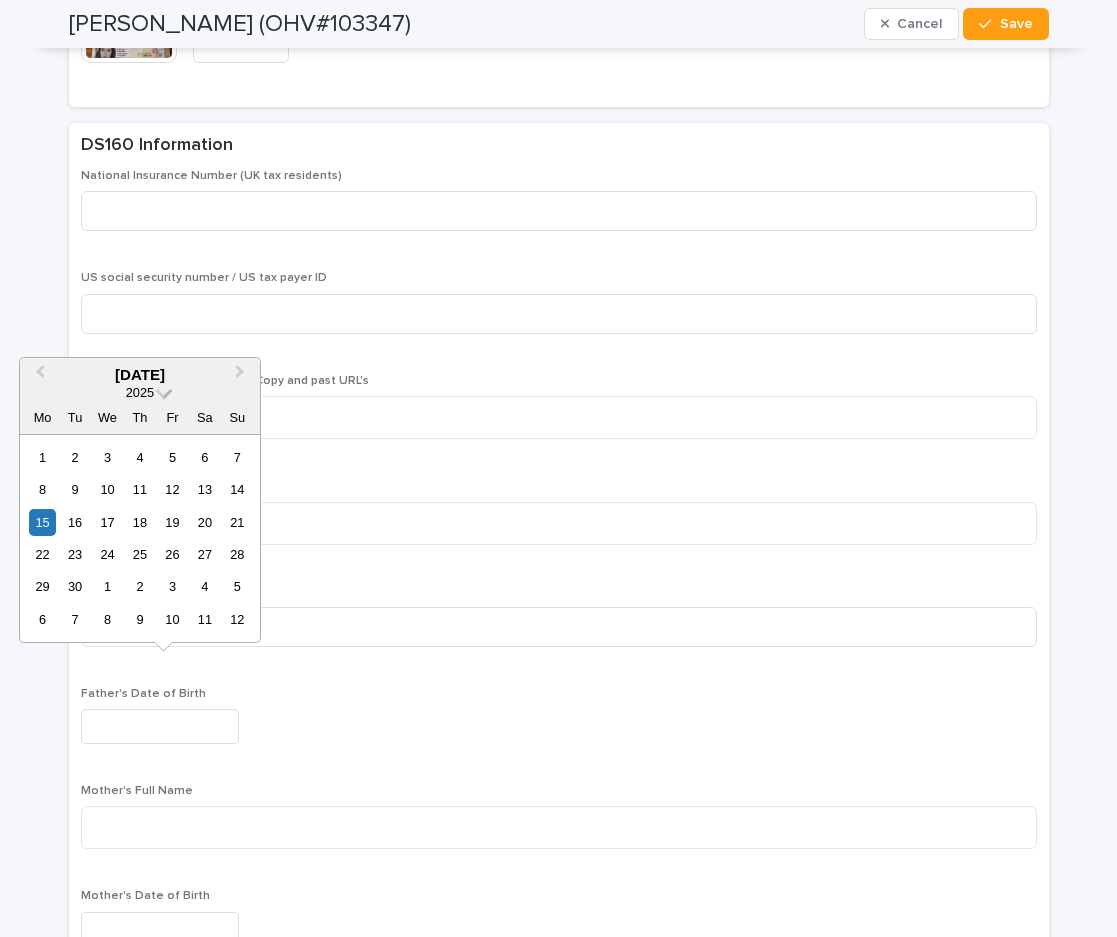 click at bounding box center (164, 390) 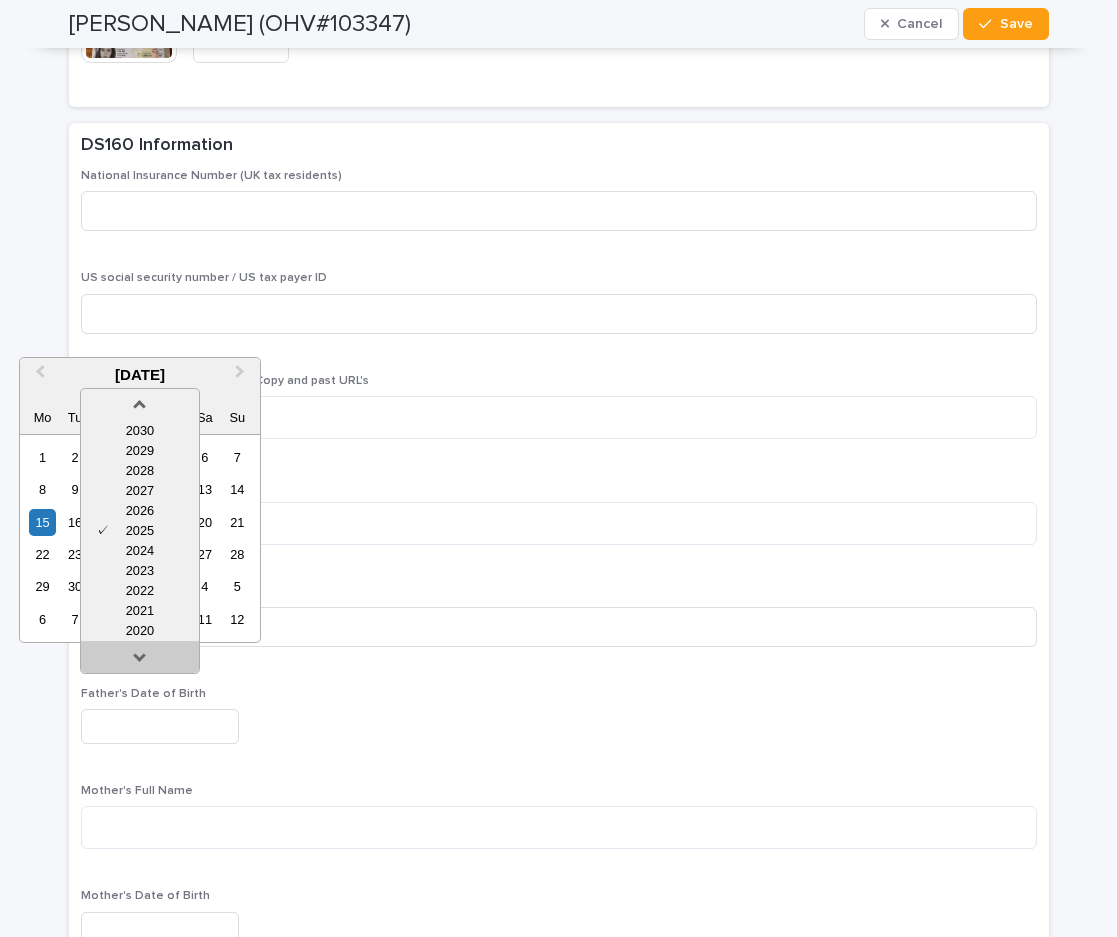 click at bounding box center [140, 661] 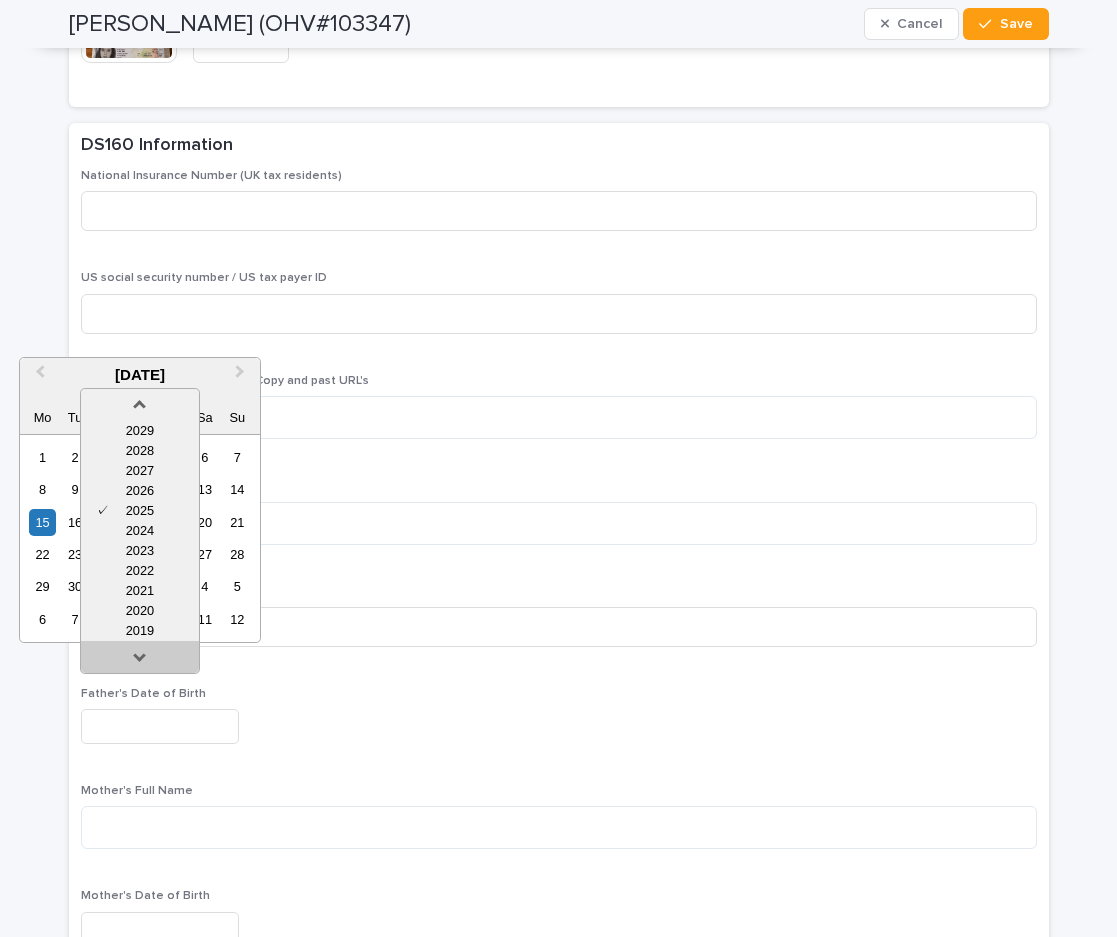 click at bounding box center [140, 661] 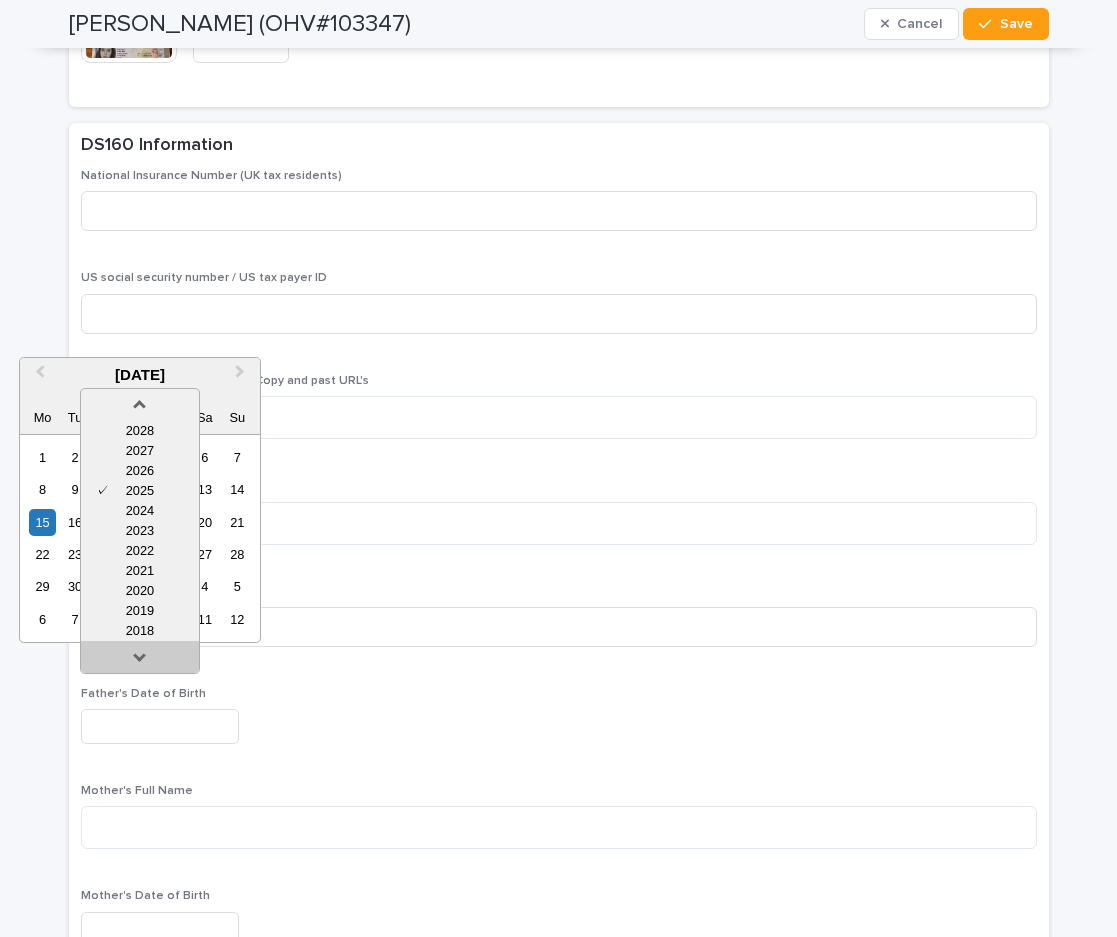 click at bounding box center [140, 661] 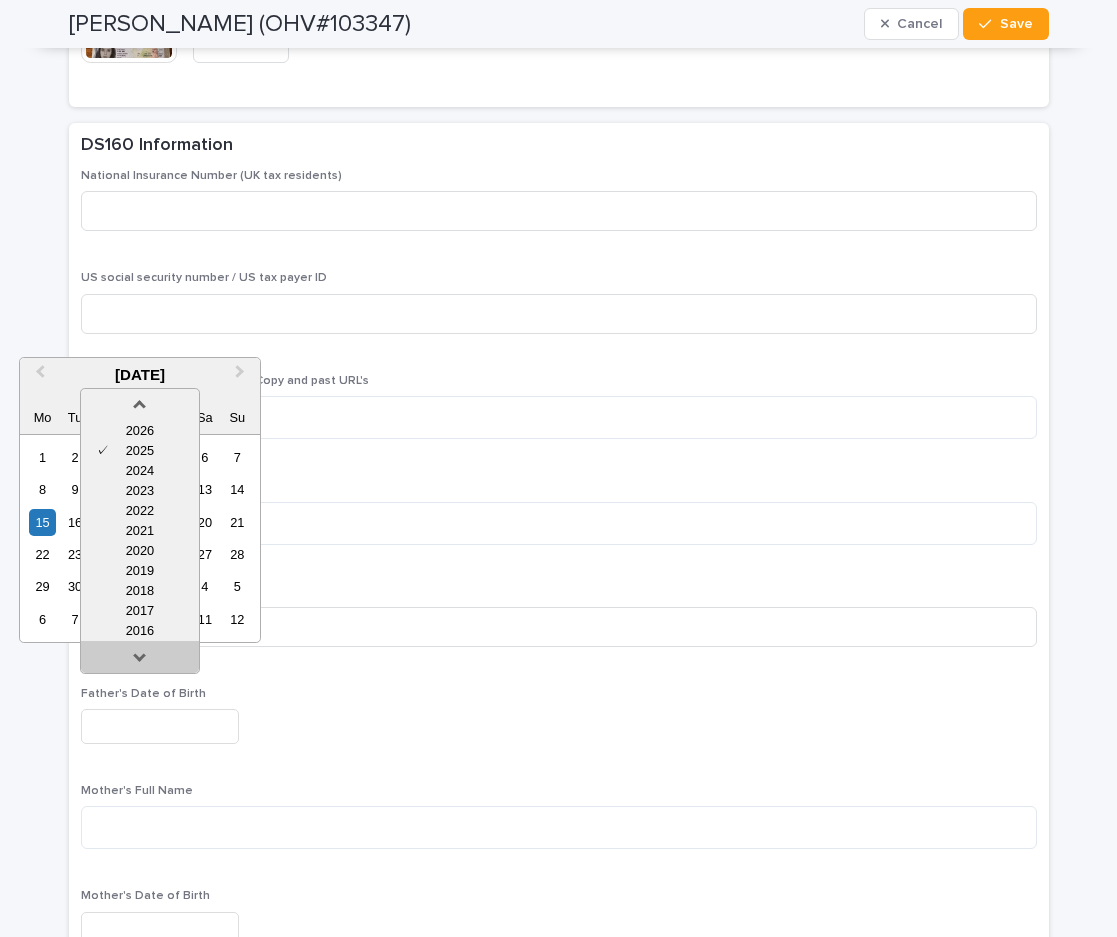 click at bounding box center [140, 661] 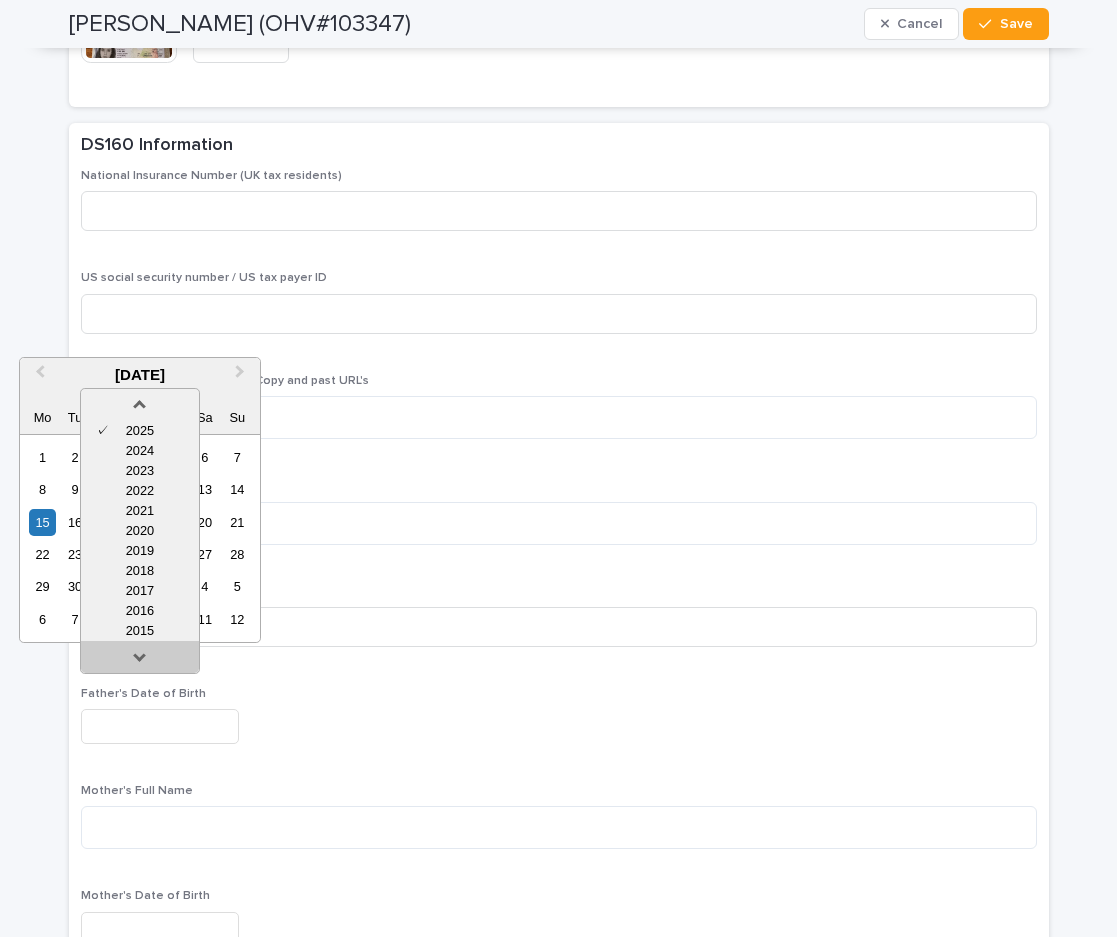 click at bounding box center (140, 661) 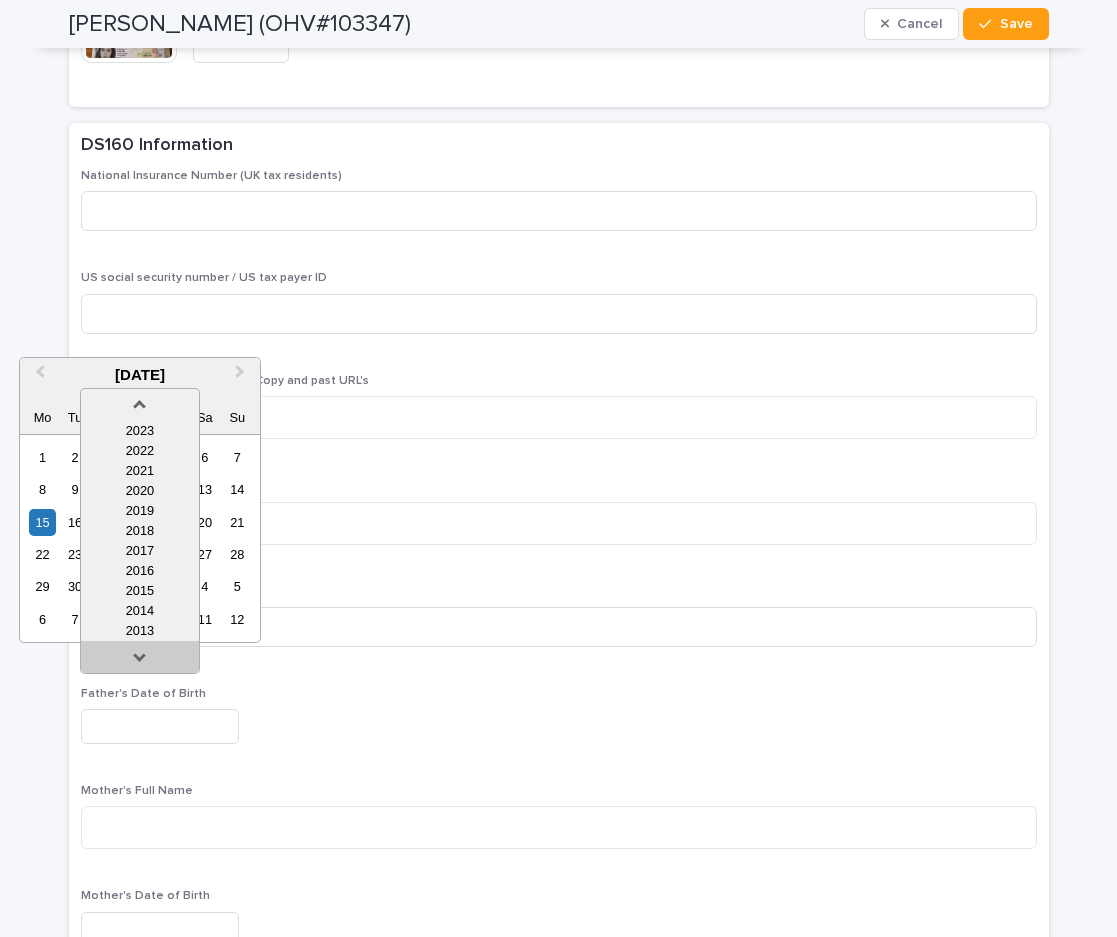 click at bounding box center (140, 661) 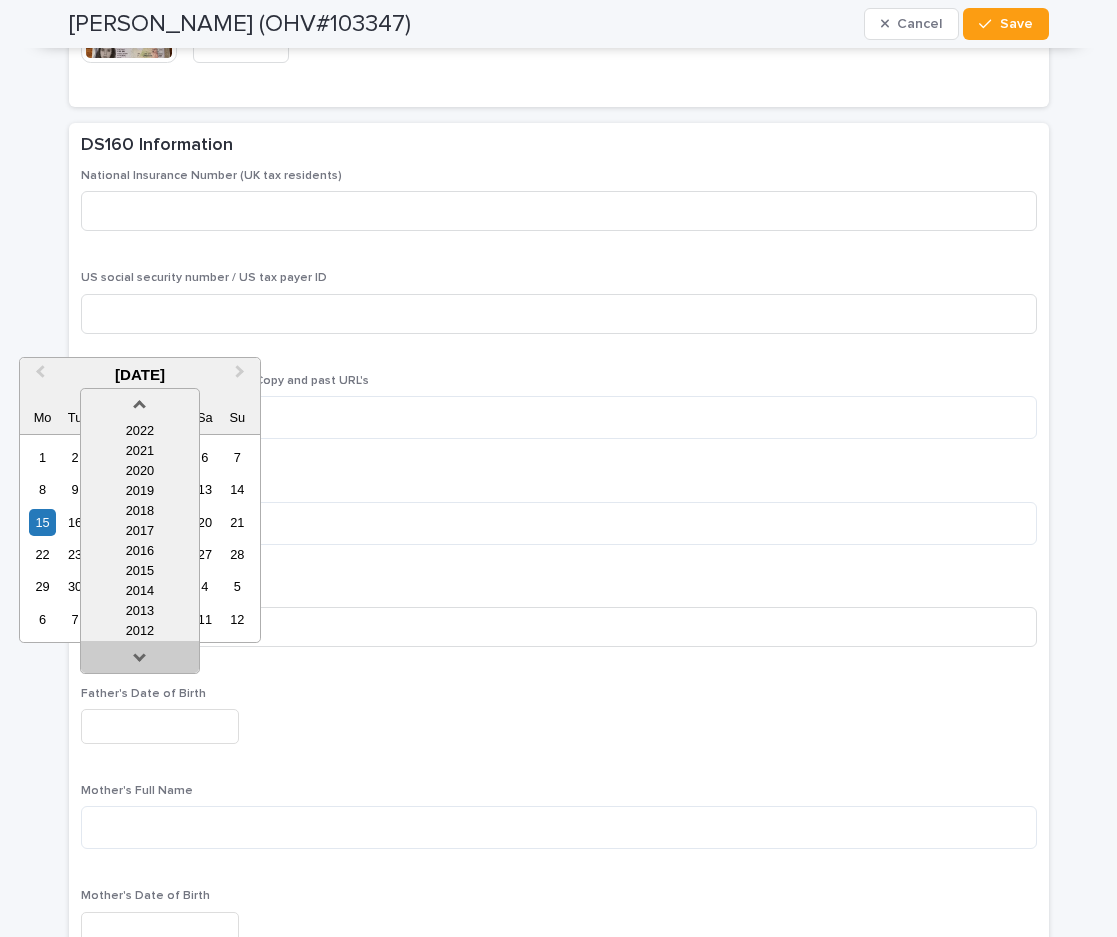 click at bounding box center (140, 661) 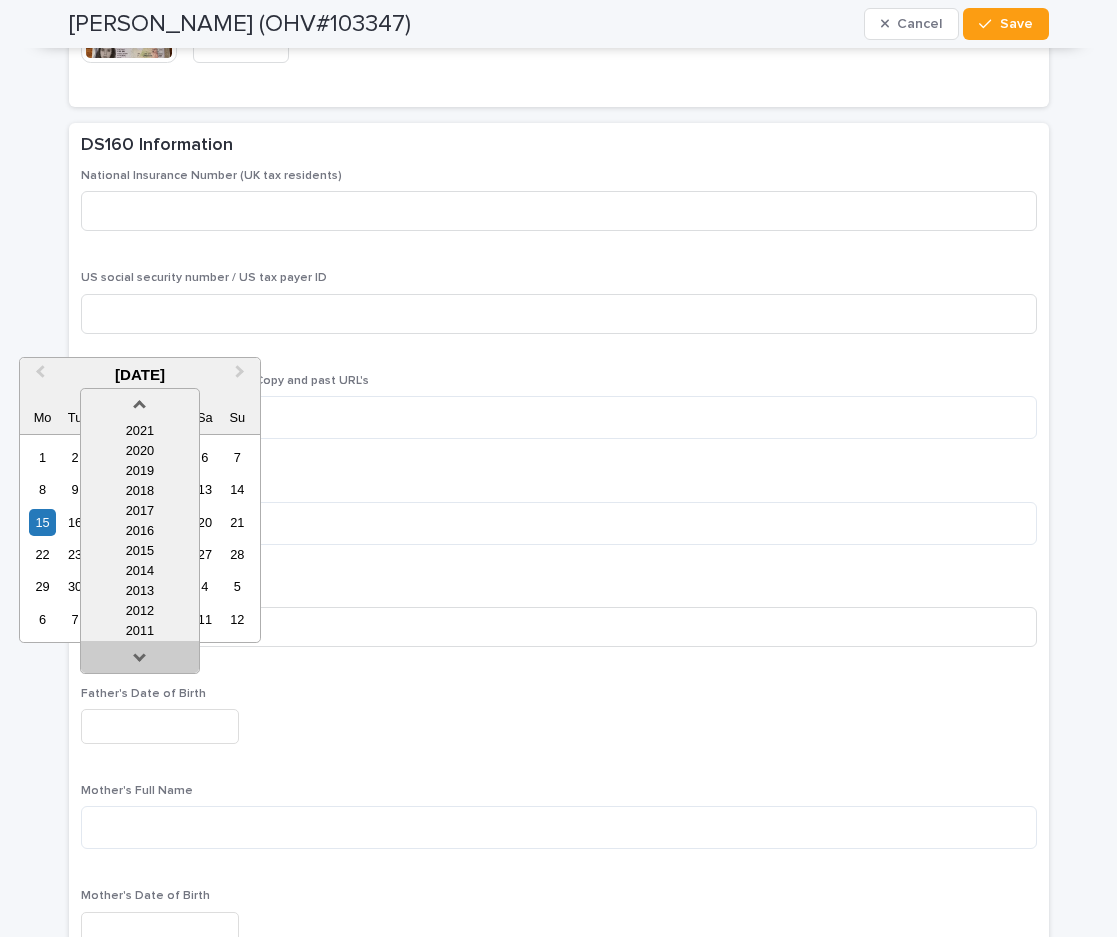 click at bounding box center (140, 661) 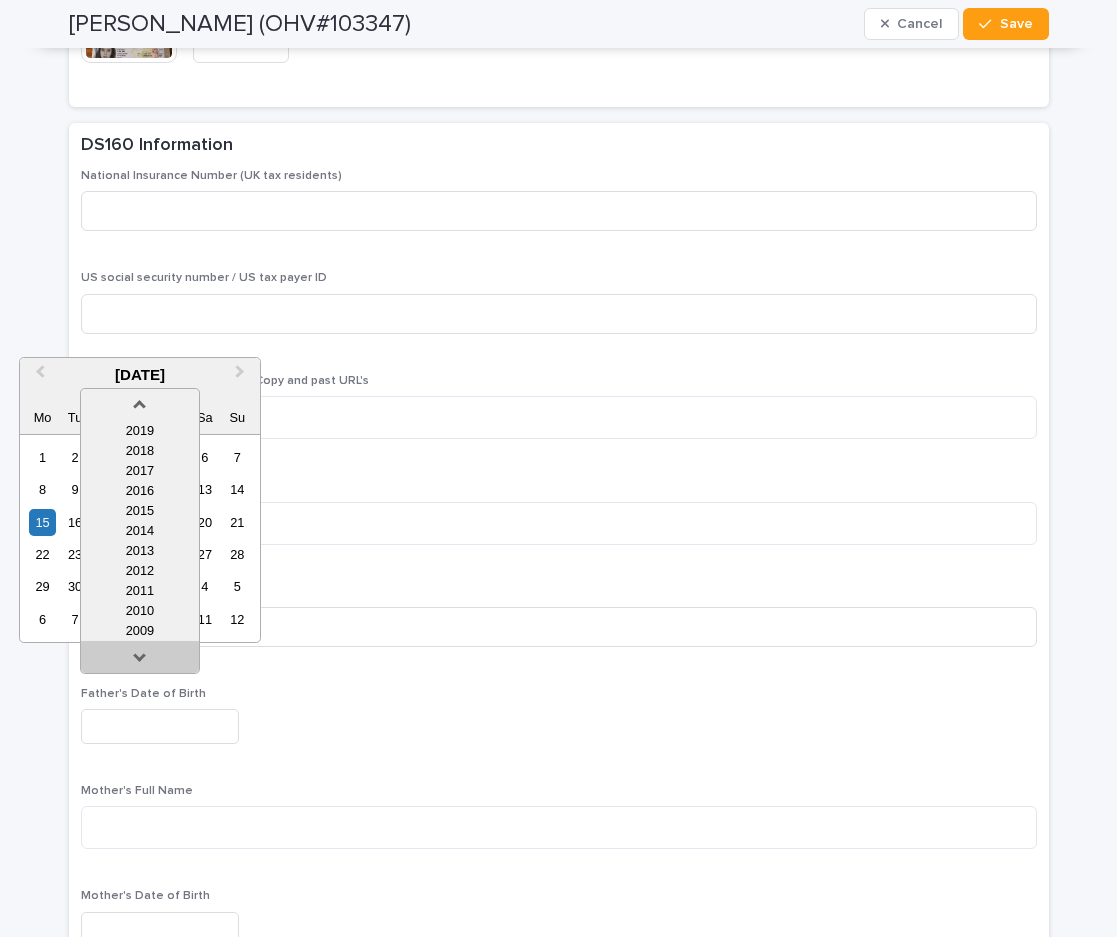 click at bounding box center (140, 661) 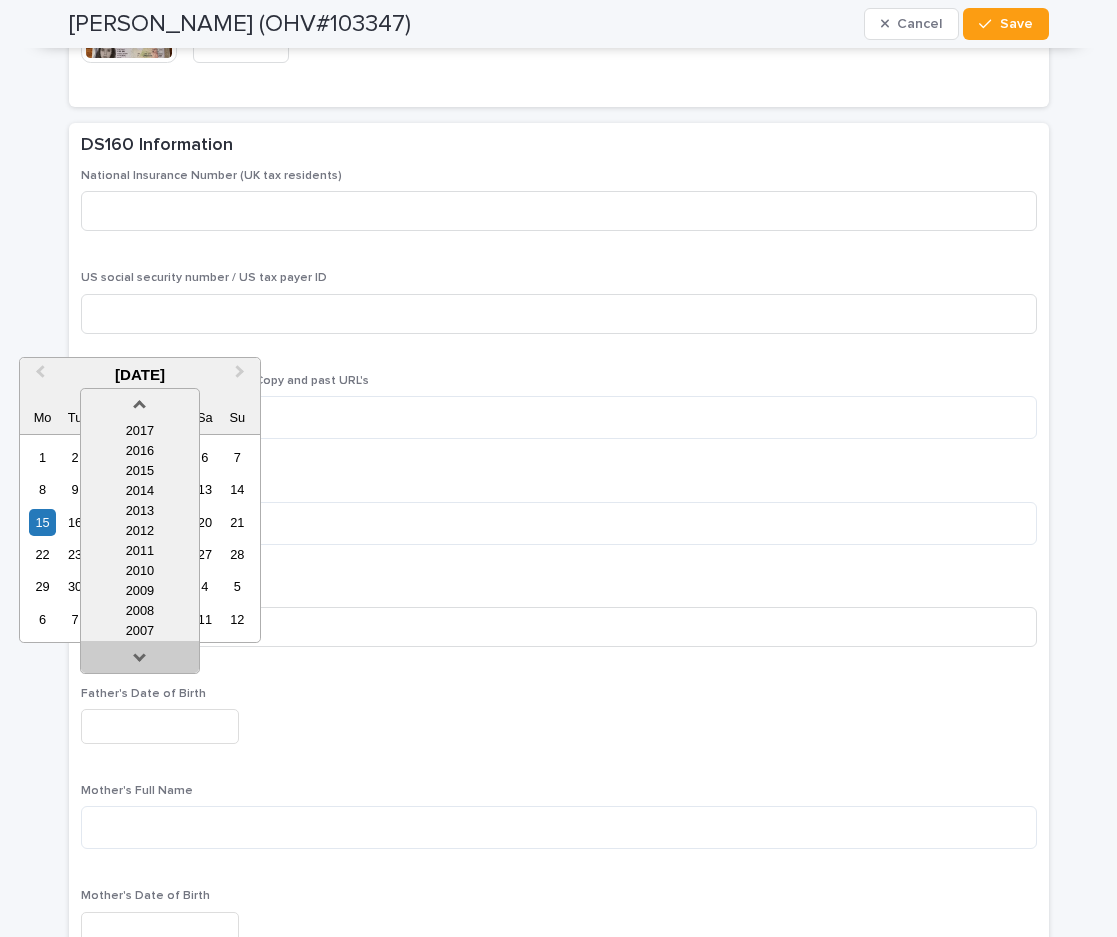 click at bounding box center [140, 661] 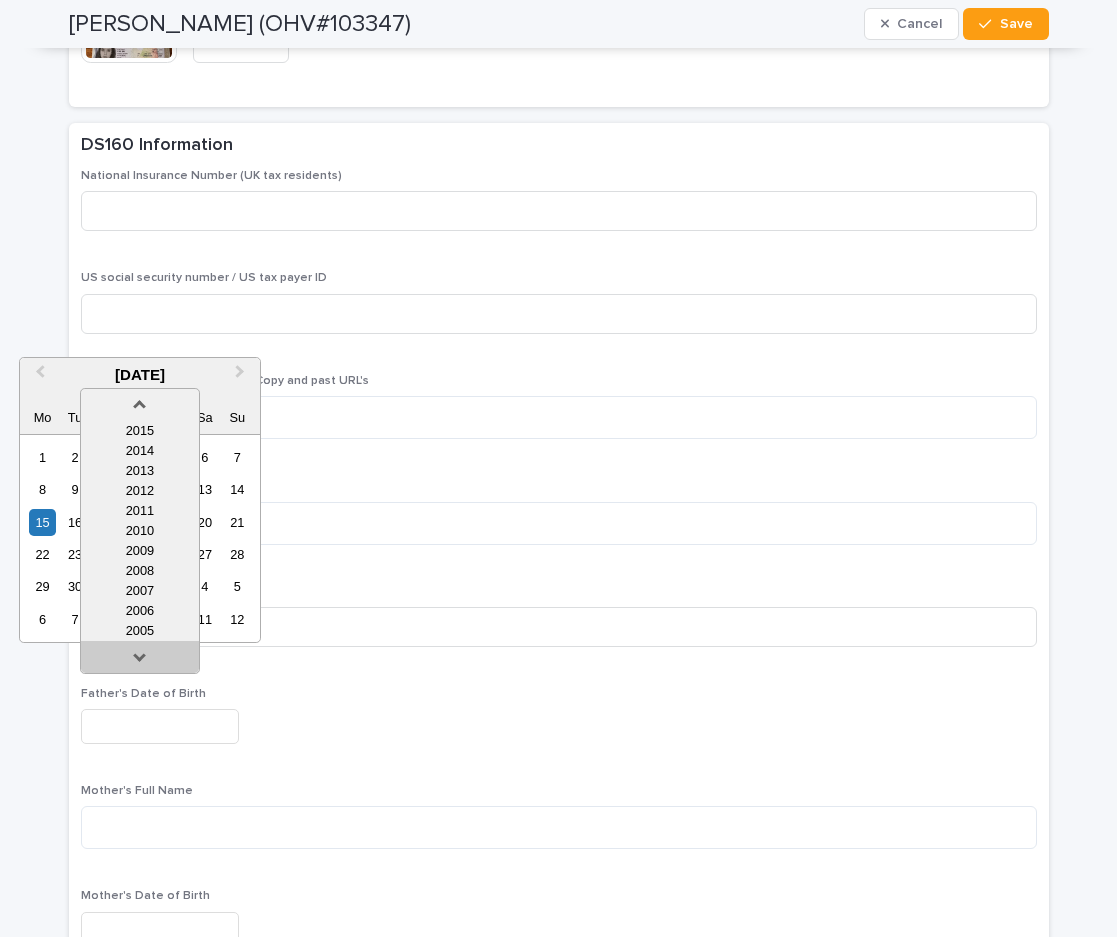 click at bounding box center (140, 661) 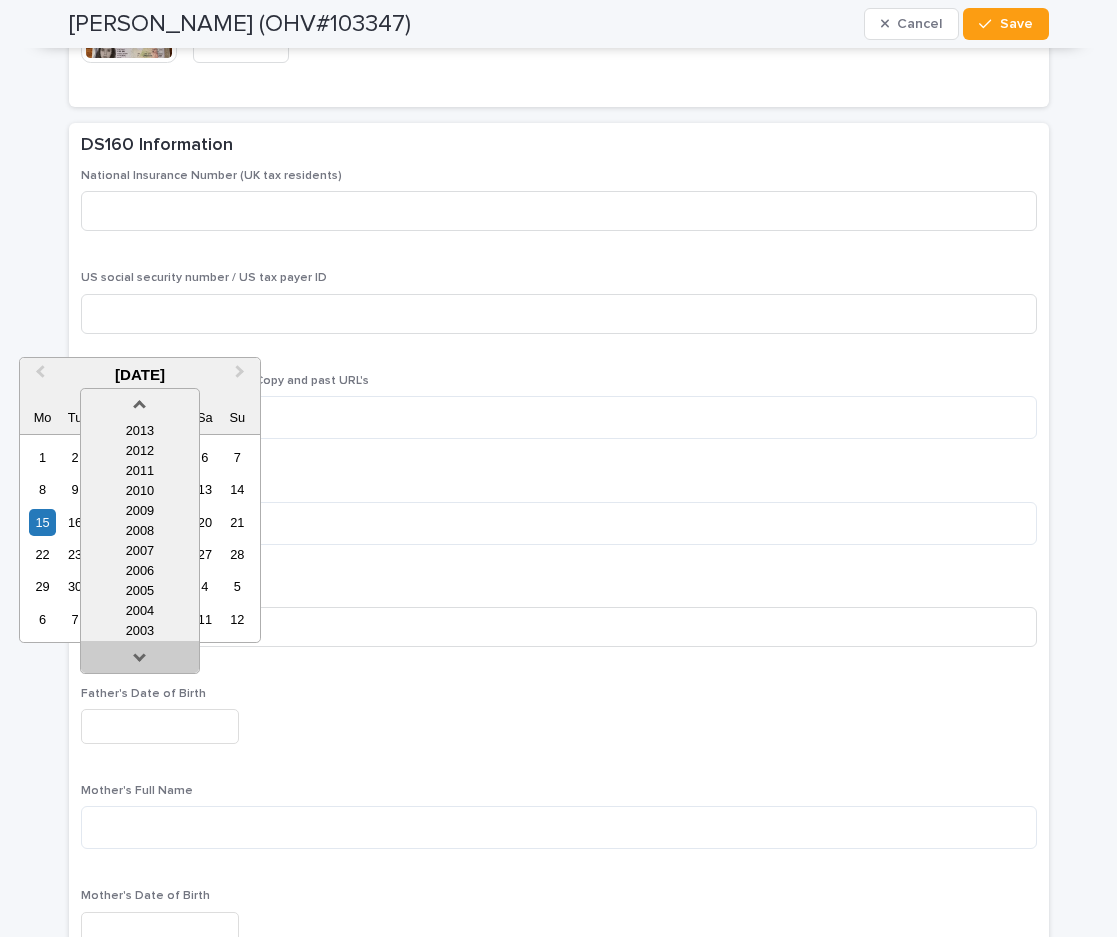 click at bounding box center [140, 661] 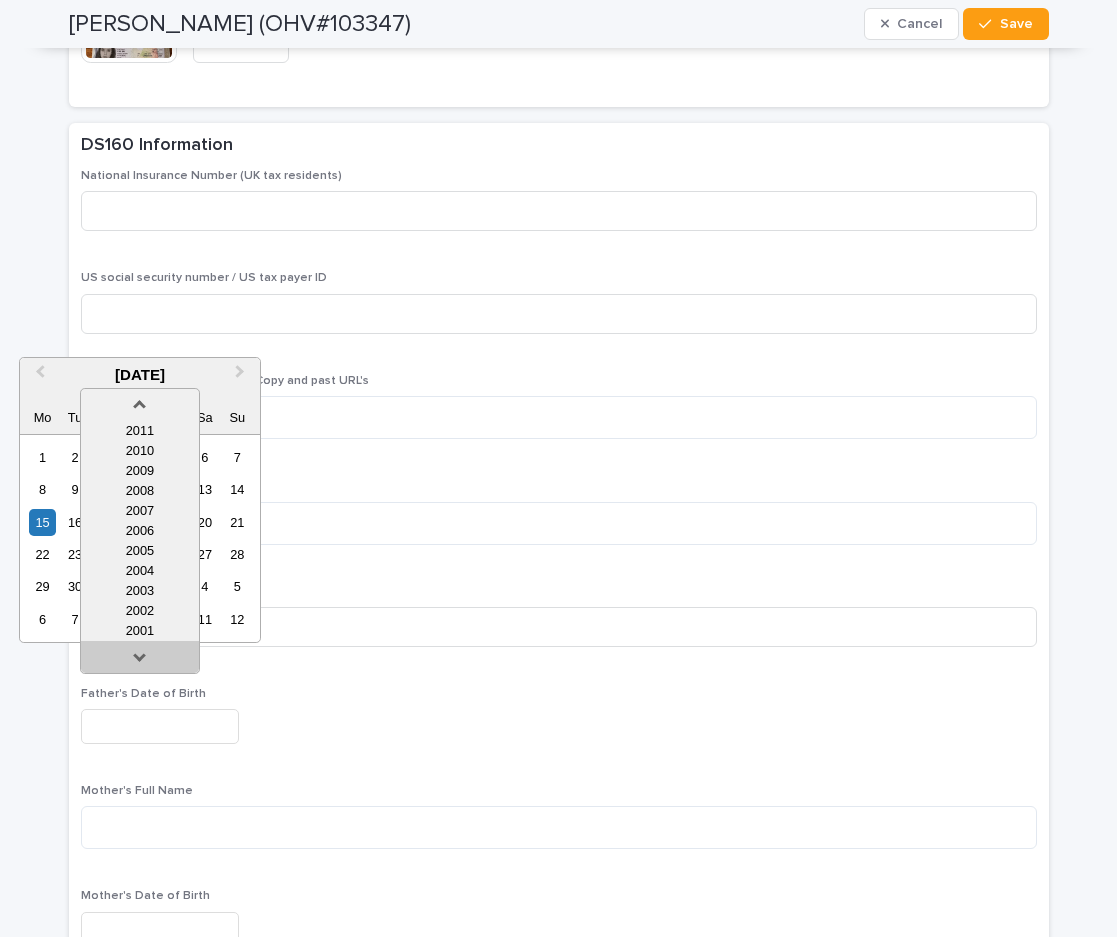 click at bounding box center (140, 661) 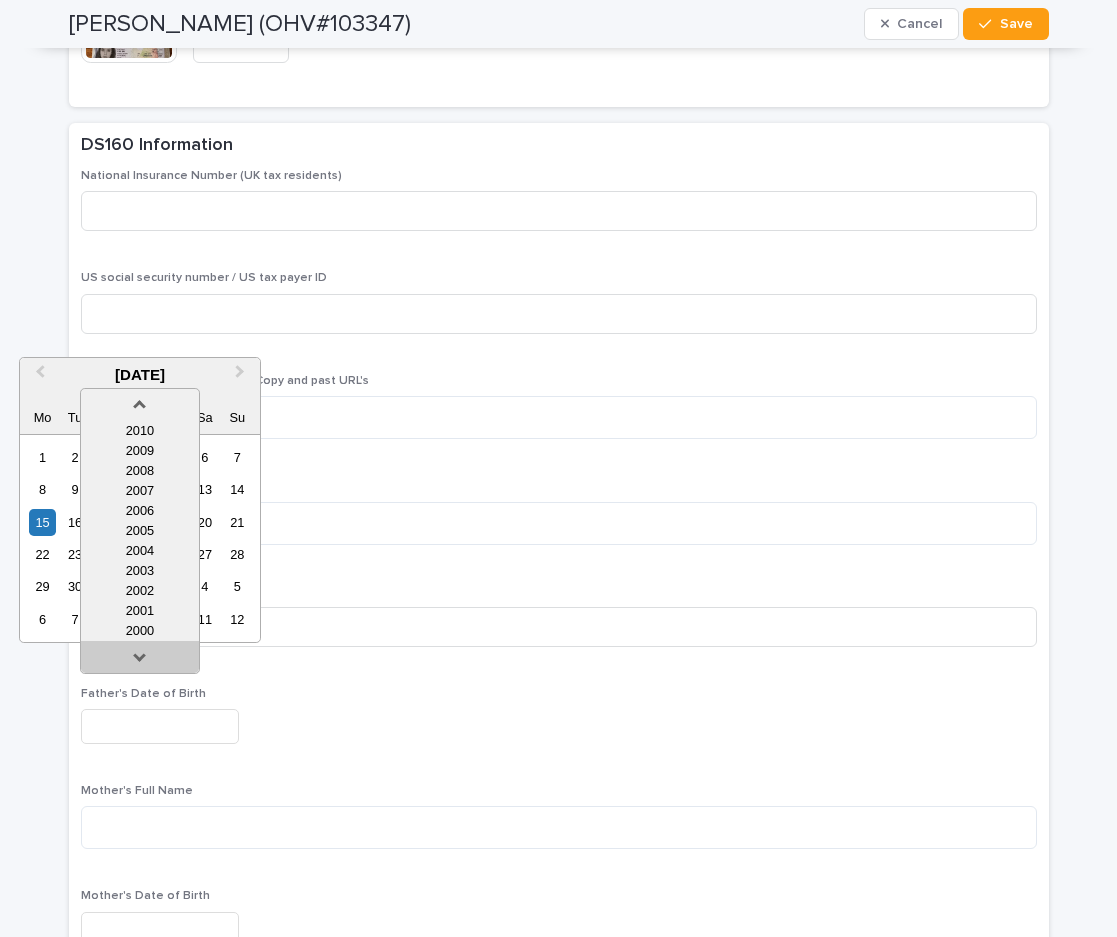 click at bounding box center (140, 661) 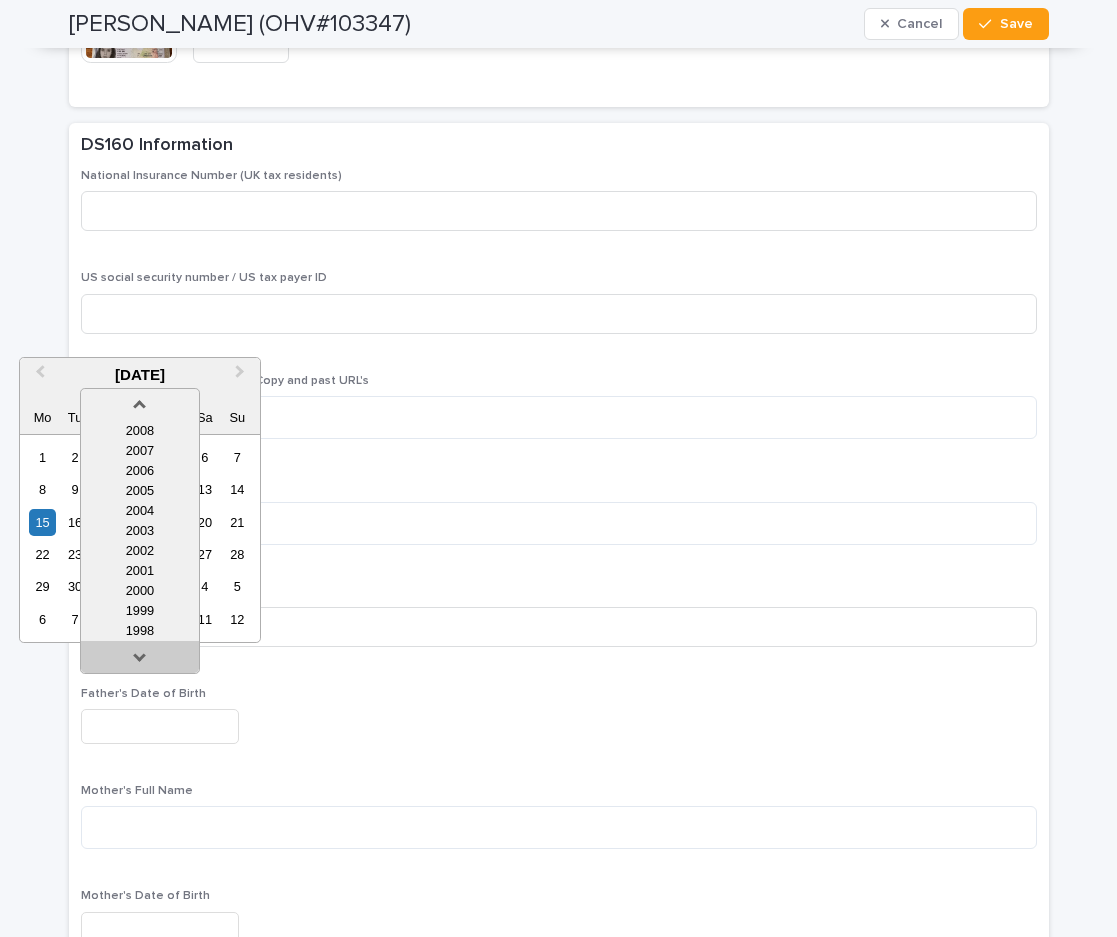 click at bounding box center (140, 661) 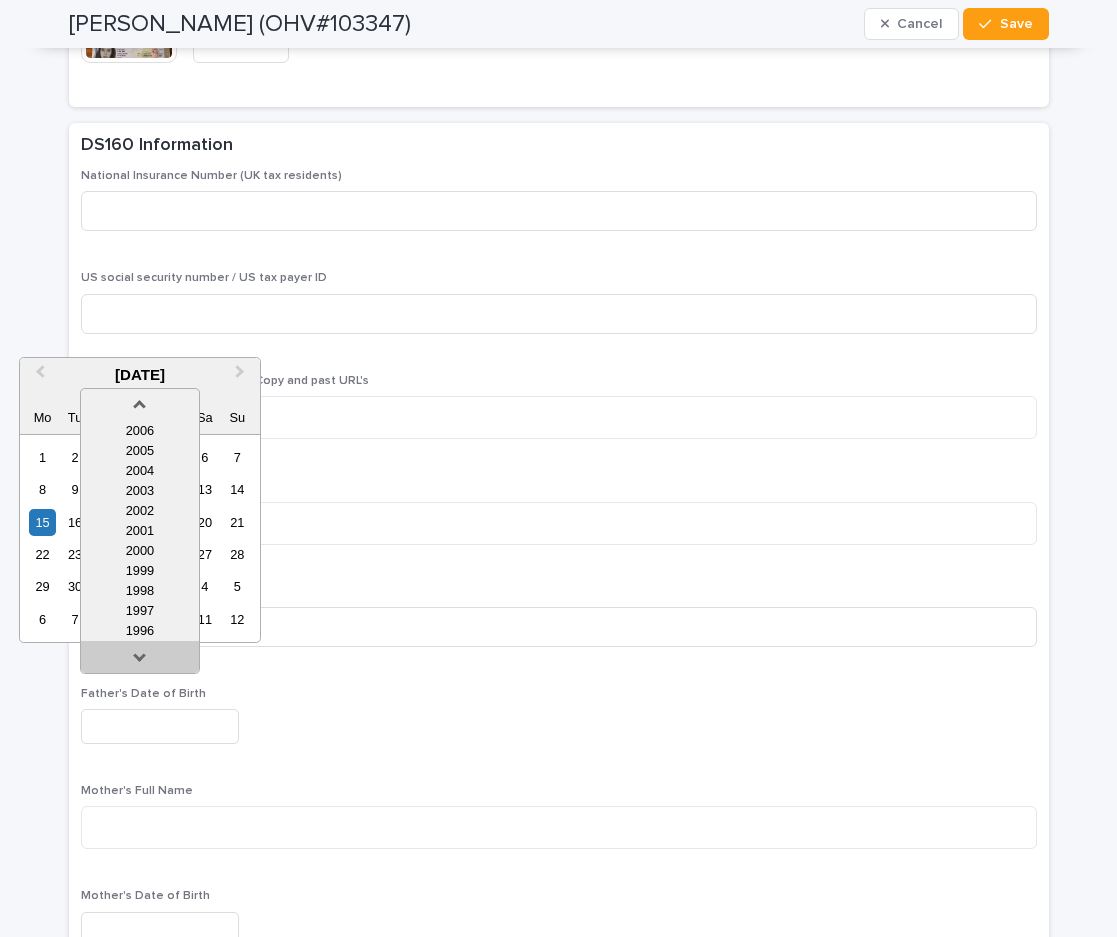 click at bounding box center [140, 661] 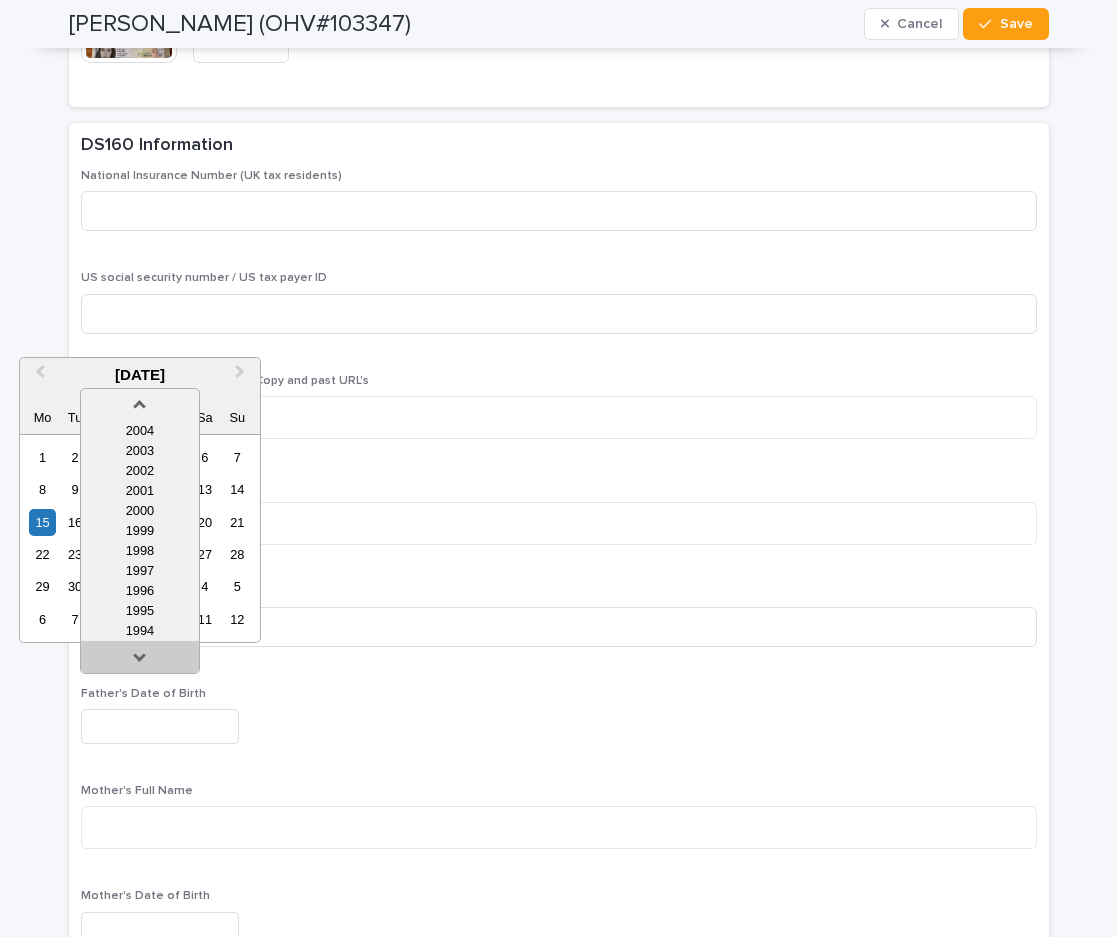 click at bounding box center (140, 661) 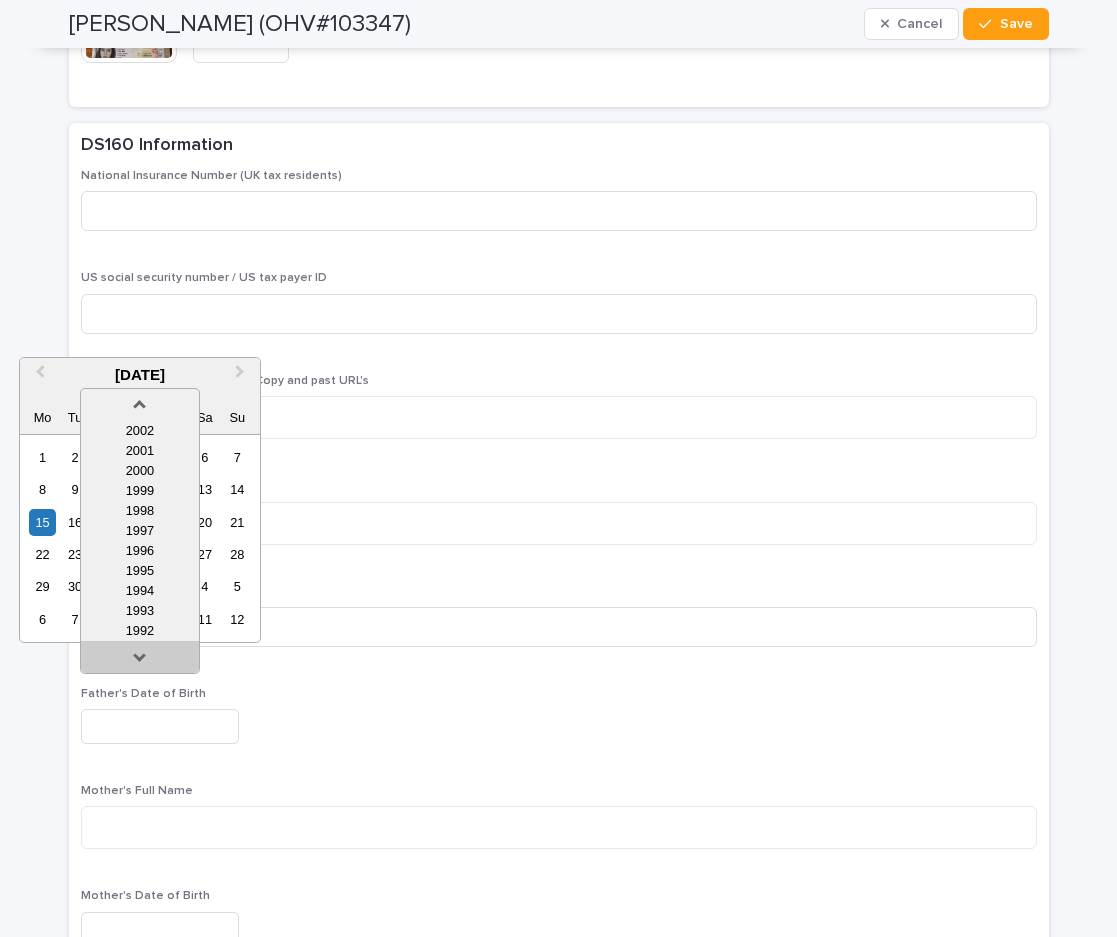 click at bounding box center [140, 661] 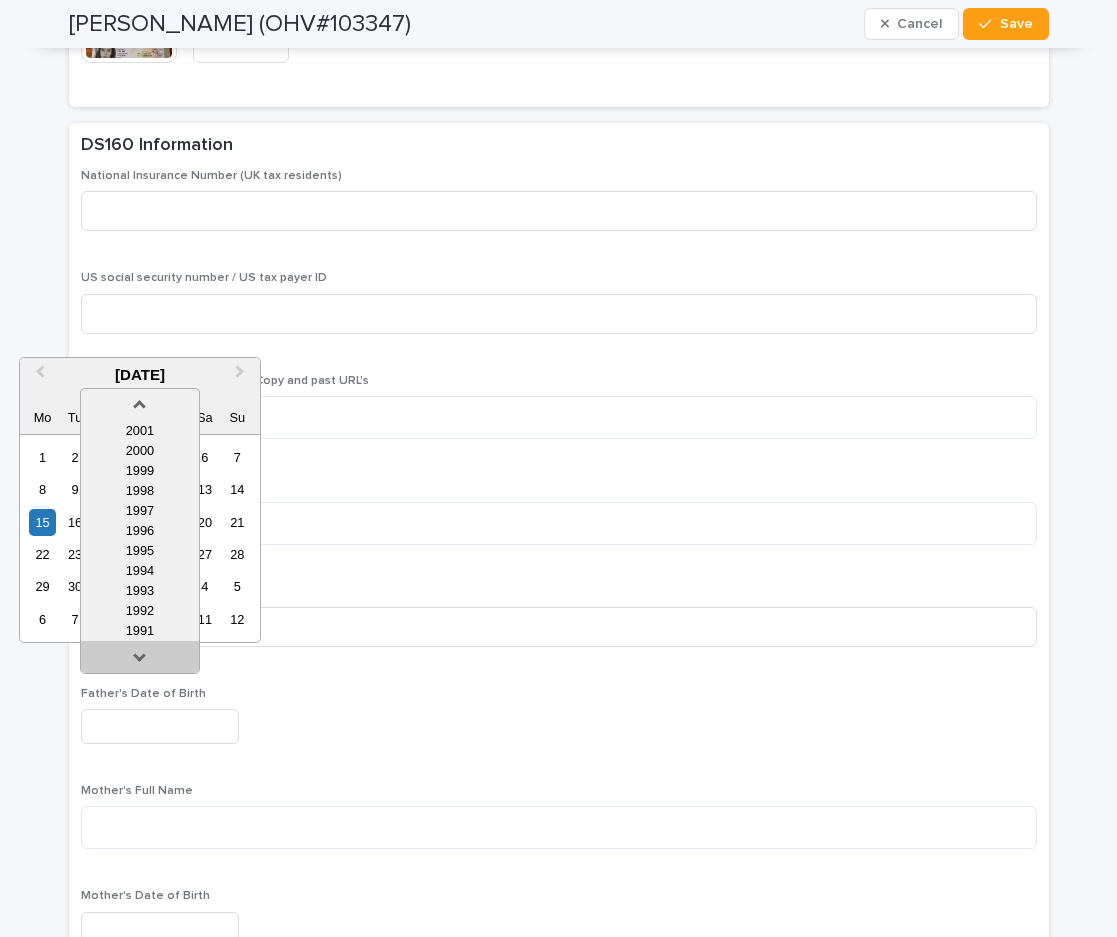 click at bounding box center (140, 661) 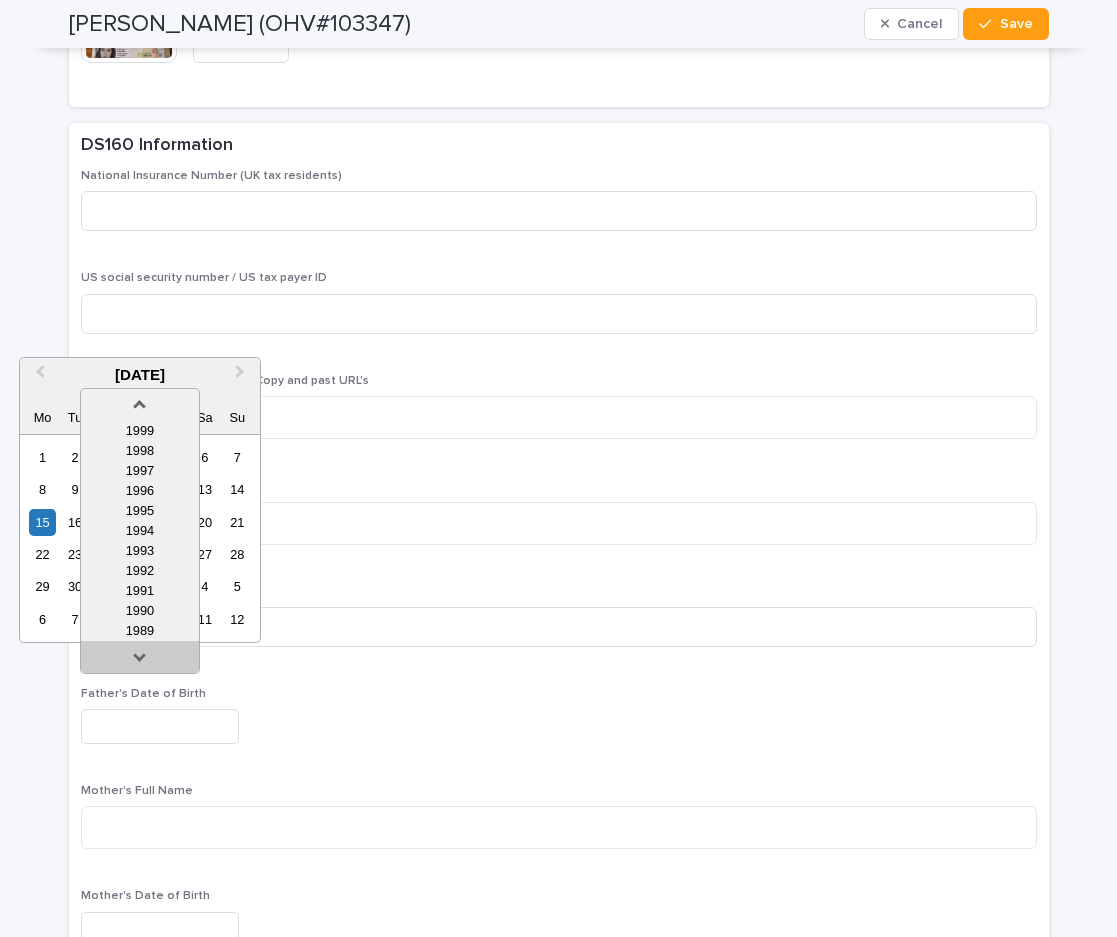 click at bounding box center (140, 661) 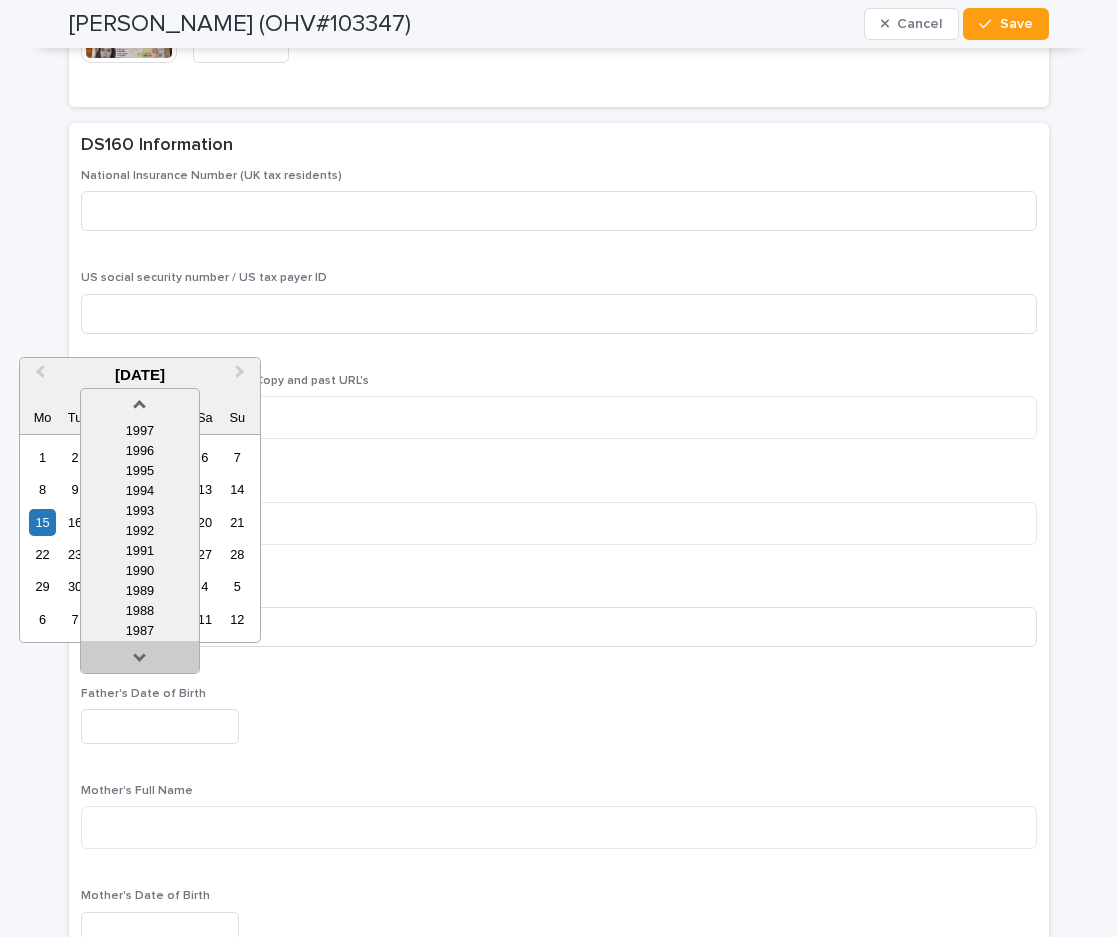 click at bounding box center (140, 661) 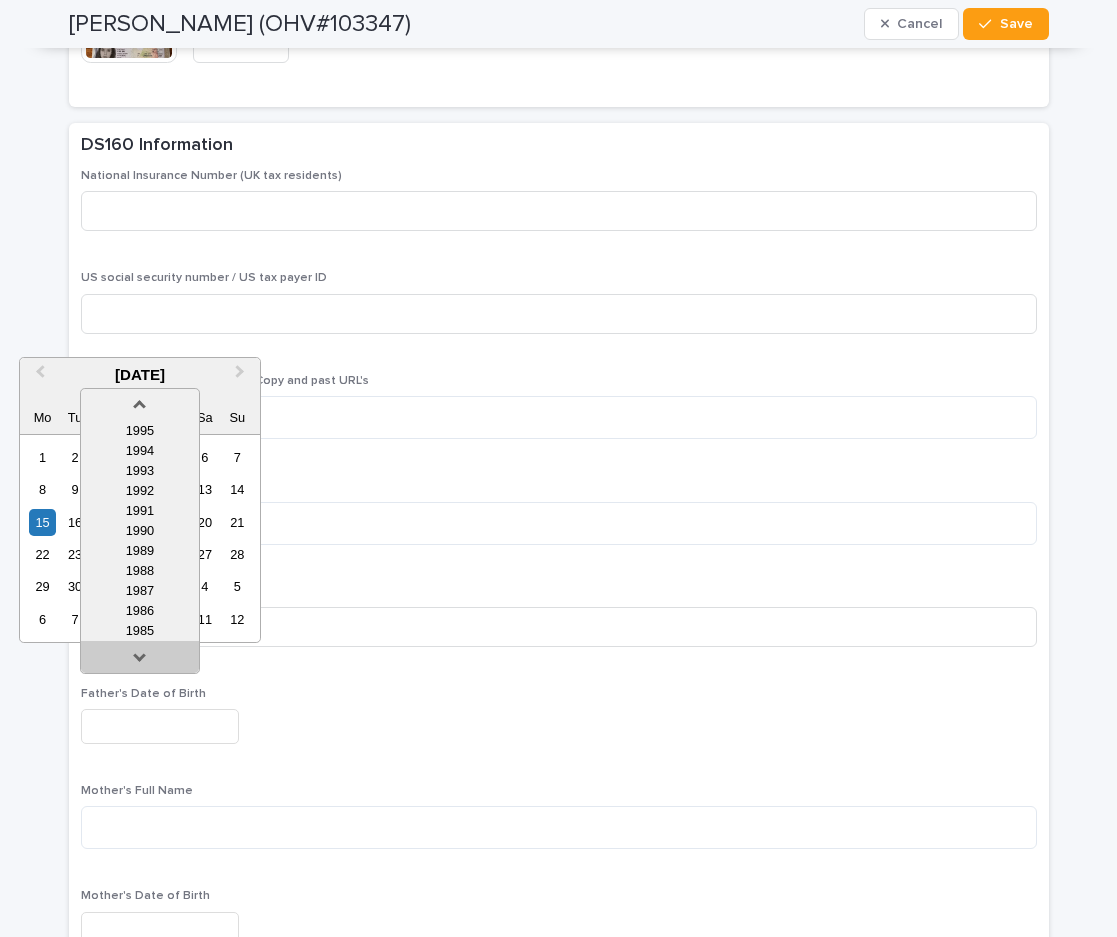 click at bounding box center [140, 661] 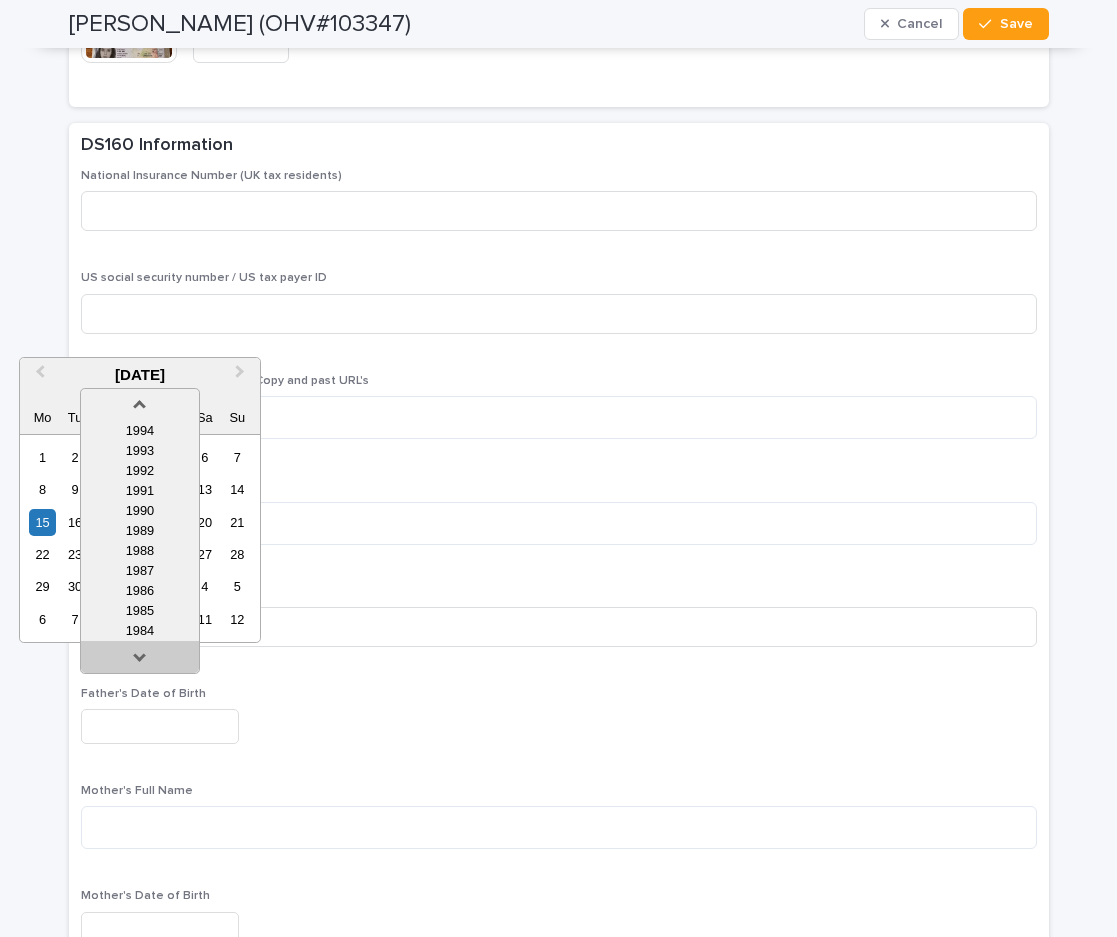click at bounding box center [140, 661] 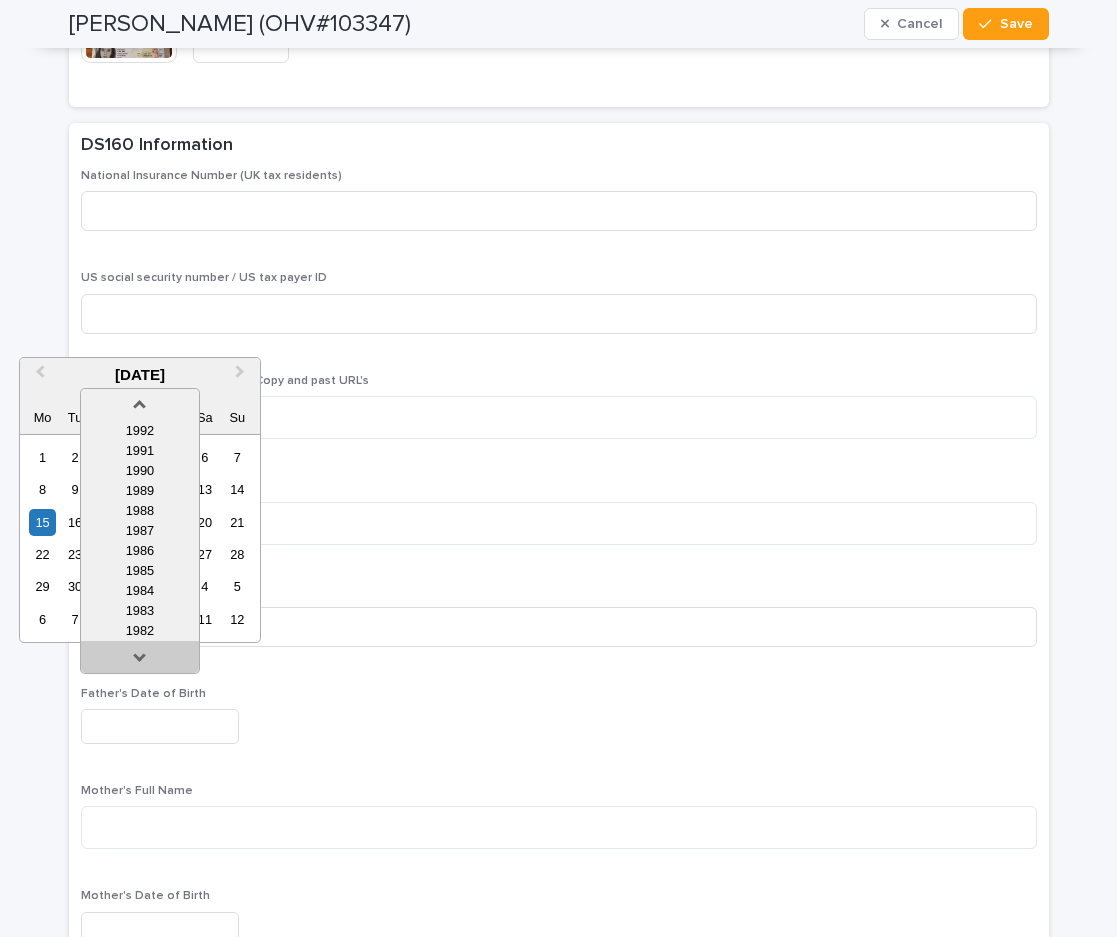 click at bounding box center [140, 661] 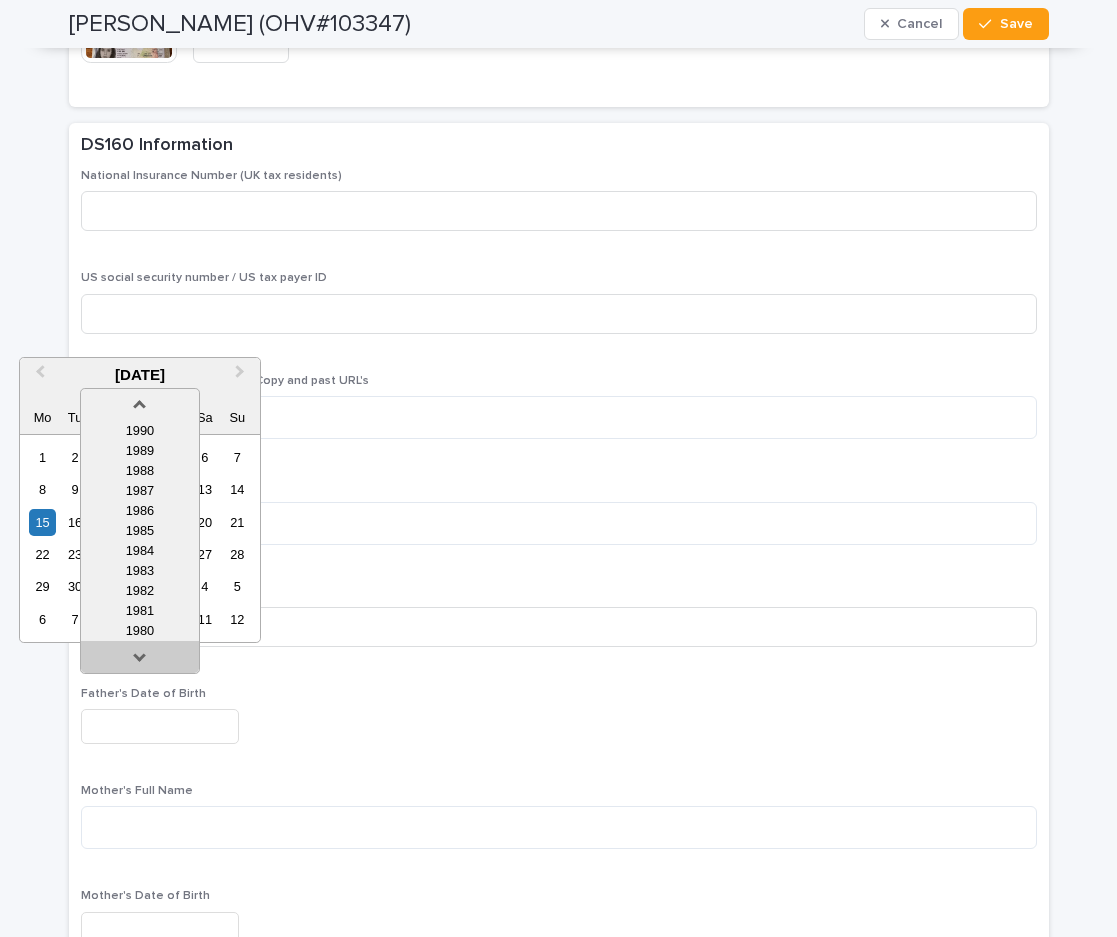 click at bounding box center [140, 661] 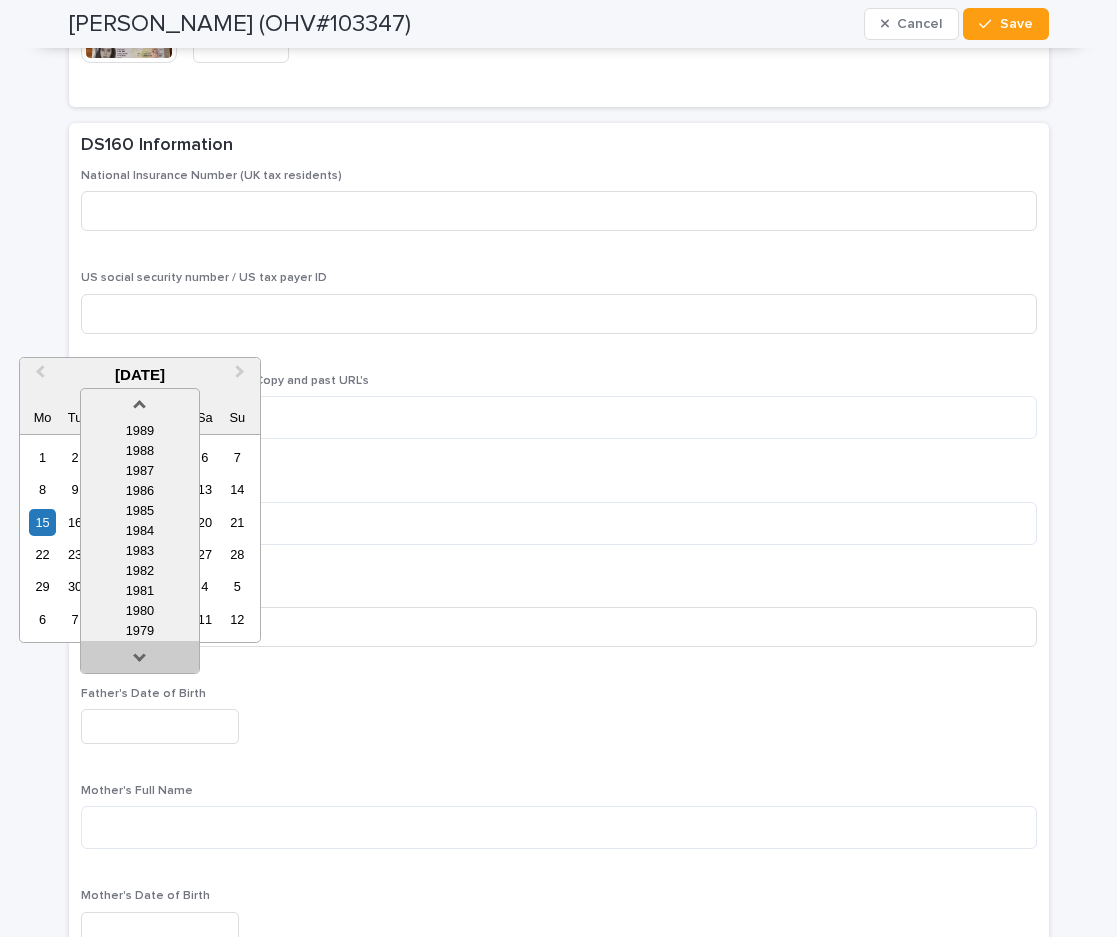 click at bounding box center [140, 661] 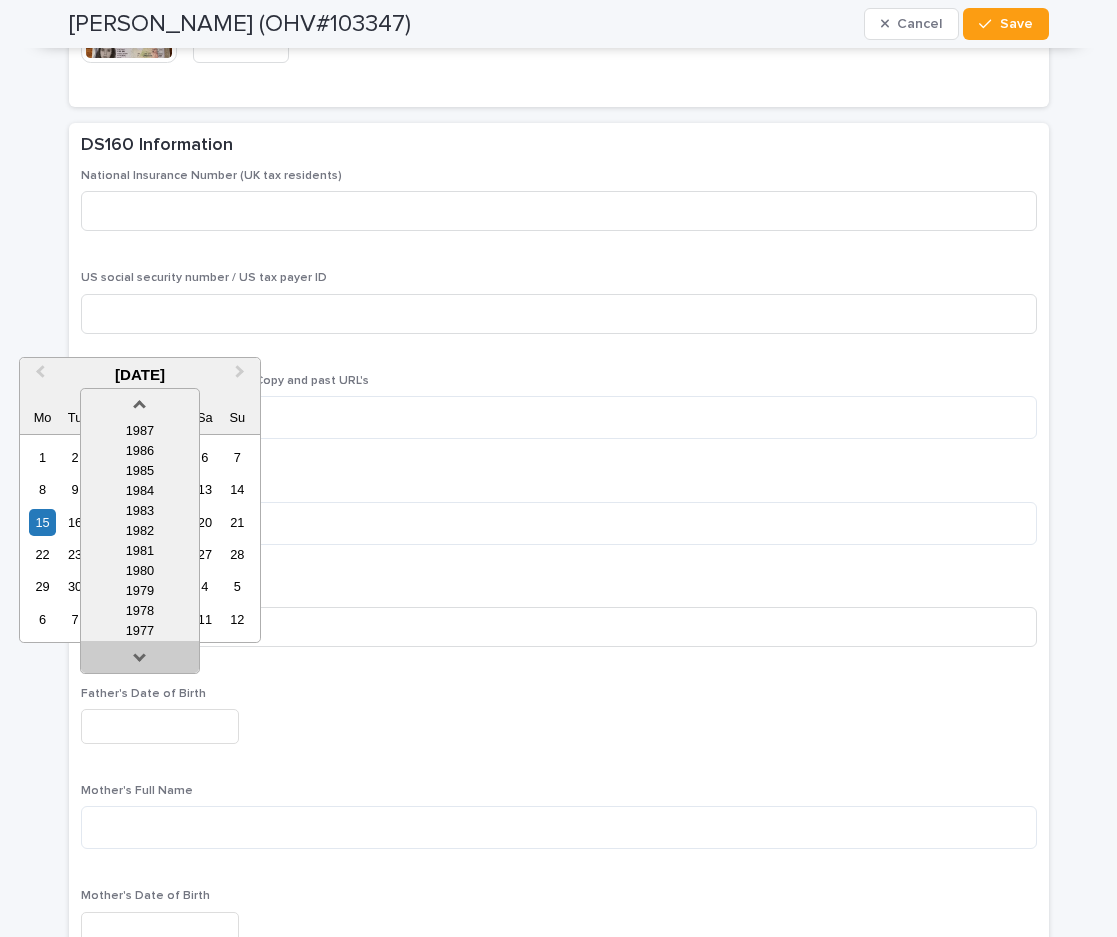 click at bounding box center (140, 661) 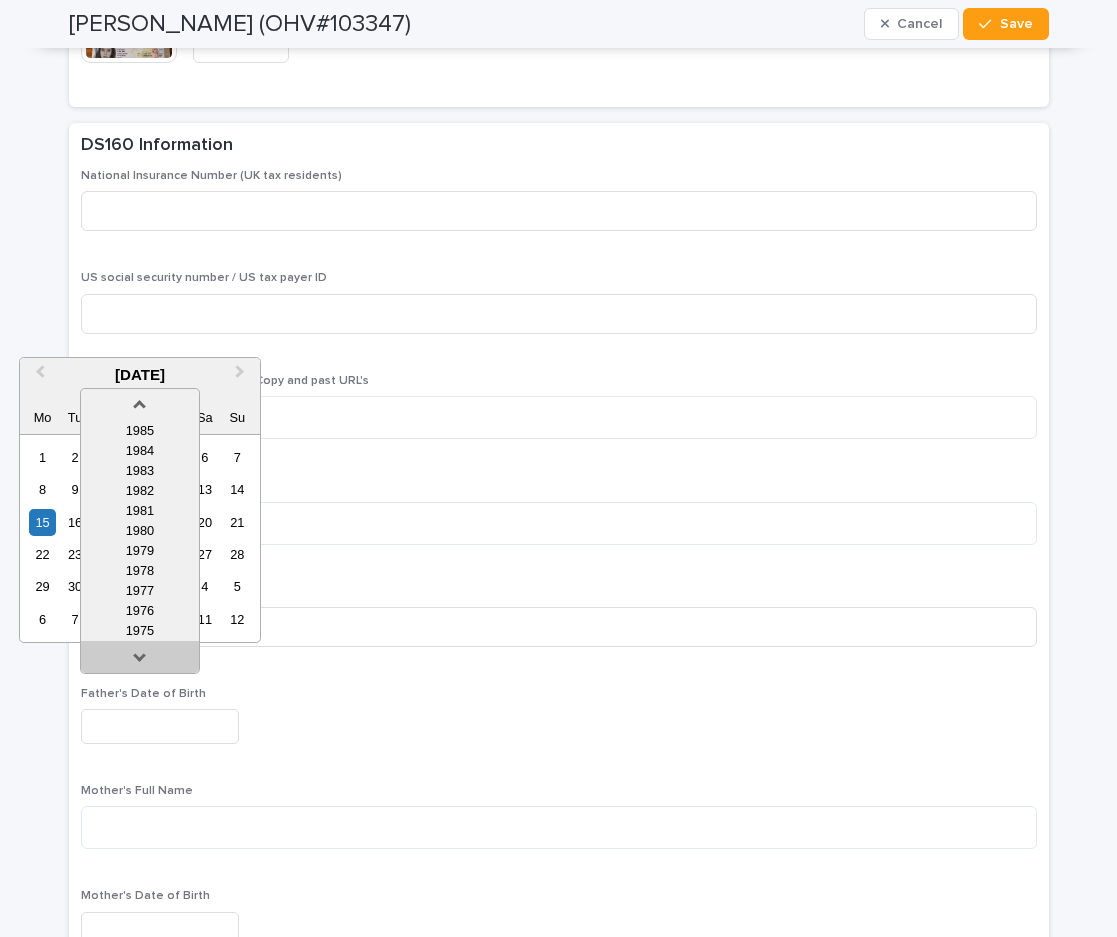 click at bounding box center [140, 661] 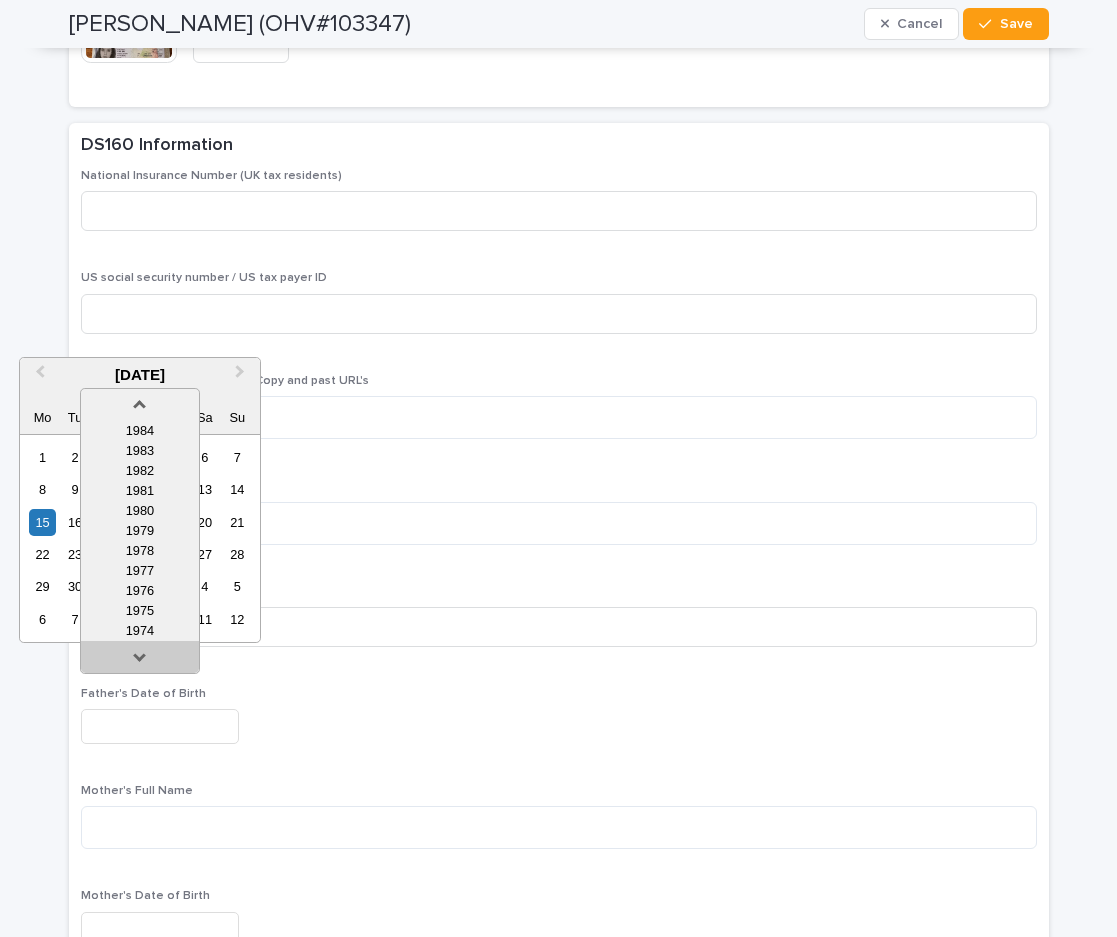 click at bounding box center (140, 661) 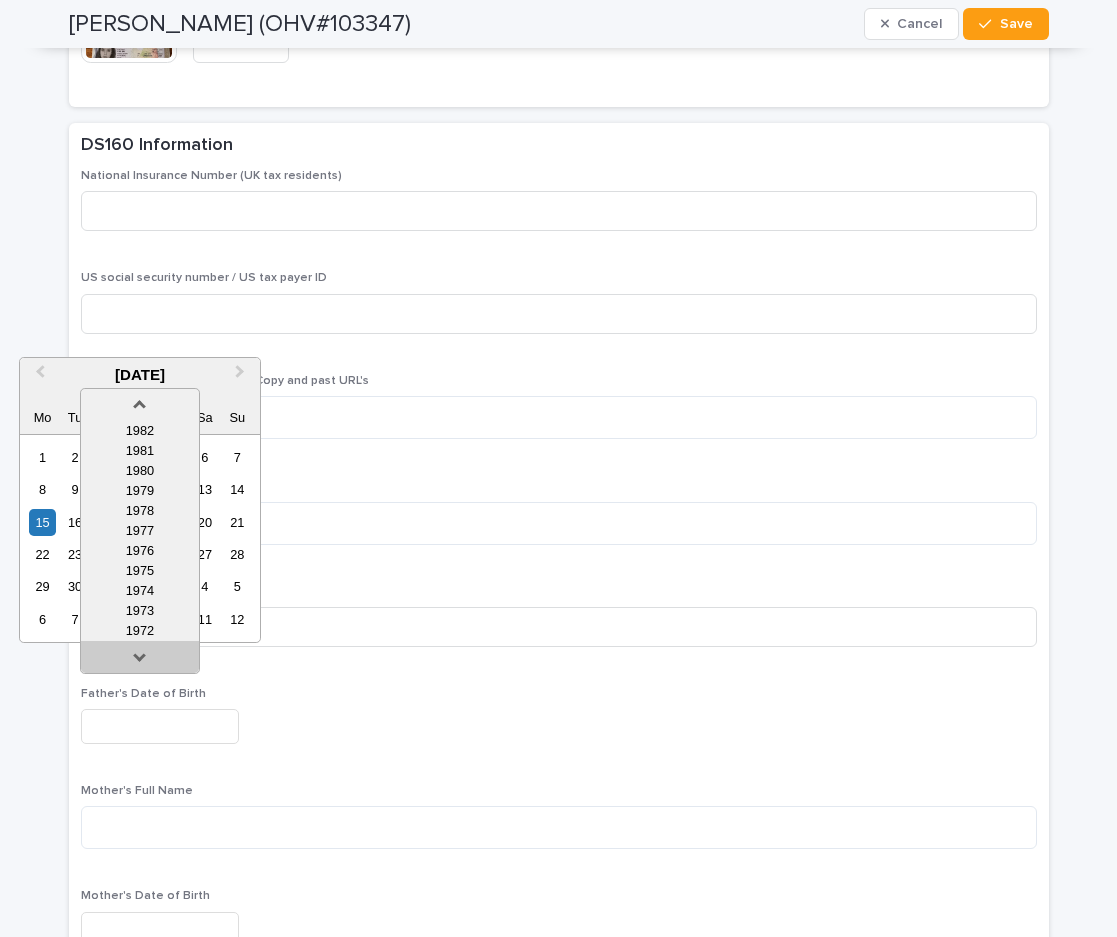 click at bounding box center [140, 661] 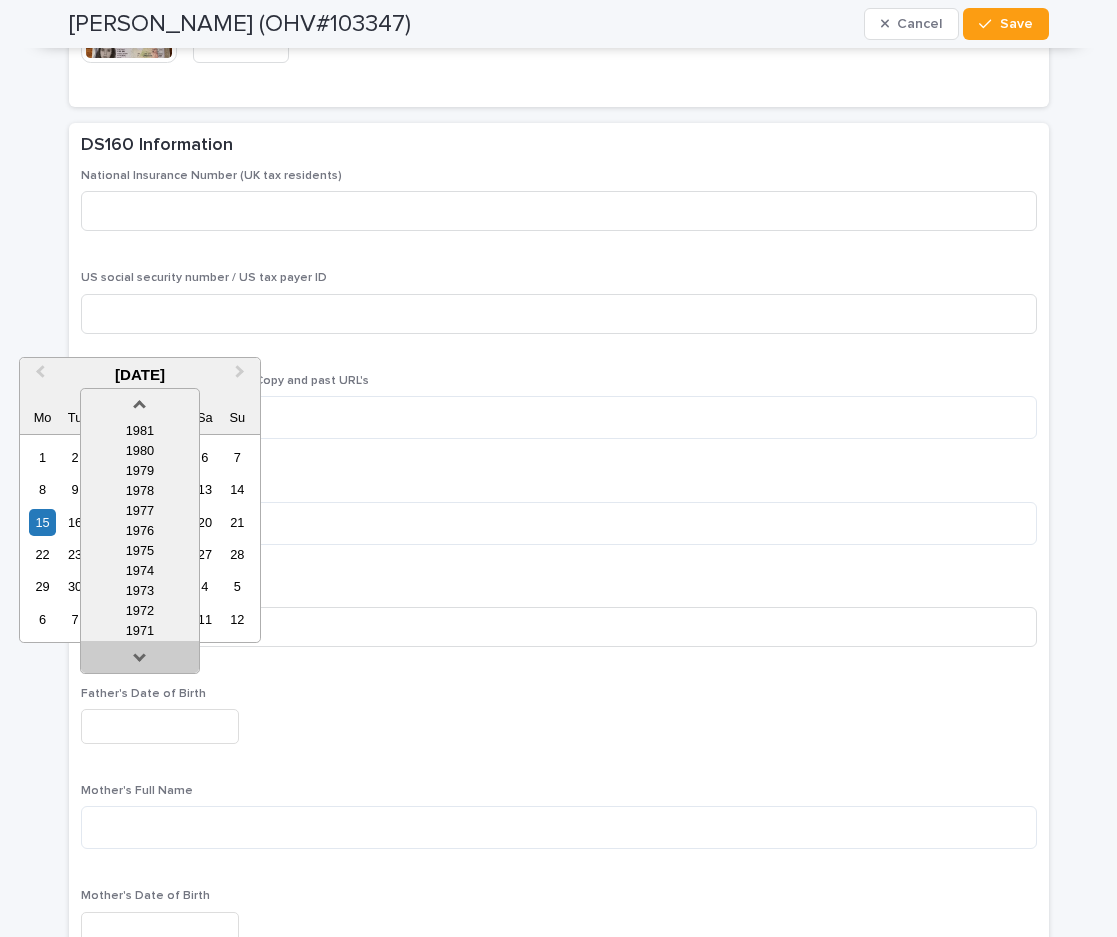 click at bounding box center (140, 661) 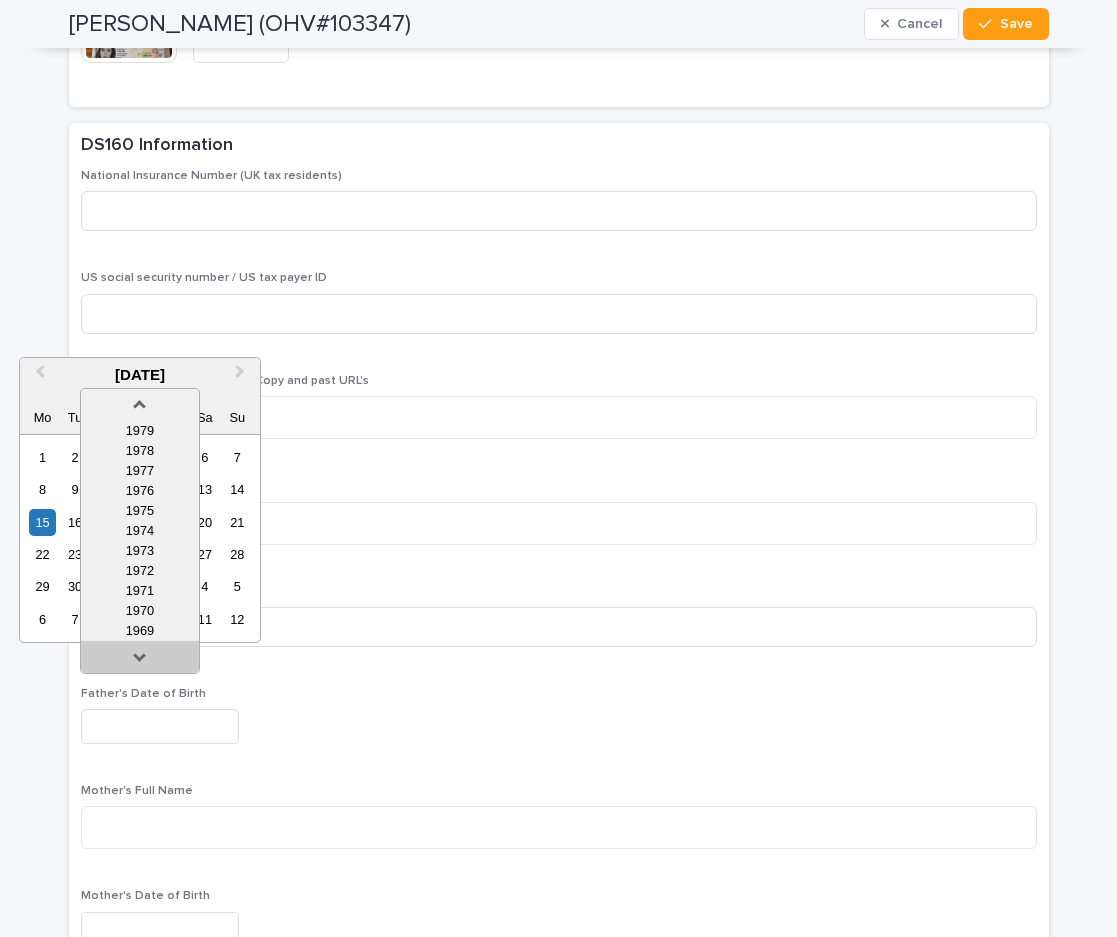 click at bounding box center (140, 661) 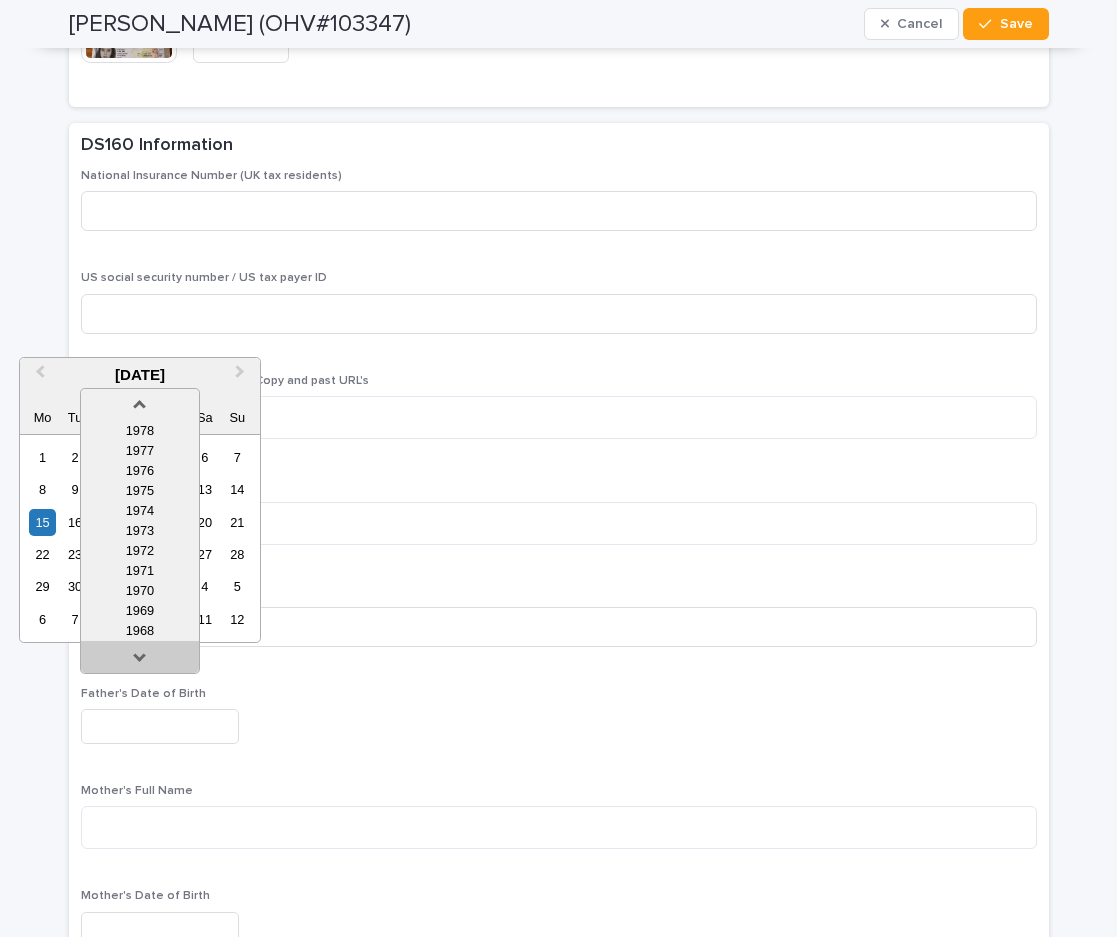 click at bounding box center [140, 661] 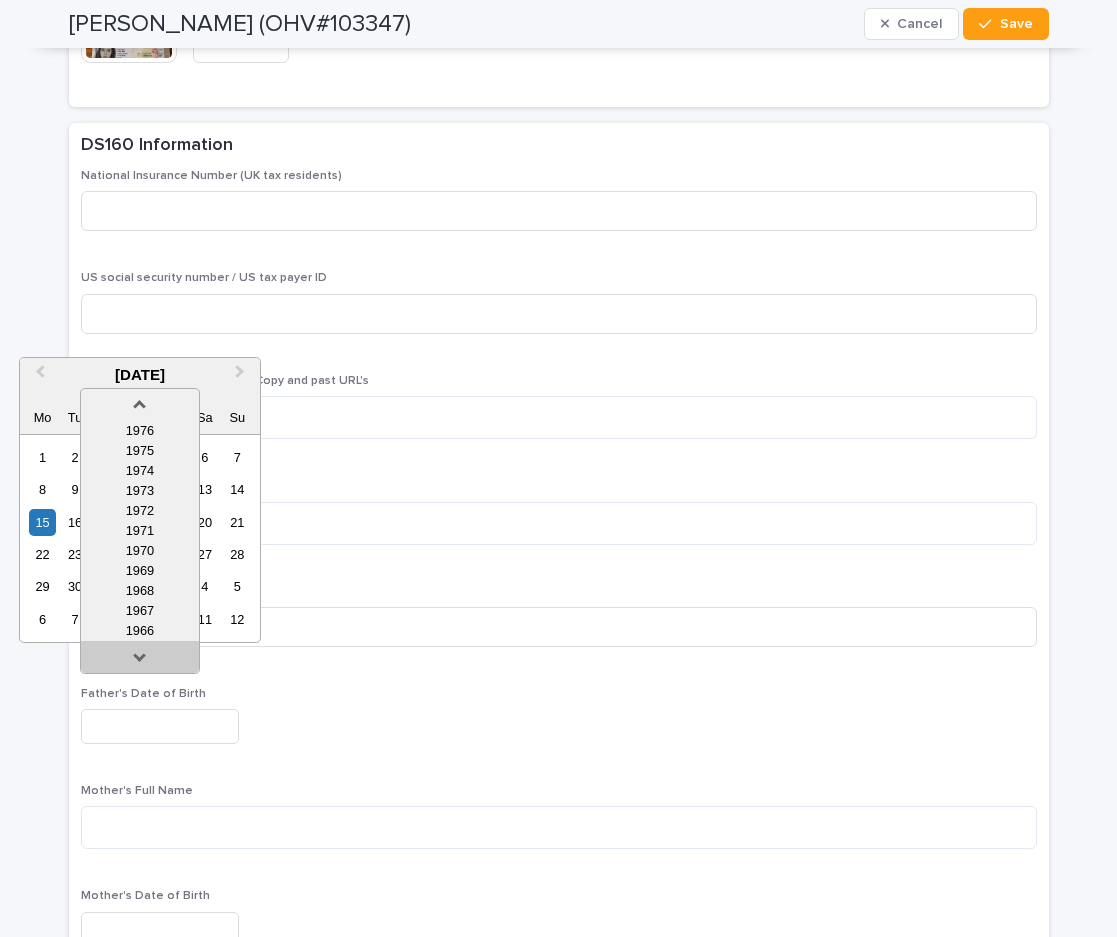 click at bounding box center [140, 661] 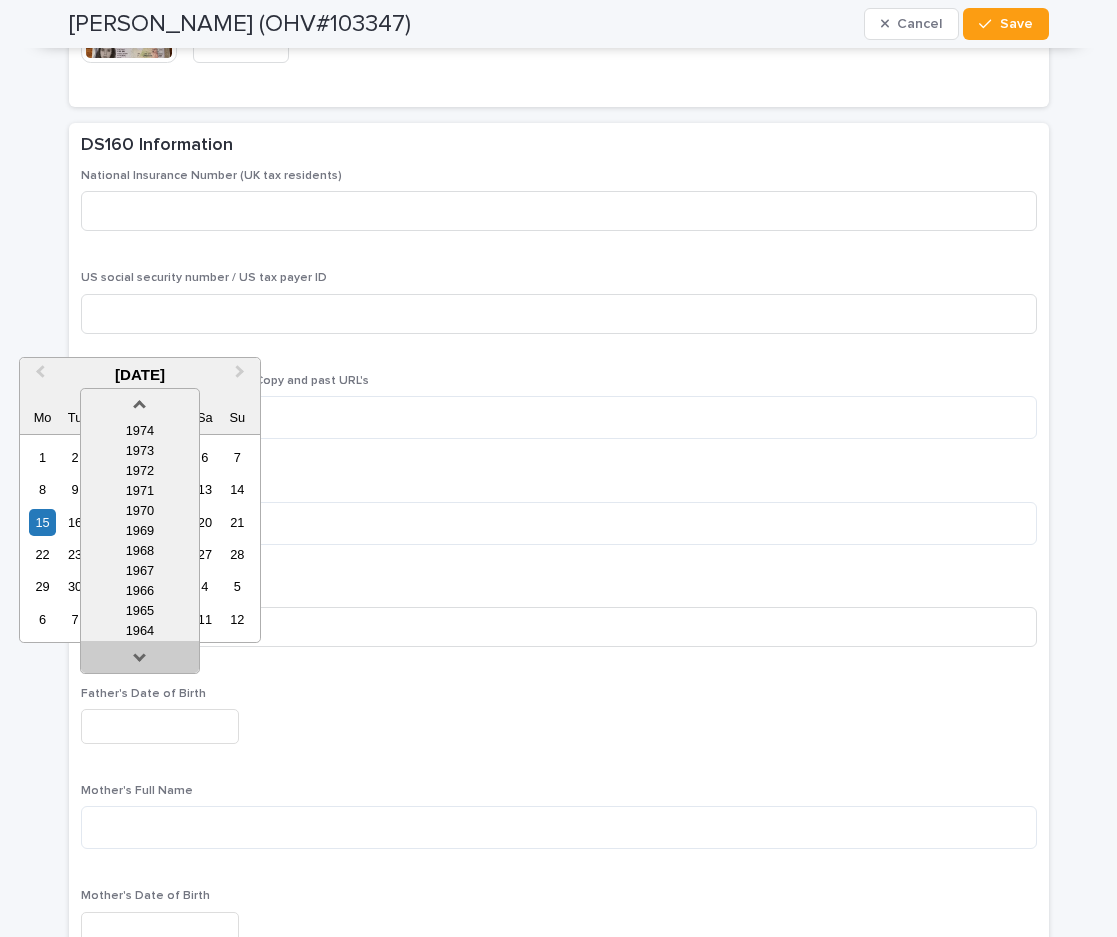 click at bounding box center [140, 661] 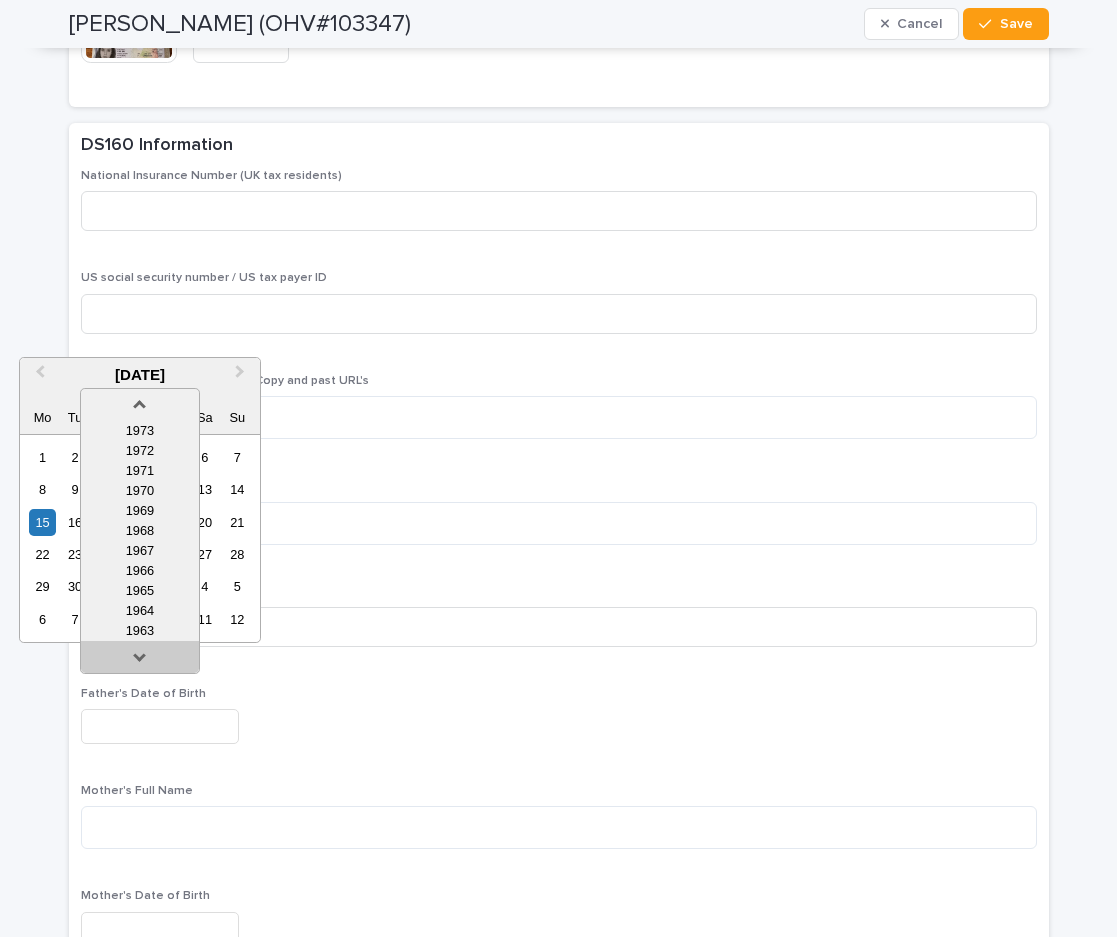 click at bounding box center [140, 661] 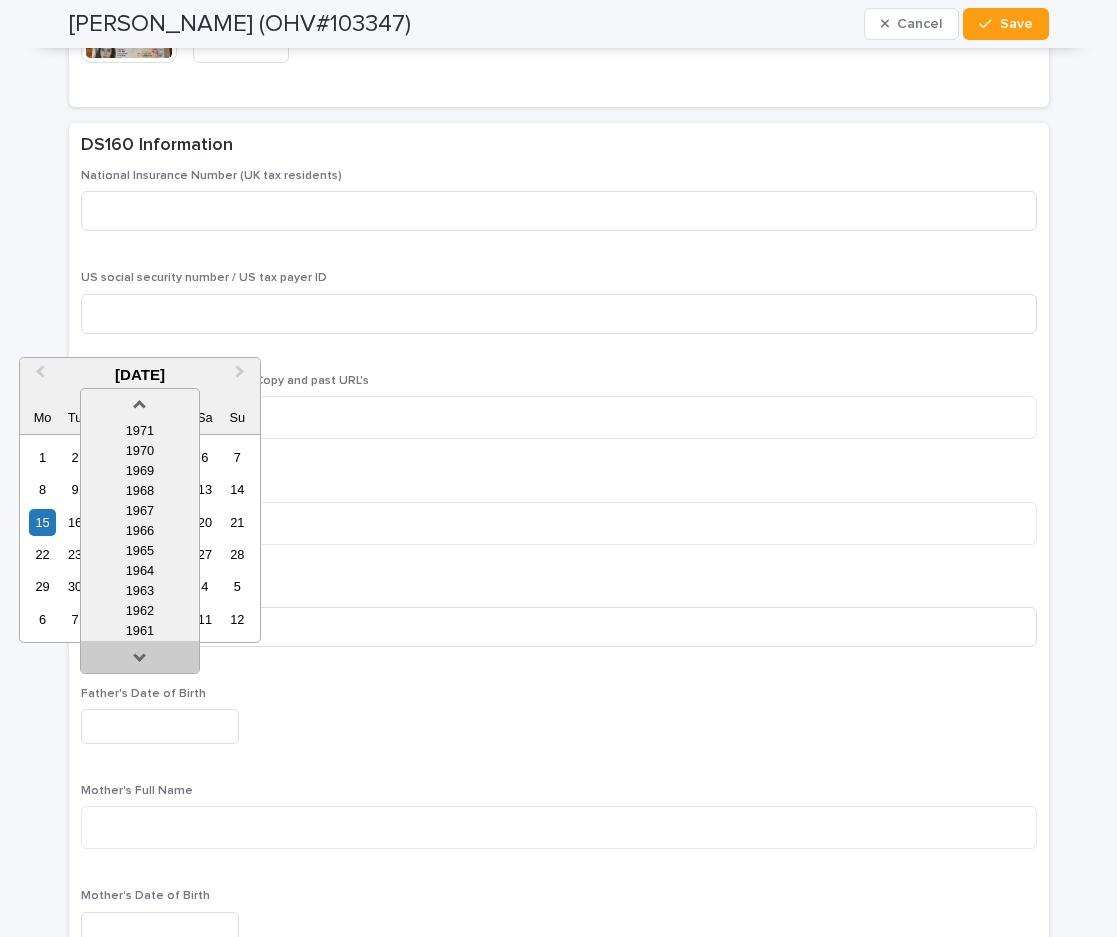 click at bounding box center [140, 661] 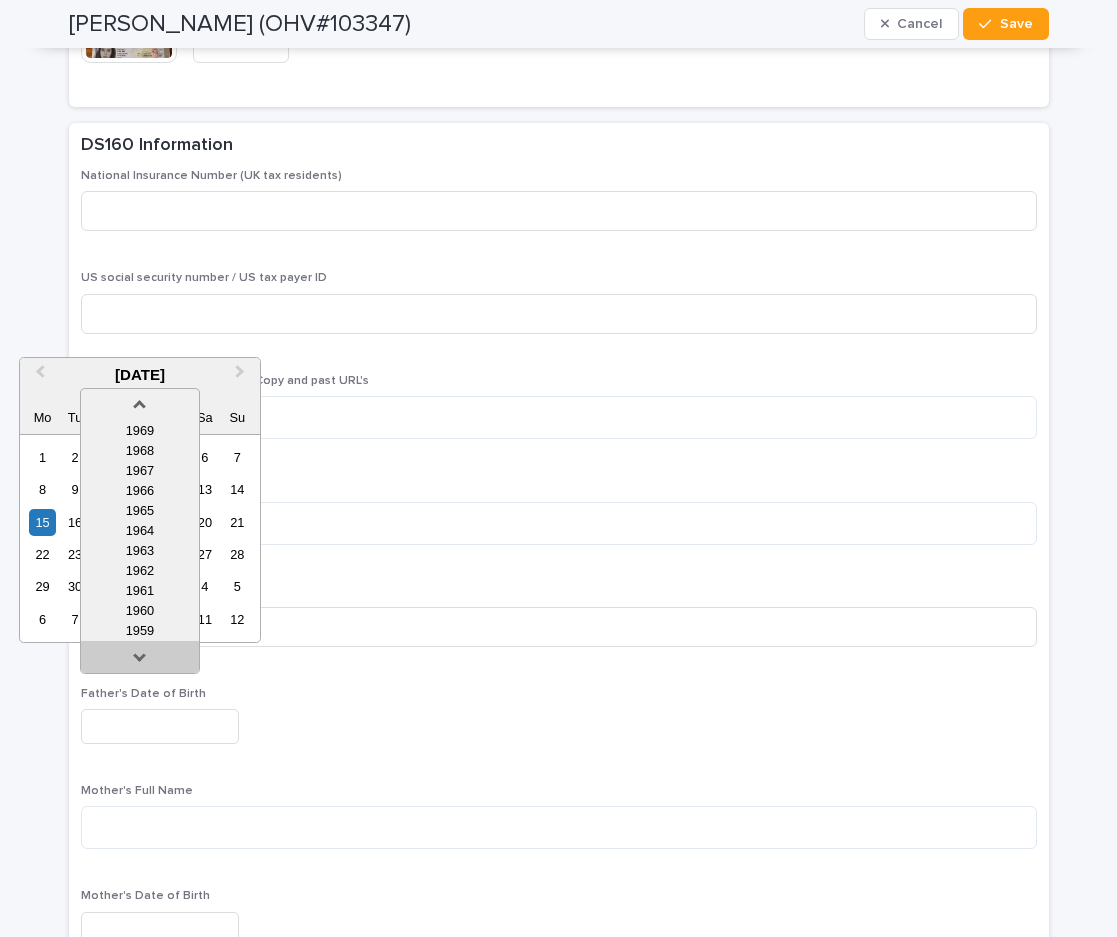 click at bounding box center [140, 661] 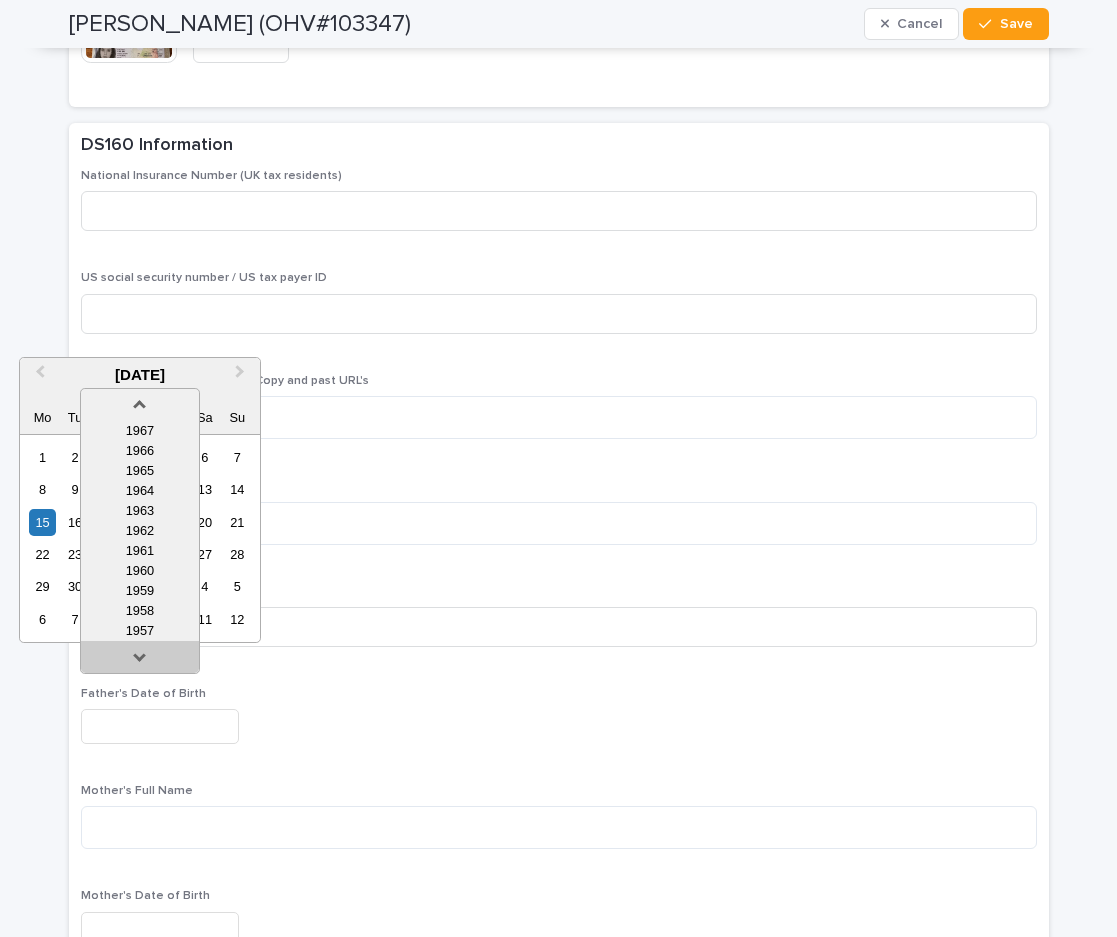 click at bounding box center [140, 661] 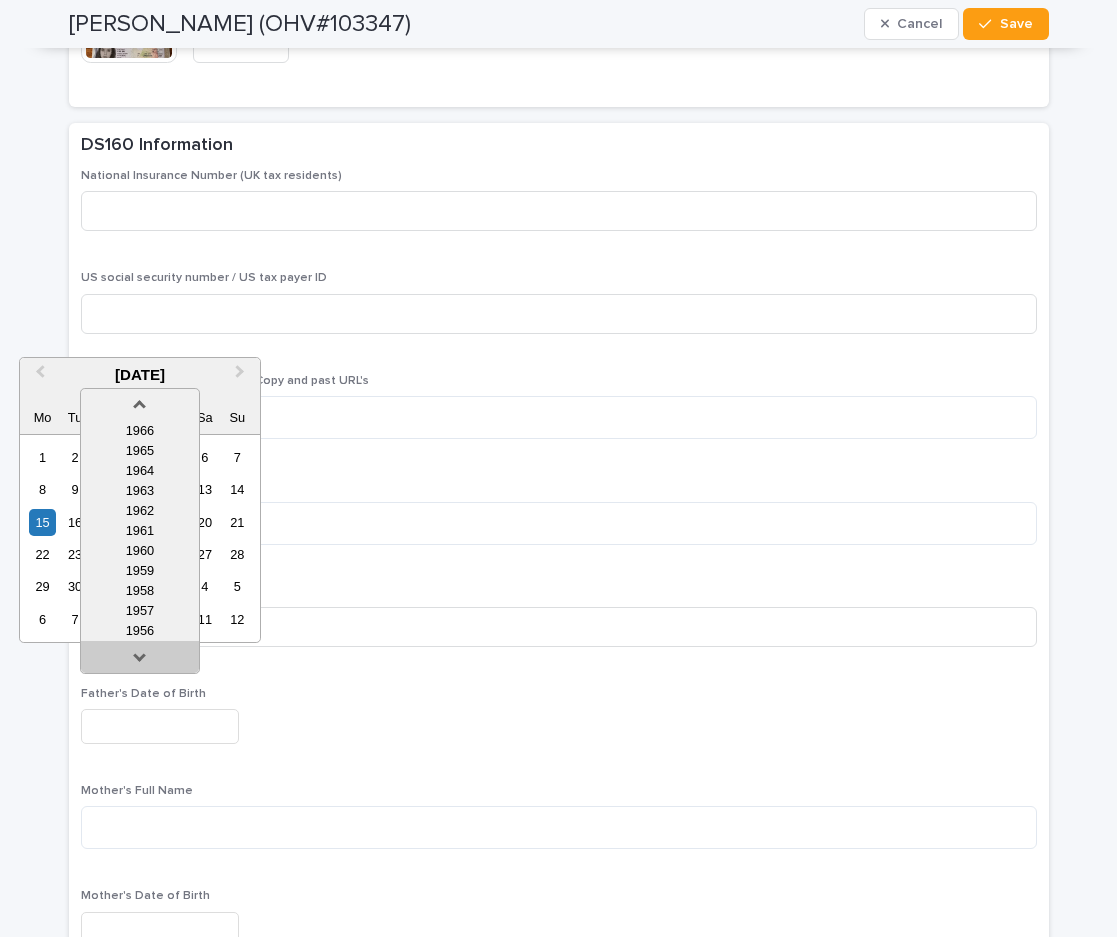 click at bounding box center (140, 661) 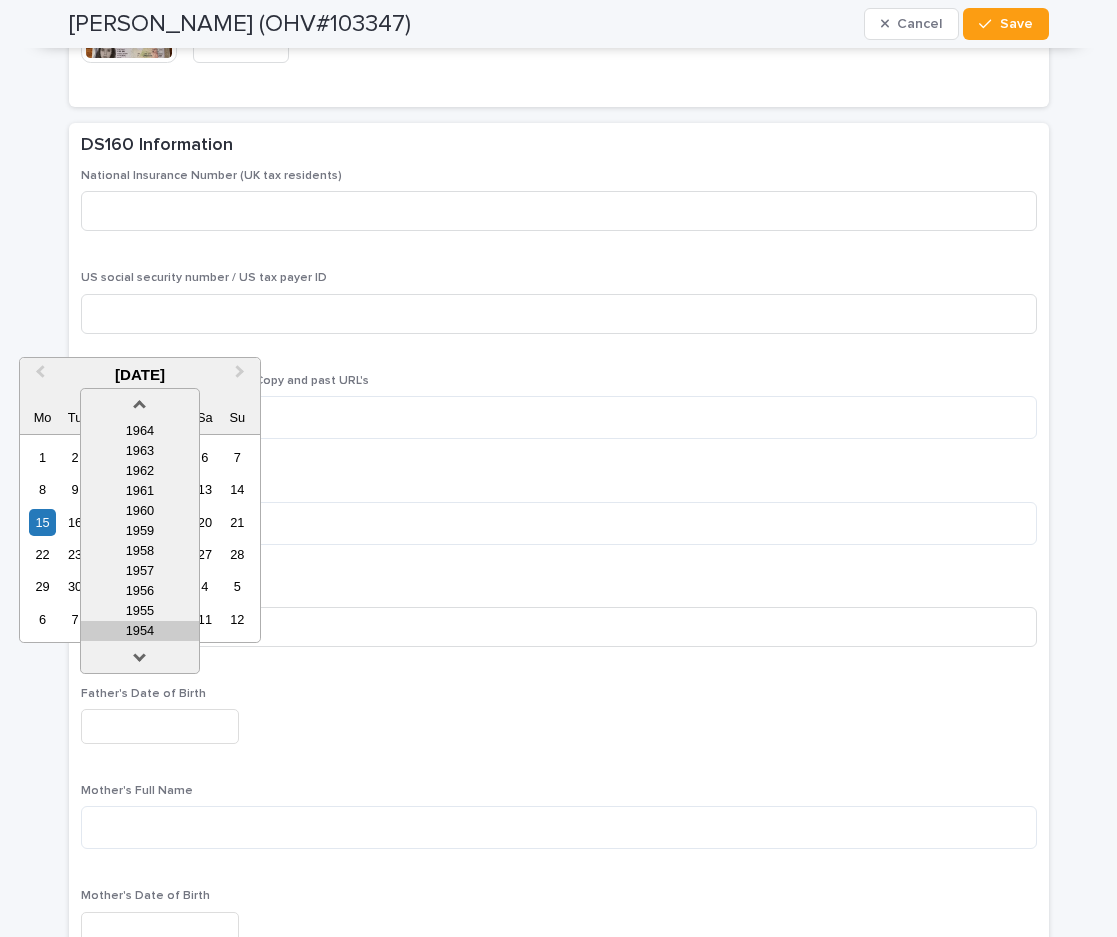 click on "1954" at bounding box center (140, 631) 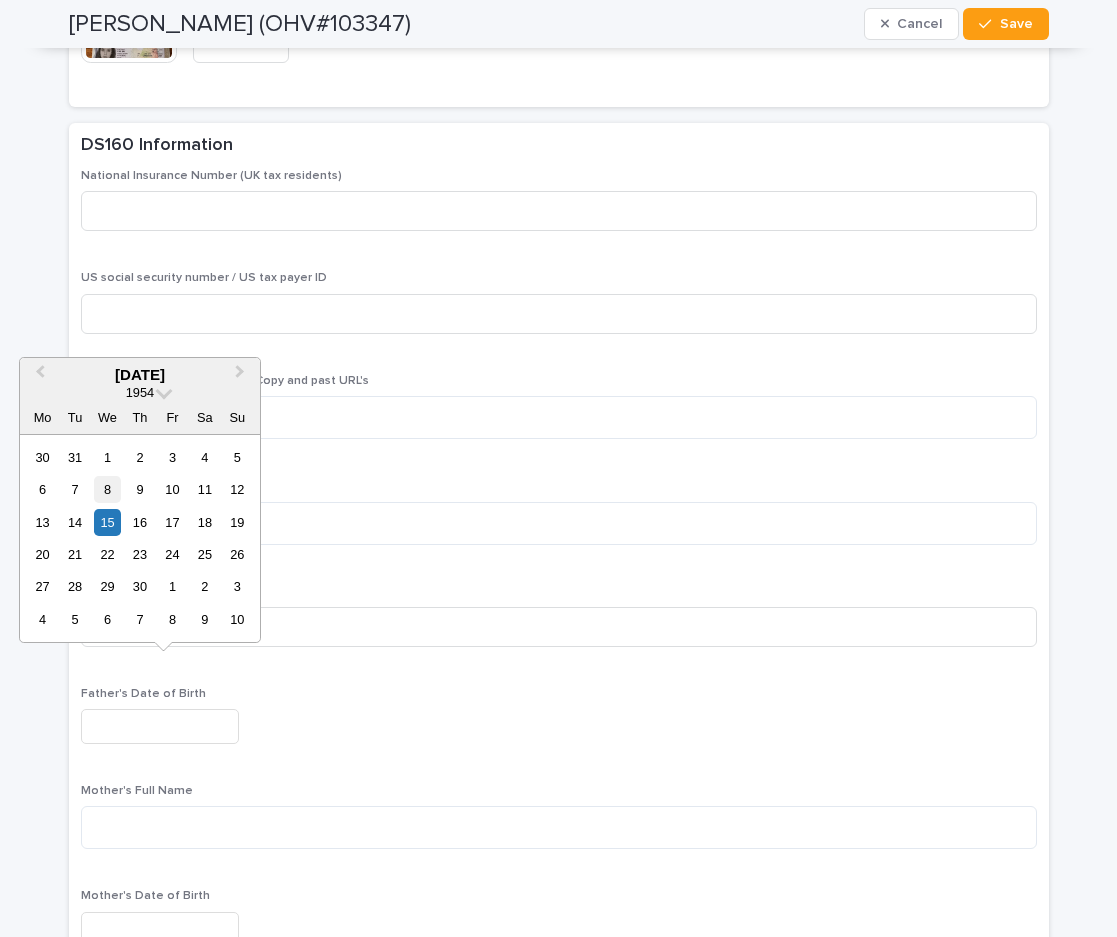 click on "8" at bounding box center [107, 489] 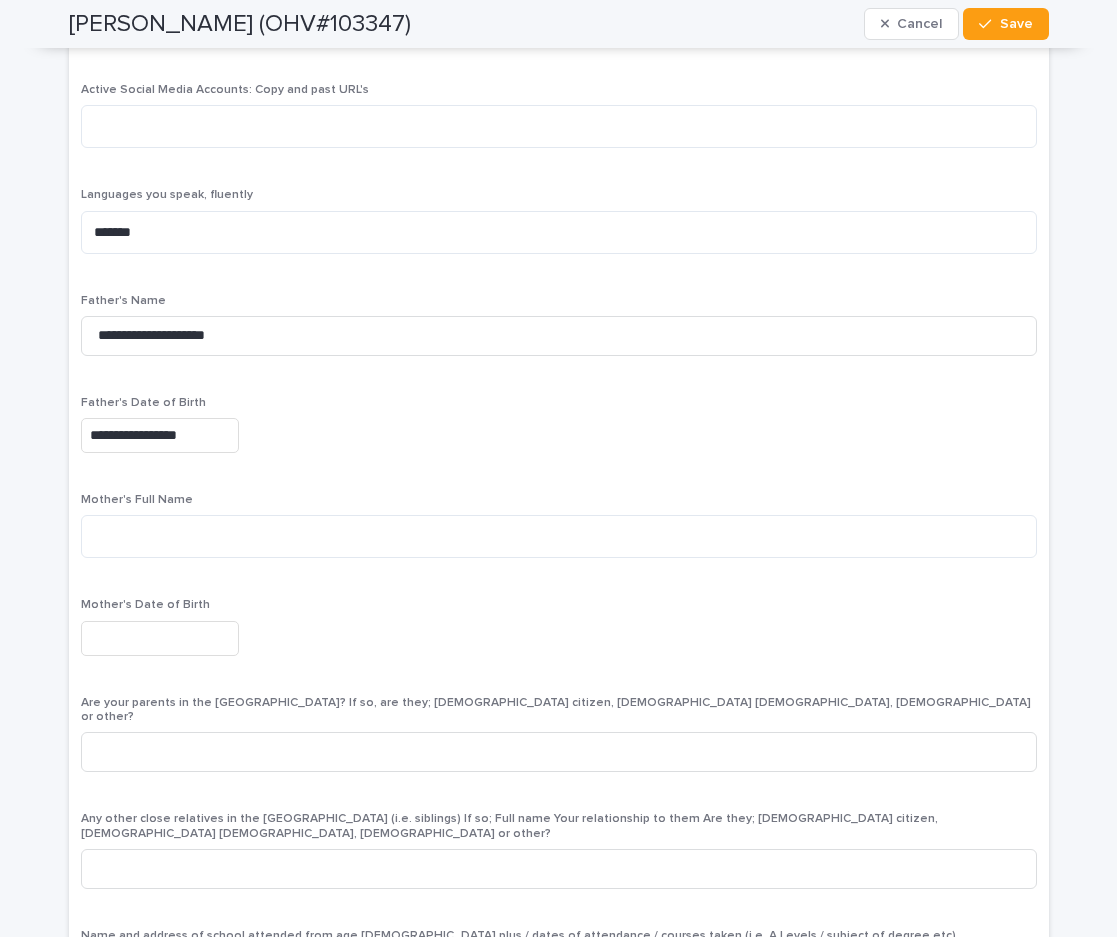 scroll, scrollTop: 5500, scrollLeft: 0, axis: vertical 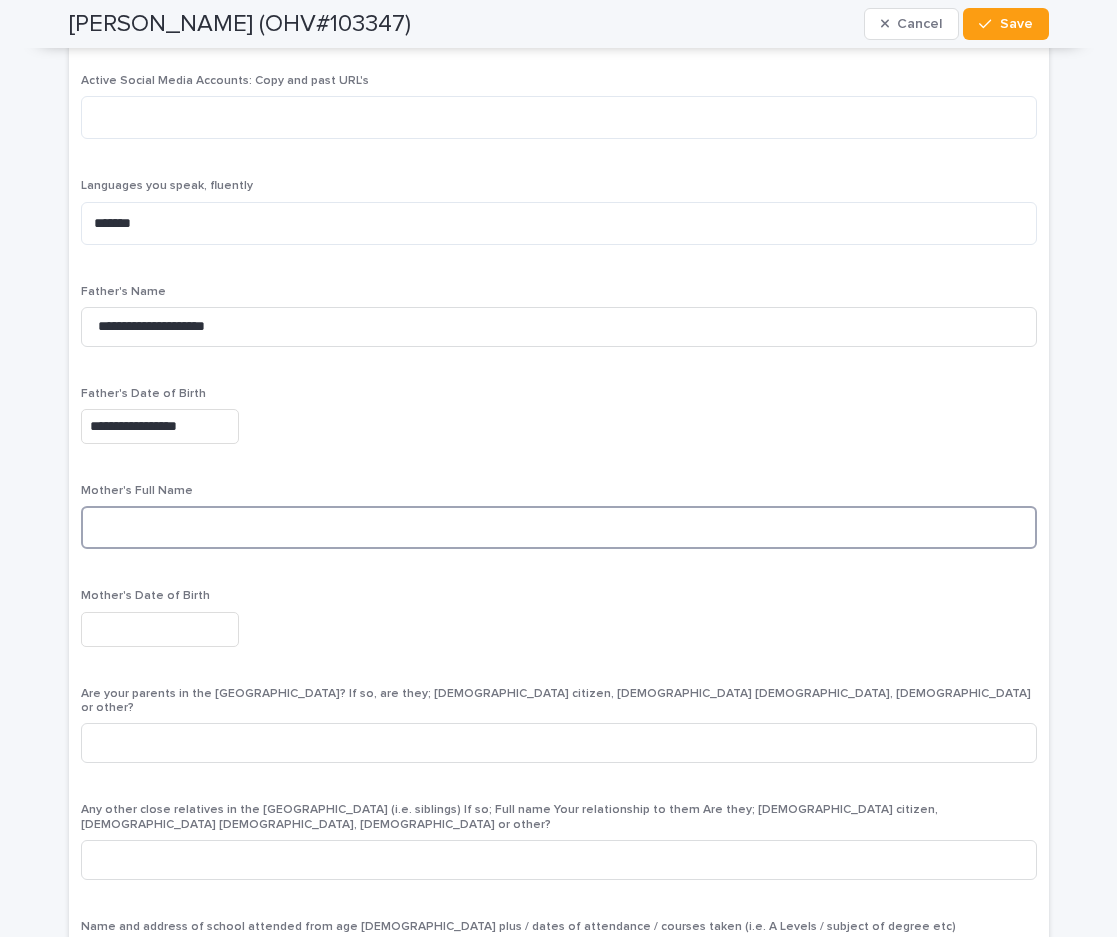 click at bounding box center (559, 527) 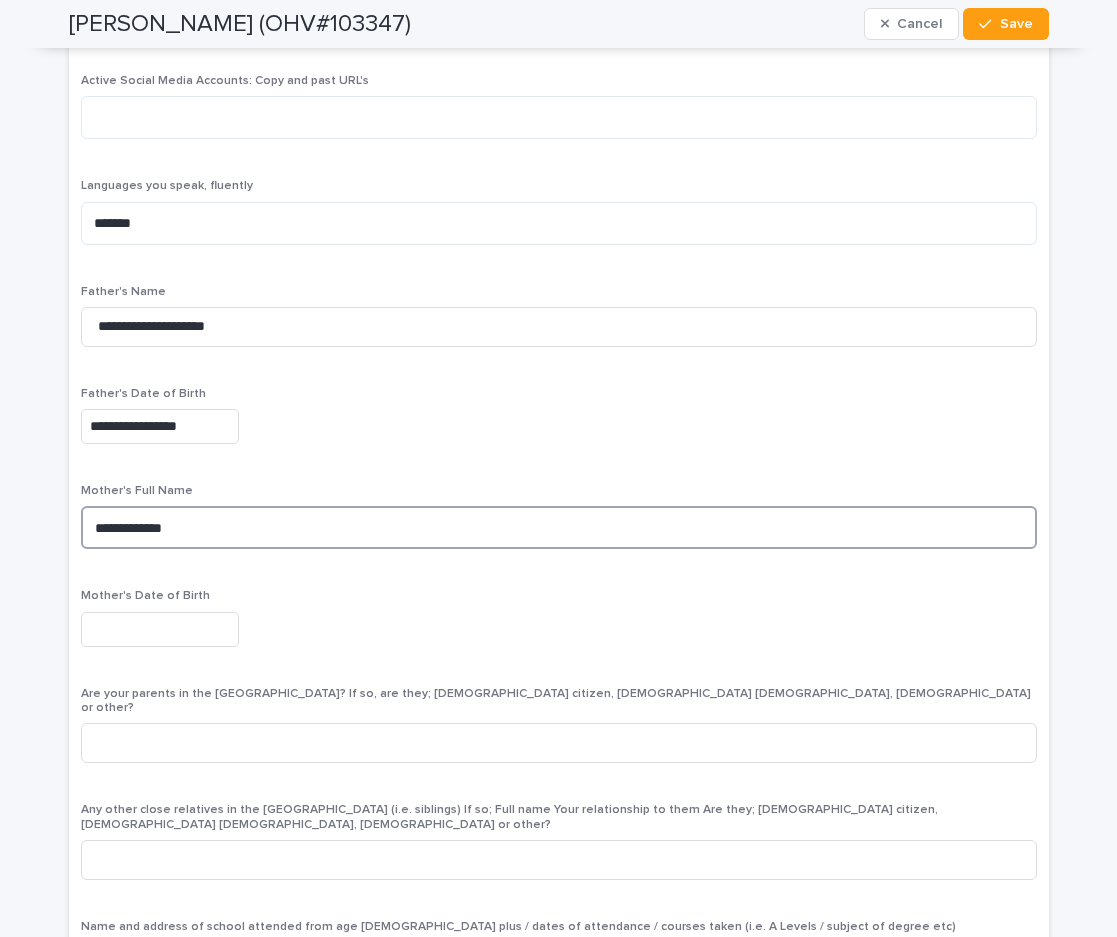 type on "**********" 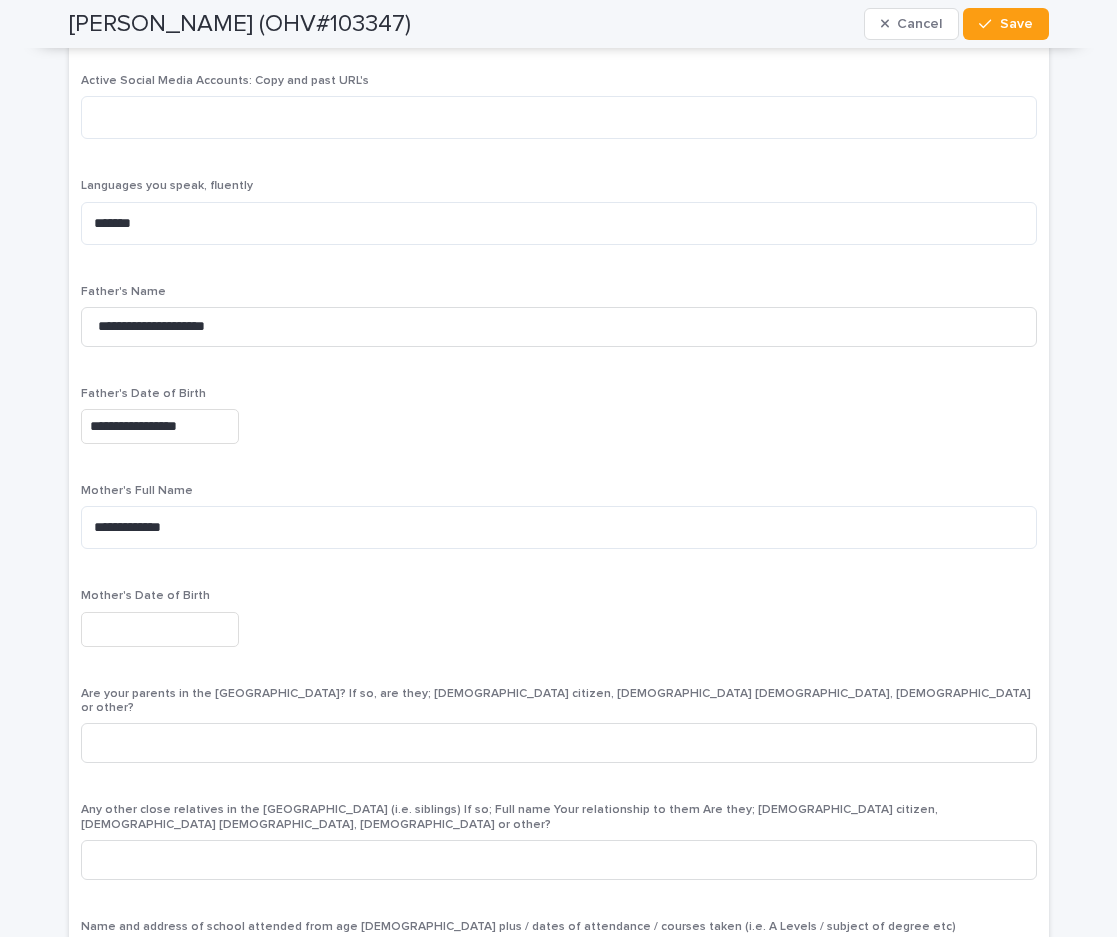 click at bounding box center (160, 629) 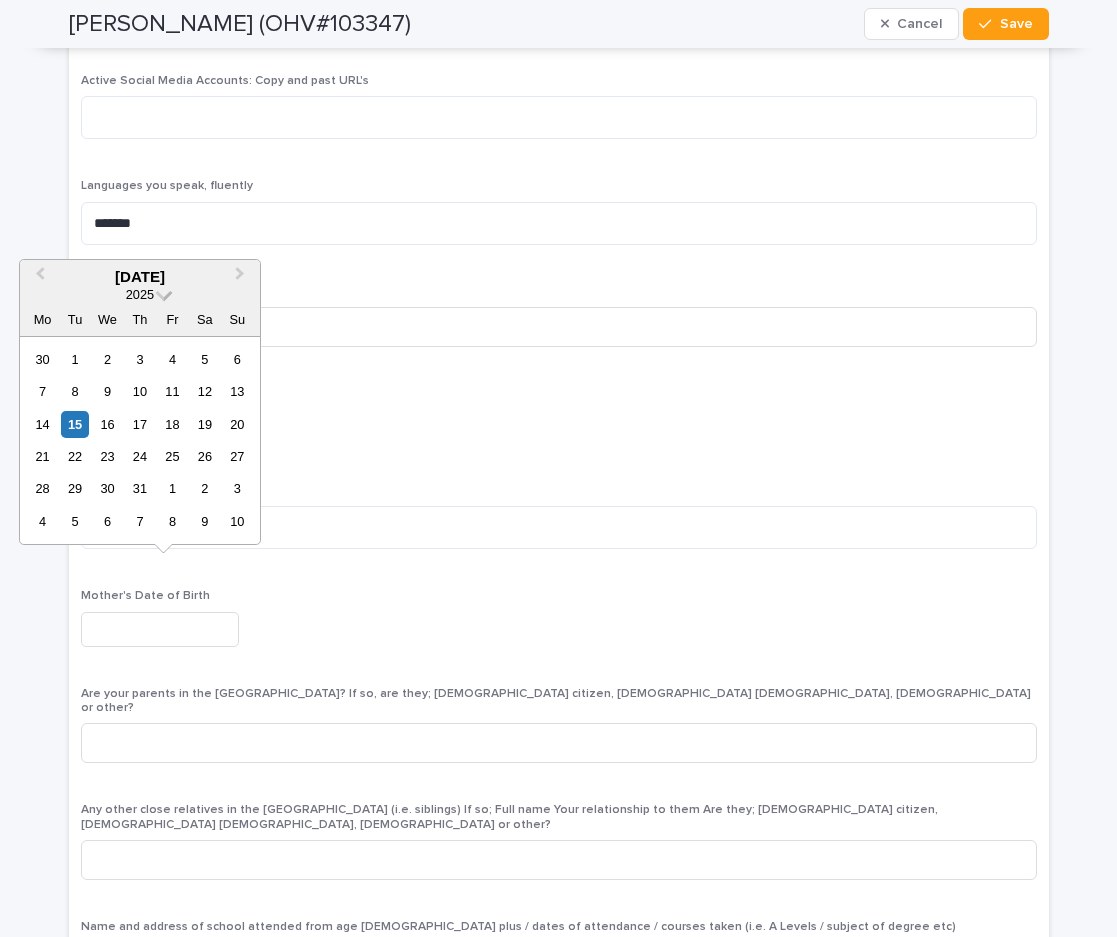 click on "2025" at bounding box center (140, 294) 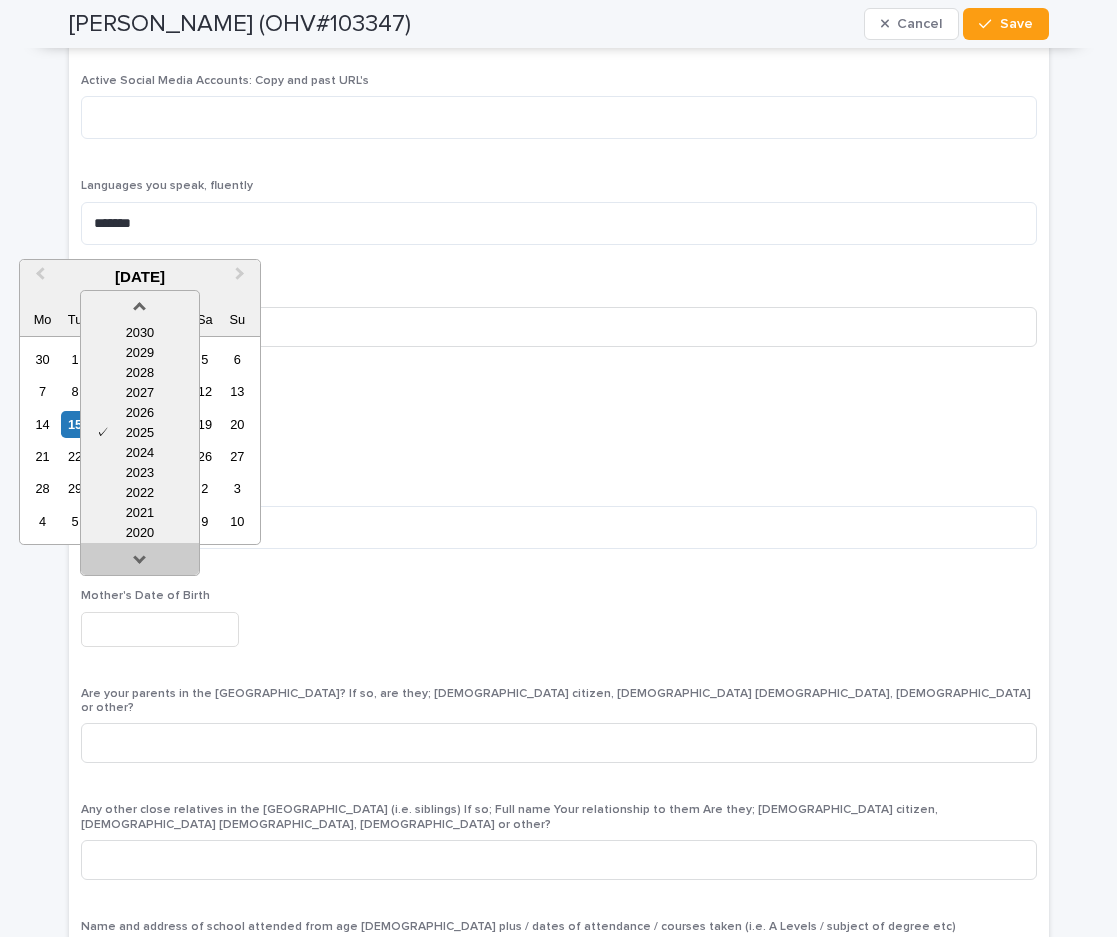 click at bounding box center (140, 563) 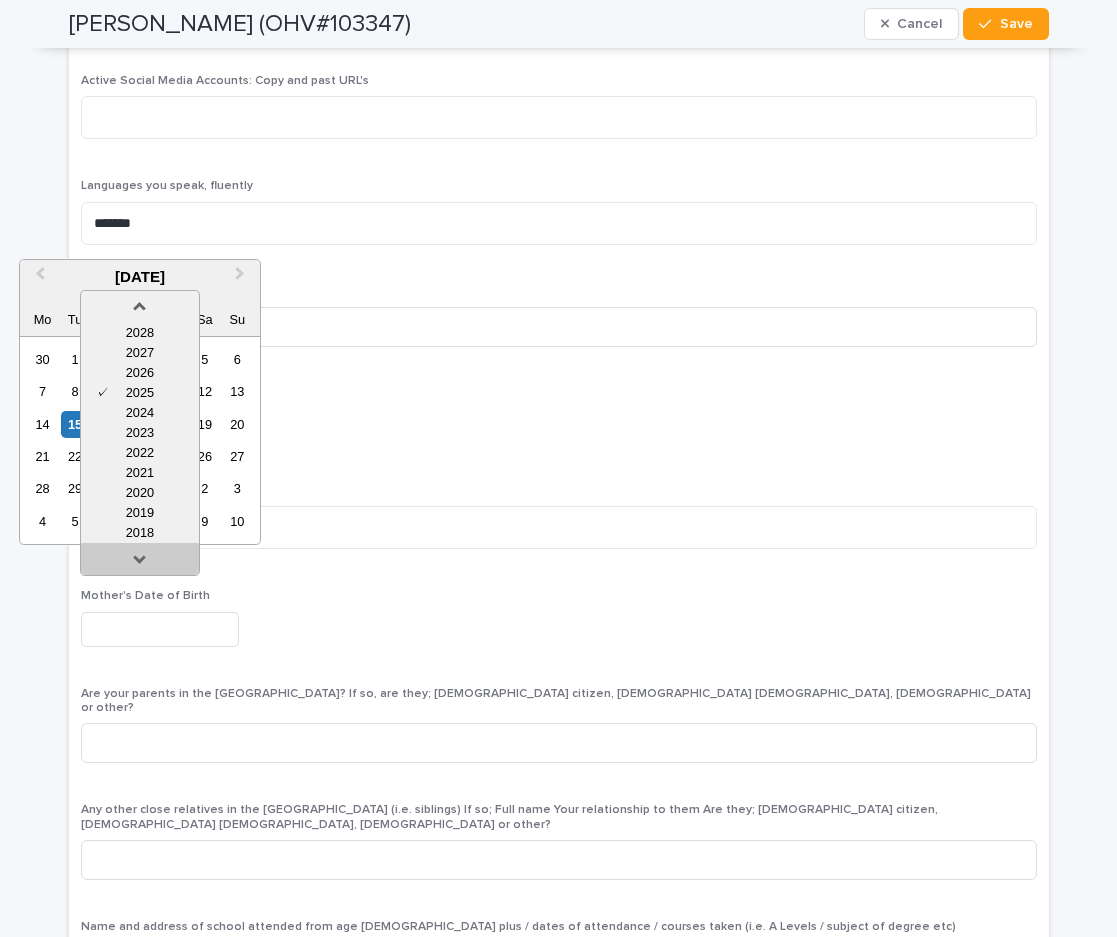 click at bounding box center (140, 563) 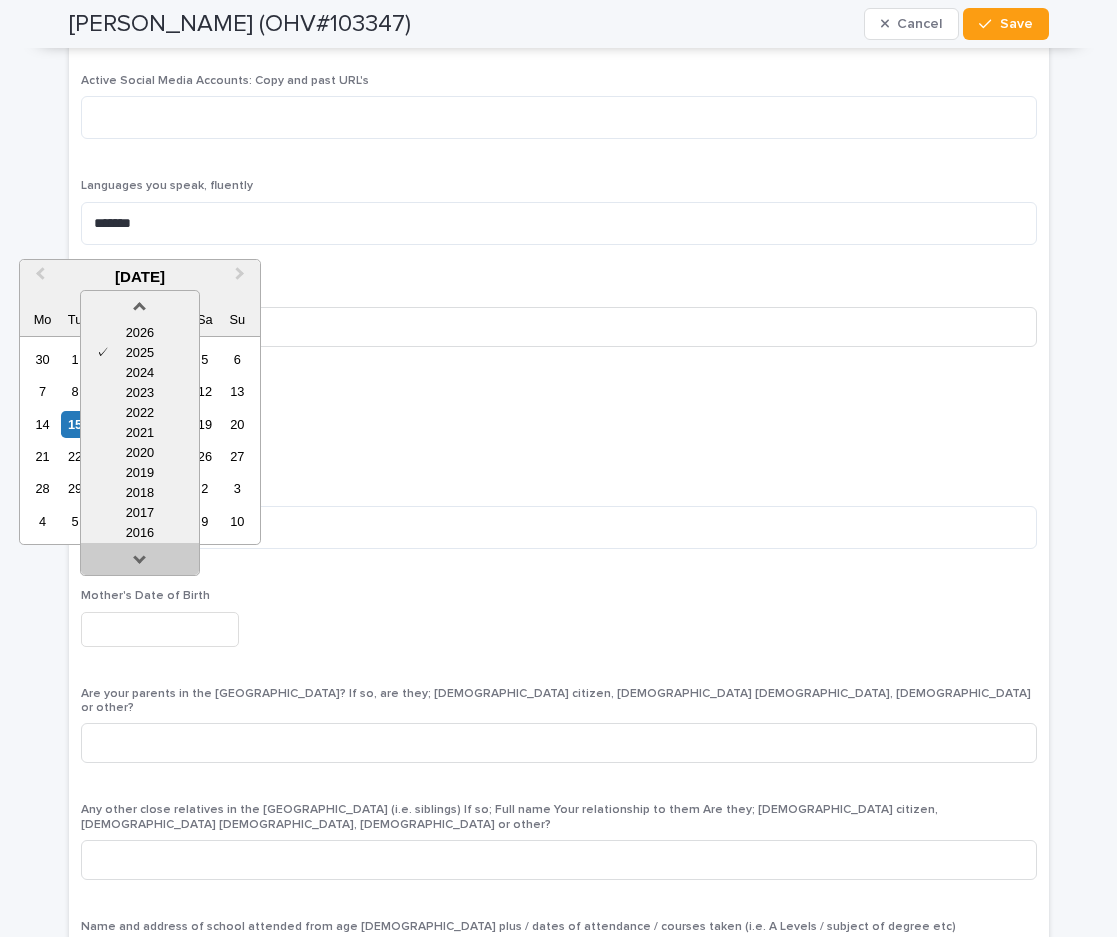click at bounding box center [140, 563] 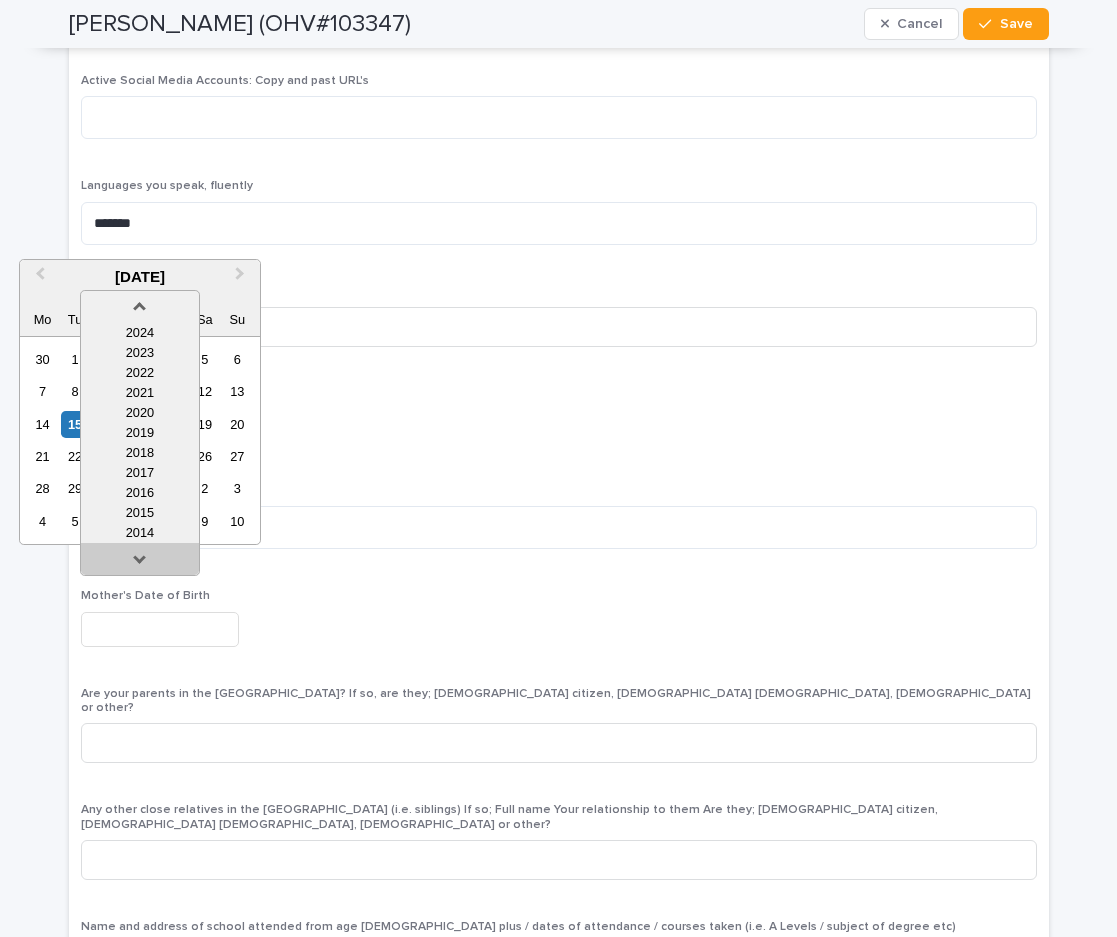 click at bounding box center [140, 563] 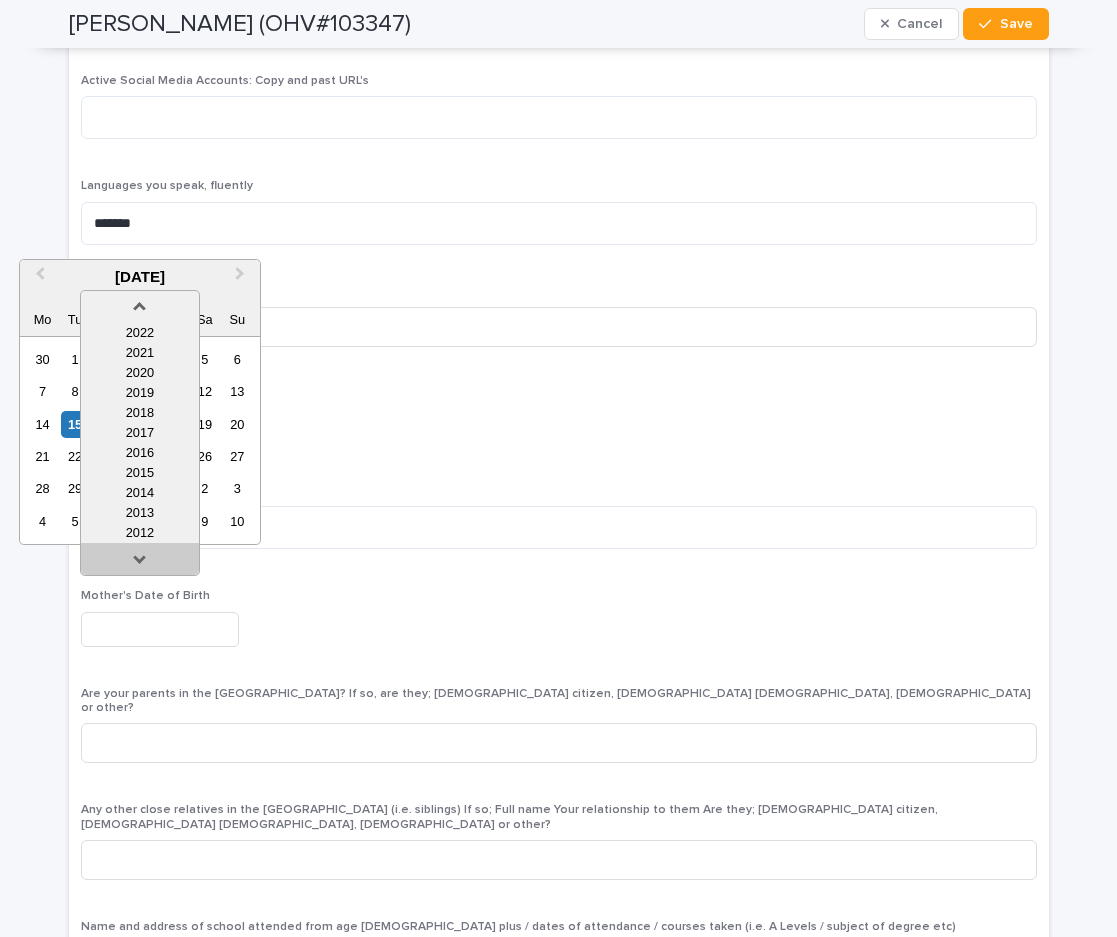 click at bounding box center (140, 563) 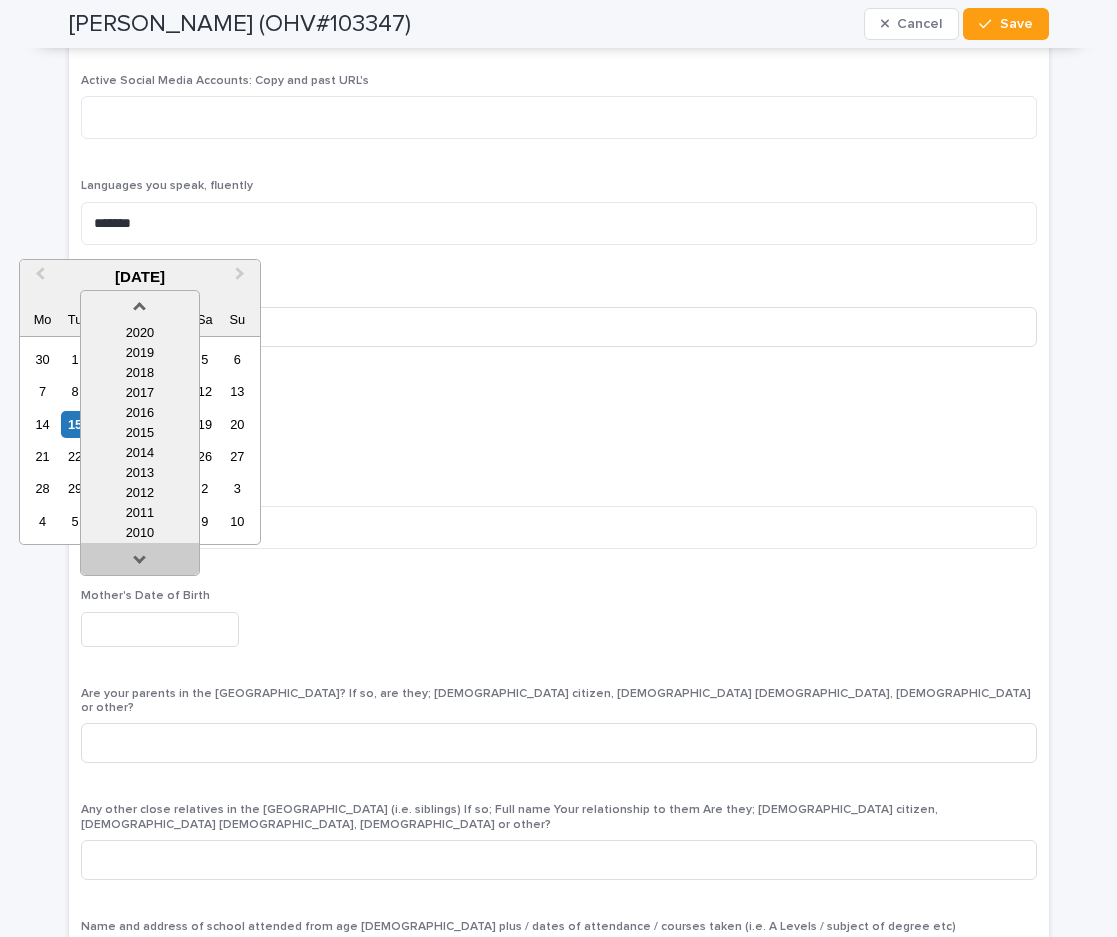 click at bounding box center [140, 563] 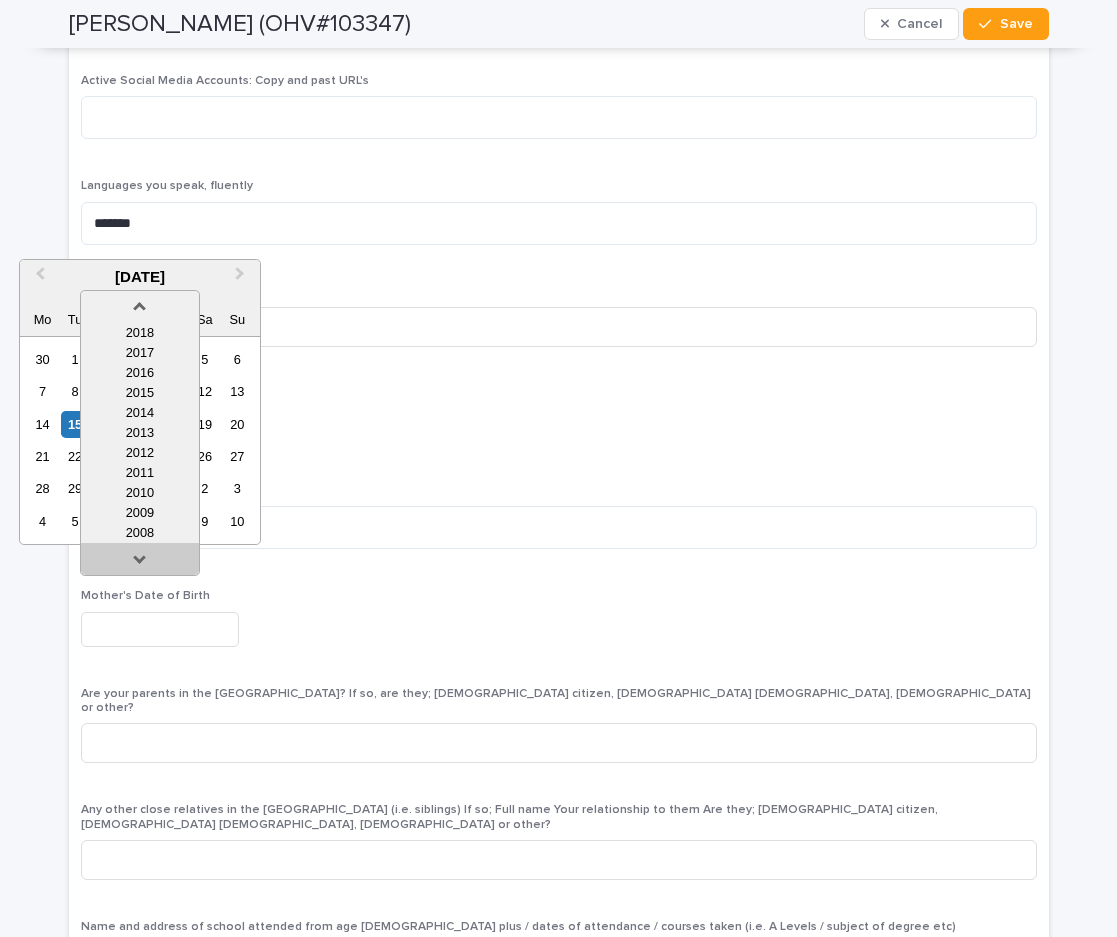 click at bounding box center (140, 563) 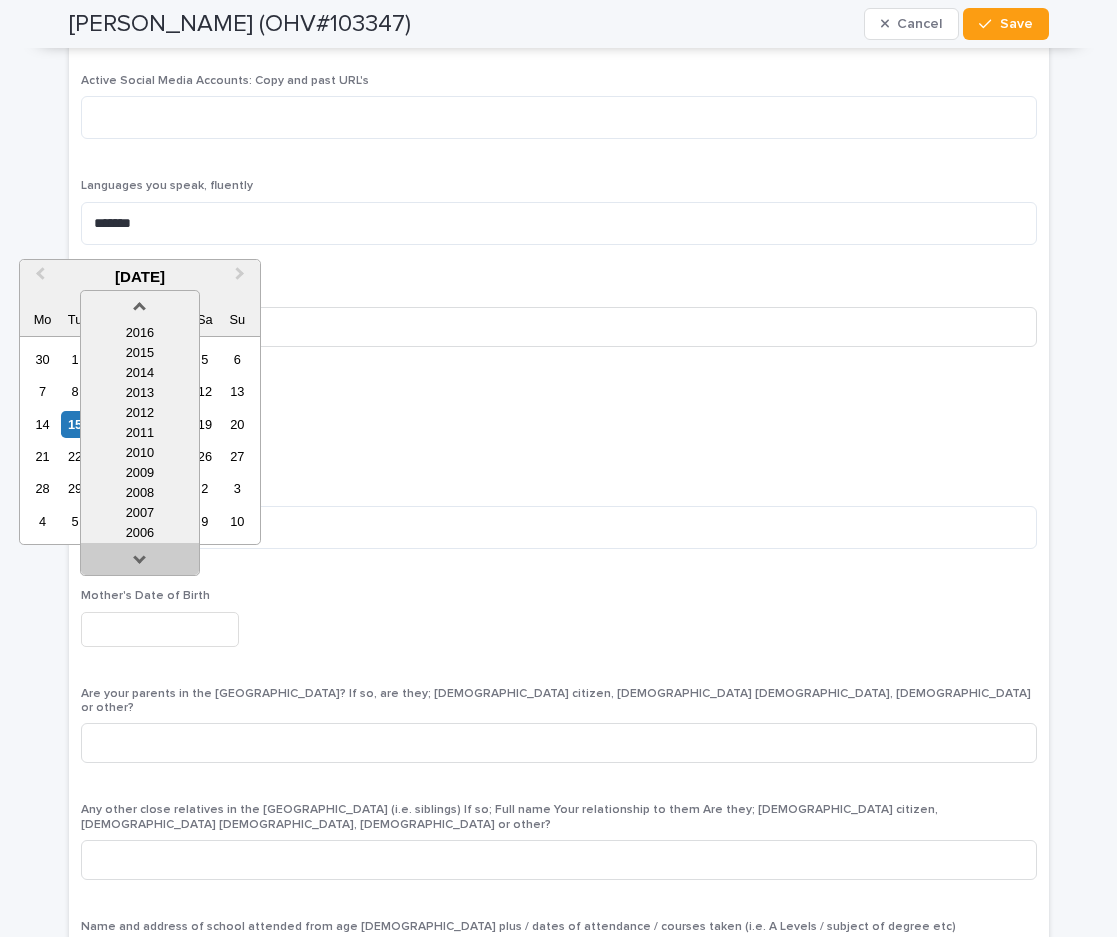click at bounding box center (140, 563) 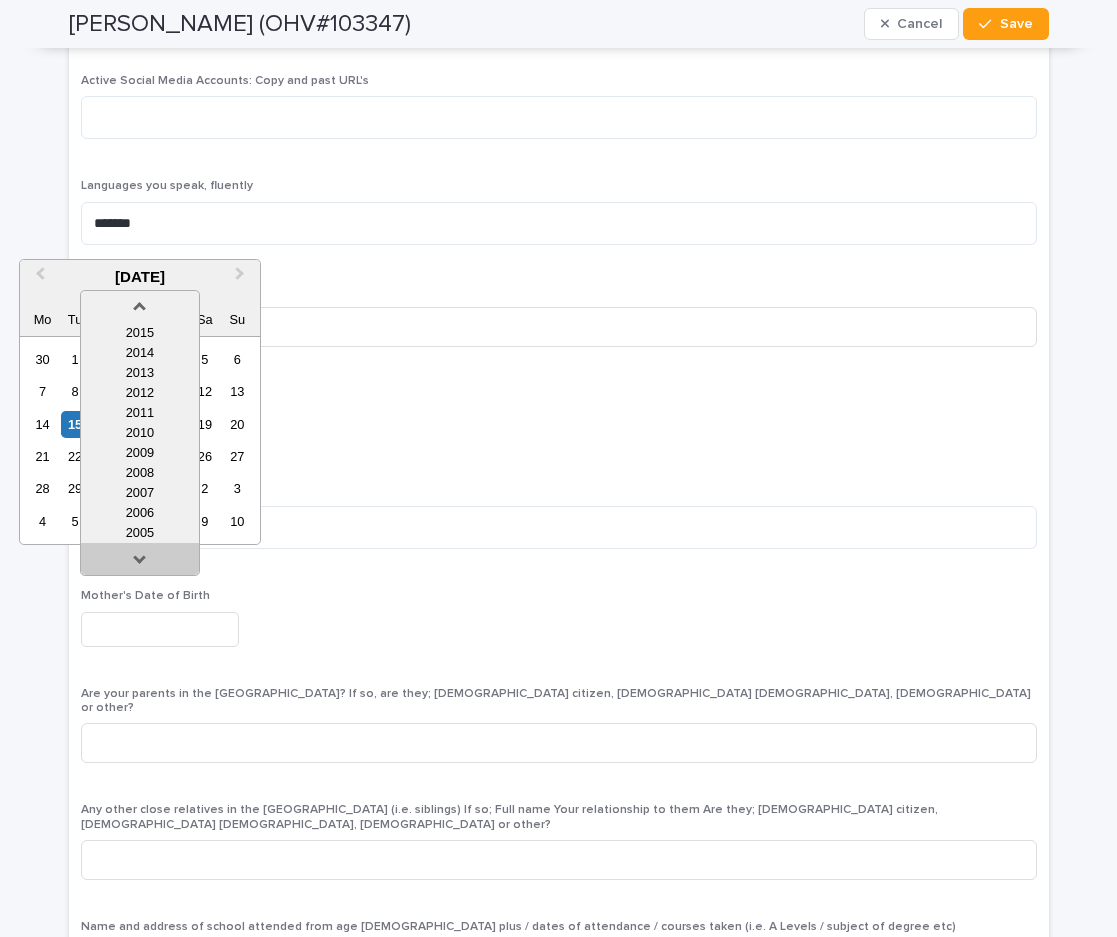click at bounding box center (140, 563) 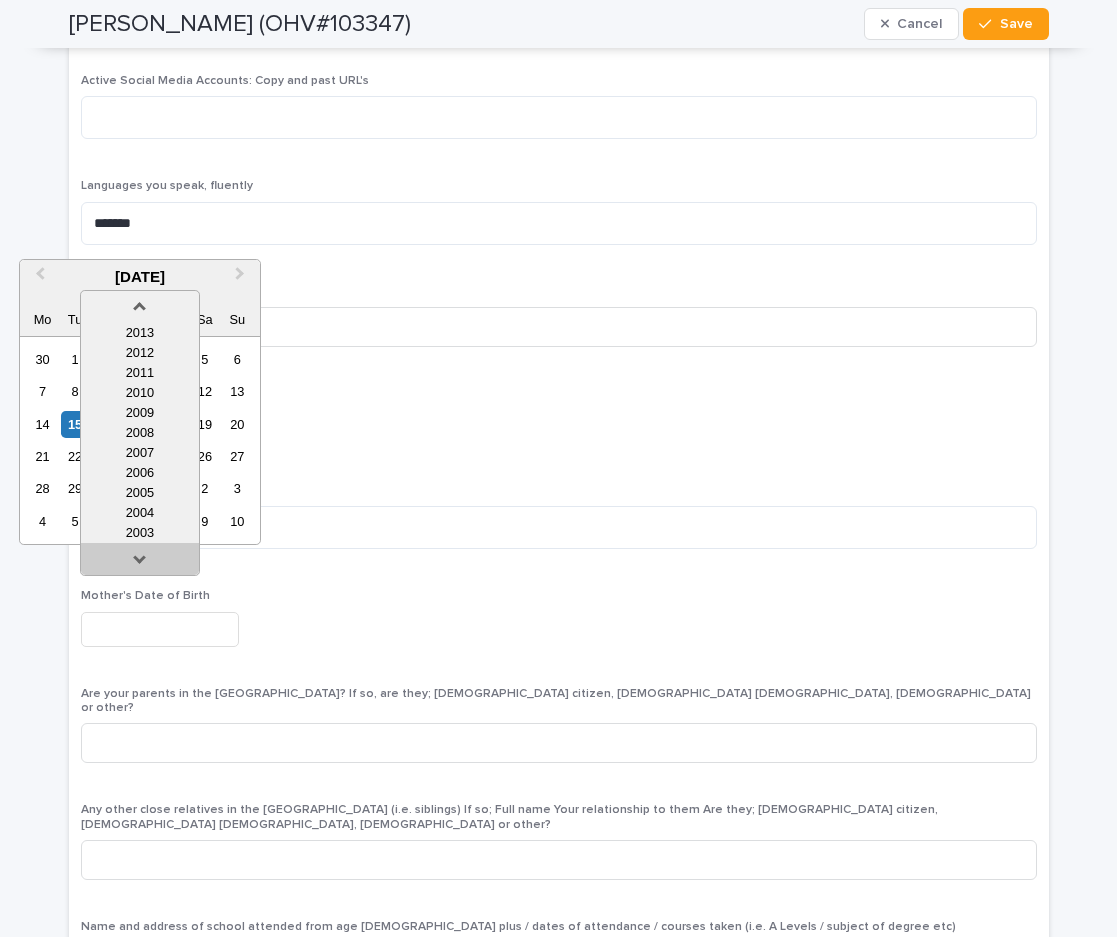 click at bounding box center (140, 563) 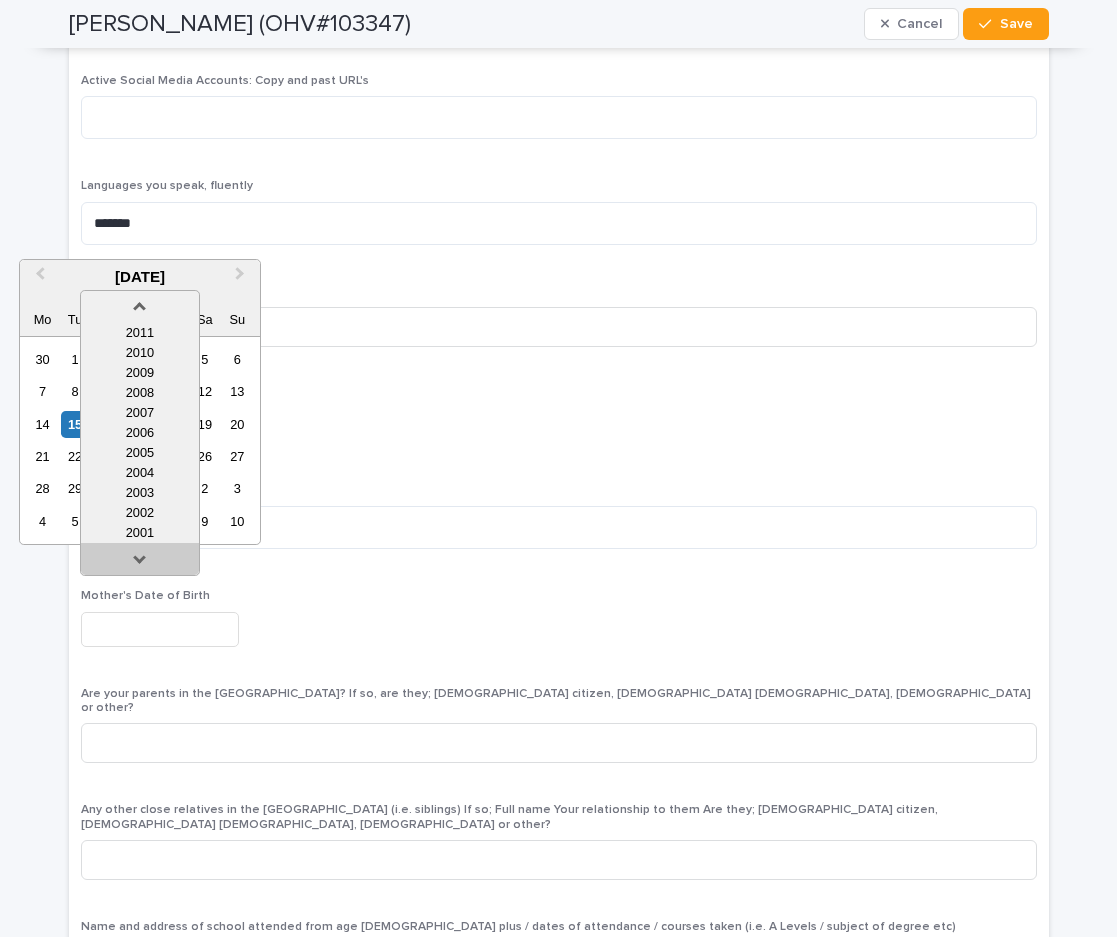 click at bounding box center [140, 563] 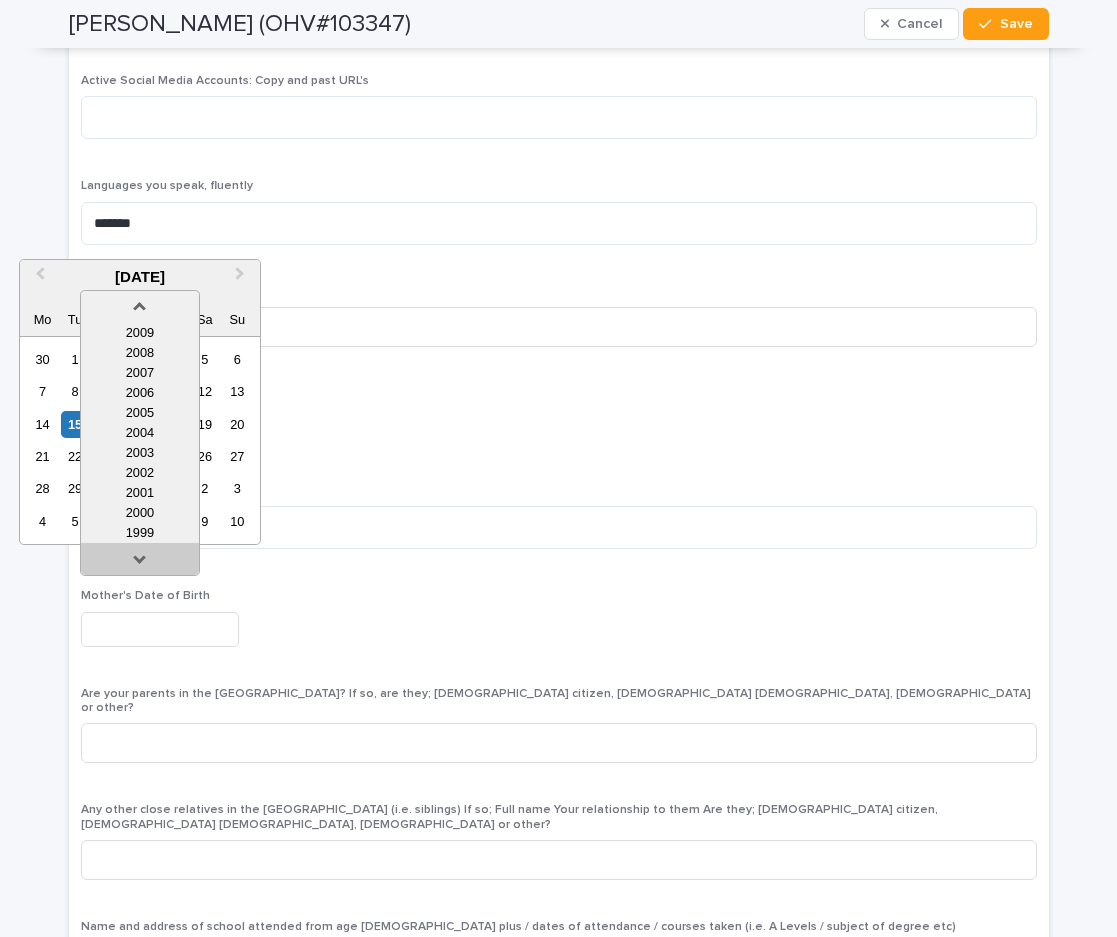 click at bounding box center (140, 563) 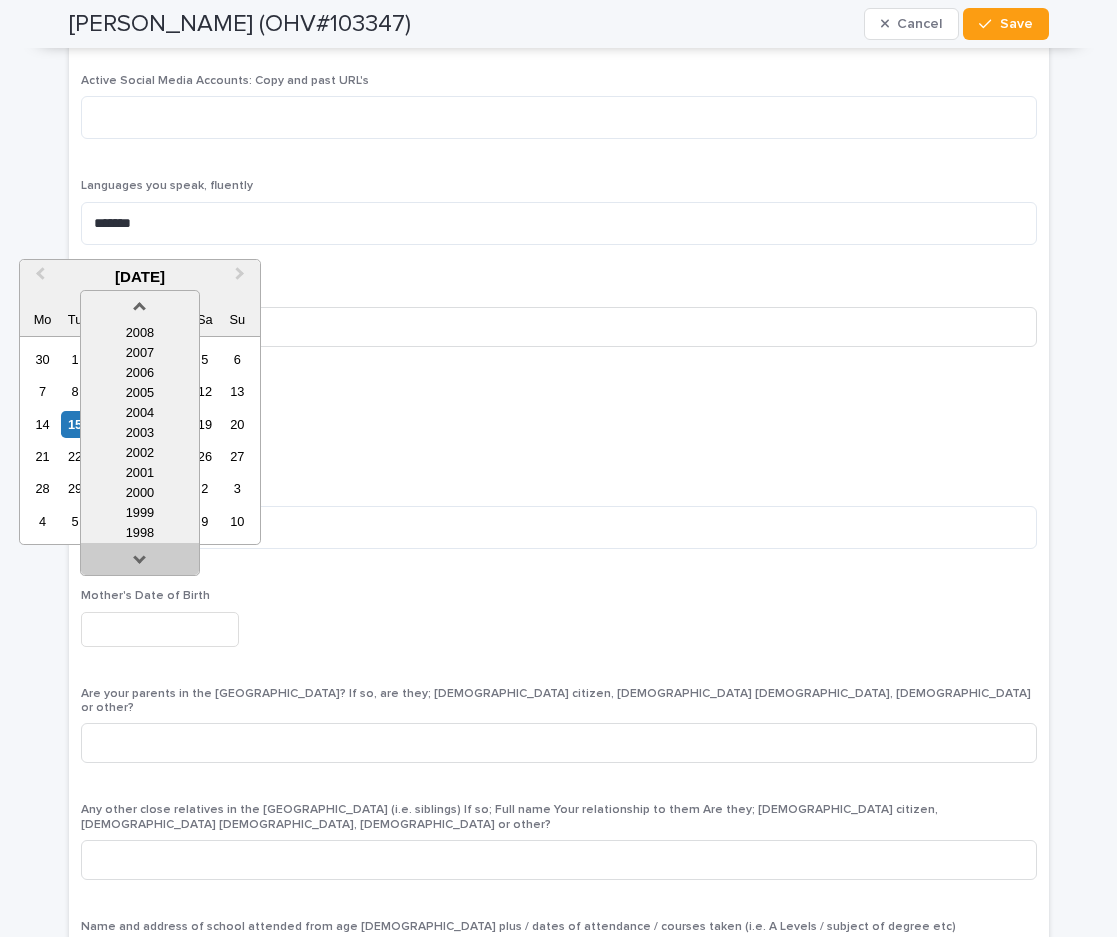 click at bounding box center (140, 563) 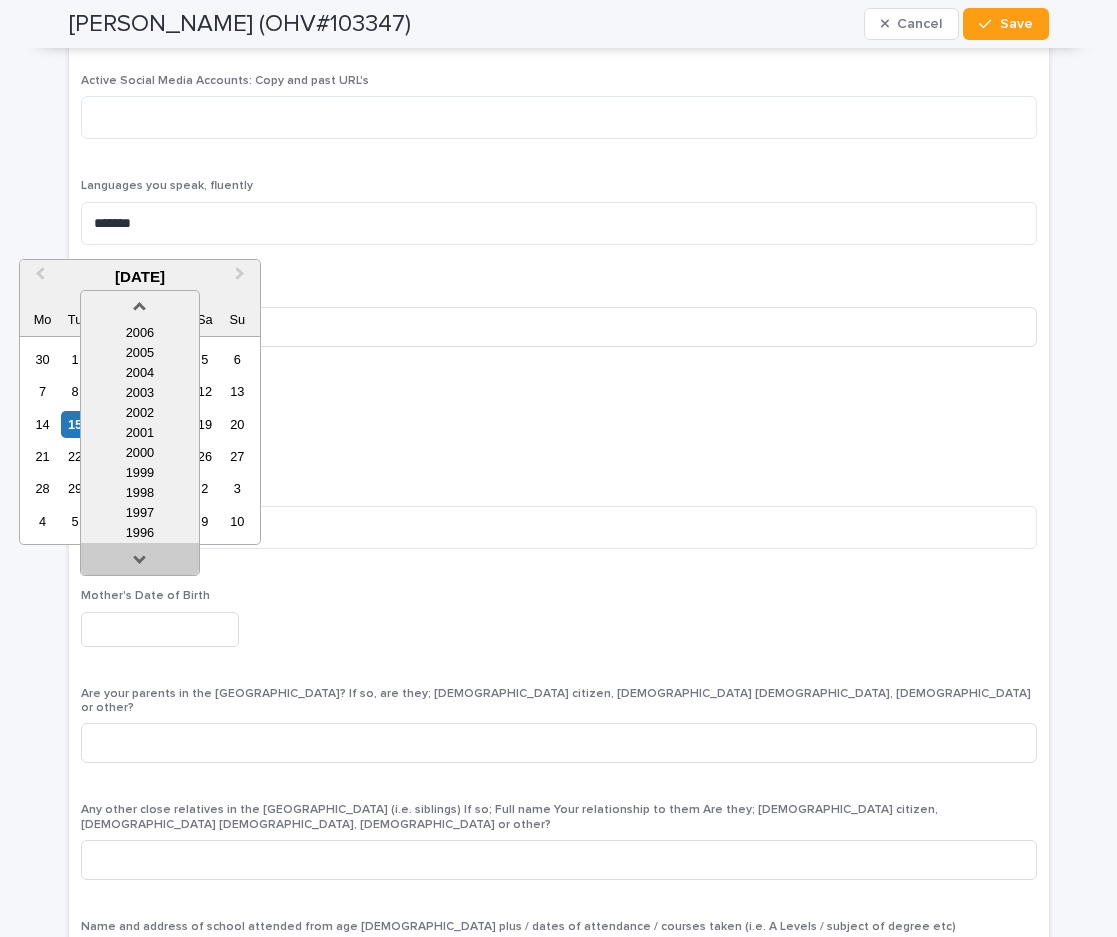 click at bounding box center (140, 563) 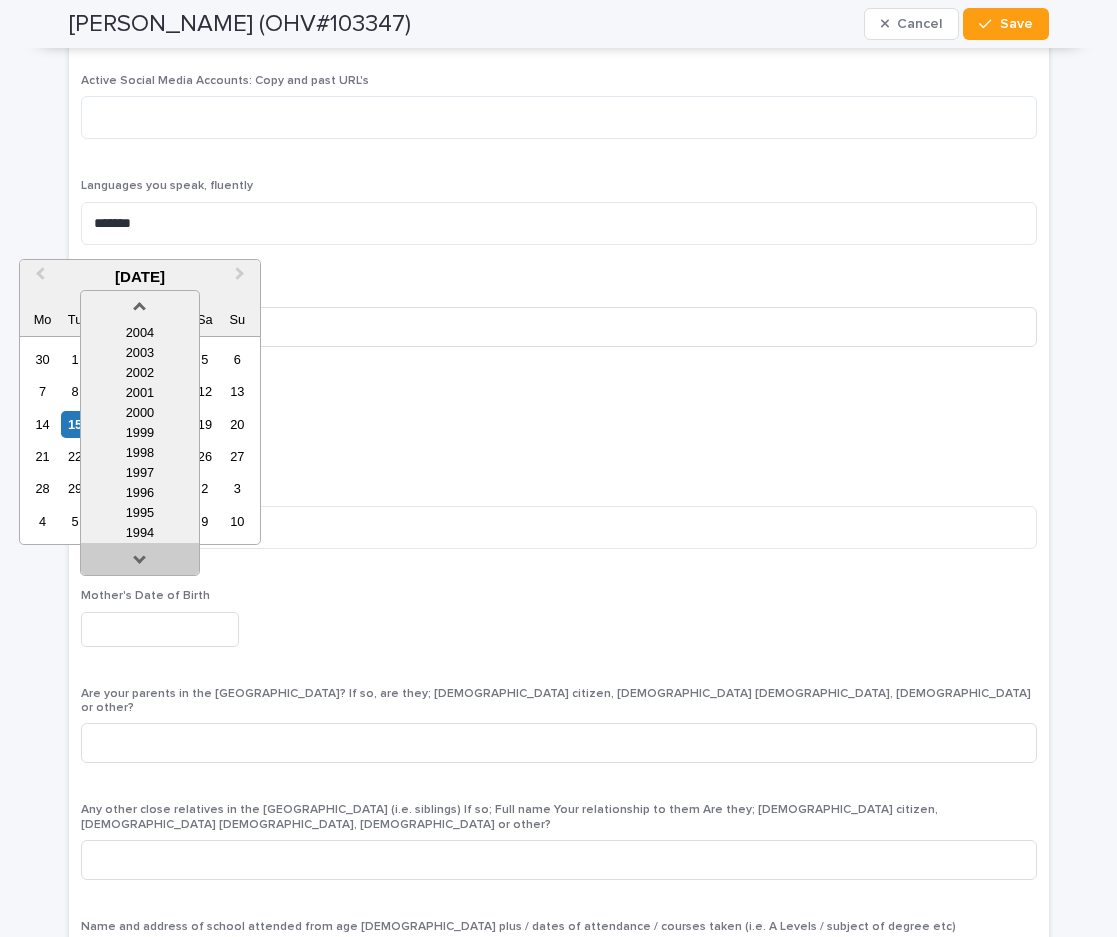 click at bounding box center (140, 563) 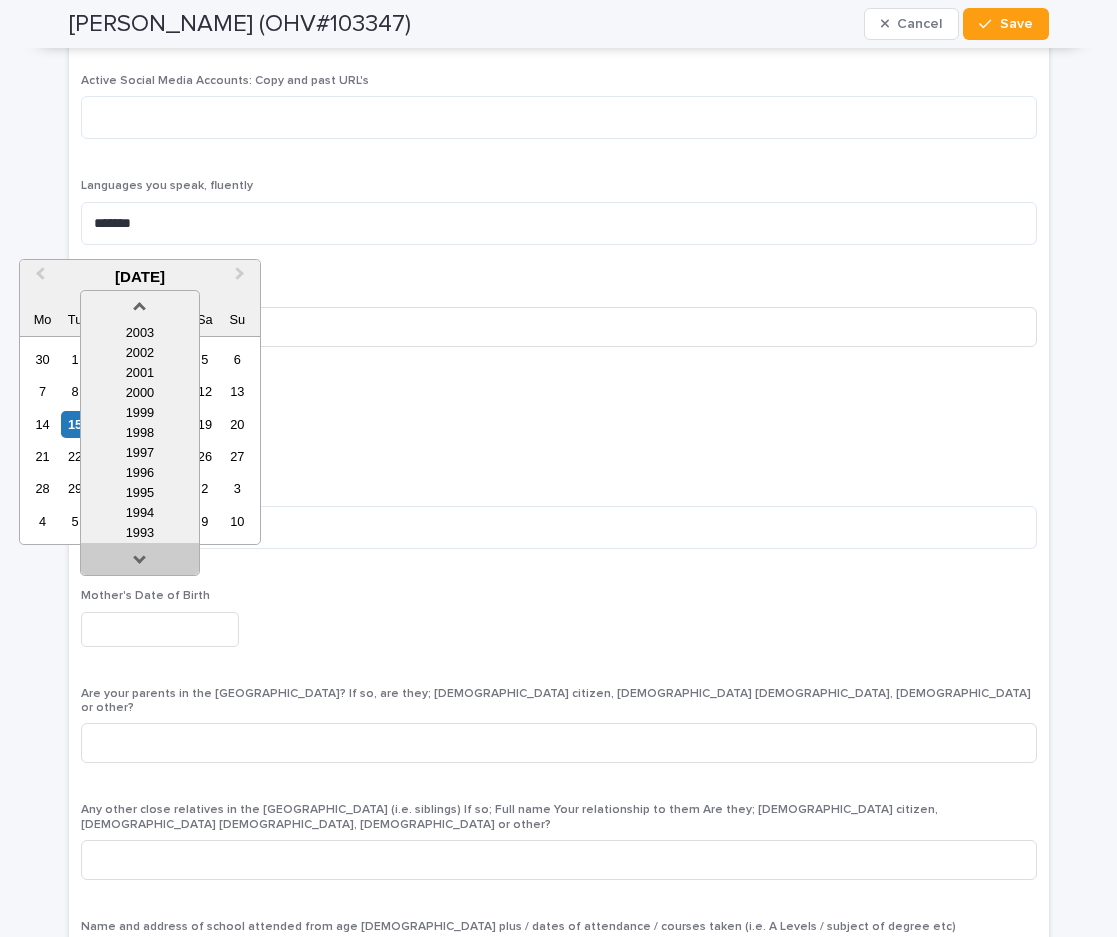 click at bounding box center [140, 563] 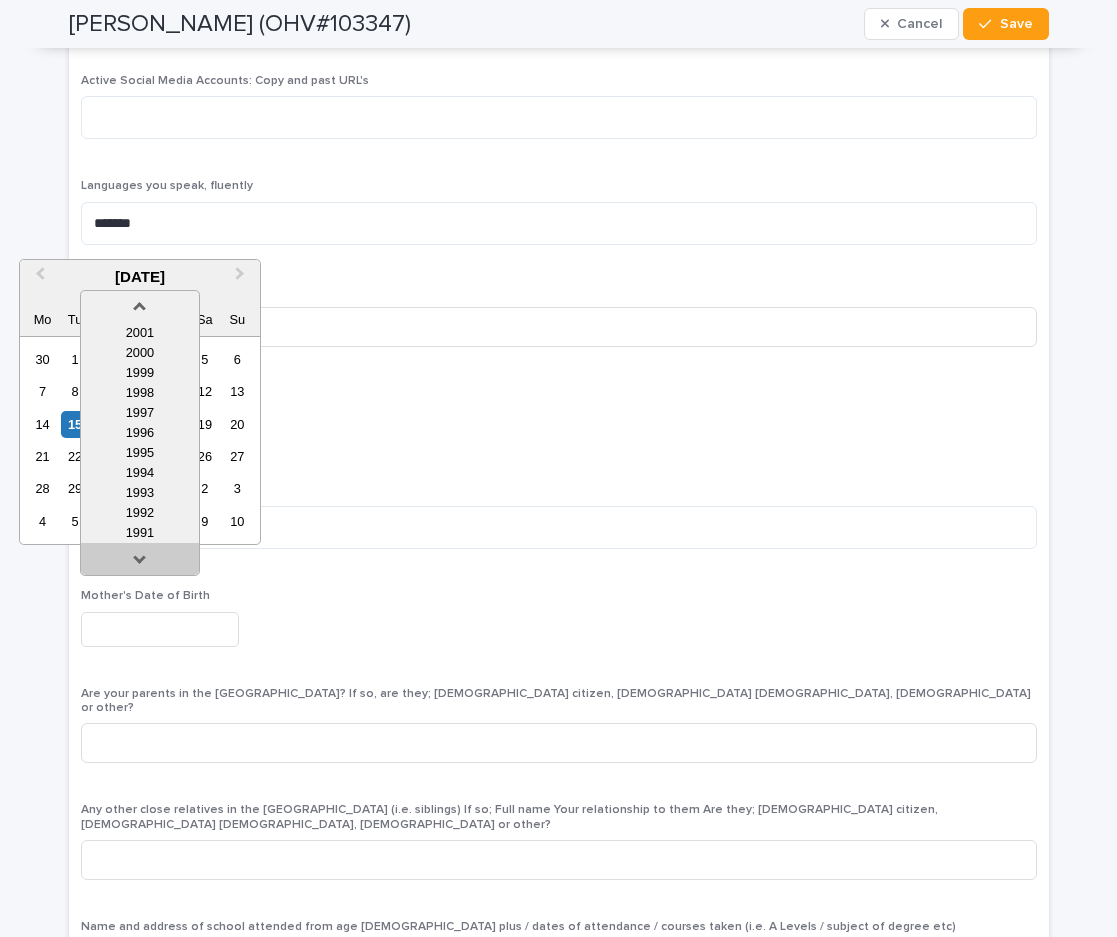 click at bounding box center [140, 563] 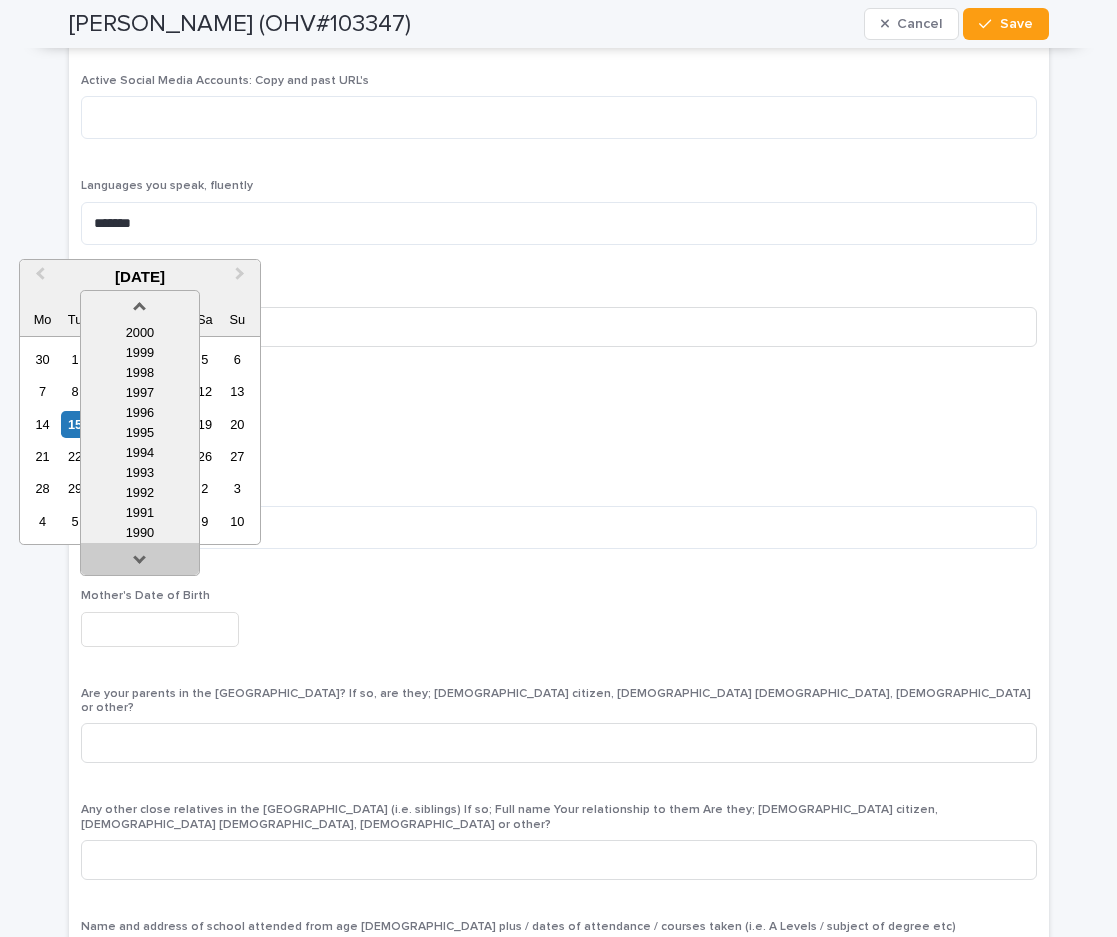 click at bounding box center [140, 563] 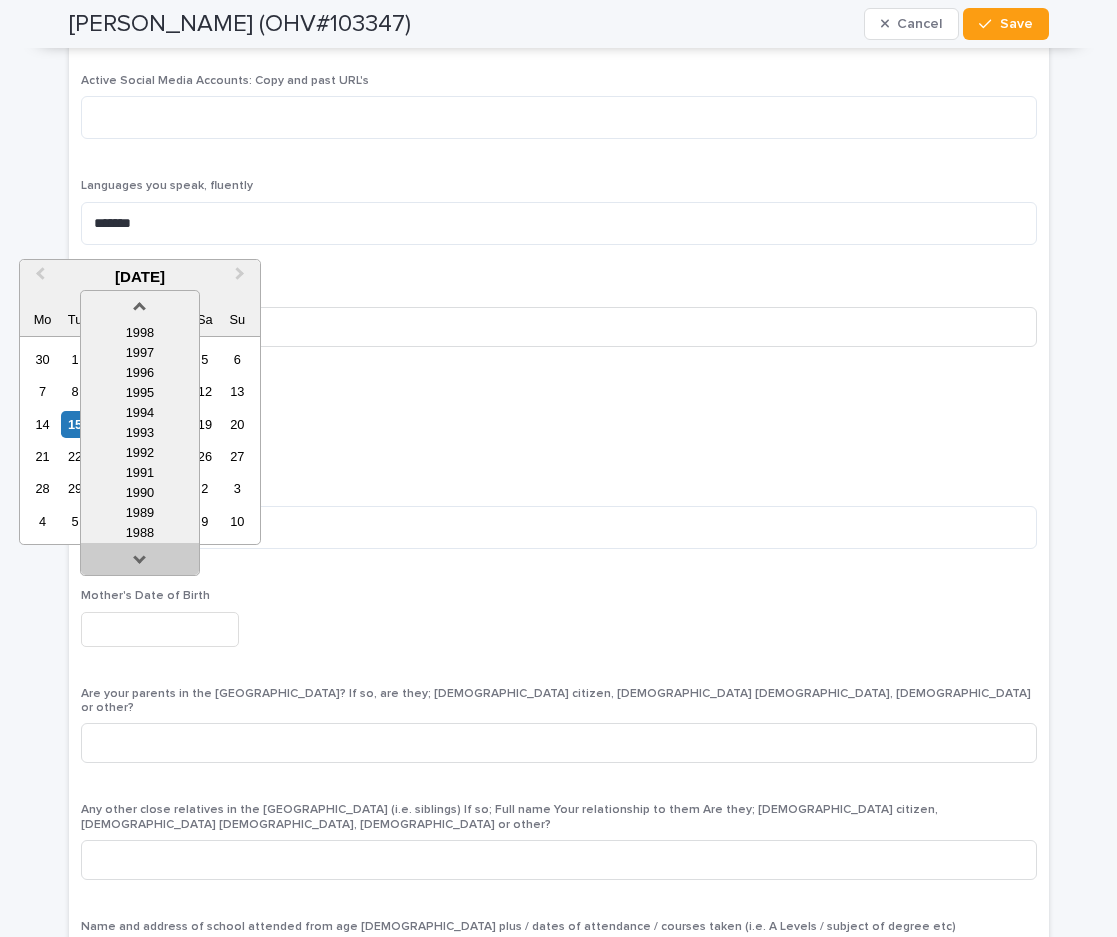 click at bounding box center [140, 563] 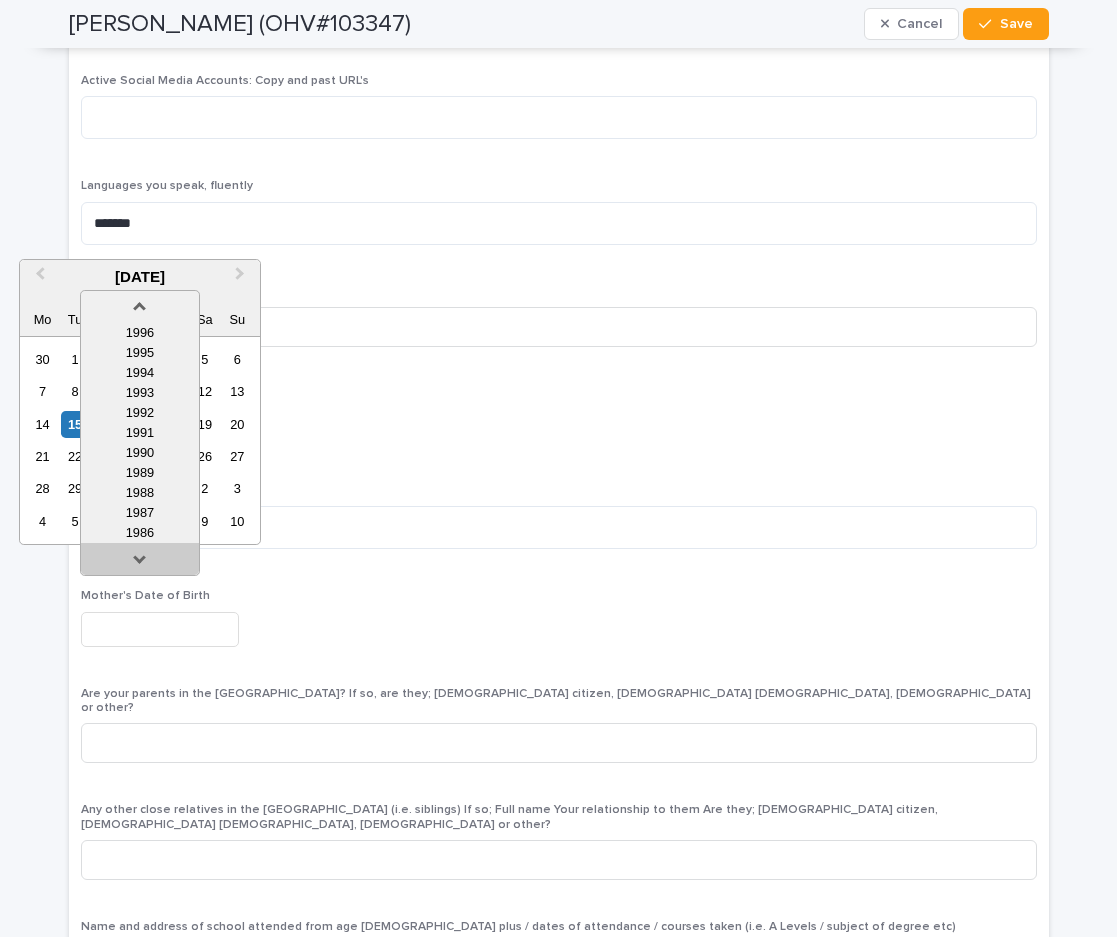 click at bounding box center (140, 563) 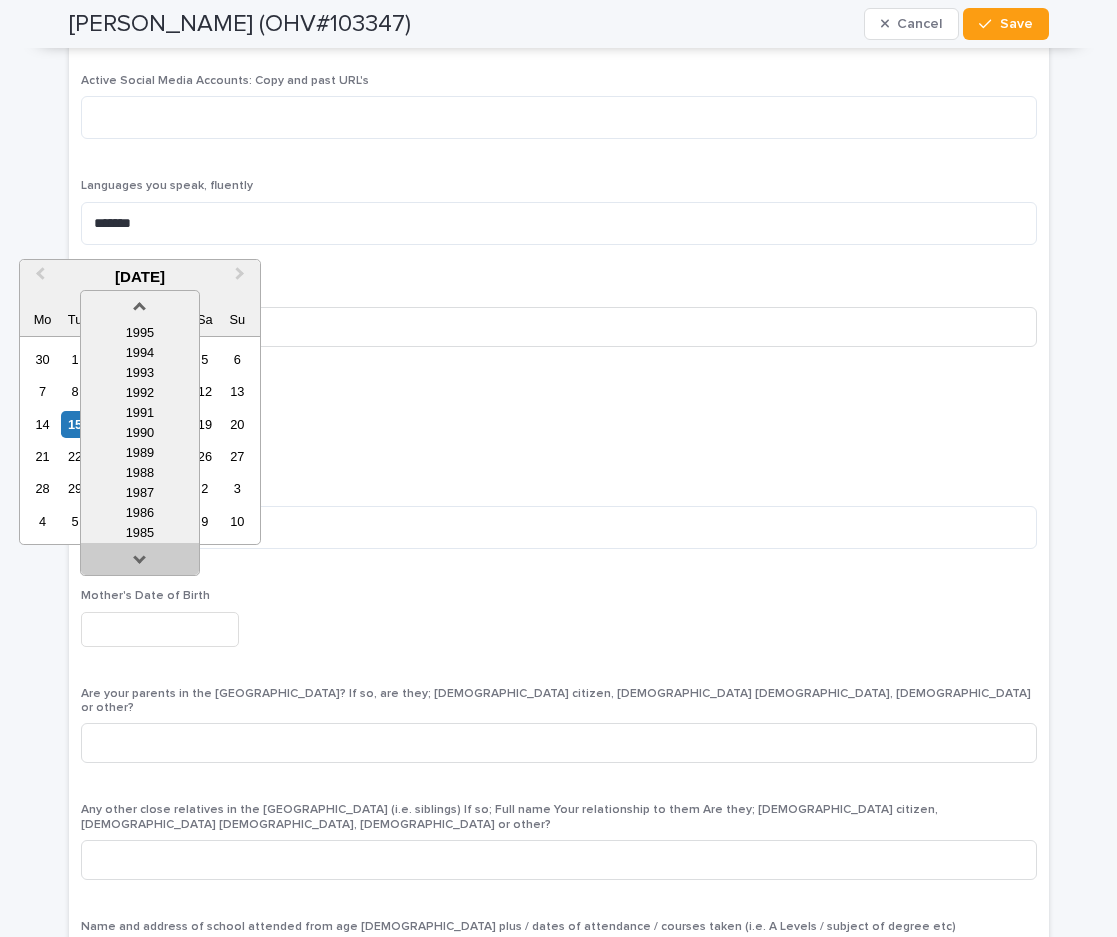 click at bounding box center (140, 563) 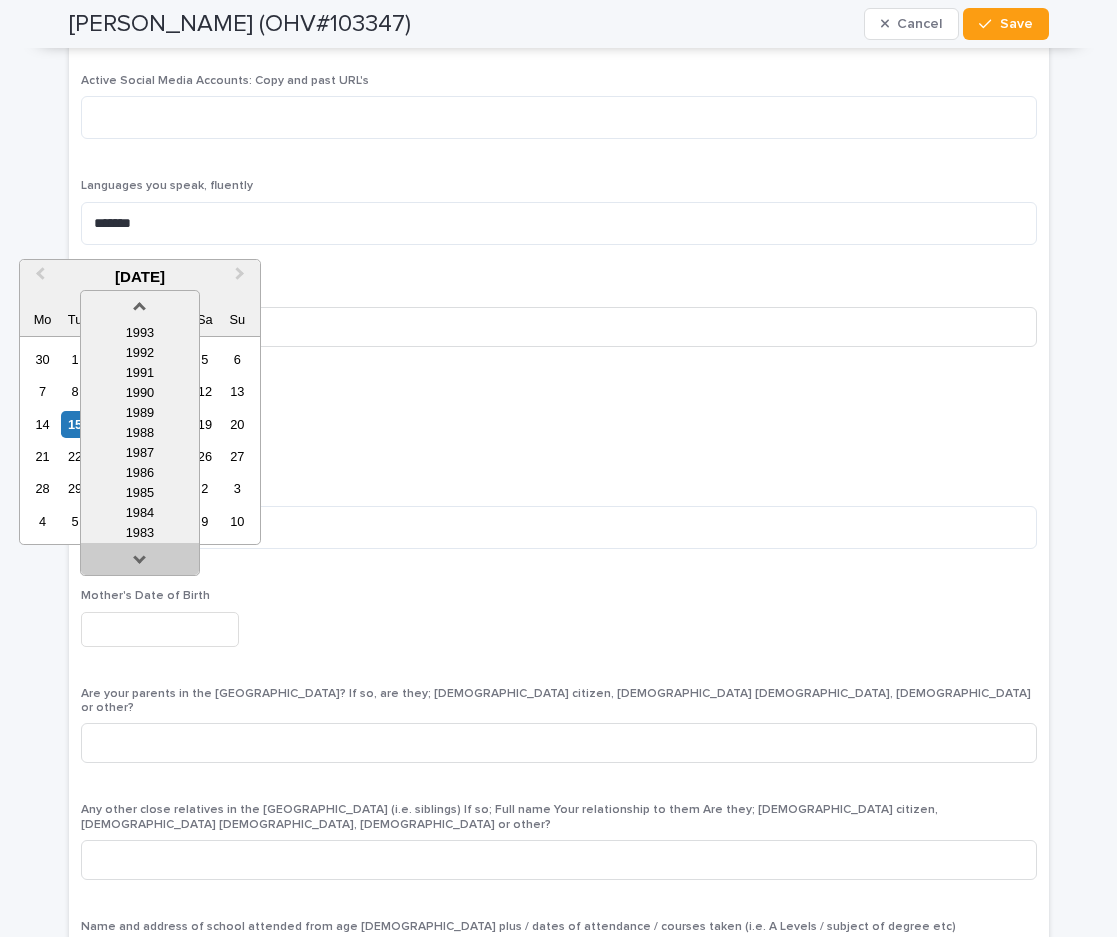 click at bounding box center (140, 563) 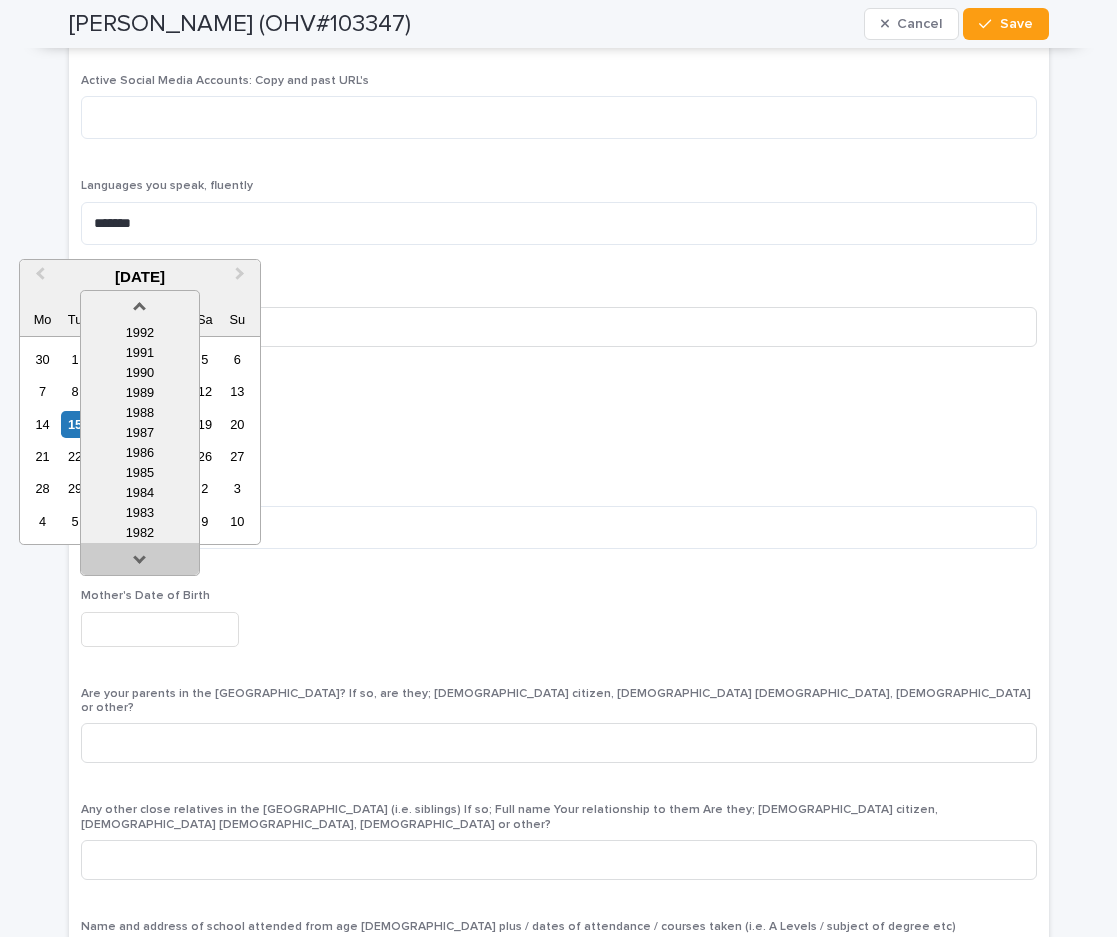 click at bounding box center (140, 563) 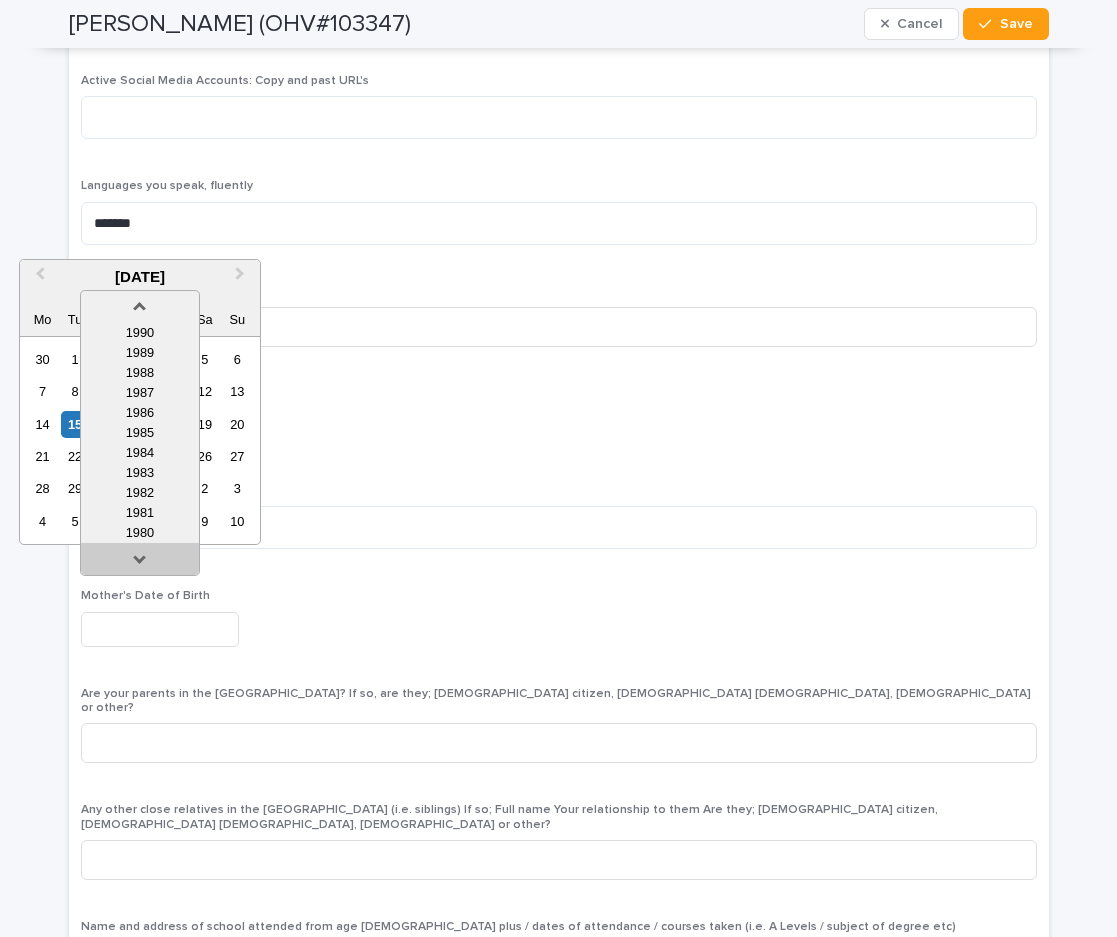 click at bounding box center (140, 563) 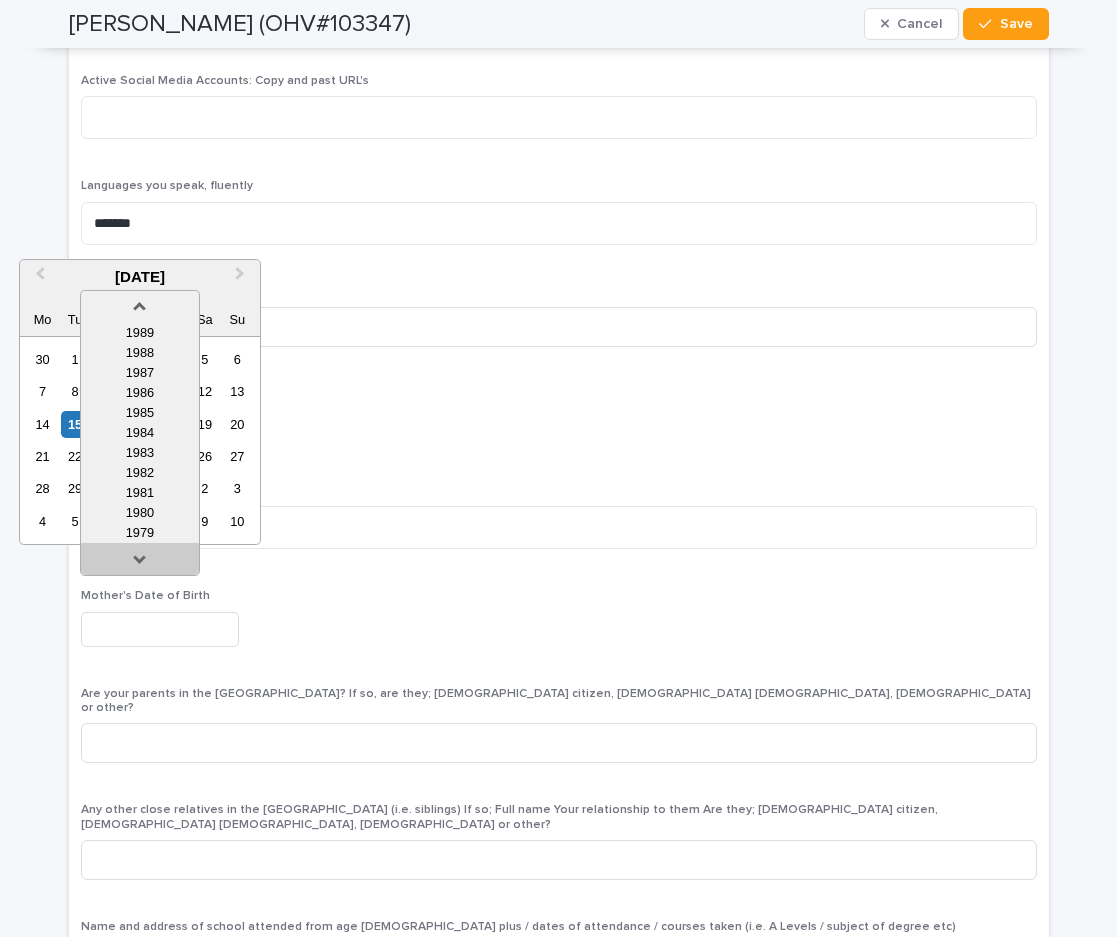 click at bounding box center (140, 563) 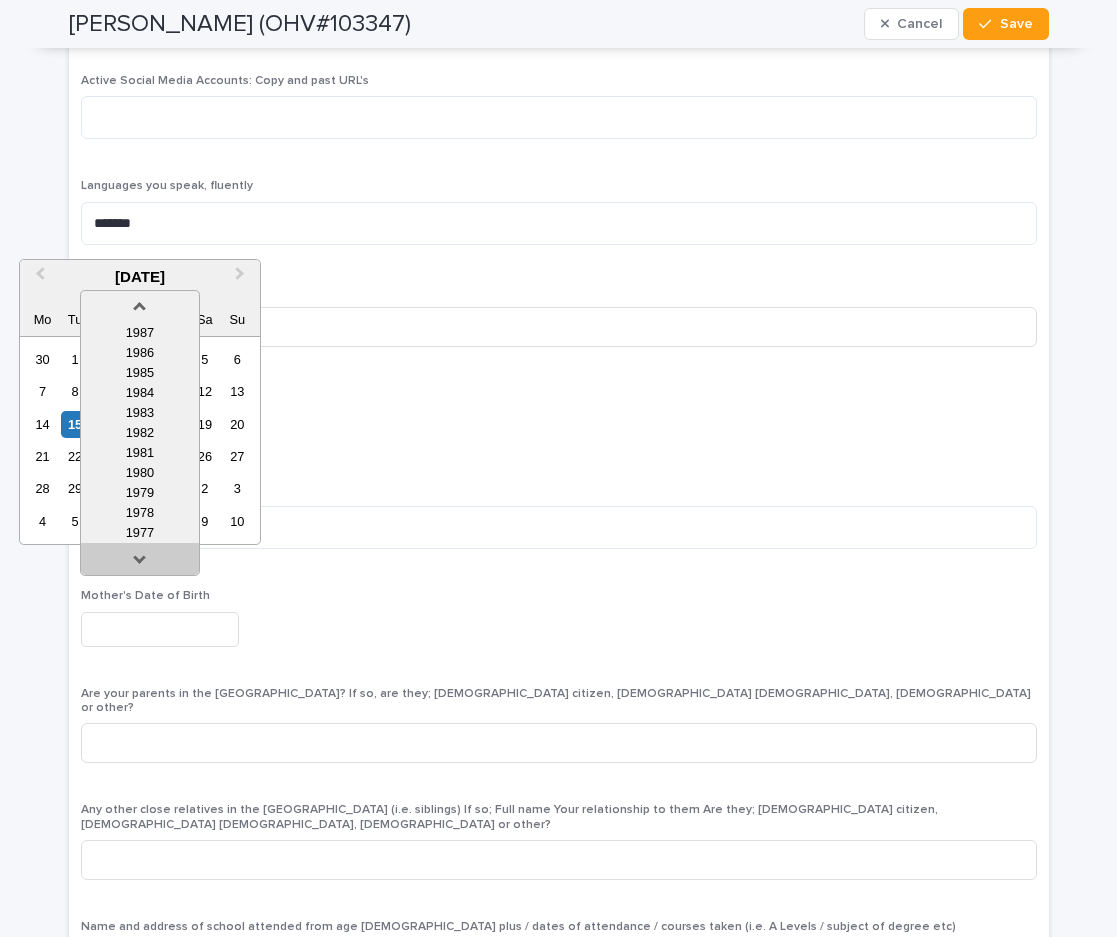 click at bounding box center [140, 563] 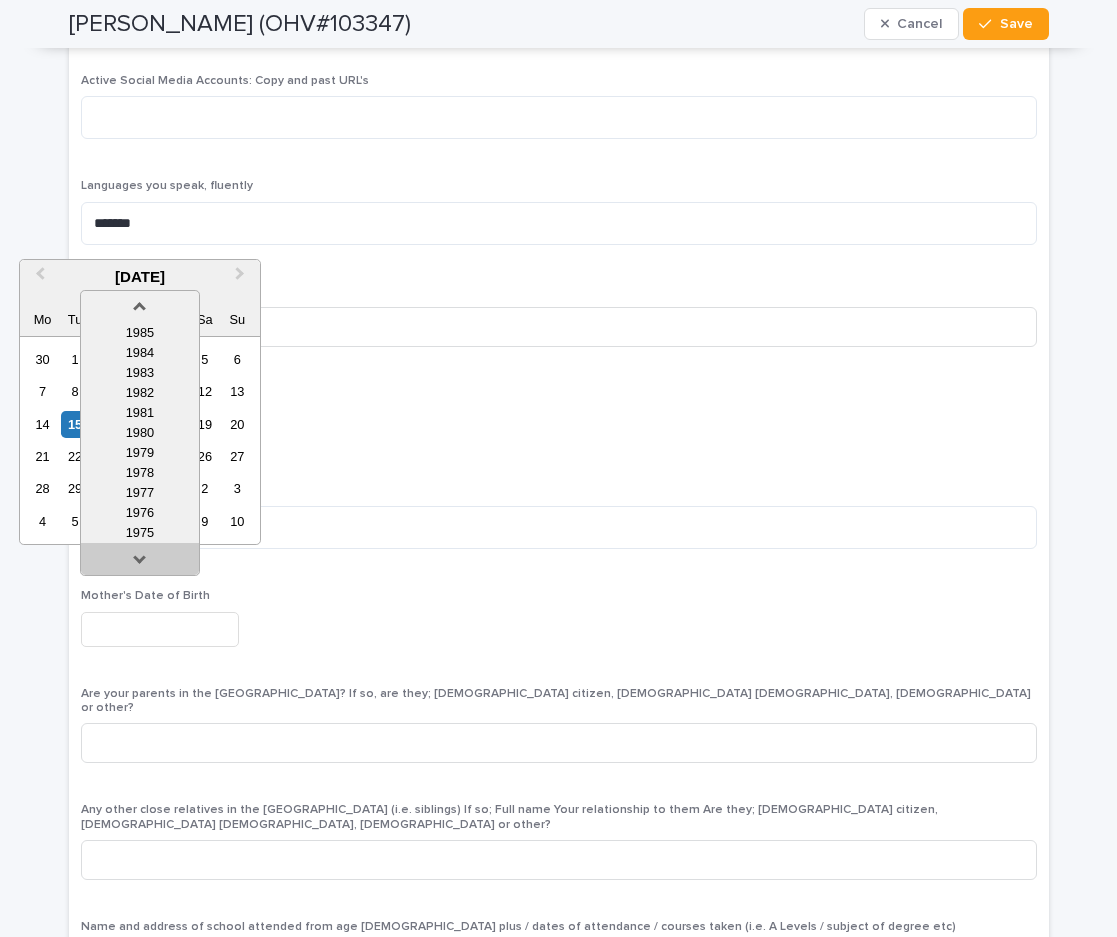 click at bounding box center [140, 563] 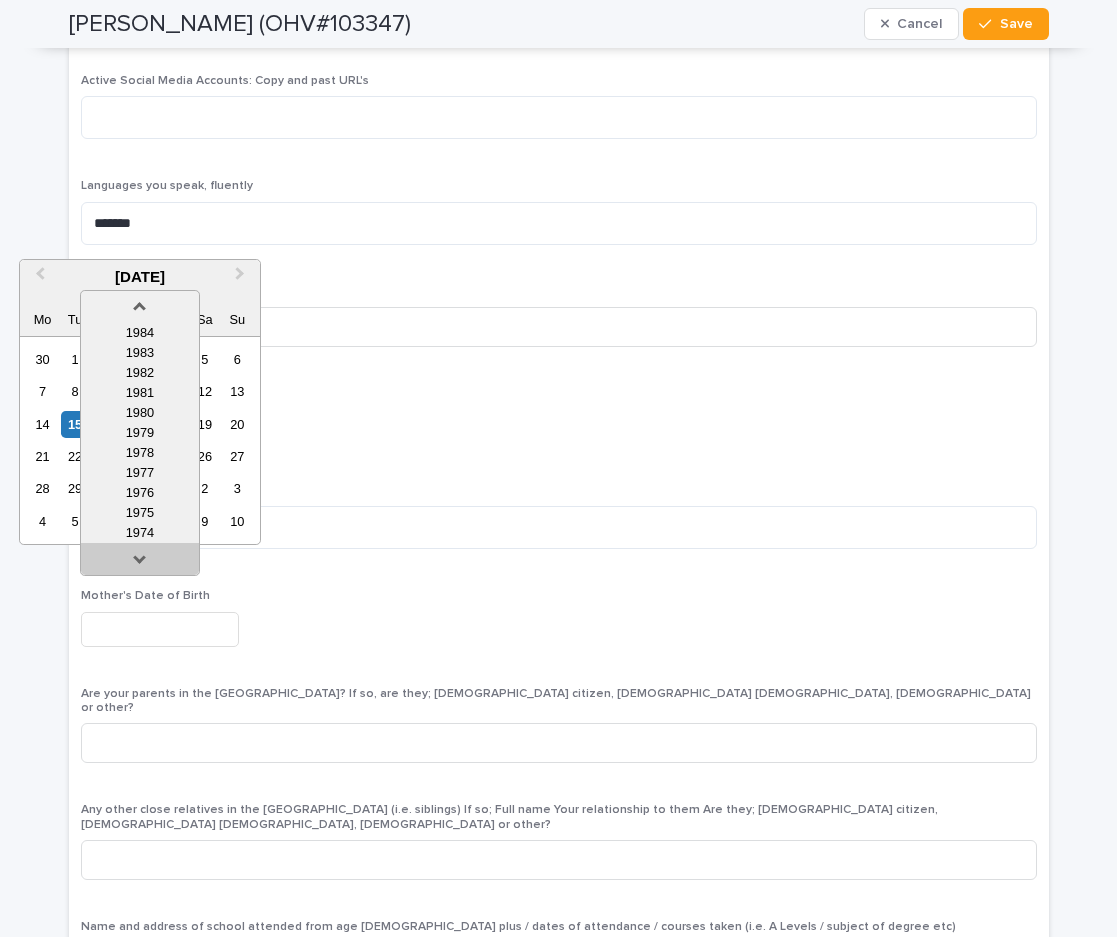 click at bounding box center (140, 563) 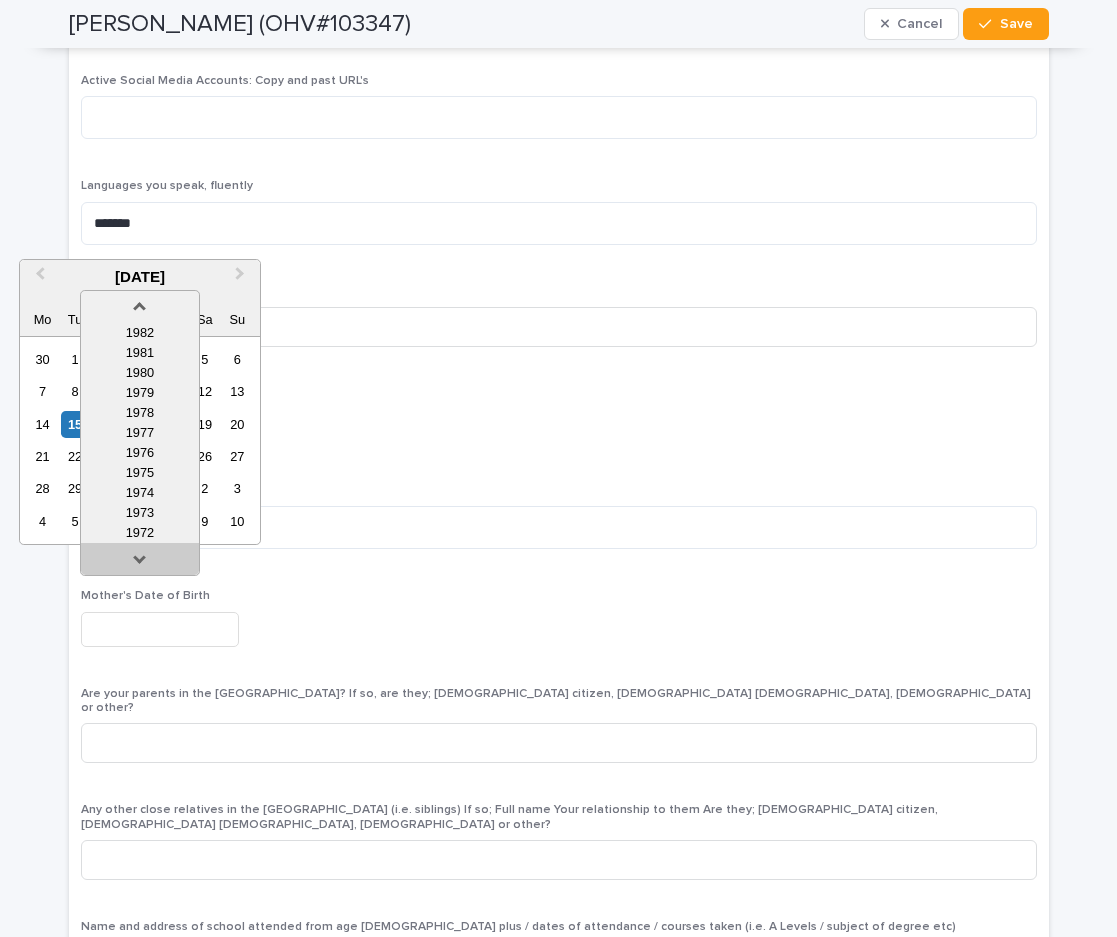 click at bounding box center (140, 563) 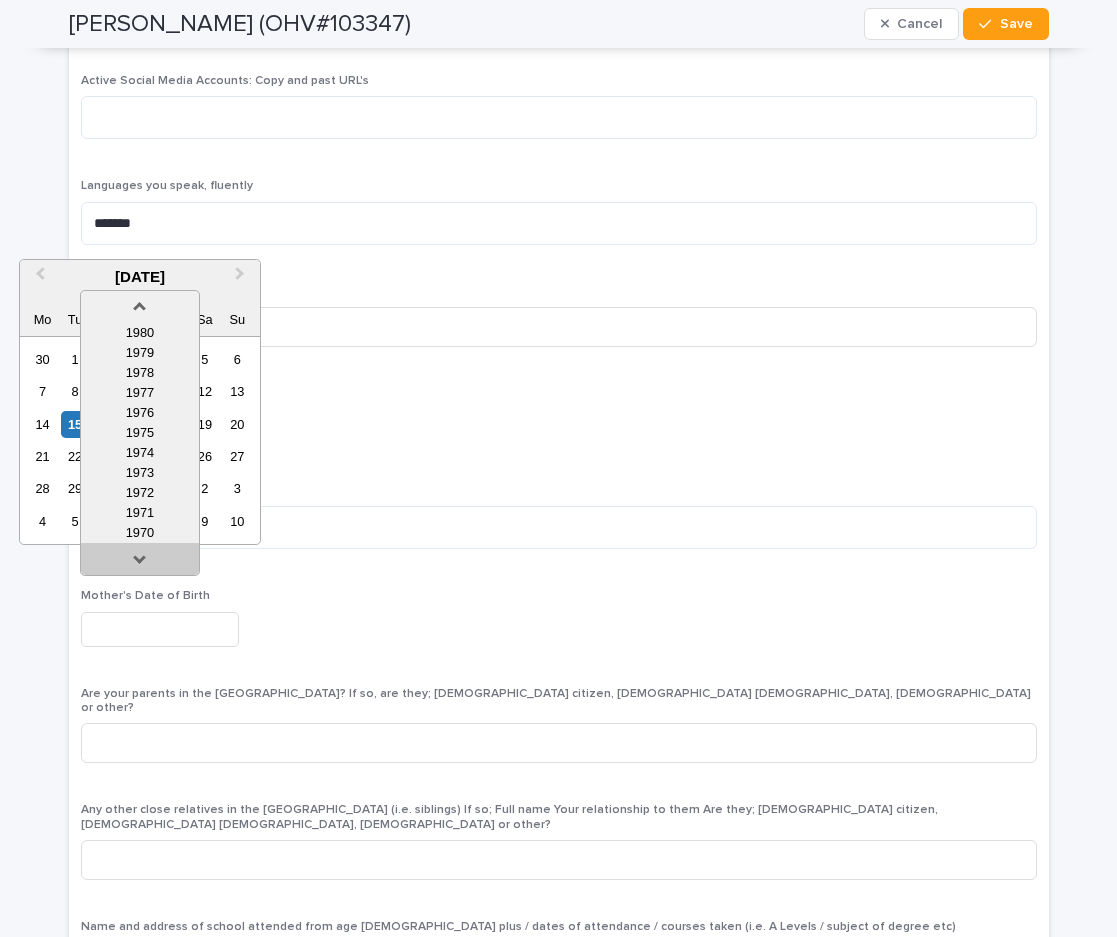 click at bounding box center (140, 563) 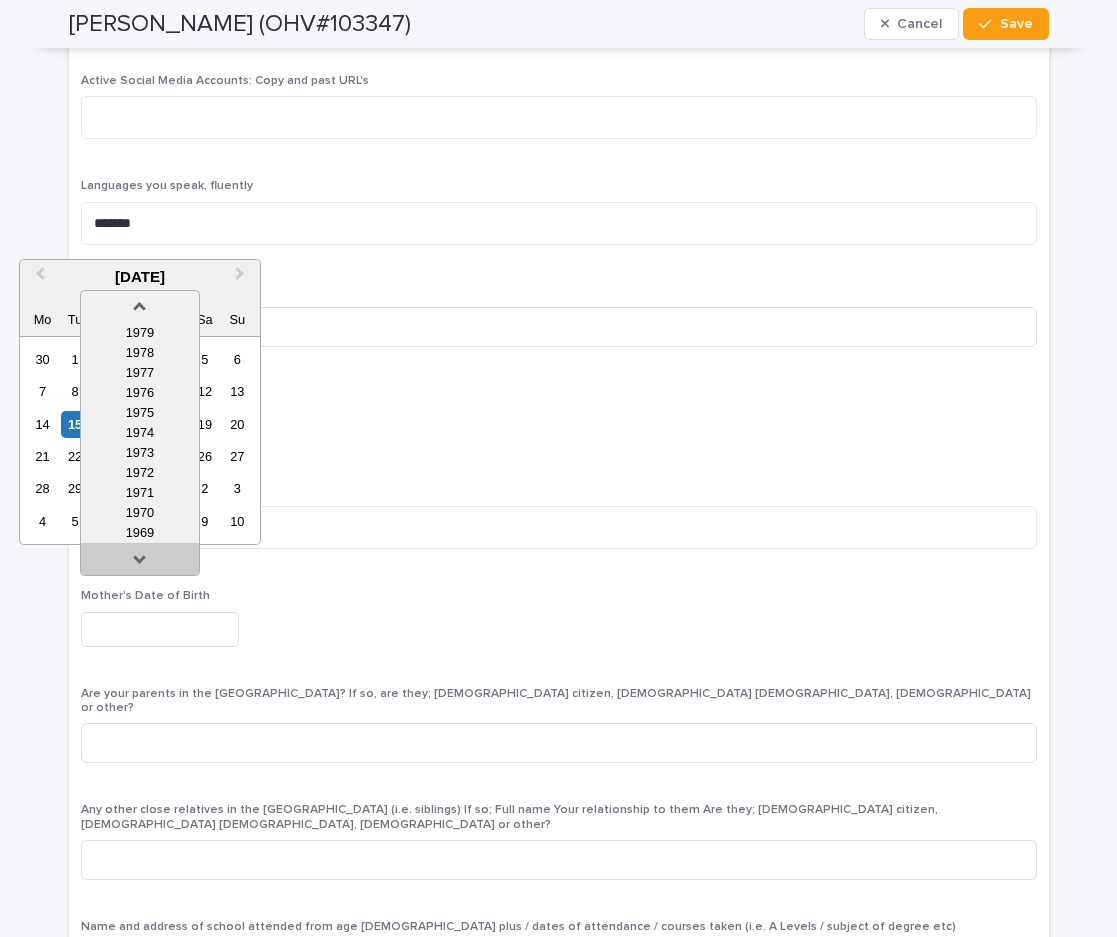 click at bounding box center [140, 563] 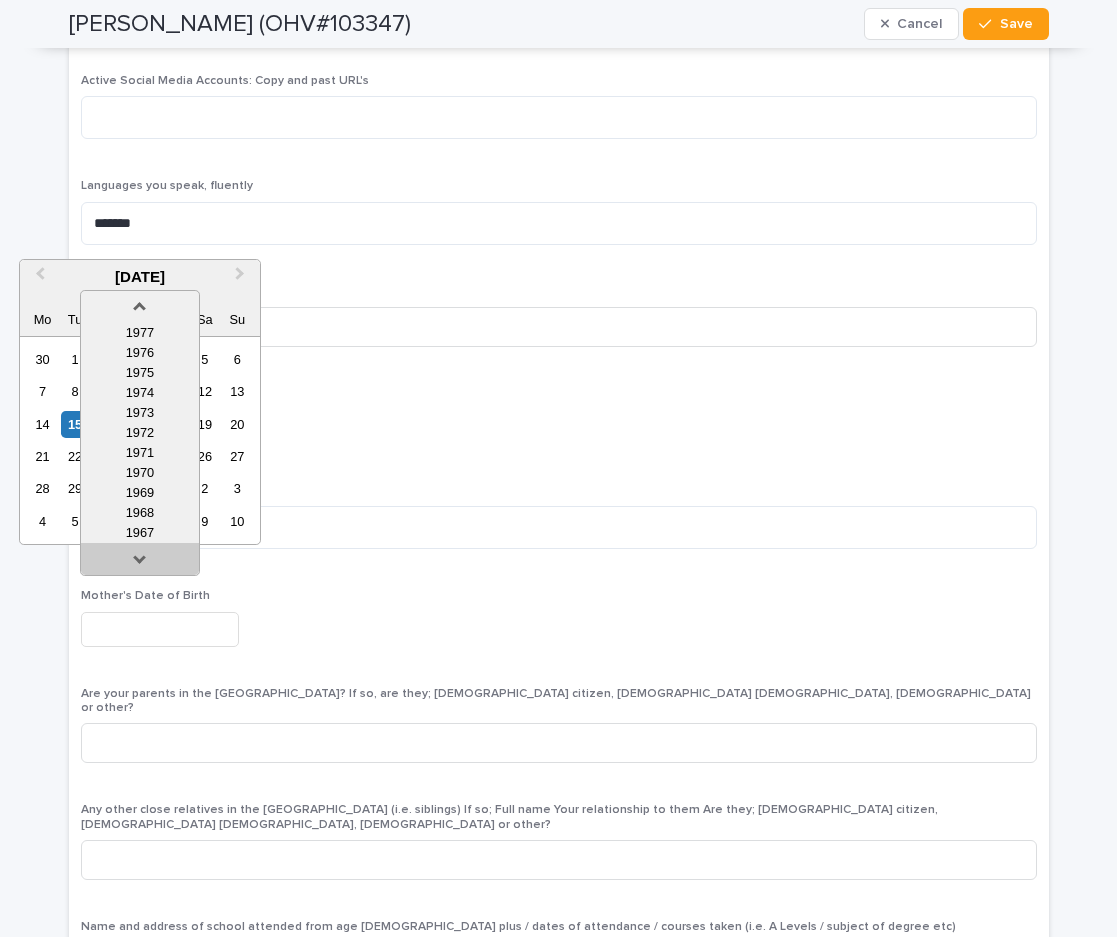 click at bounding box center [140, 563] 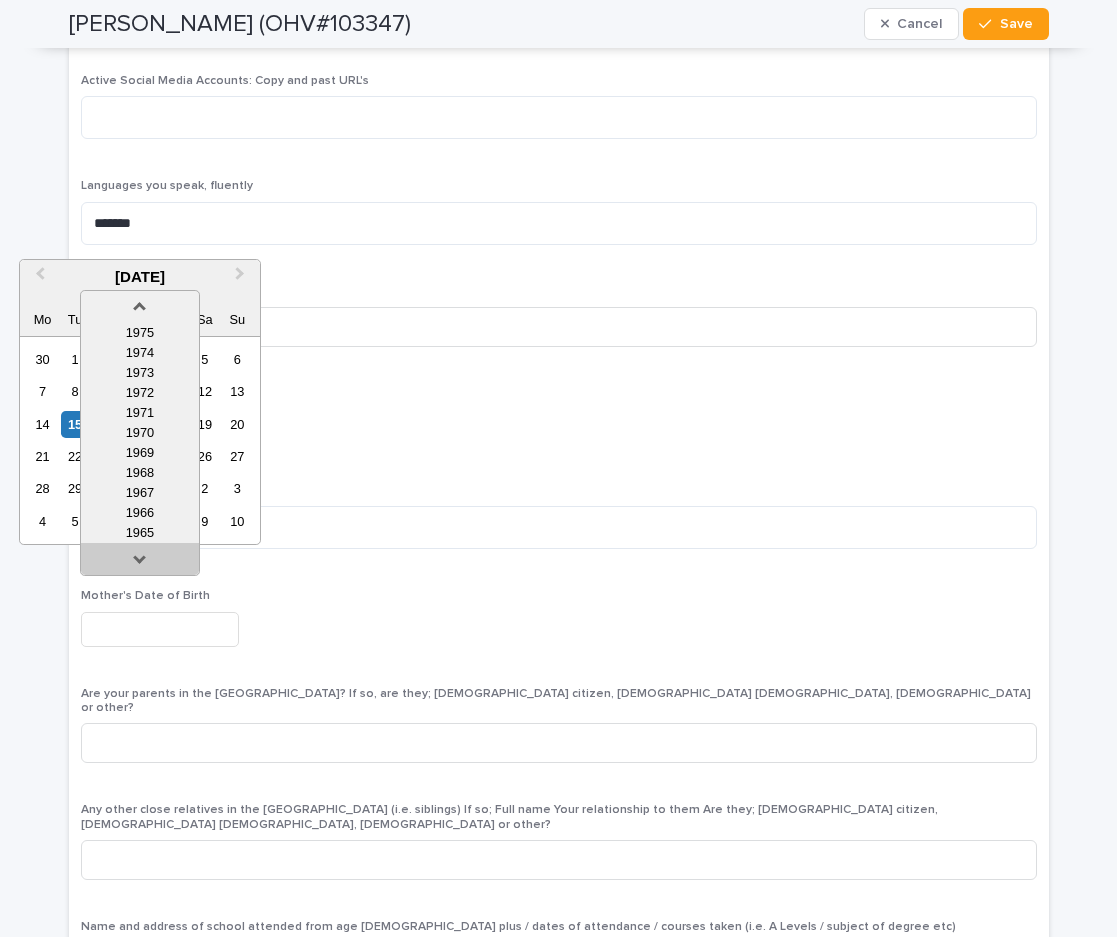 click at bounding box center (140, 563) 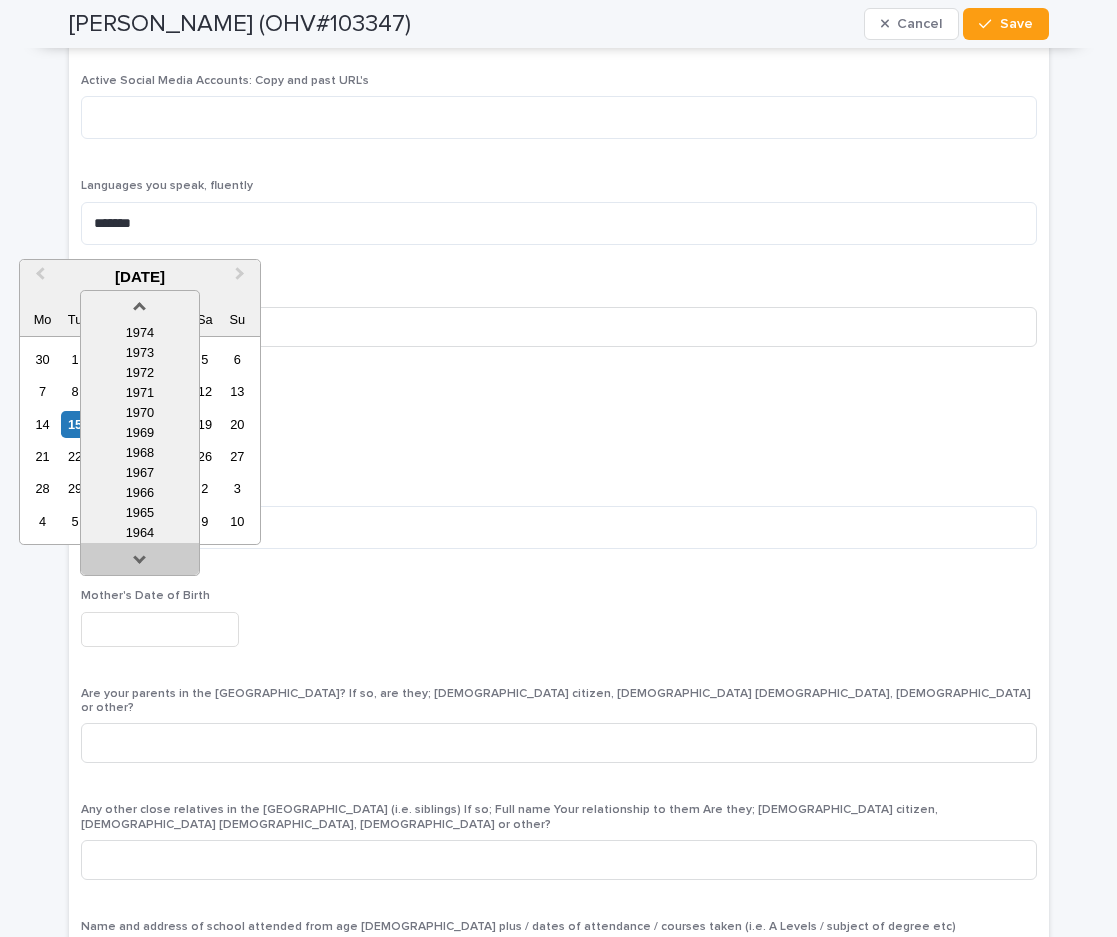 click at bounding box center (140, 563) 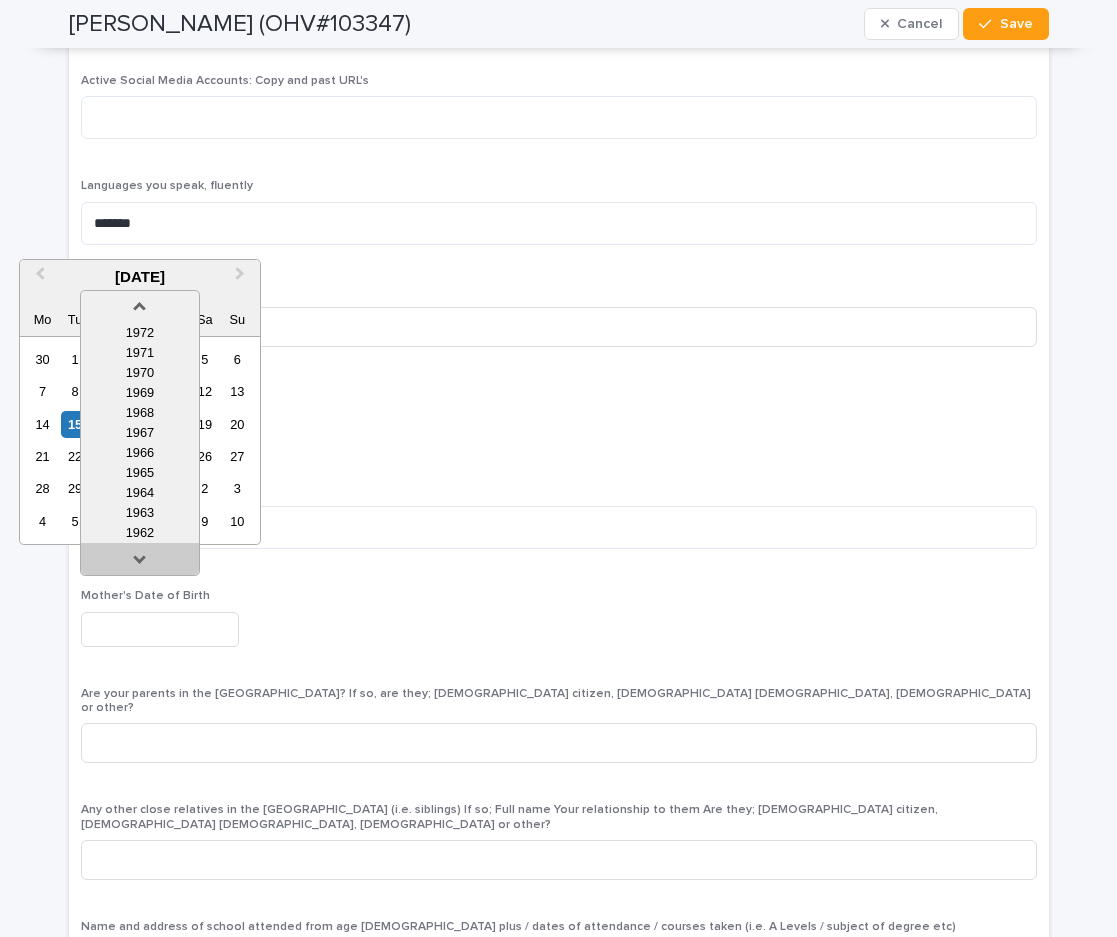 click at bounding box center [140, 563] 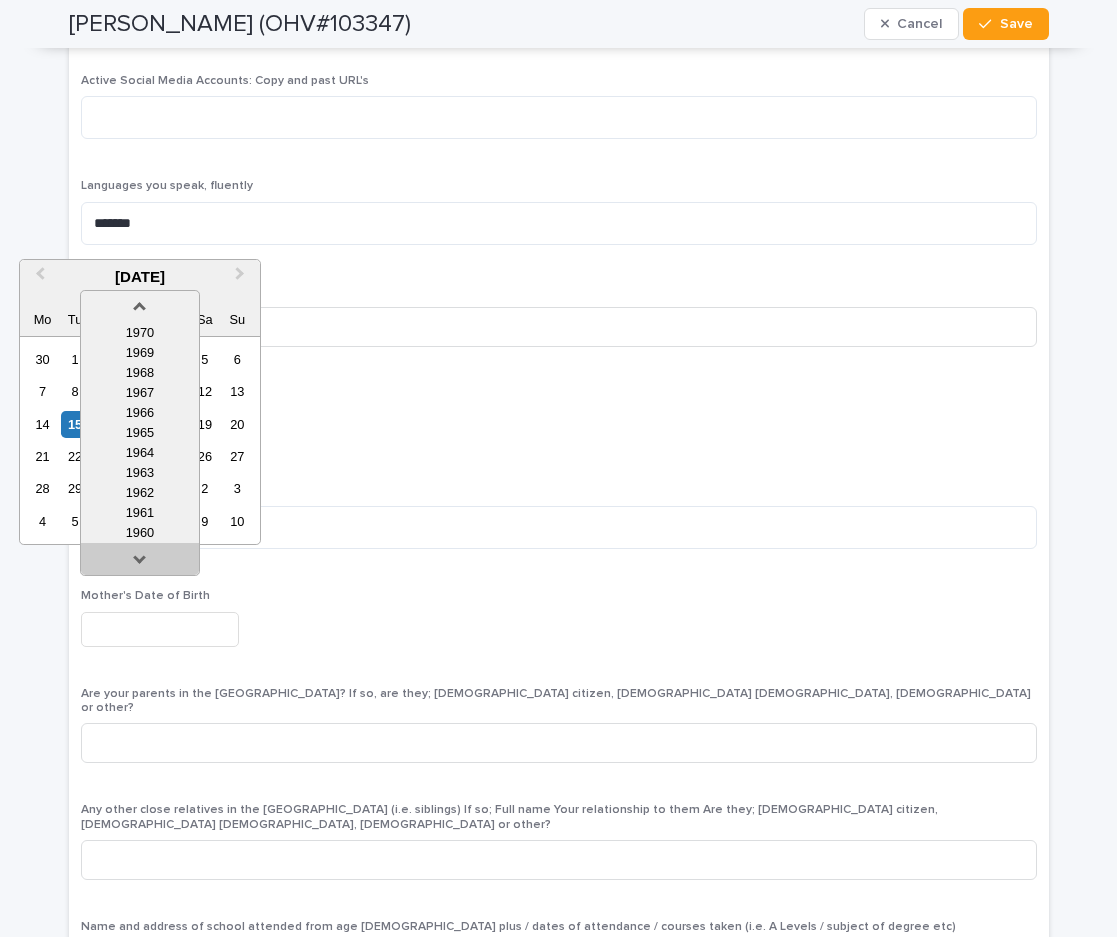 click at bounding box center (140, 563) 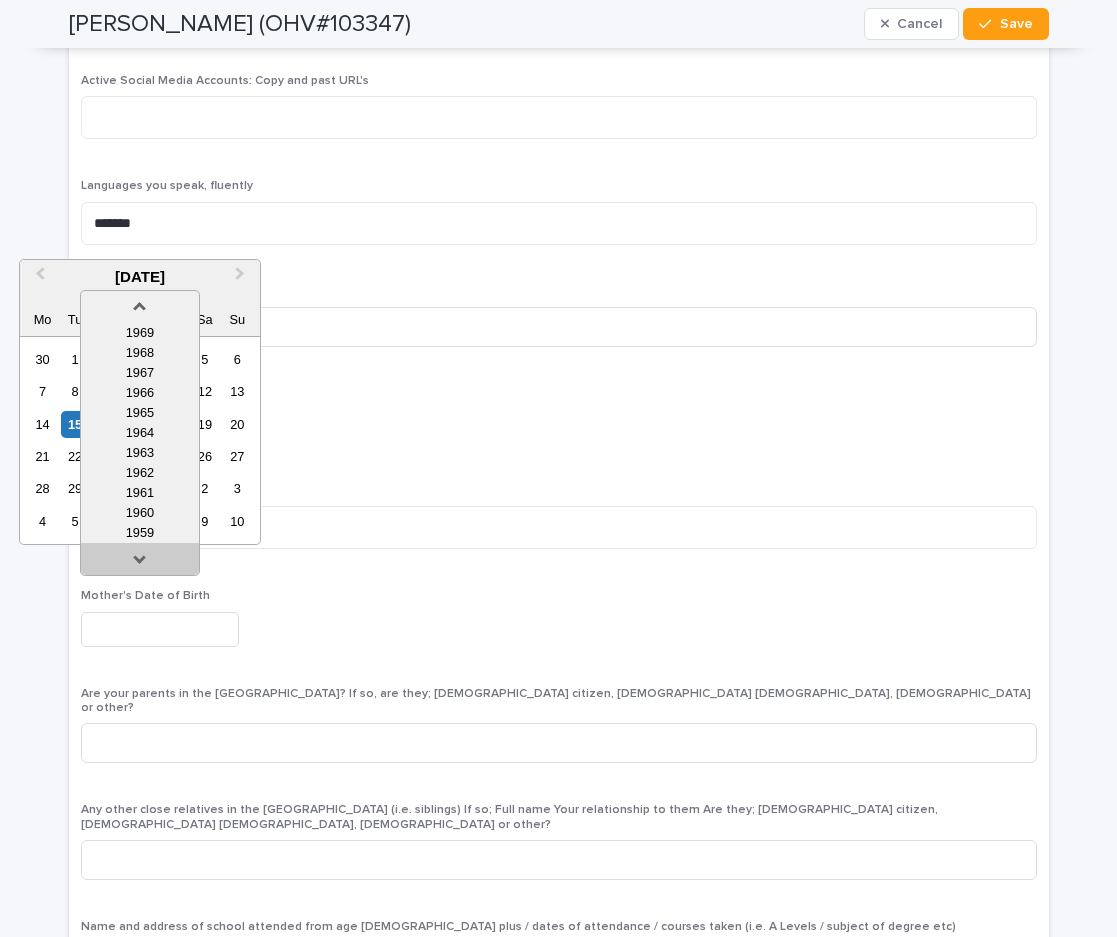 click at bounding box center (140, 563) 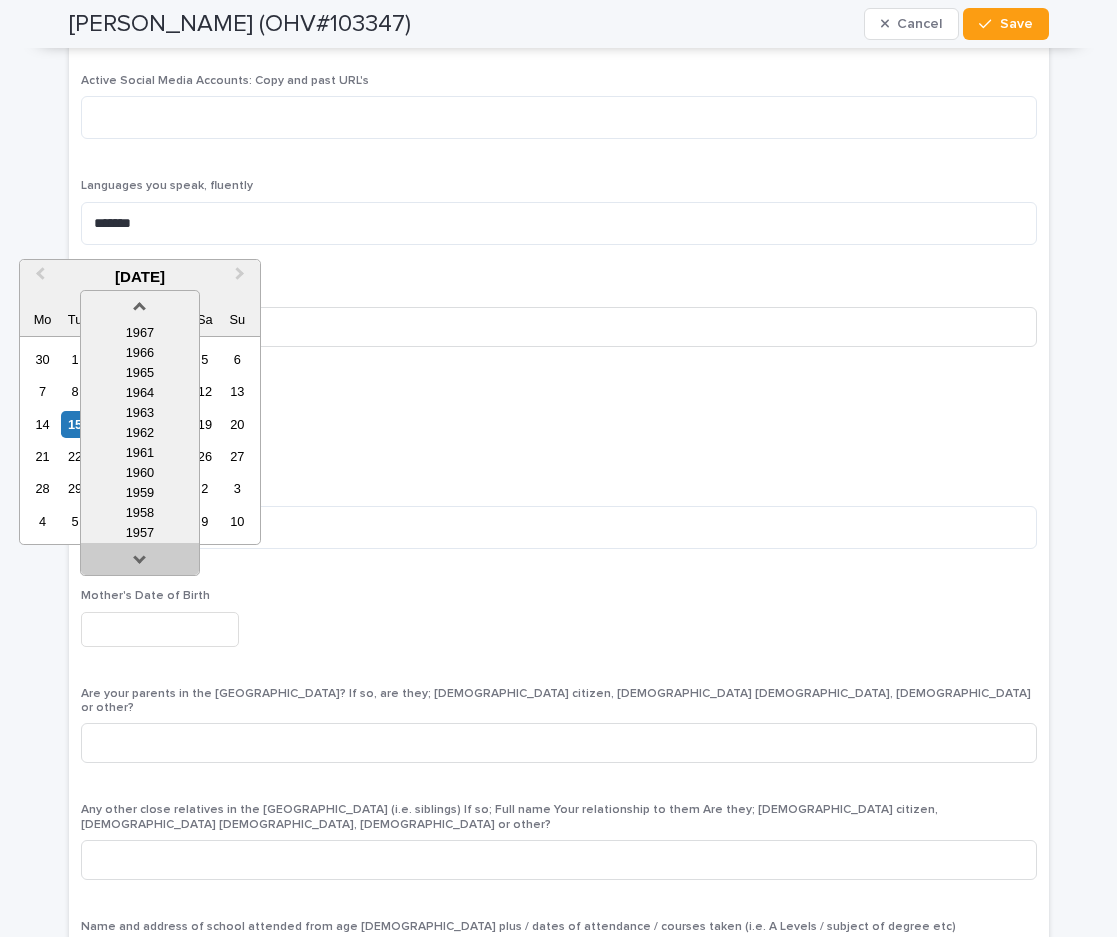 click at bounding box center [140, 563] 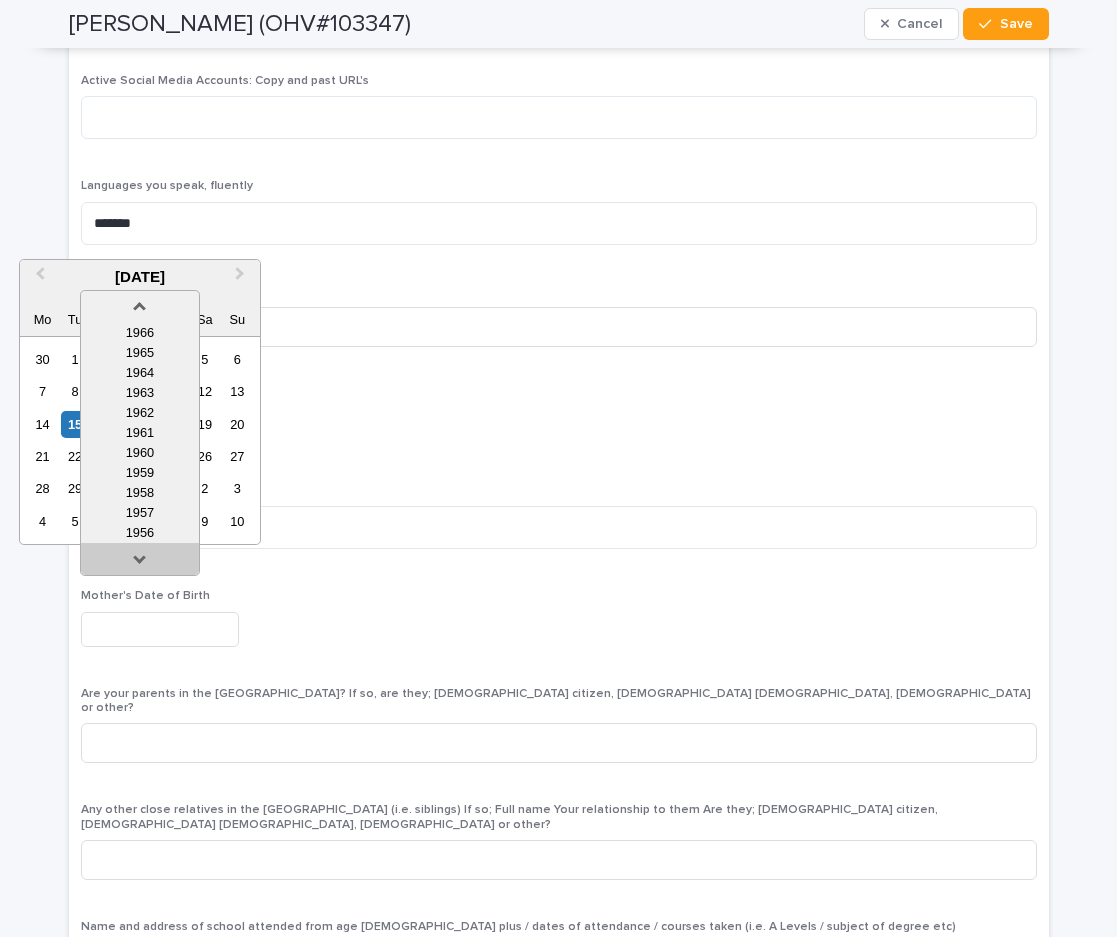click at bounding box center (140, 563) 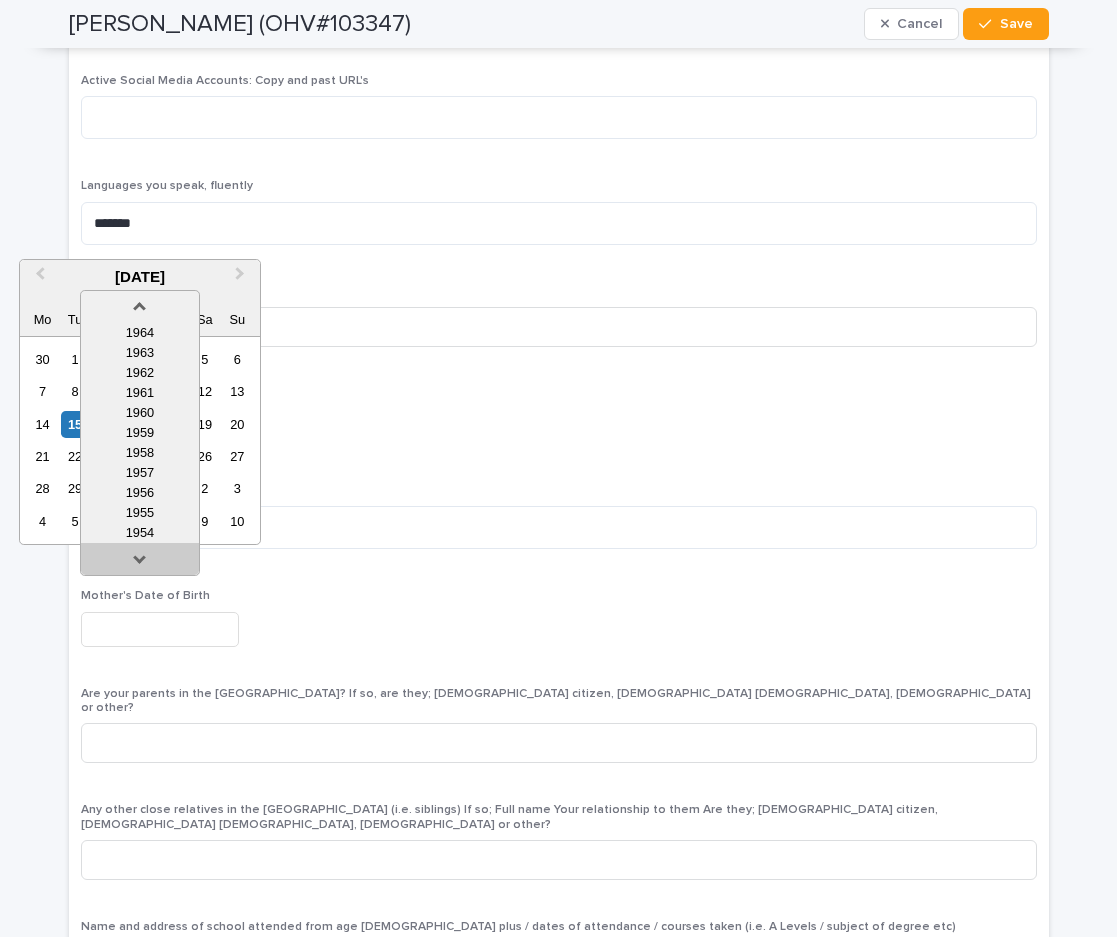 click at bounding box center (140, 563) 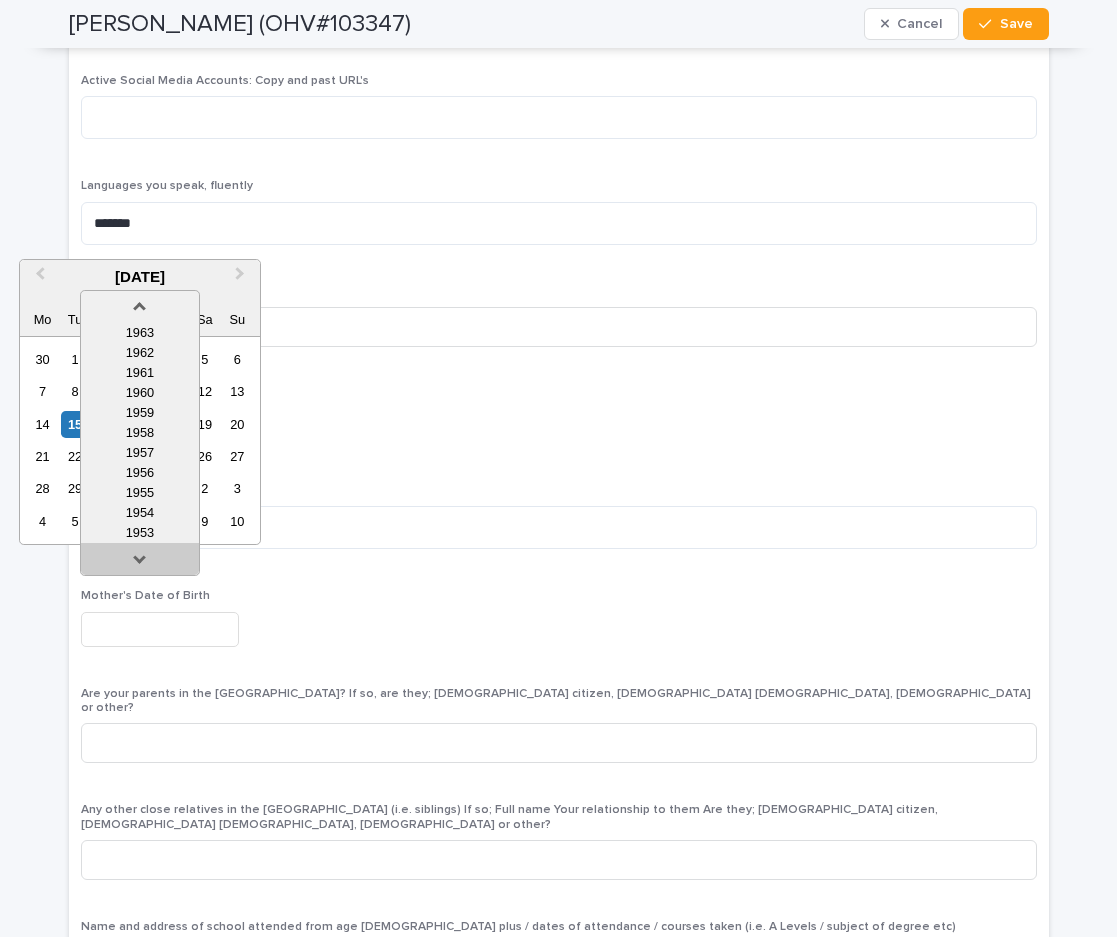 click at bounding box center [140, 563] 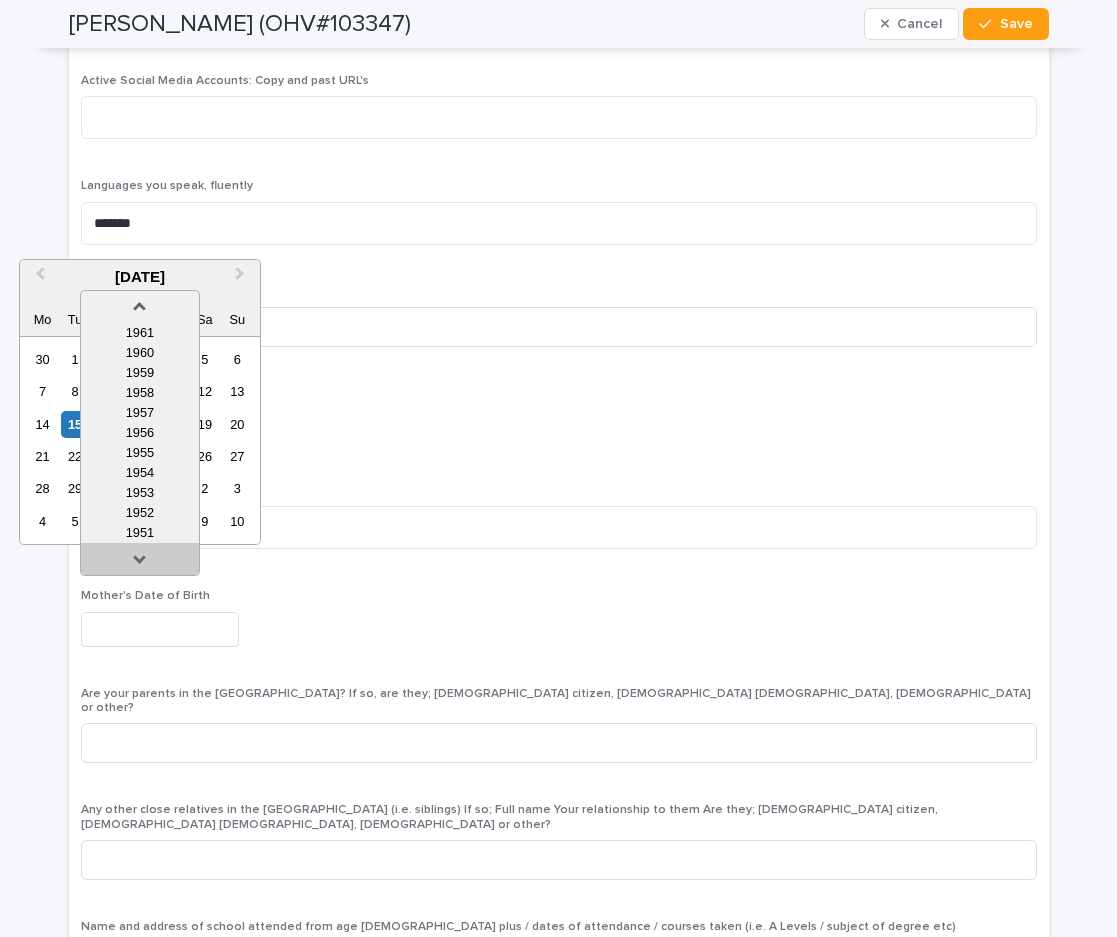 click at bounding box center (140, 563) 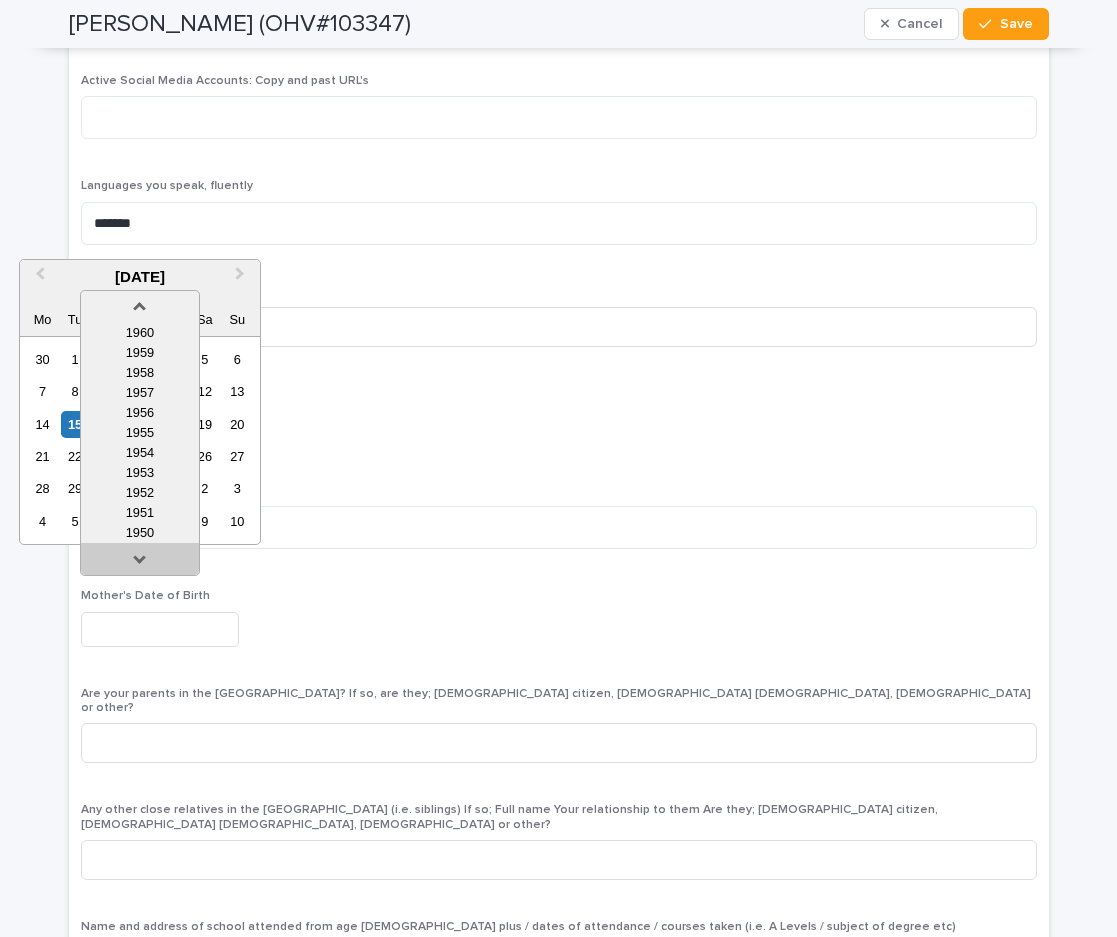 click at bounding box center (140, 563) 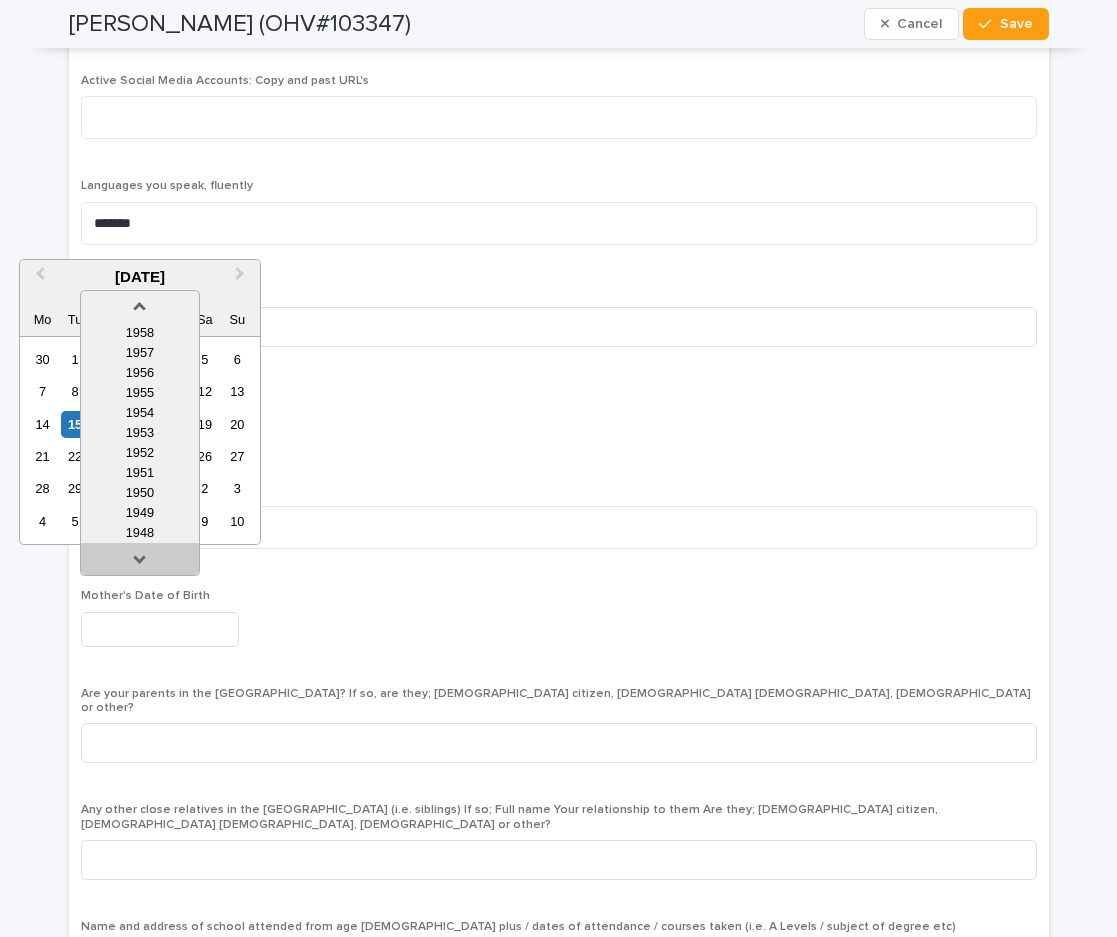 click at bounding box center [140, 563] 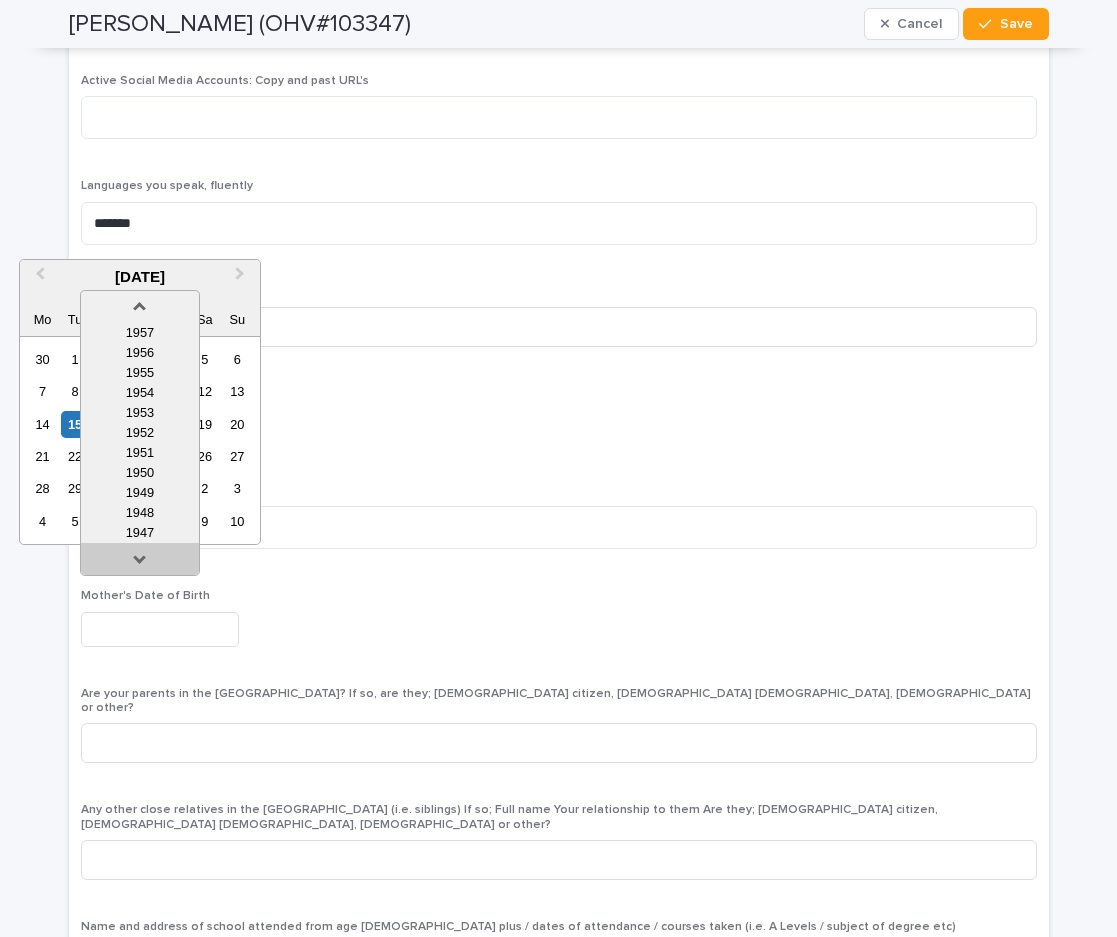 click at bounding box center [140, 563] 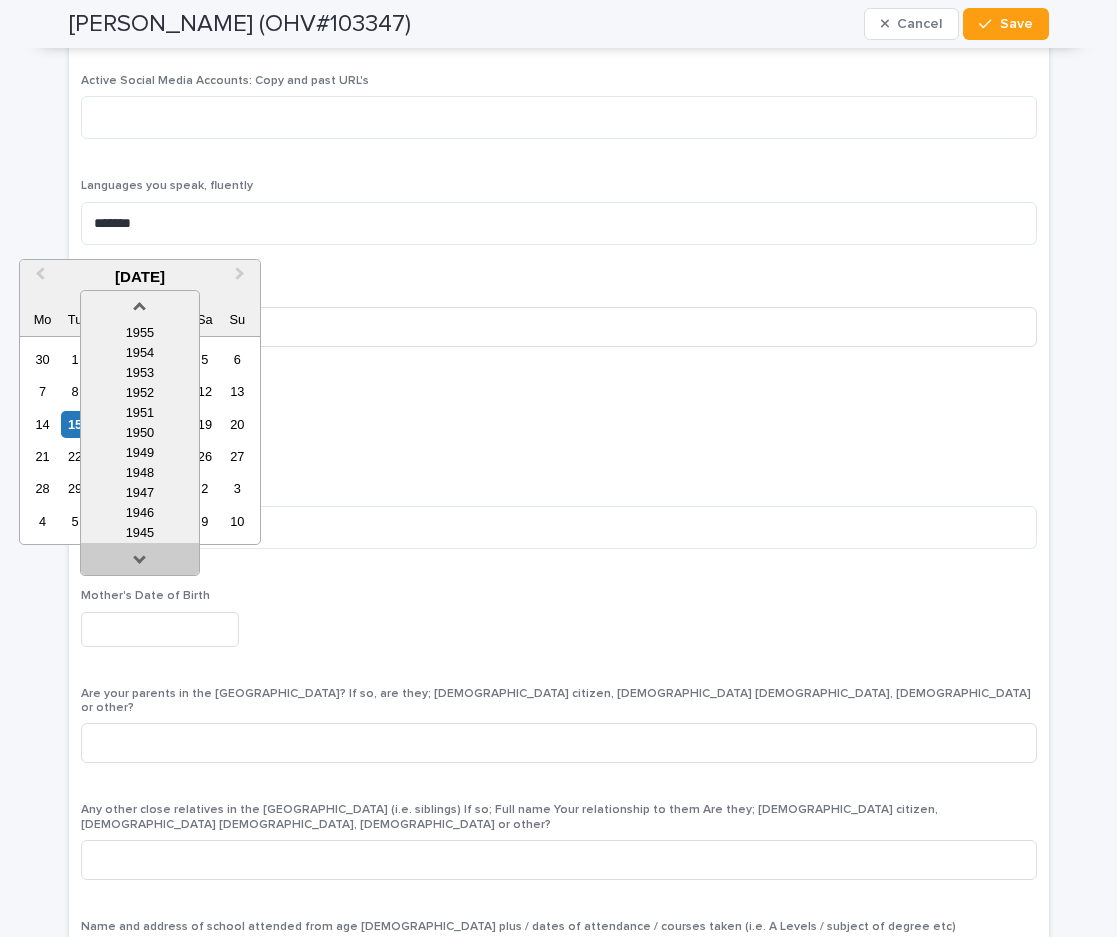 click at bounding box center [140, 563] 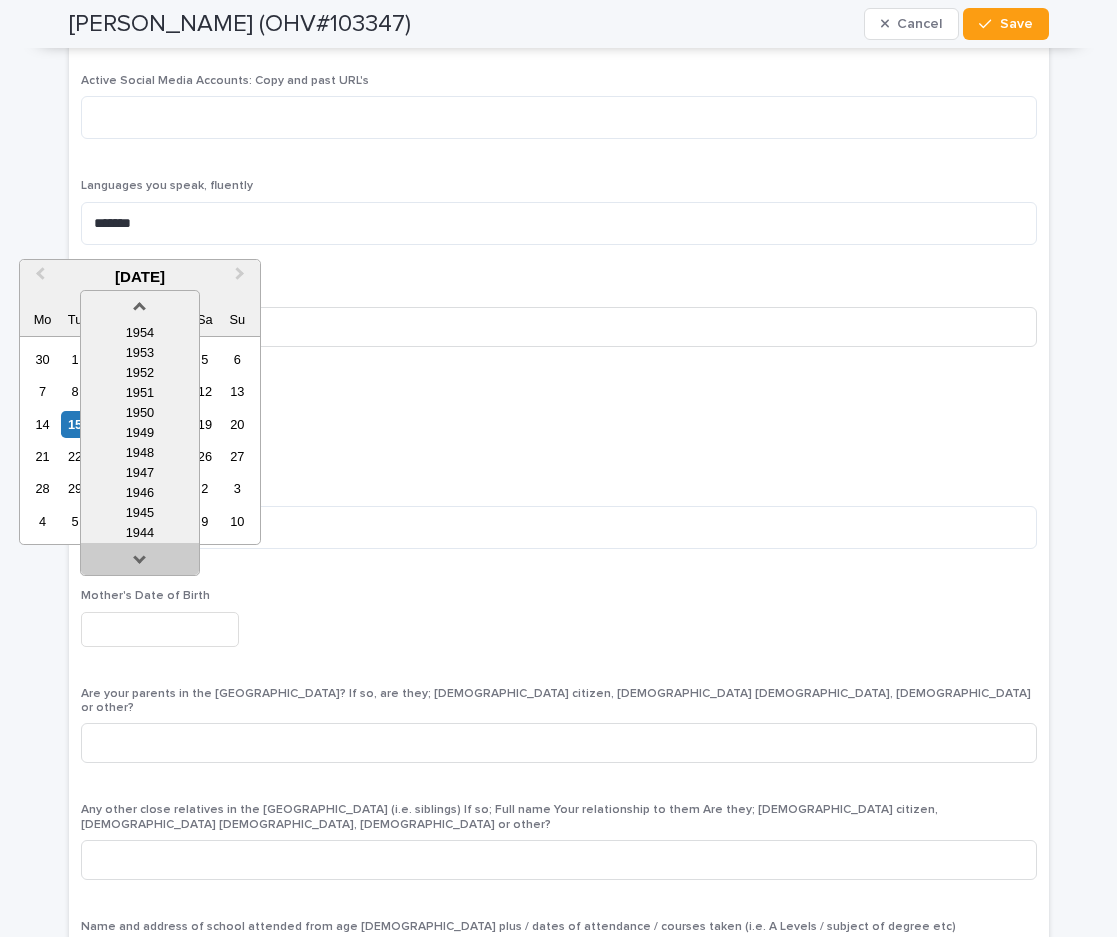 click at bounding box center [140, 563] 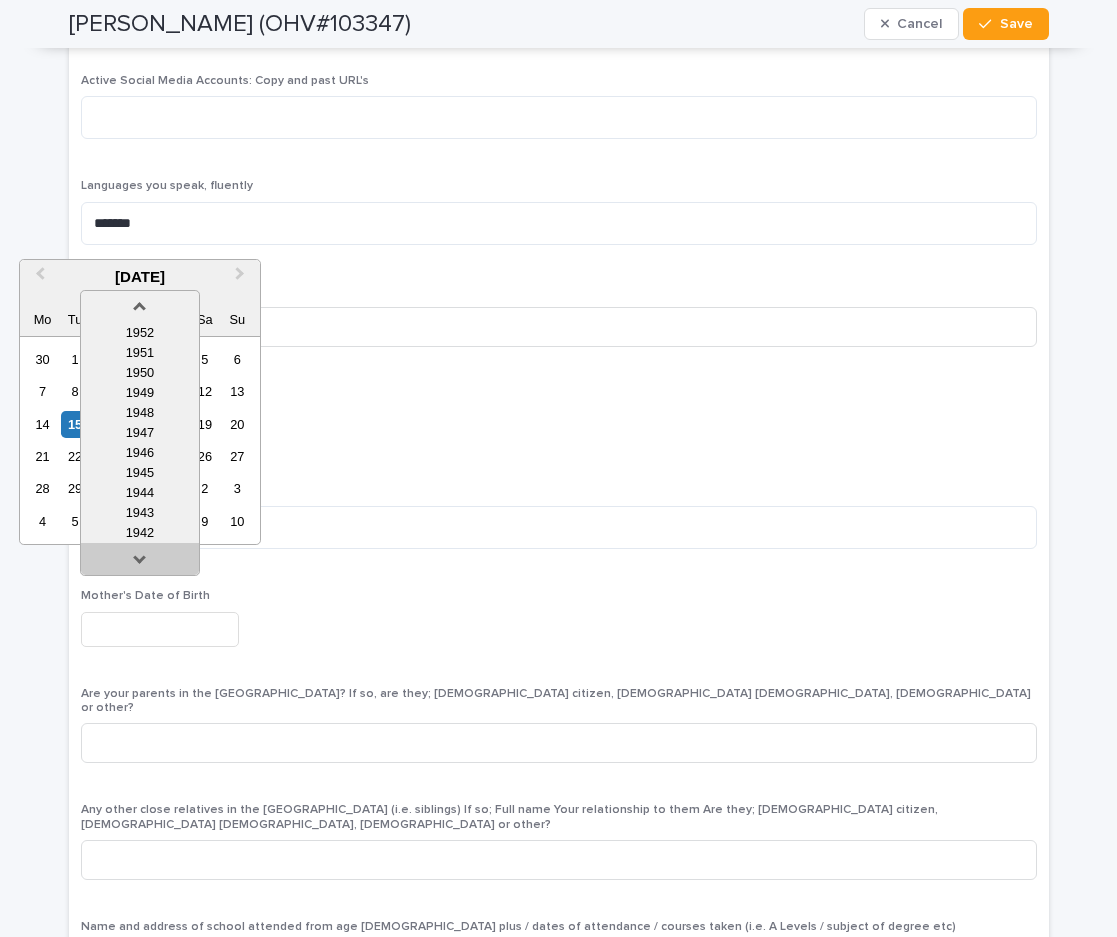 click at bounding box center (140, 563) 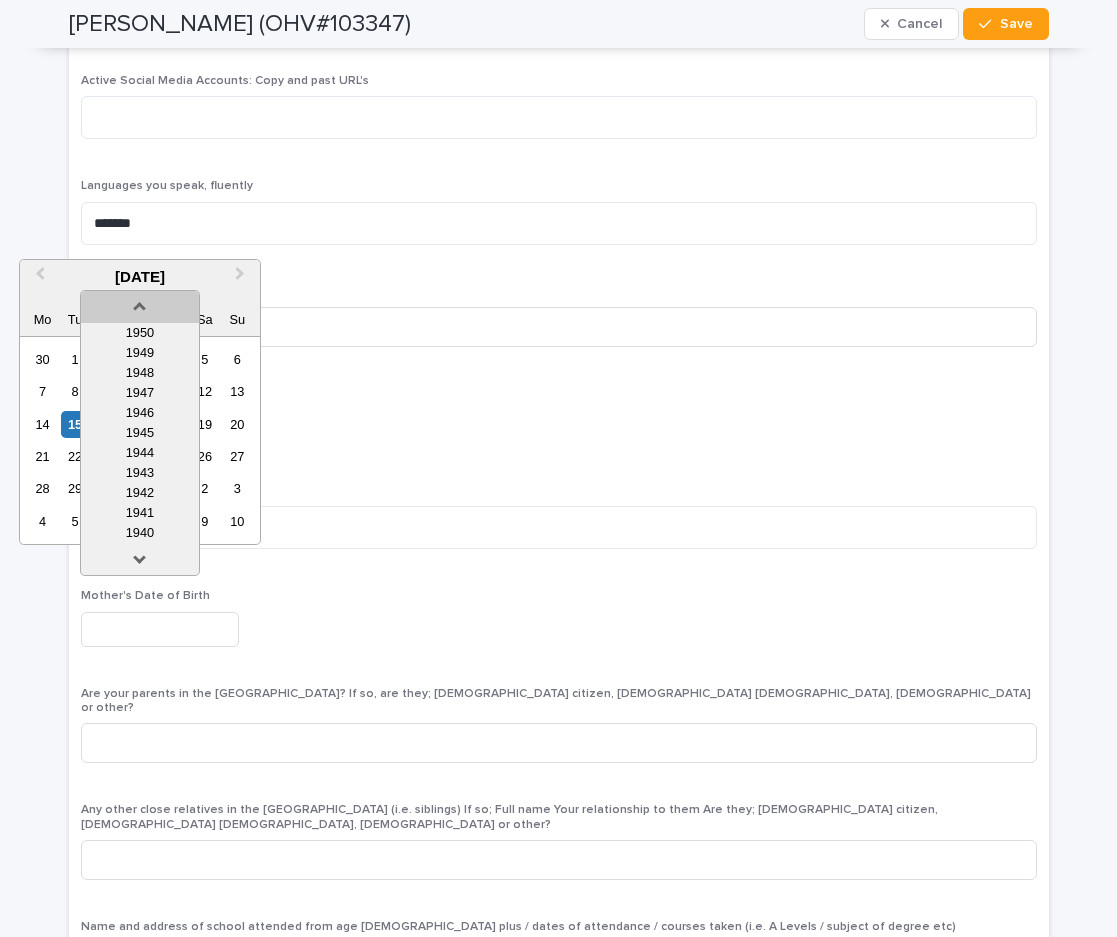 click at bounding box center (140, 303) 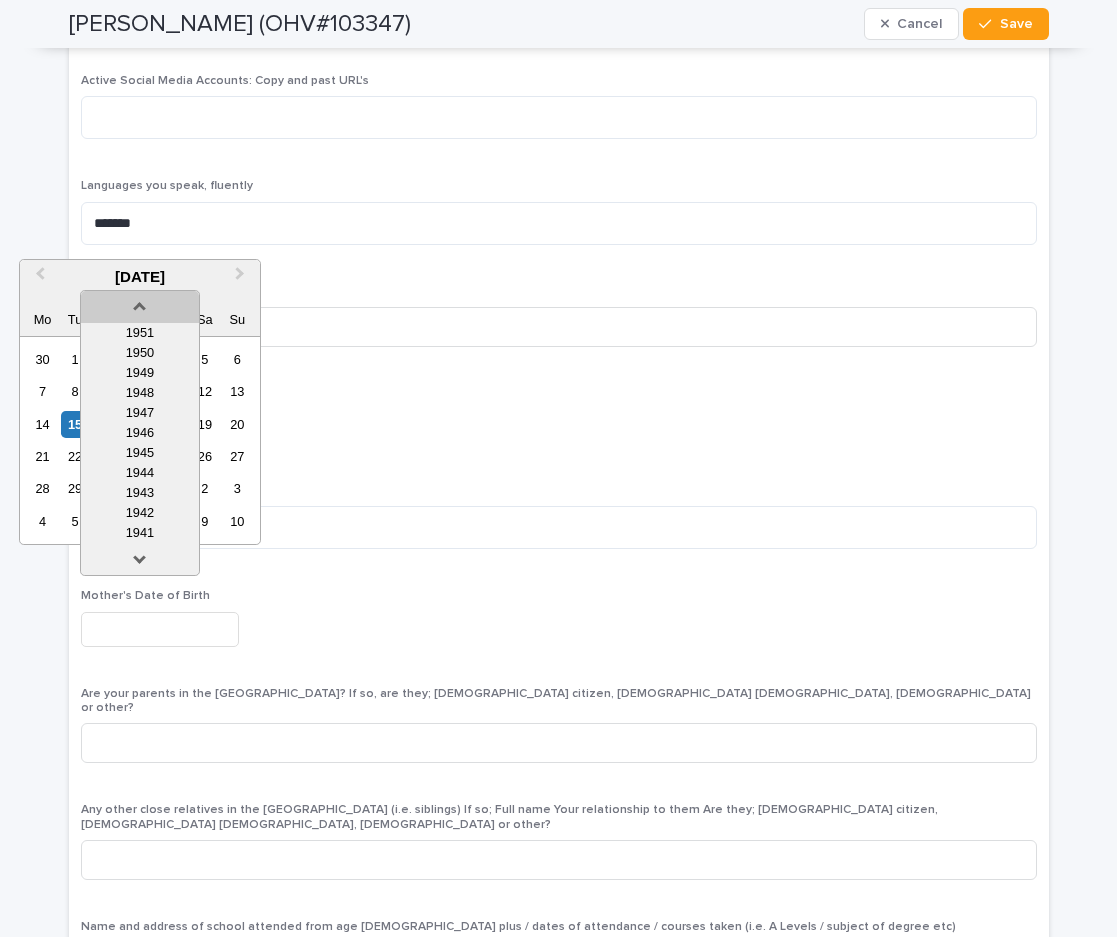 click at bounding box center [140, 303] 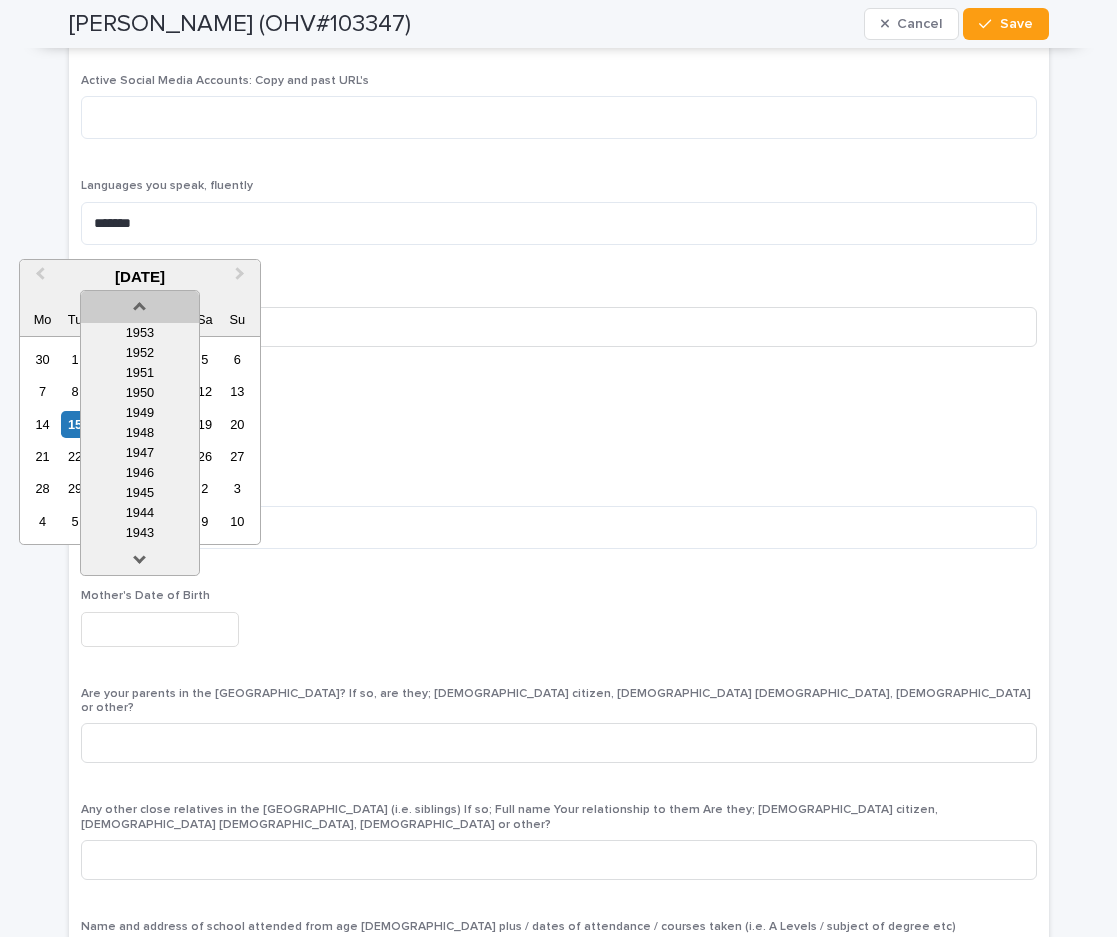 click at bounding box center [140, 303] 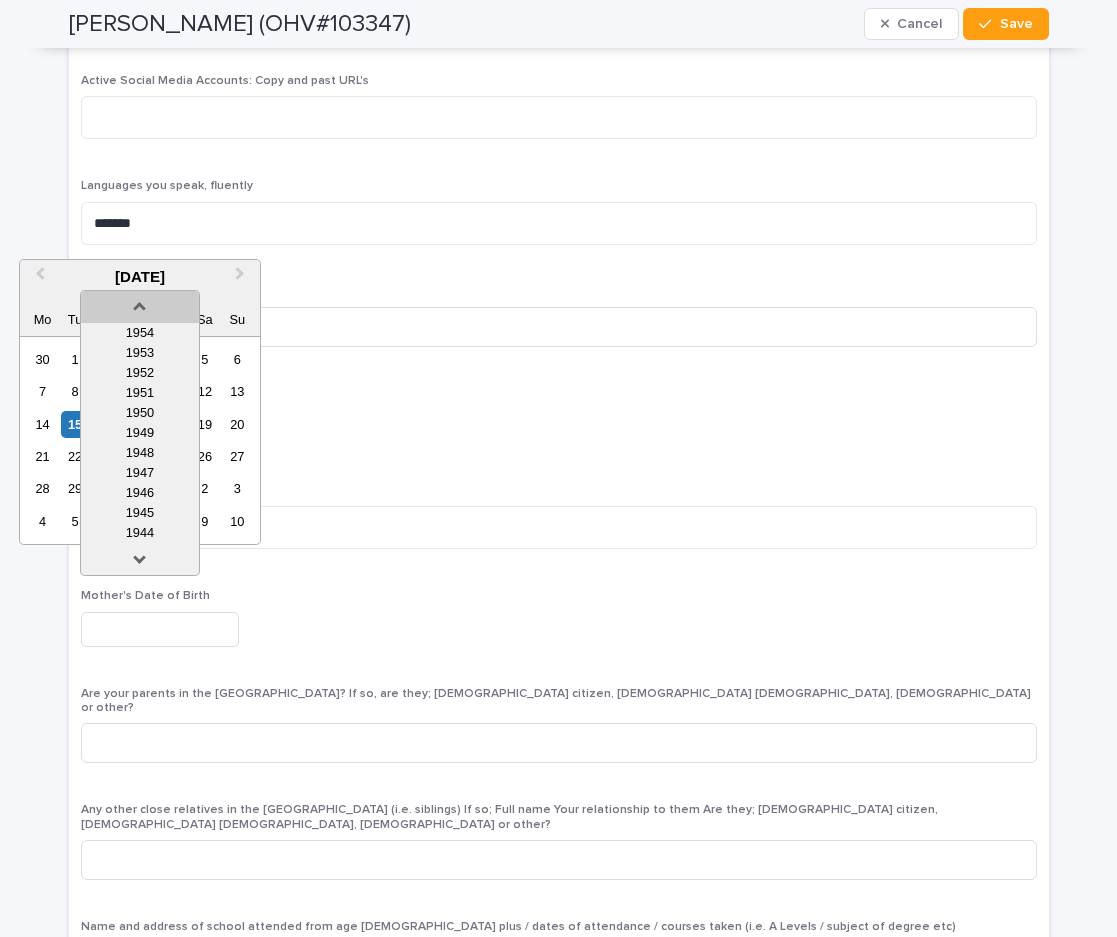 click at bounding box center [140, 303] 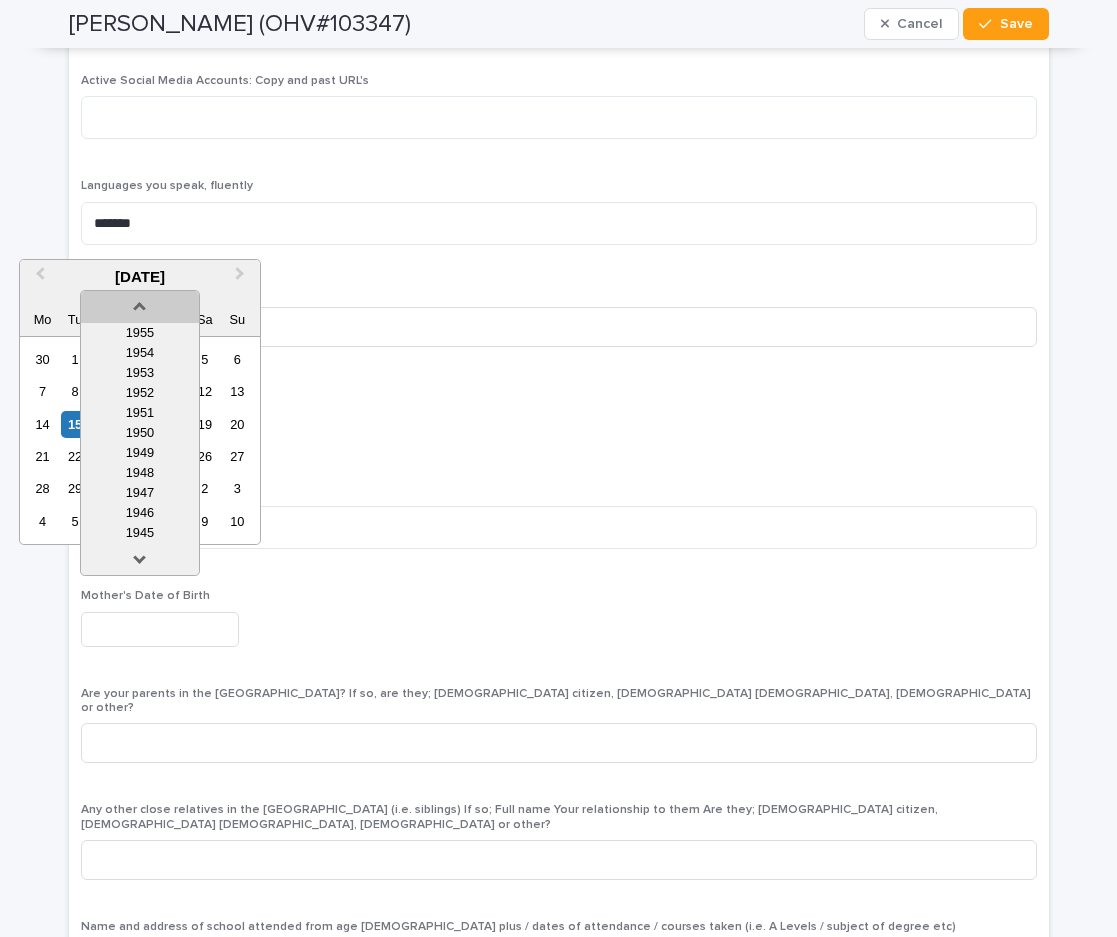 click at bounding box center [140, 303] 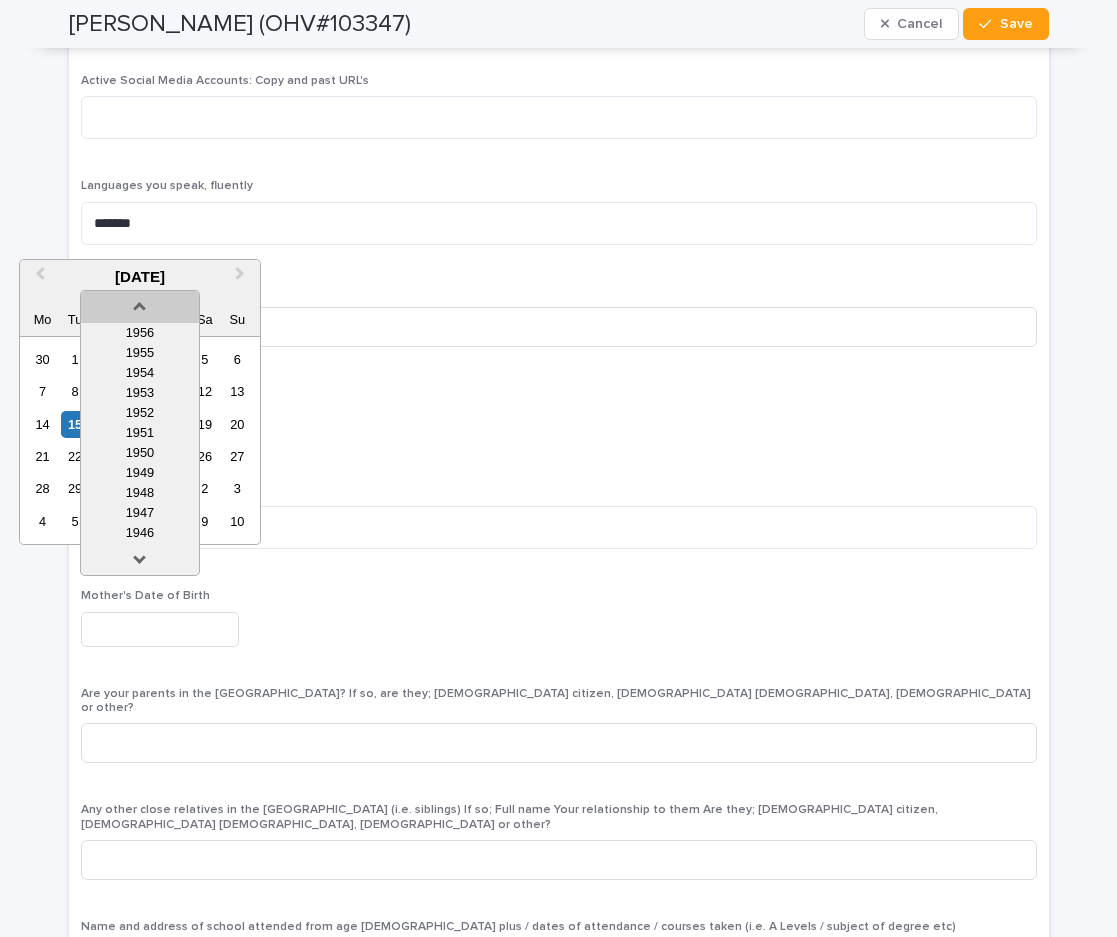 click at bounding box center [140, 303] 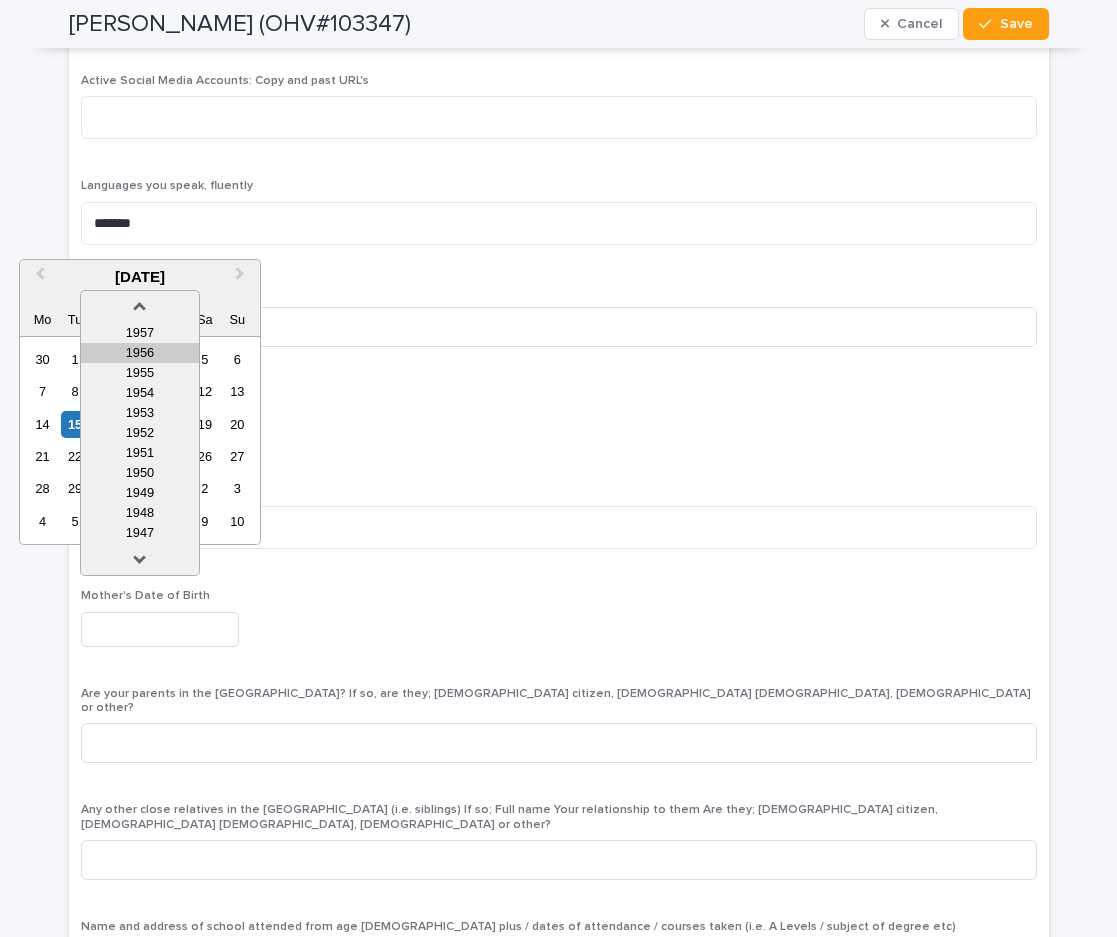 click on "1956" at bounding box center (140, 353) 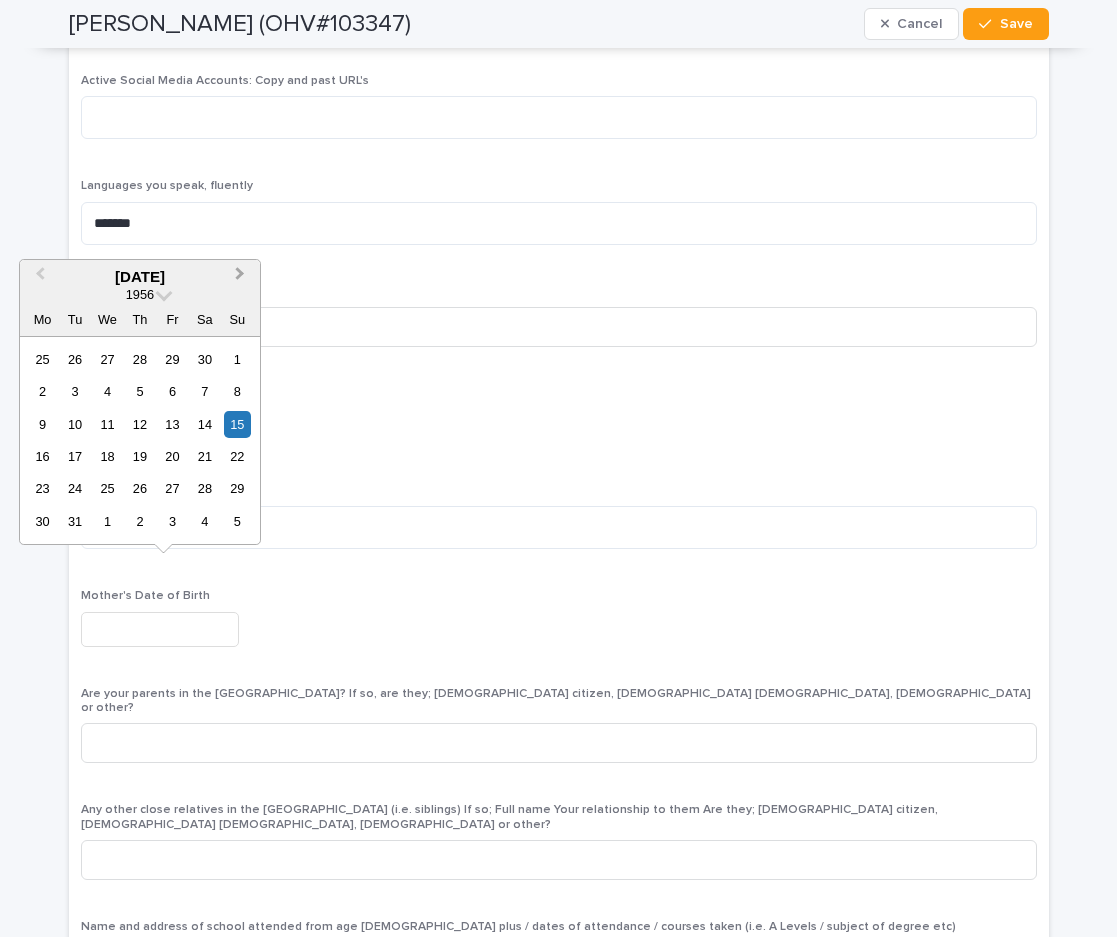 click on "Next Month" at bounding box center [240, 276] 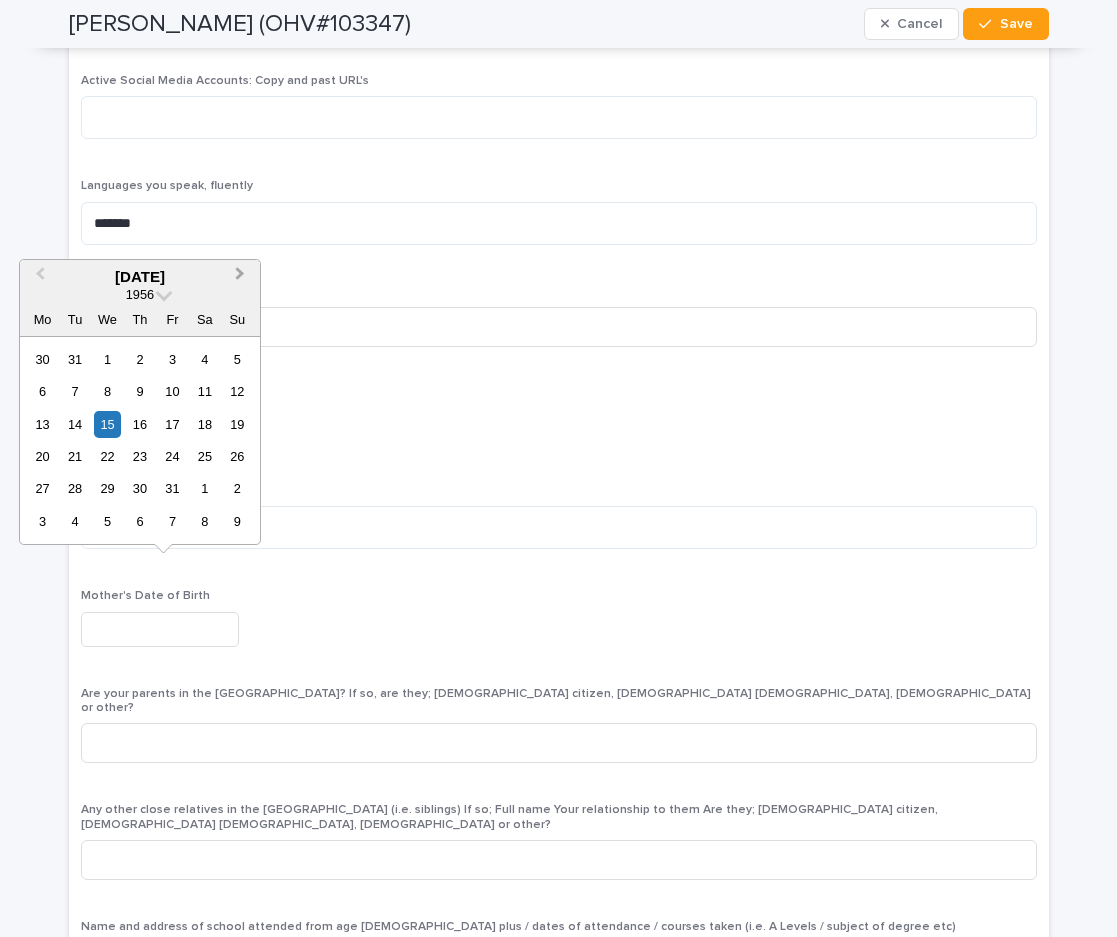 click on "Next Month" at bounding box center [240, 276] 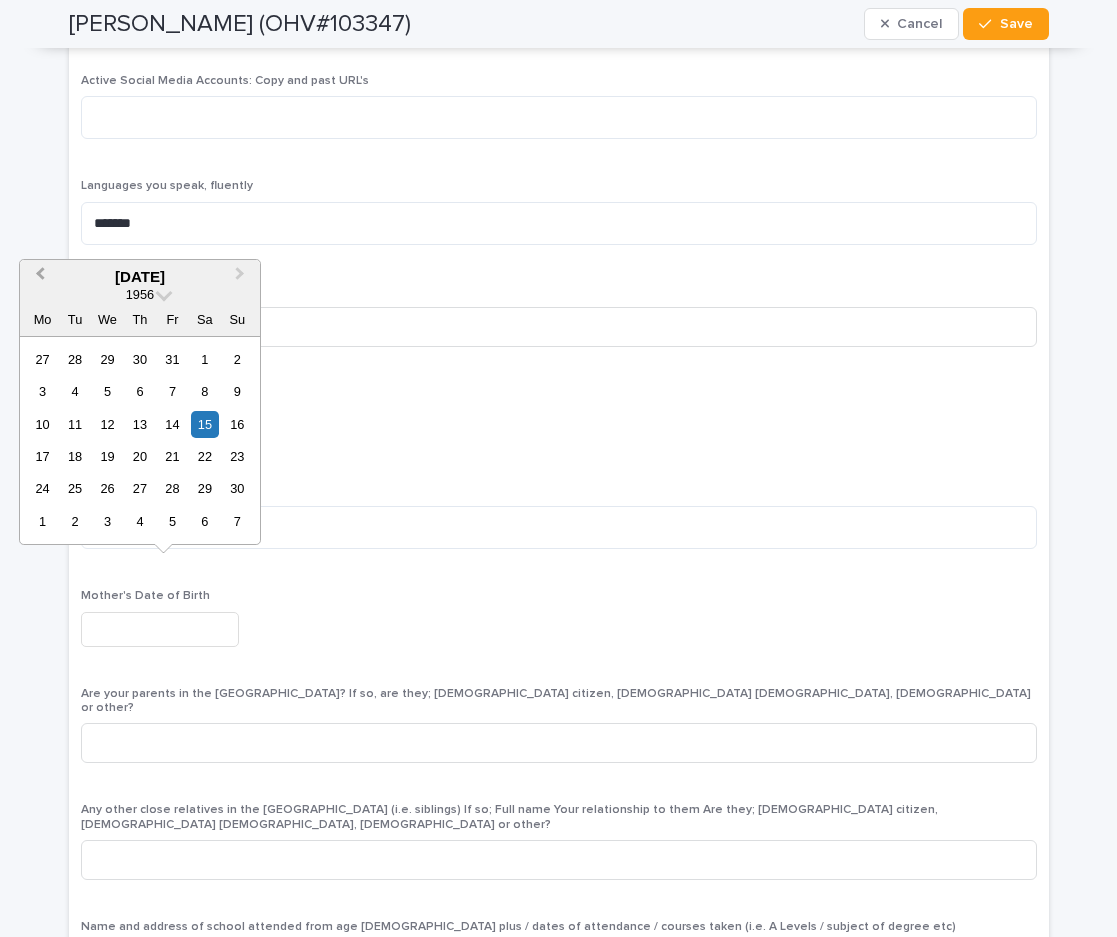 click on "Previous Month" at bounding box center (38, 278) 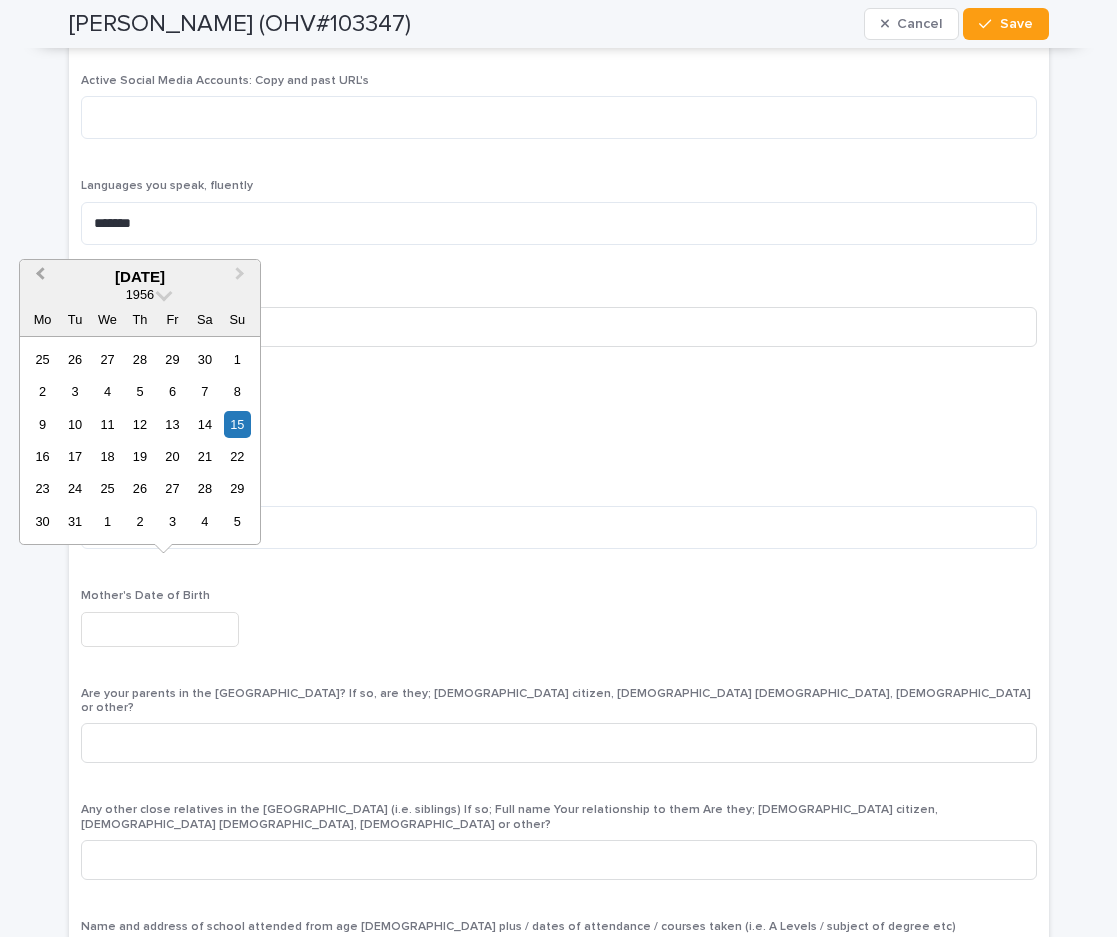 click on "Previous Month" at bounding box center (38, 278) 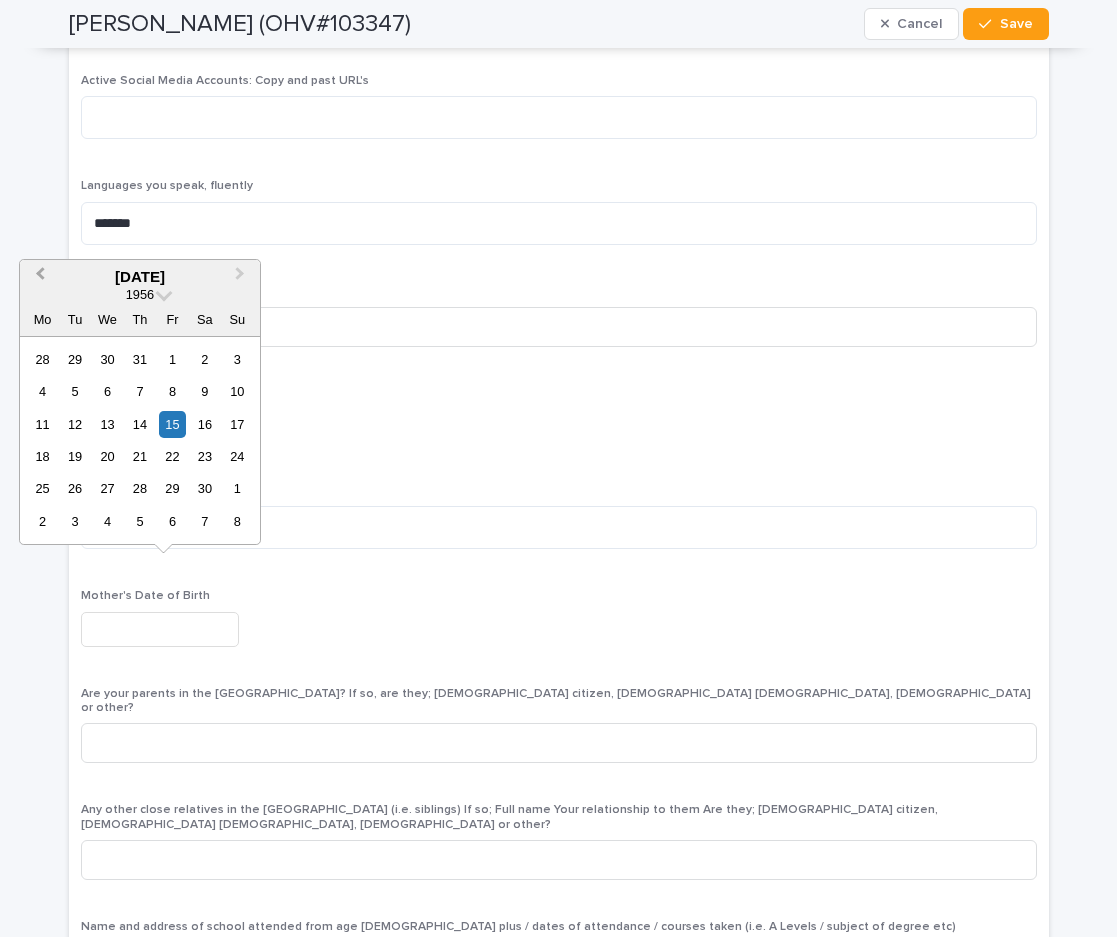 click on "Previous Month" at bounding box center [38, 278] 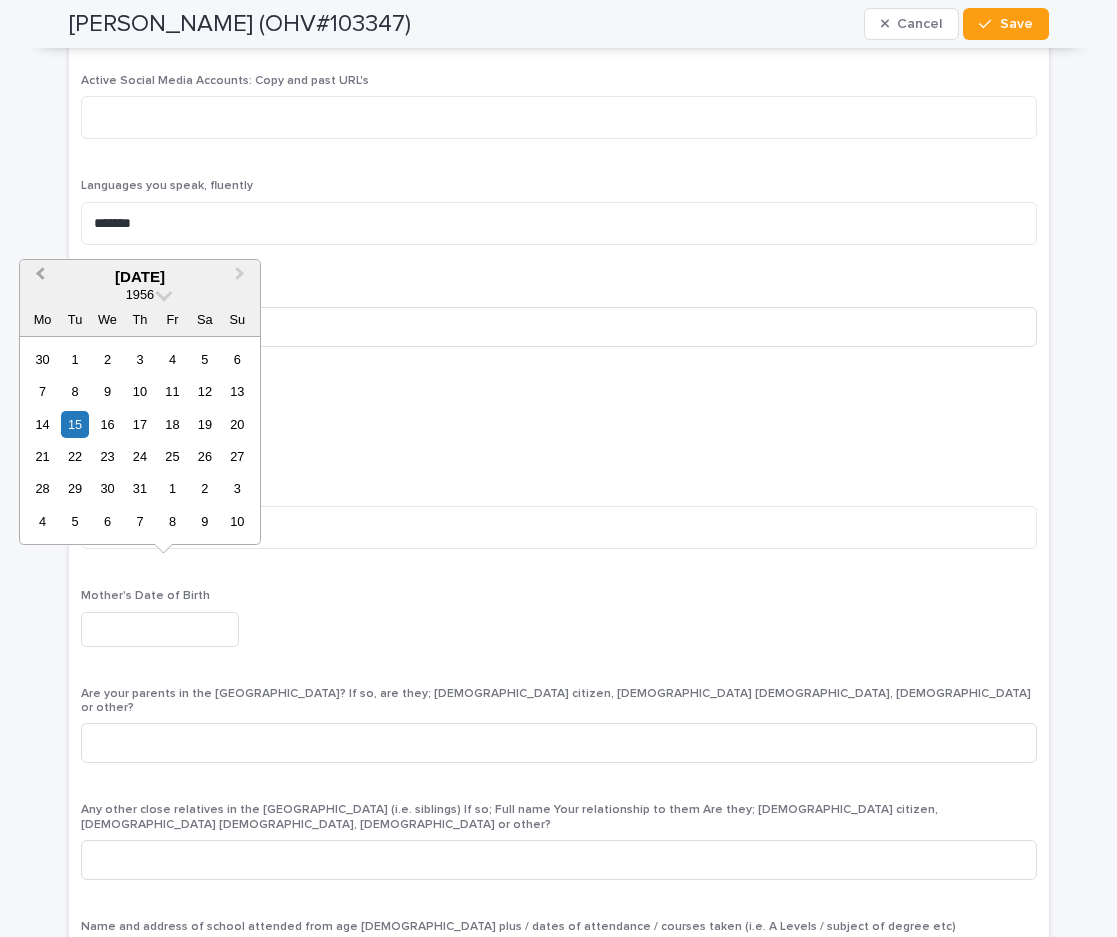 click on "Previous Month" at bounding box center (38, 278) 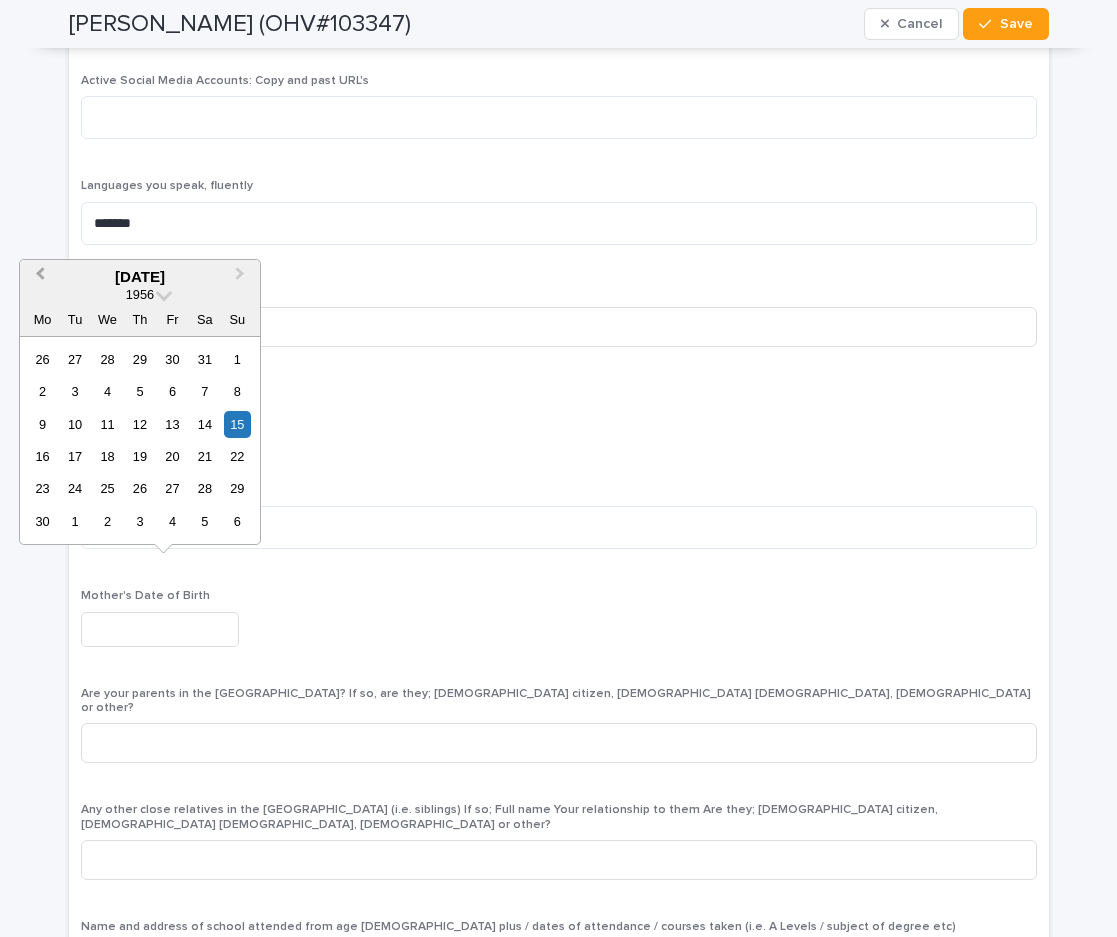 click on "Previous Month" at bounding box center [38, 278] 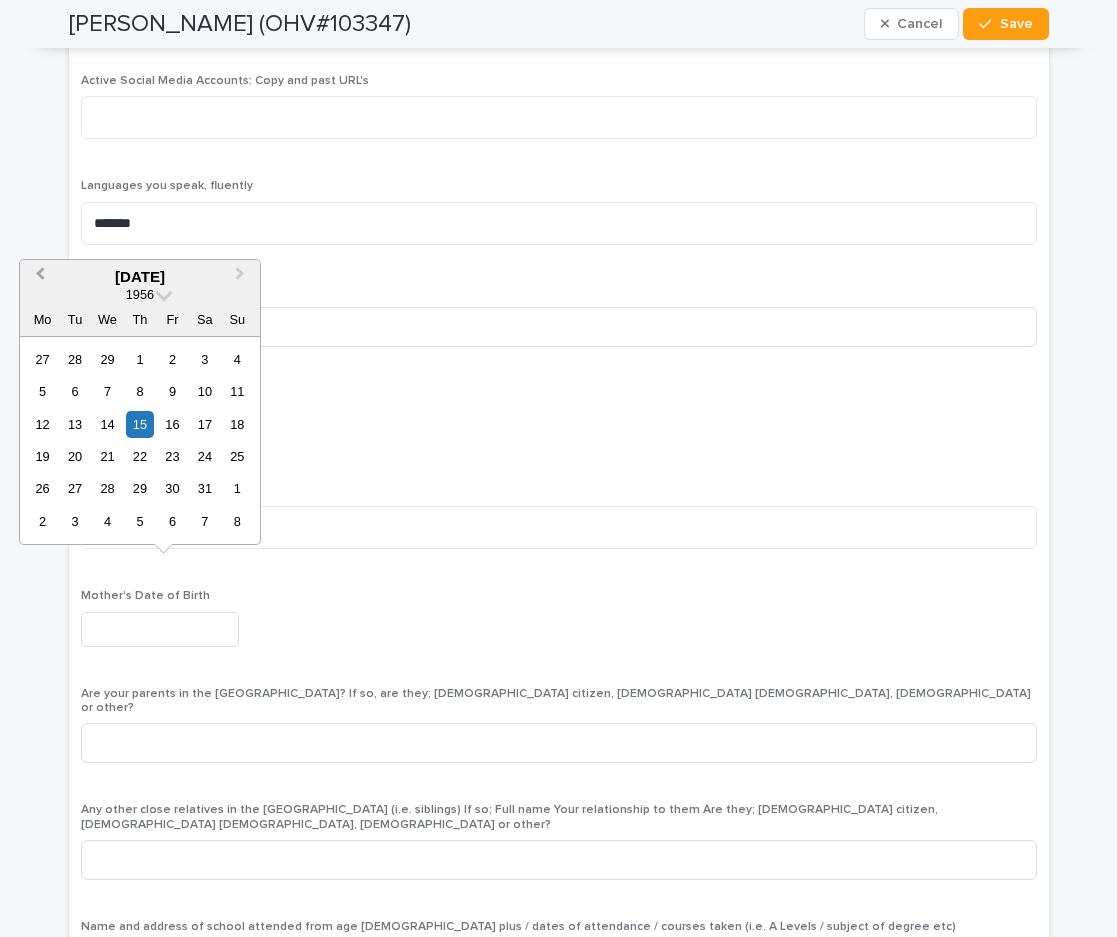 click on "Previous Month" at bounding box center [38, 278] 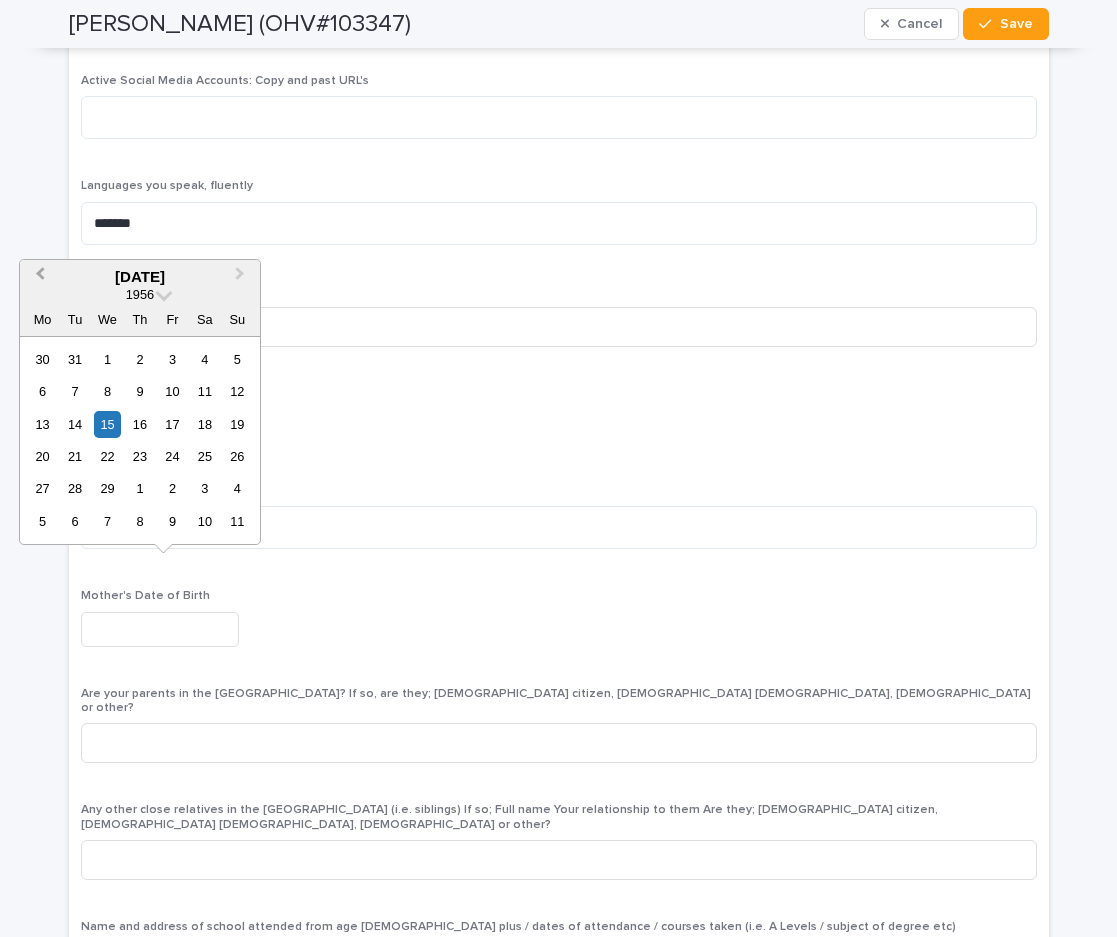 click on "Previous Month" at bounding box center [38, 278] 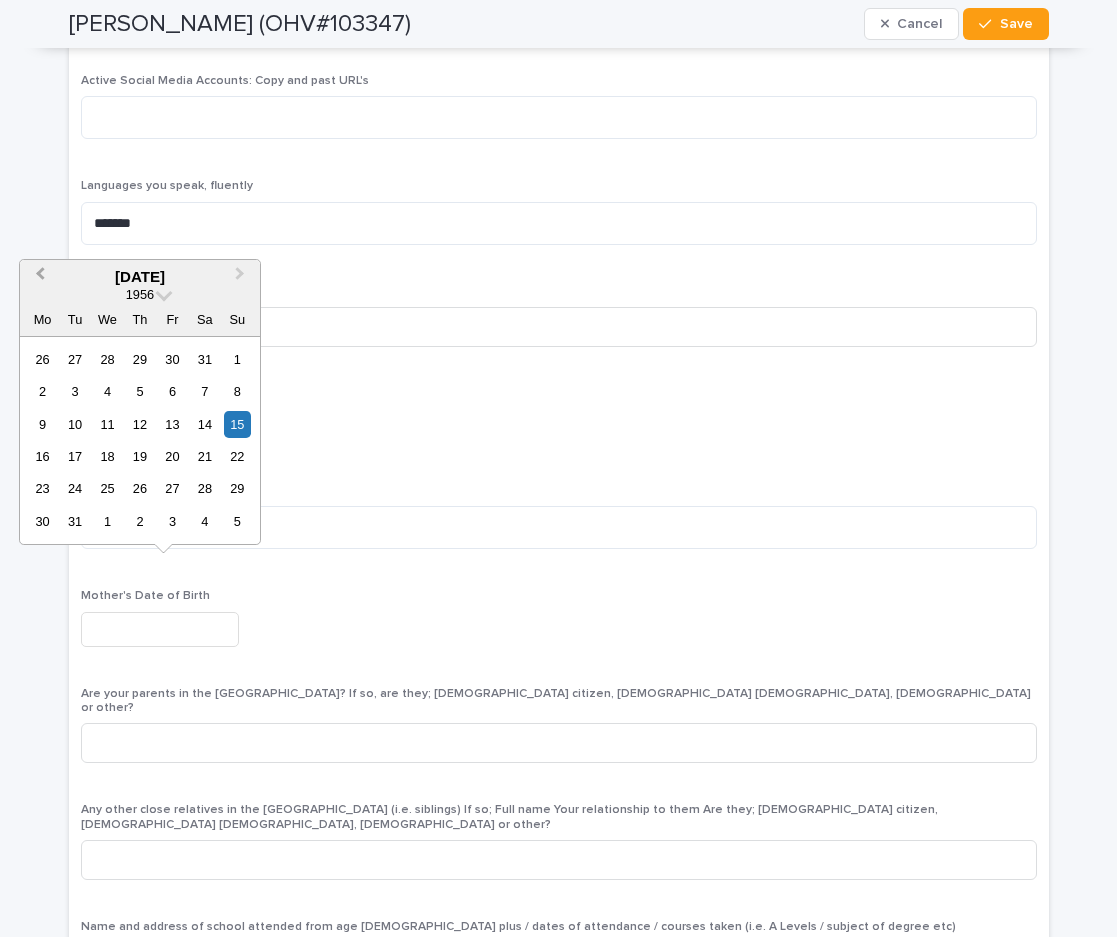 click on "Previous Month" at bounding box center (38, 278) 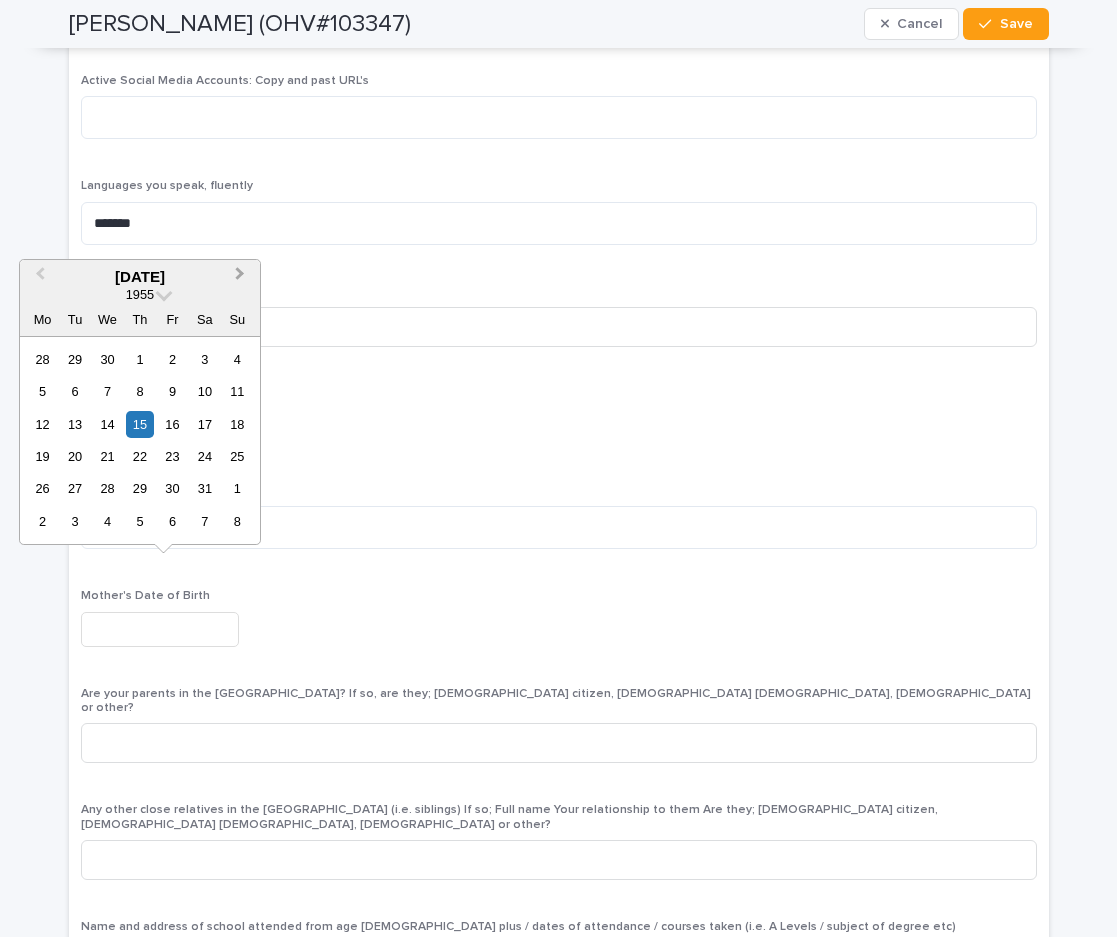 click on "Next Month" at bounding box center (242, 278) 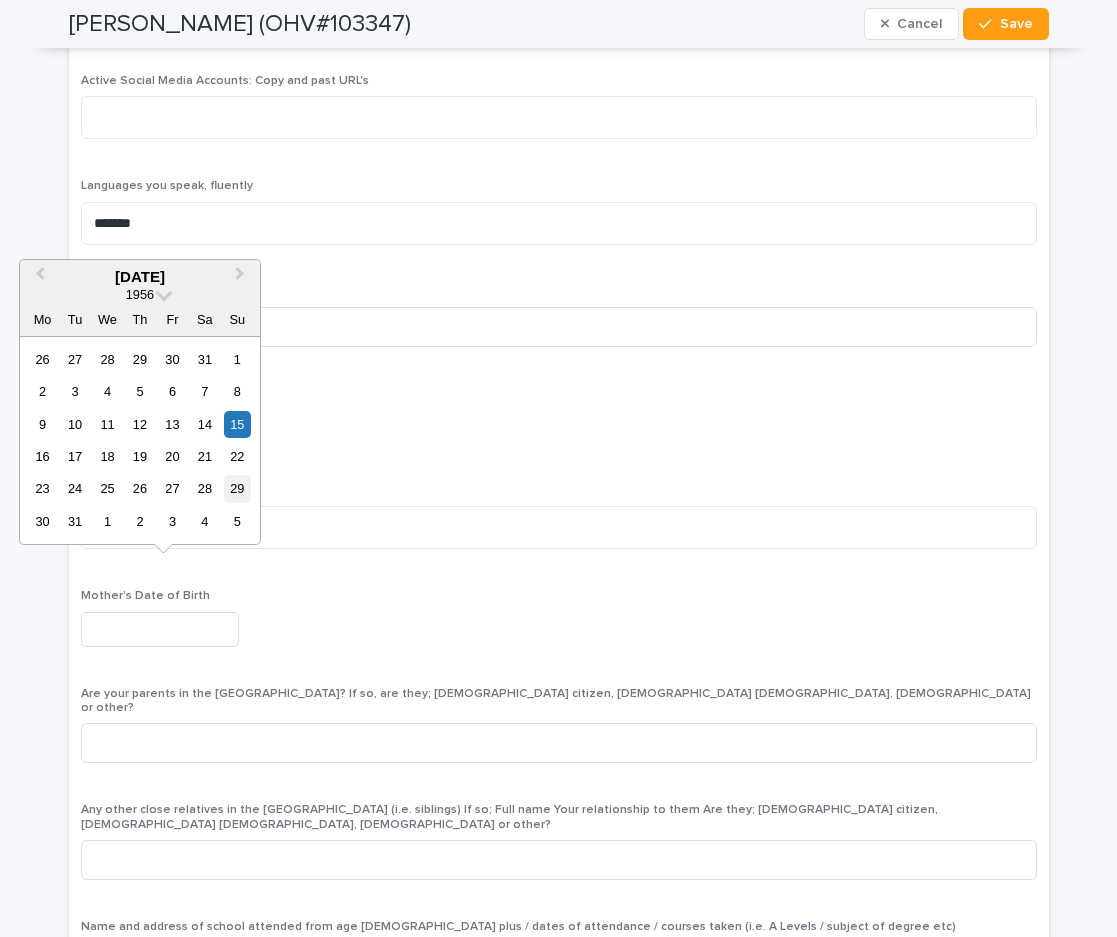 click on "29" at bounding box center [237, 488] 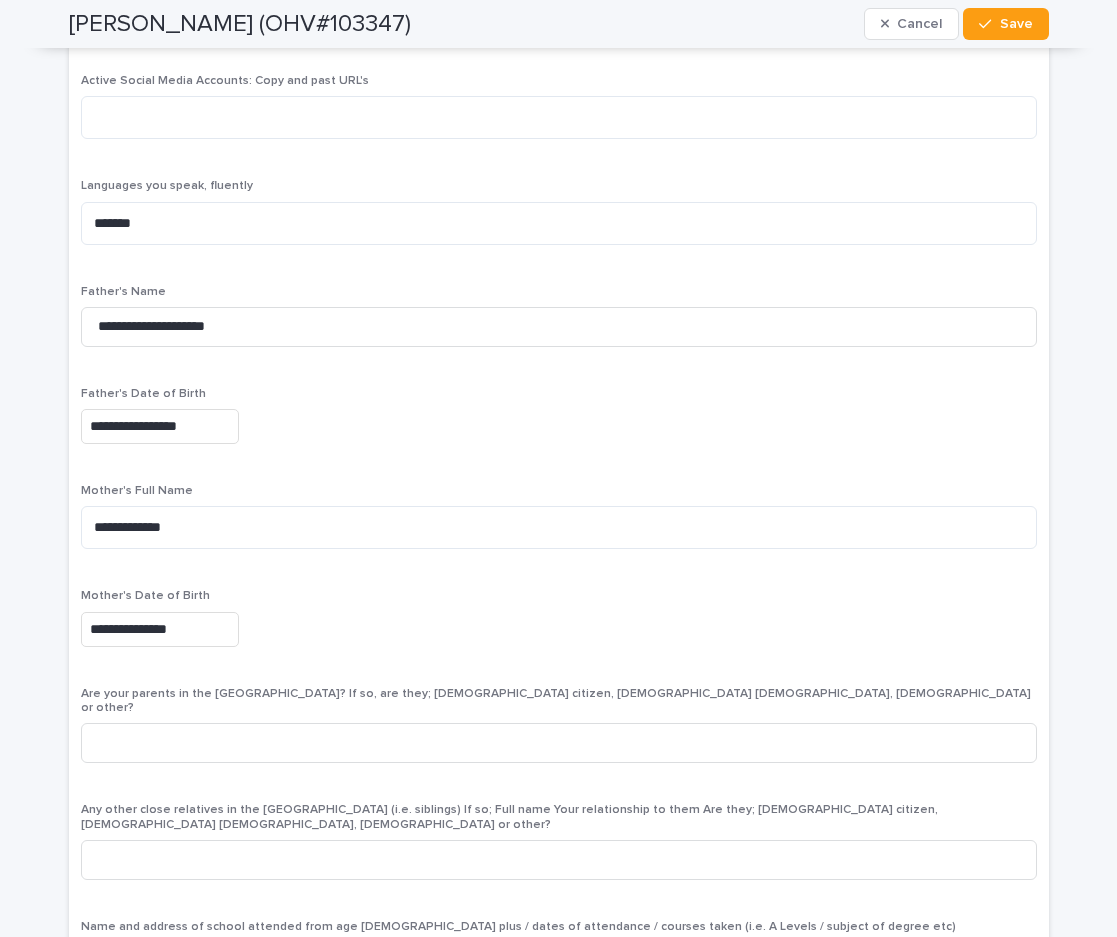 scroll, scrollTop: 5600, scrollLeft: 0, axis: vertical 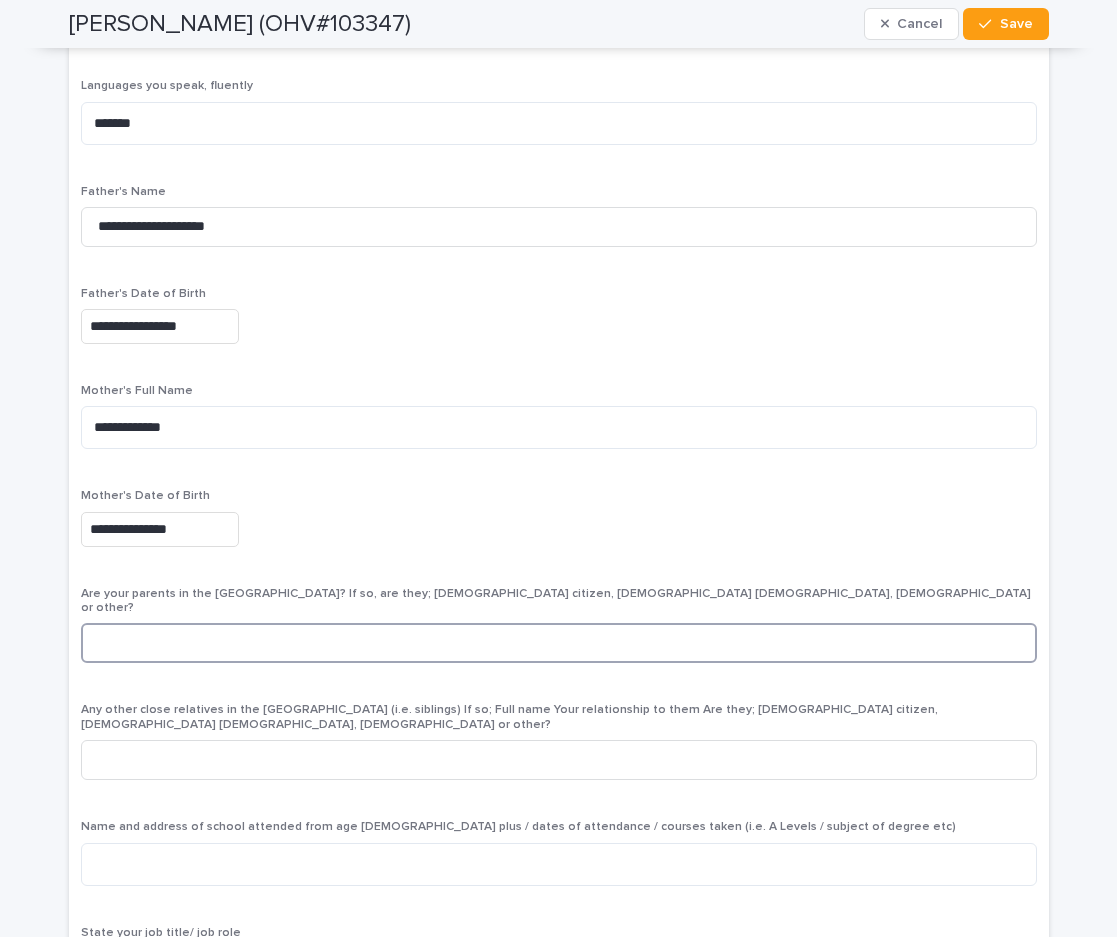 click at bounding box center (559, 643) 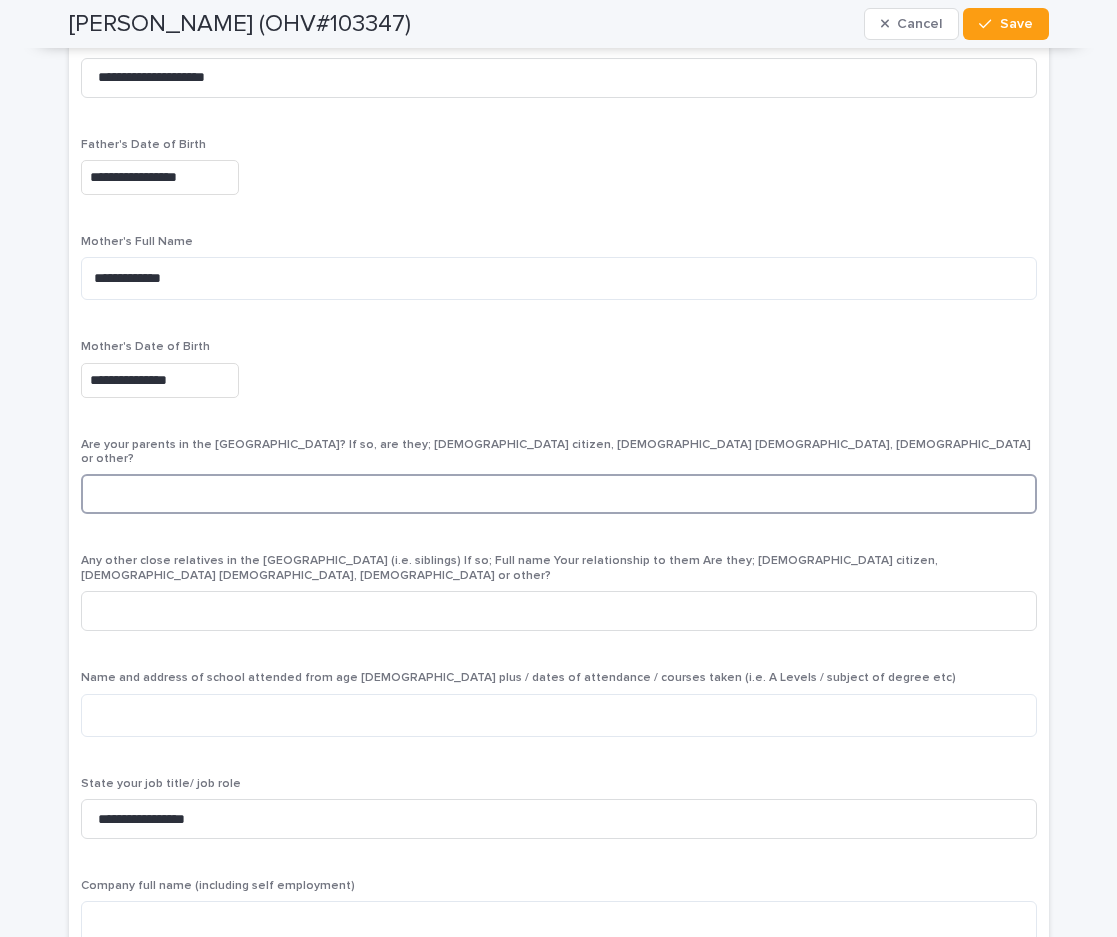 scroll, scrollTop: 5800, scrollLeft: 0, axis: vertical 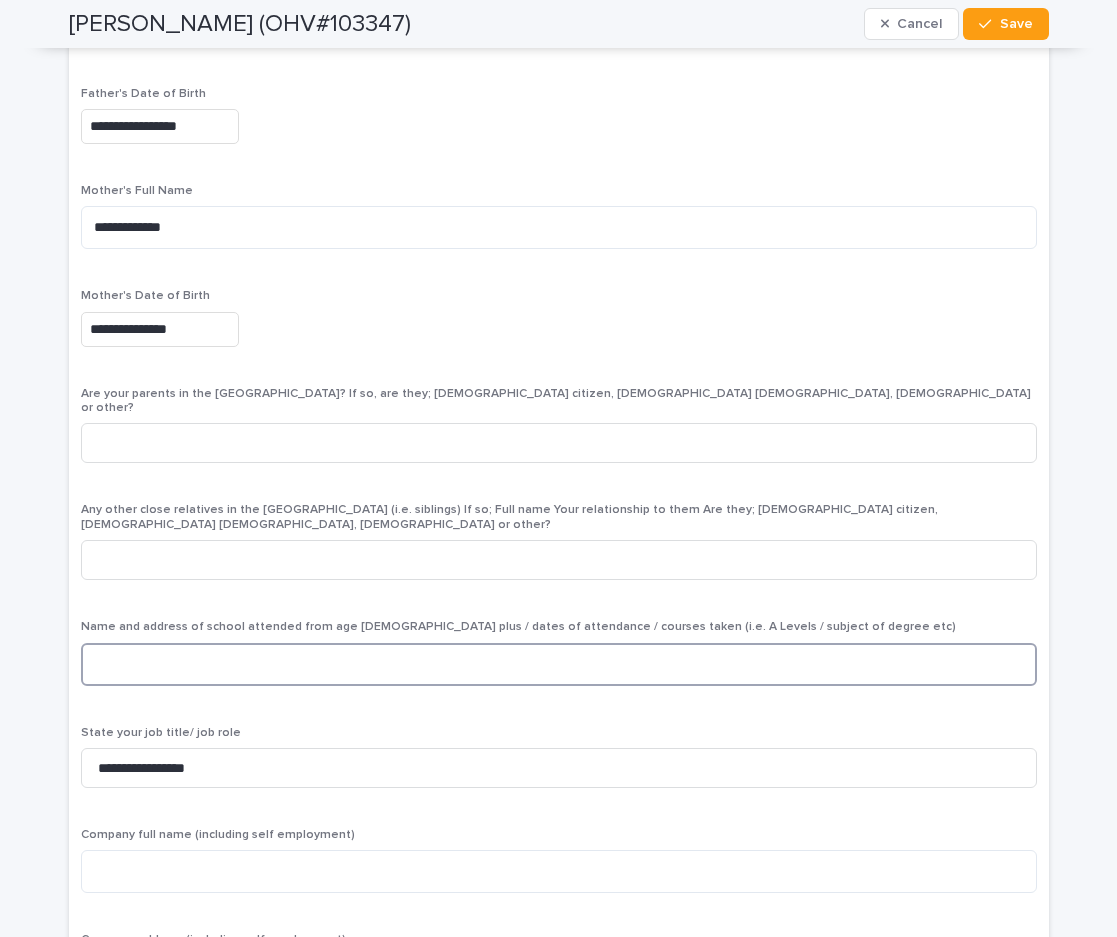 click at bounding box center [559, 664] 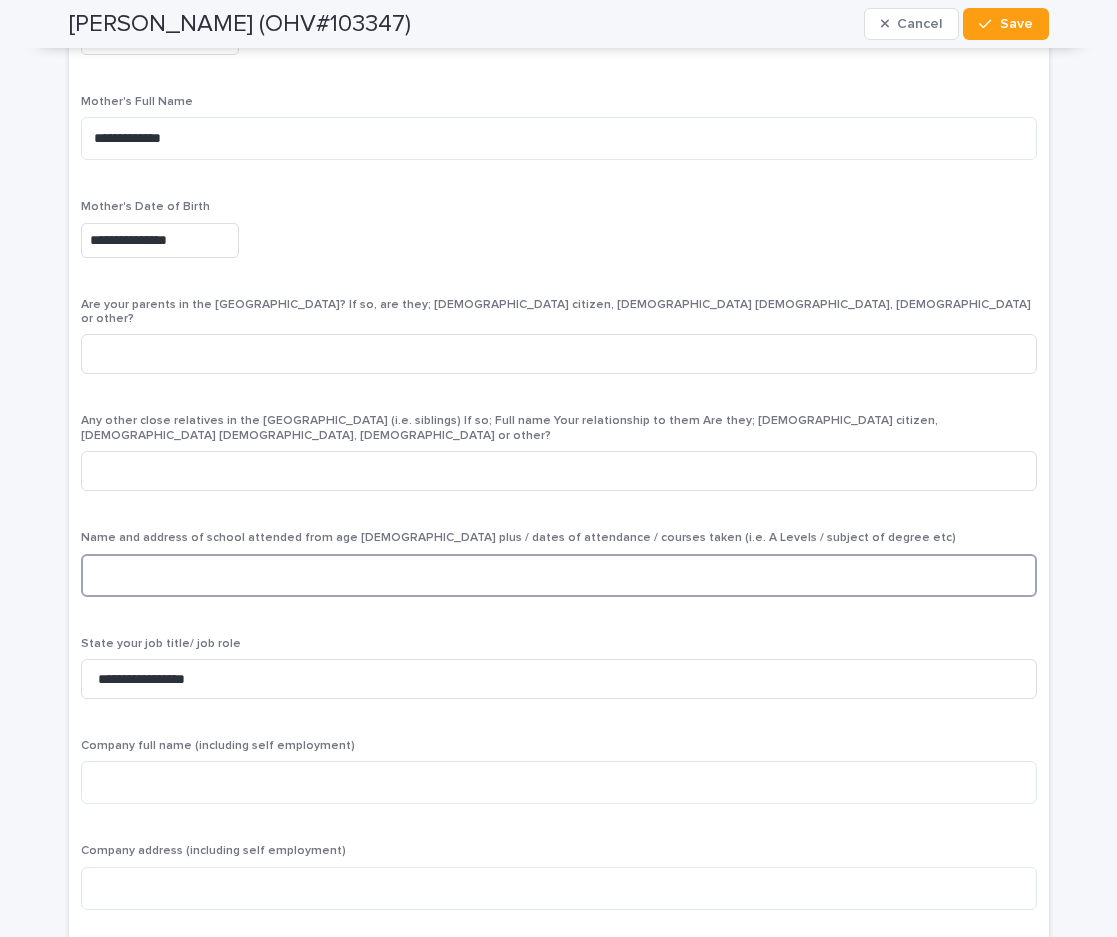 scroll, scrollTop: 5900, scrollLeft: 0, axis: vertical 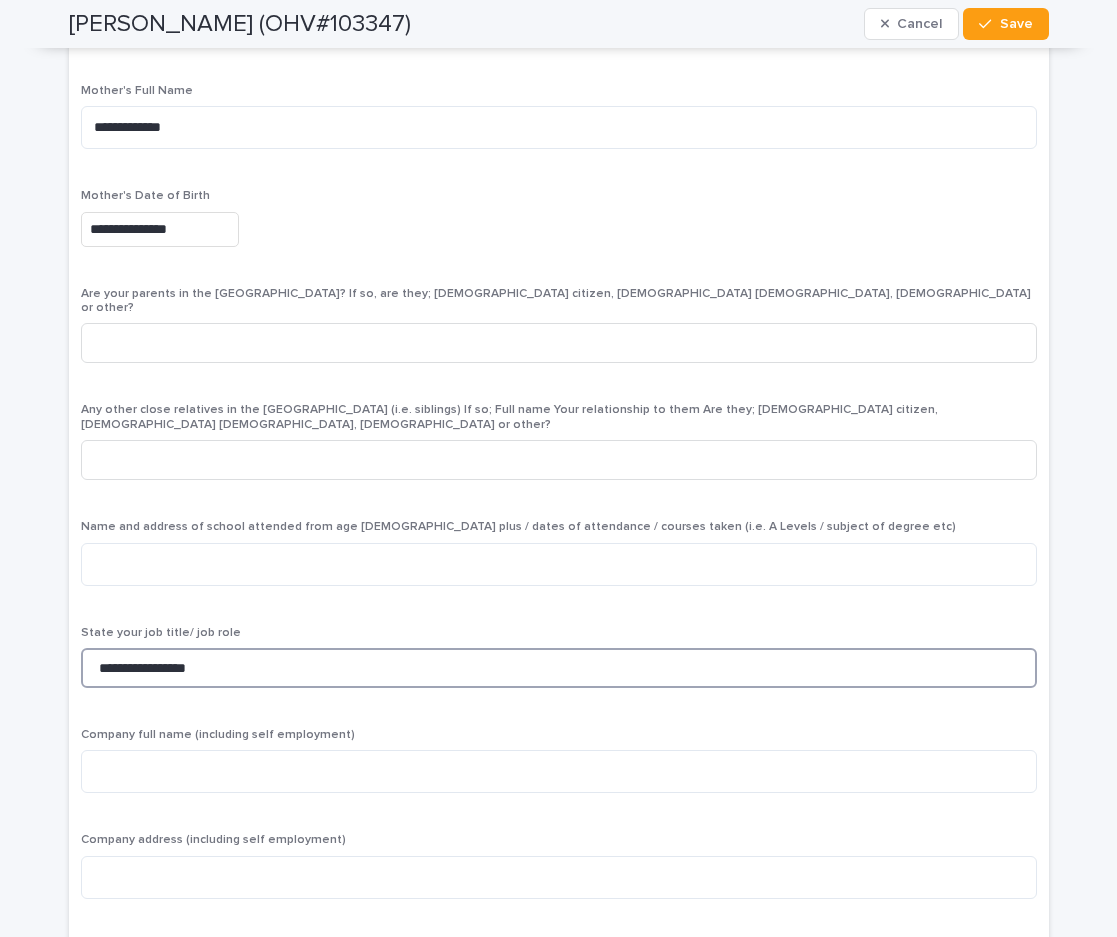 drag, startPoint x: 295, startPoint y: 612, endPoint x: -68, endPoint y: 602, distance: 363.13773 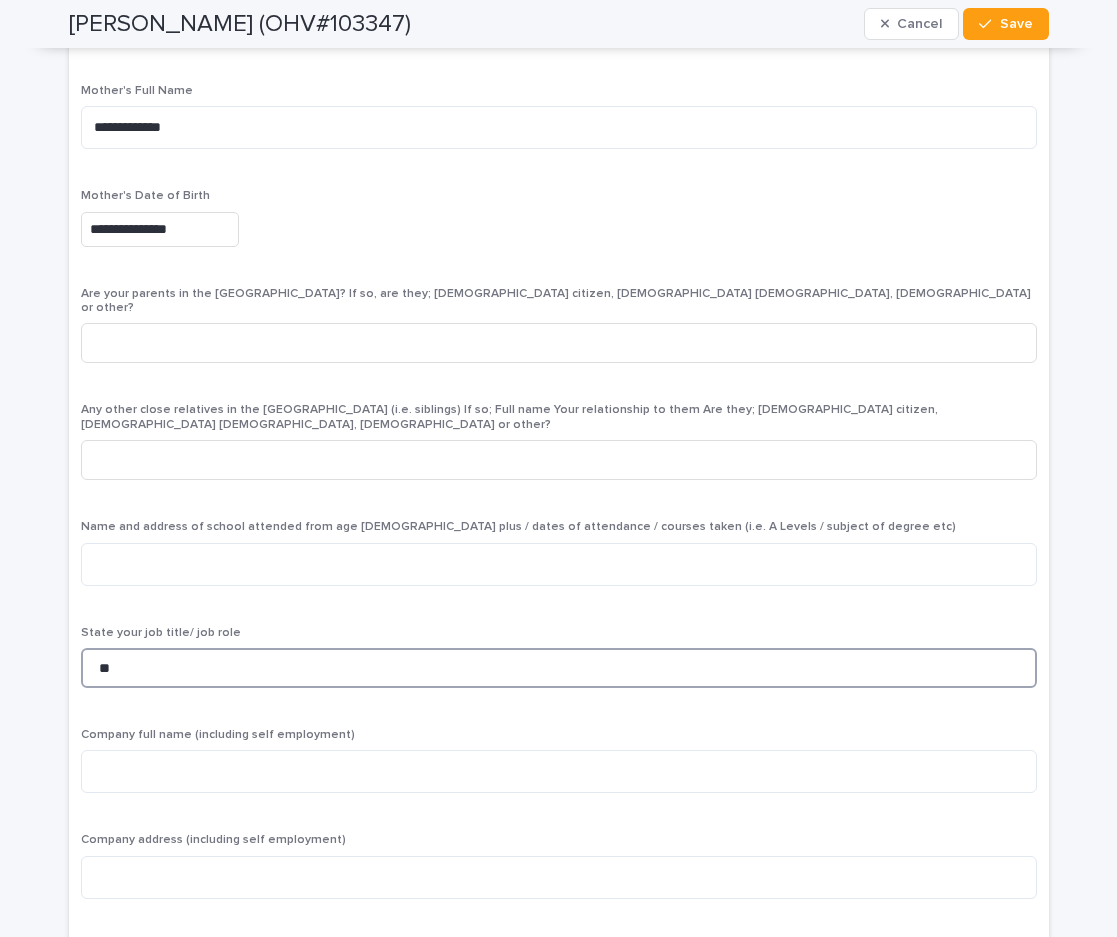 type on "***" 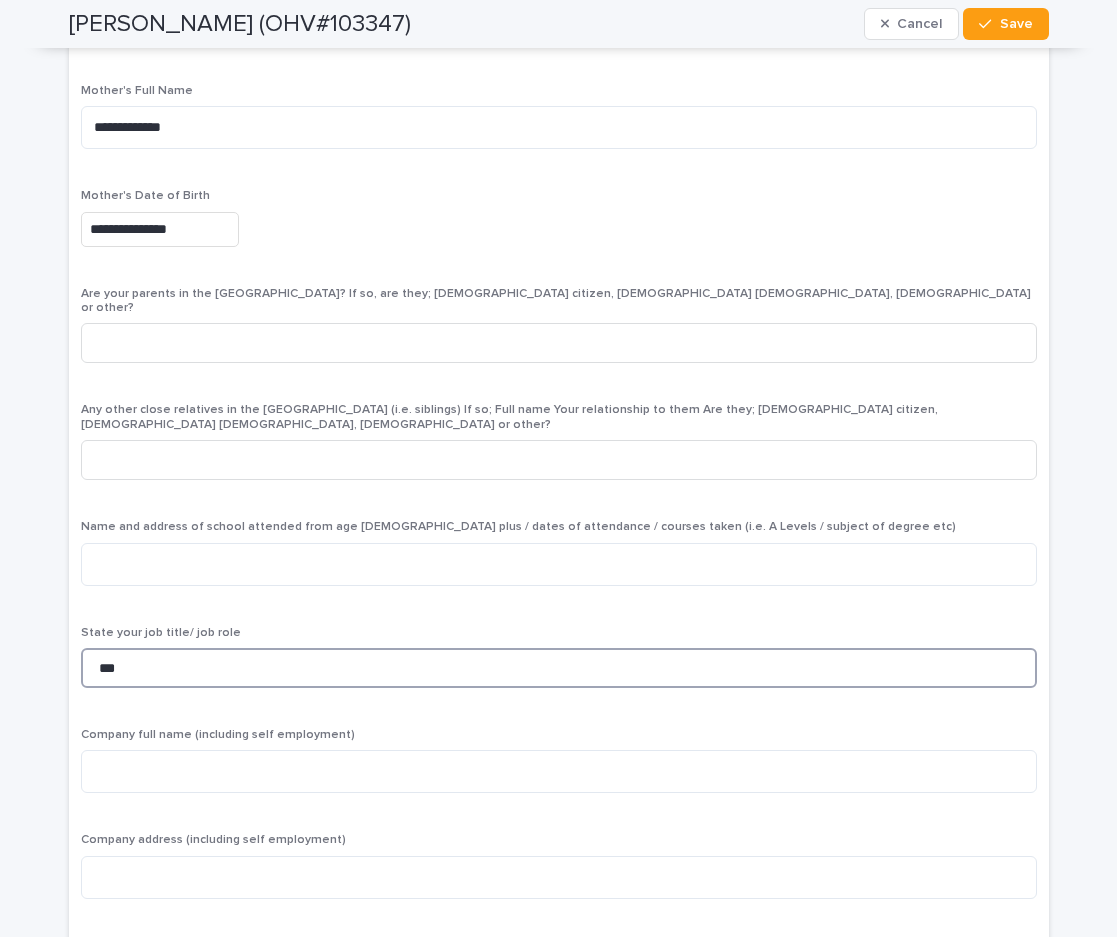 type on "*" 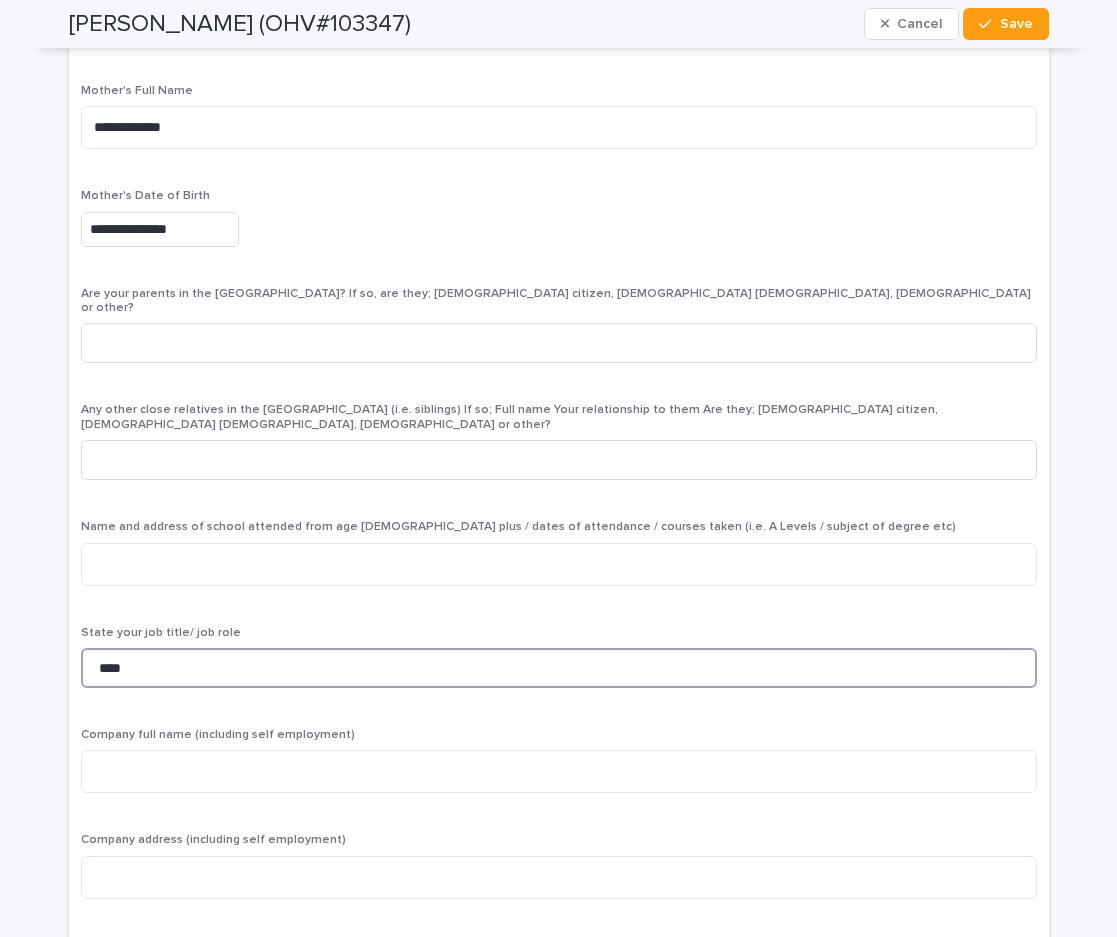 type on "****" 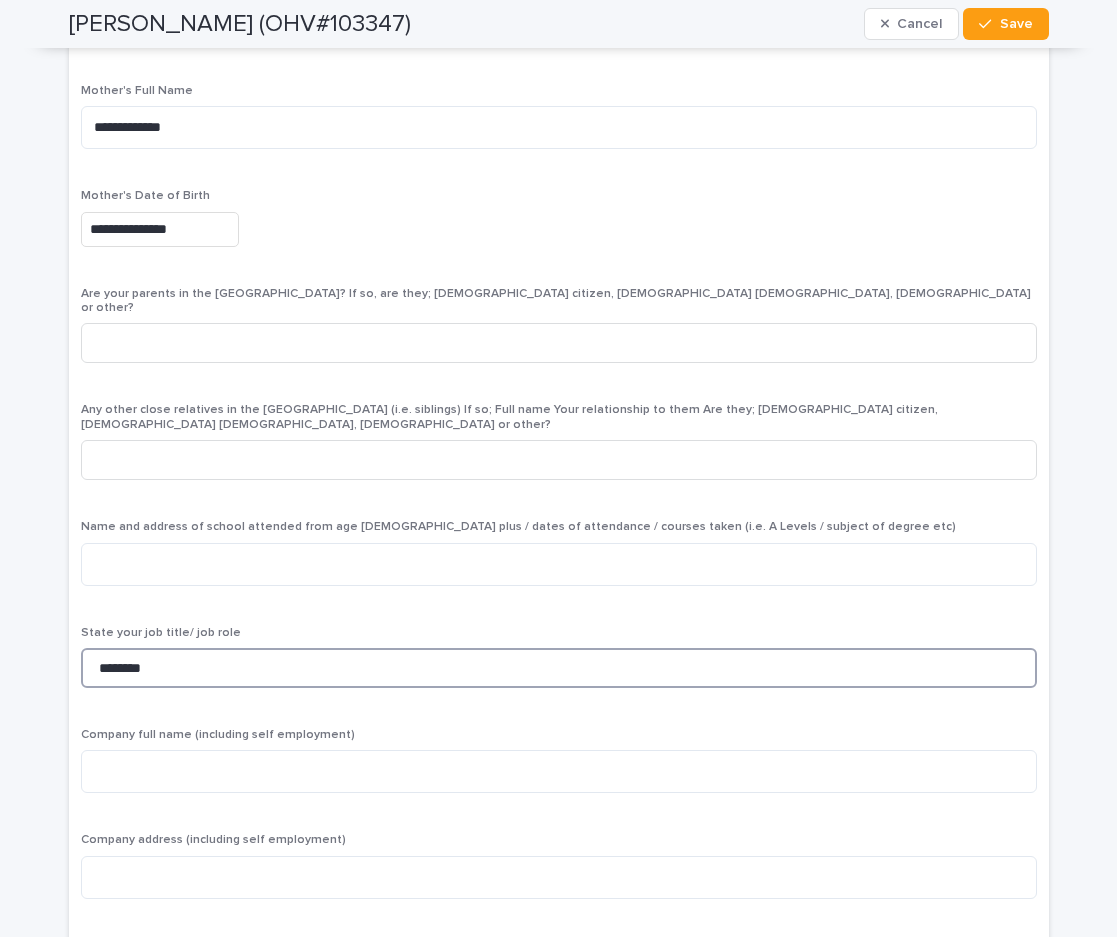 type on "********" 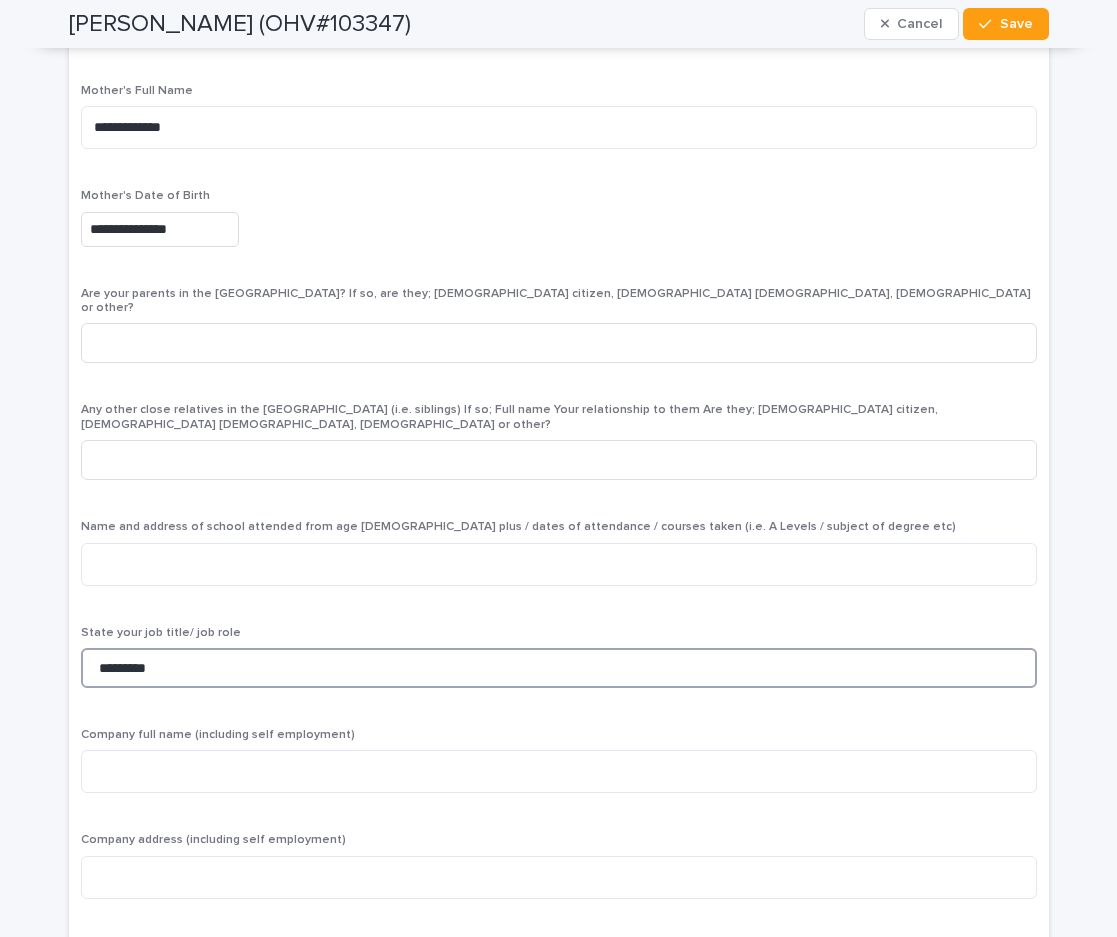 type on "******" 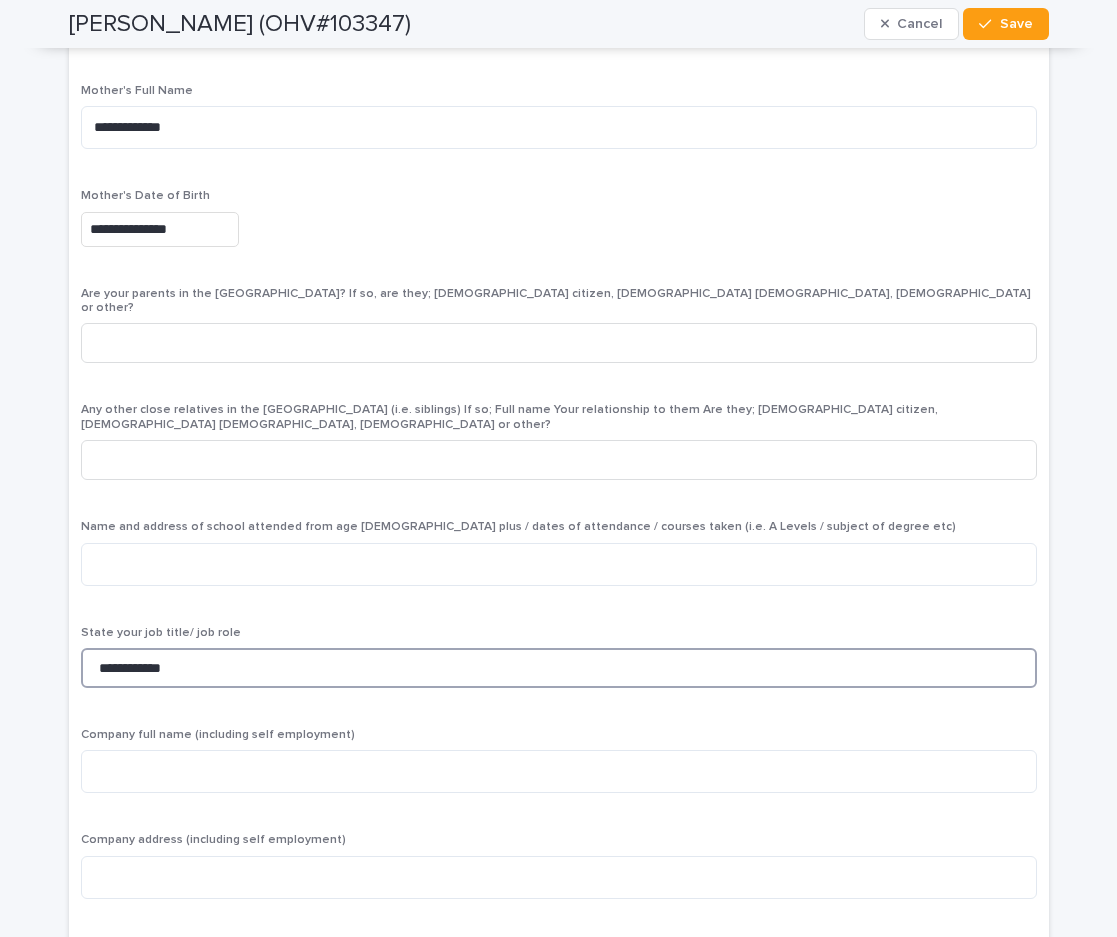 type on "**********" 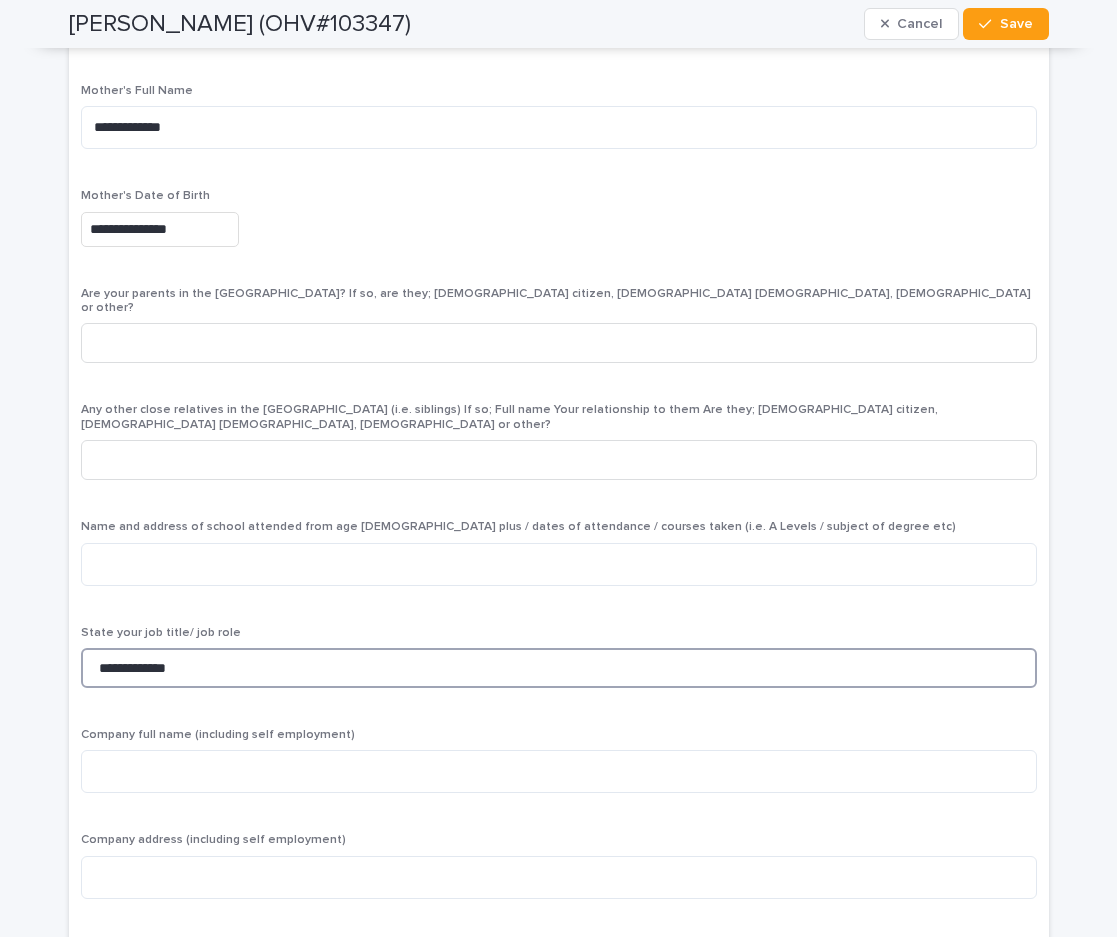 type on "**********" 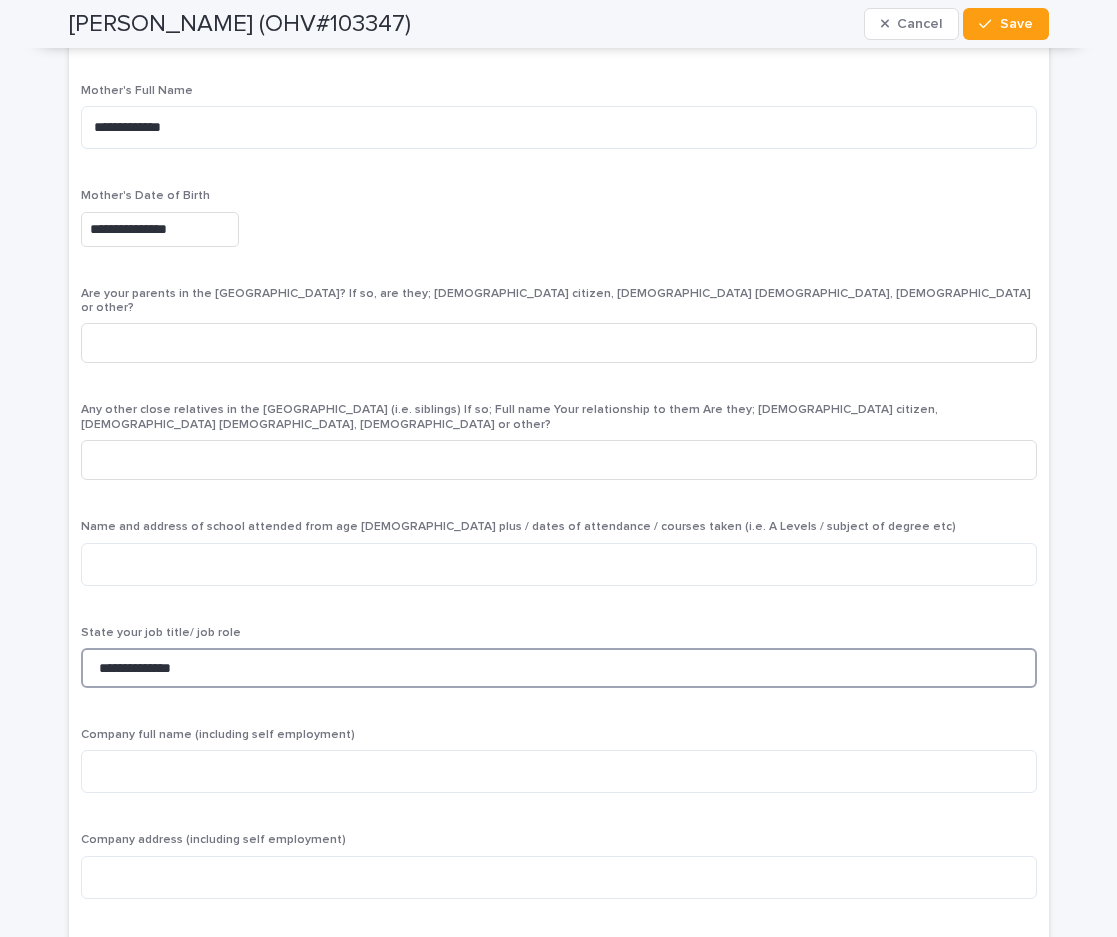 type on "**********" 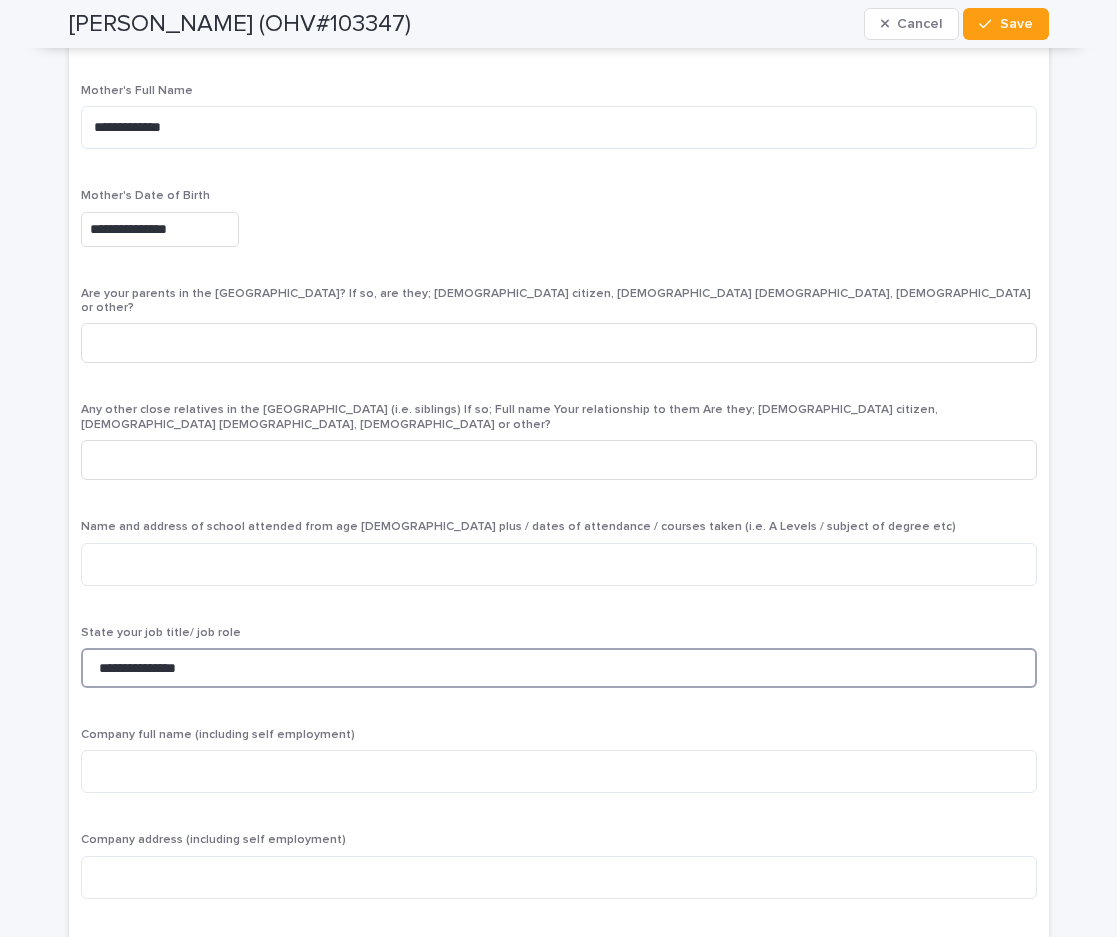 type on "**********" 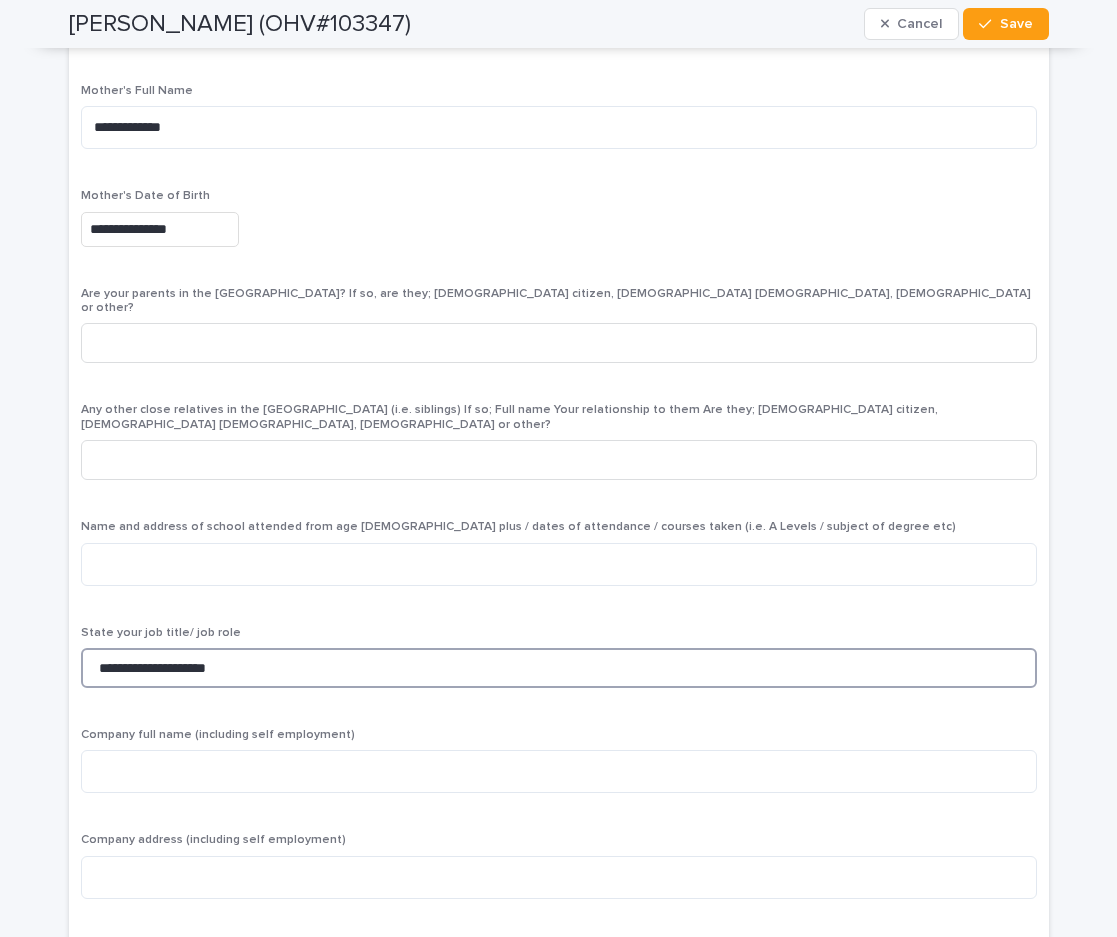 type on "**********" 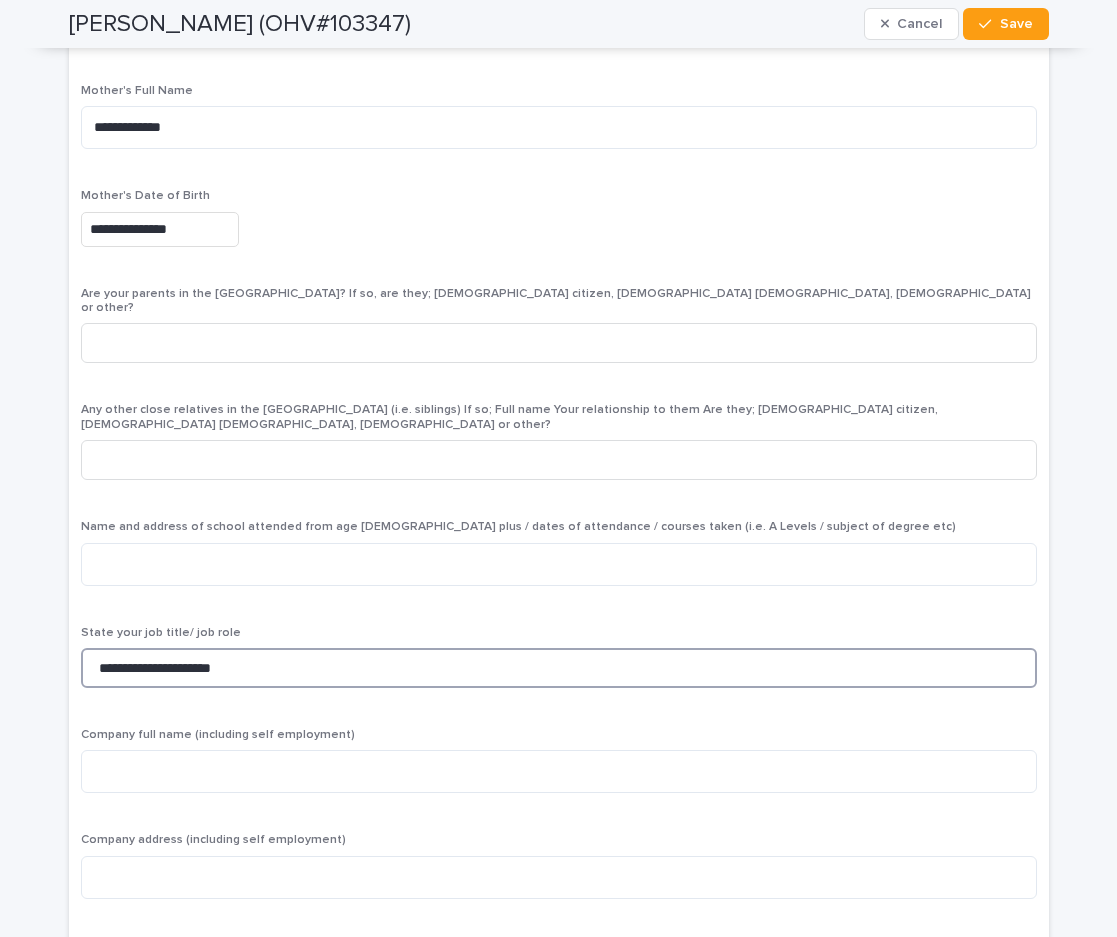 type on "**********" 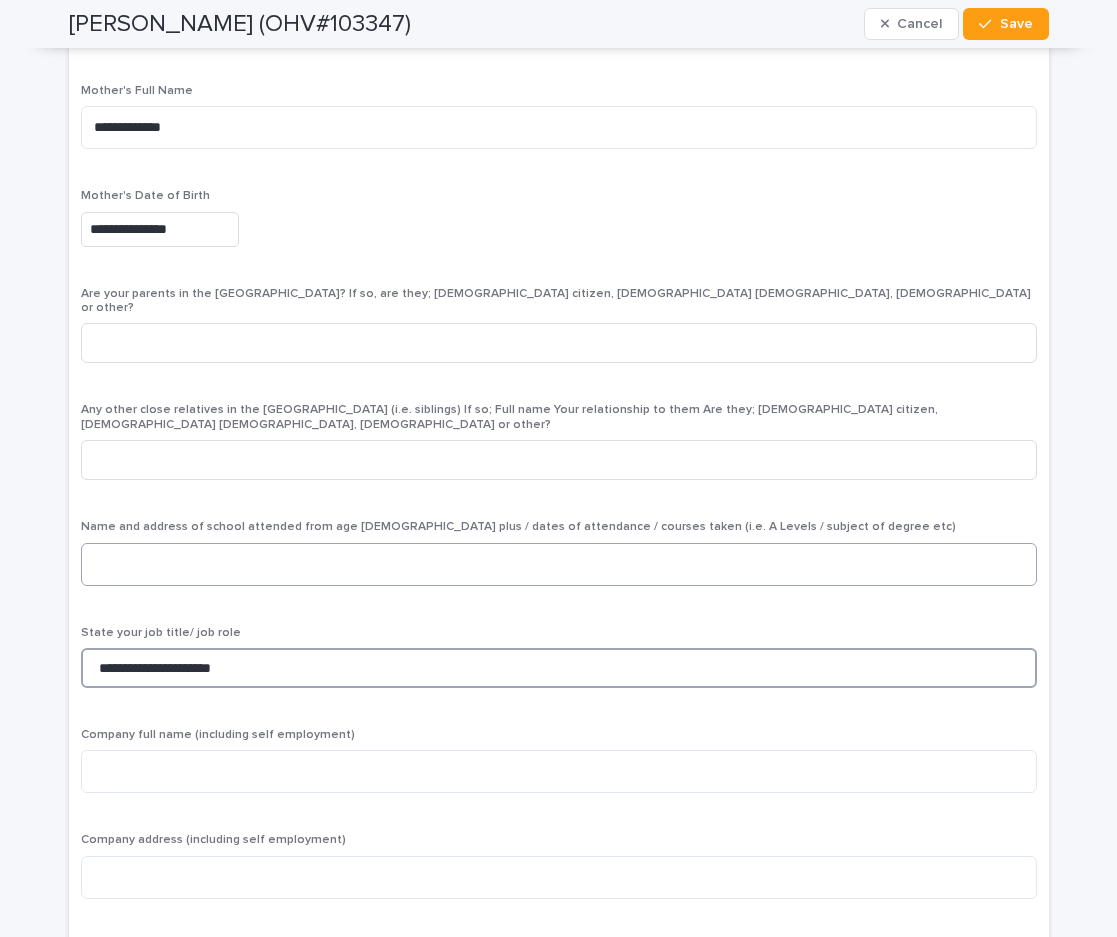 type on "**********" 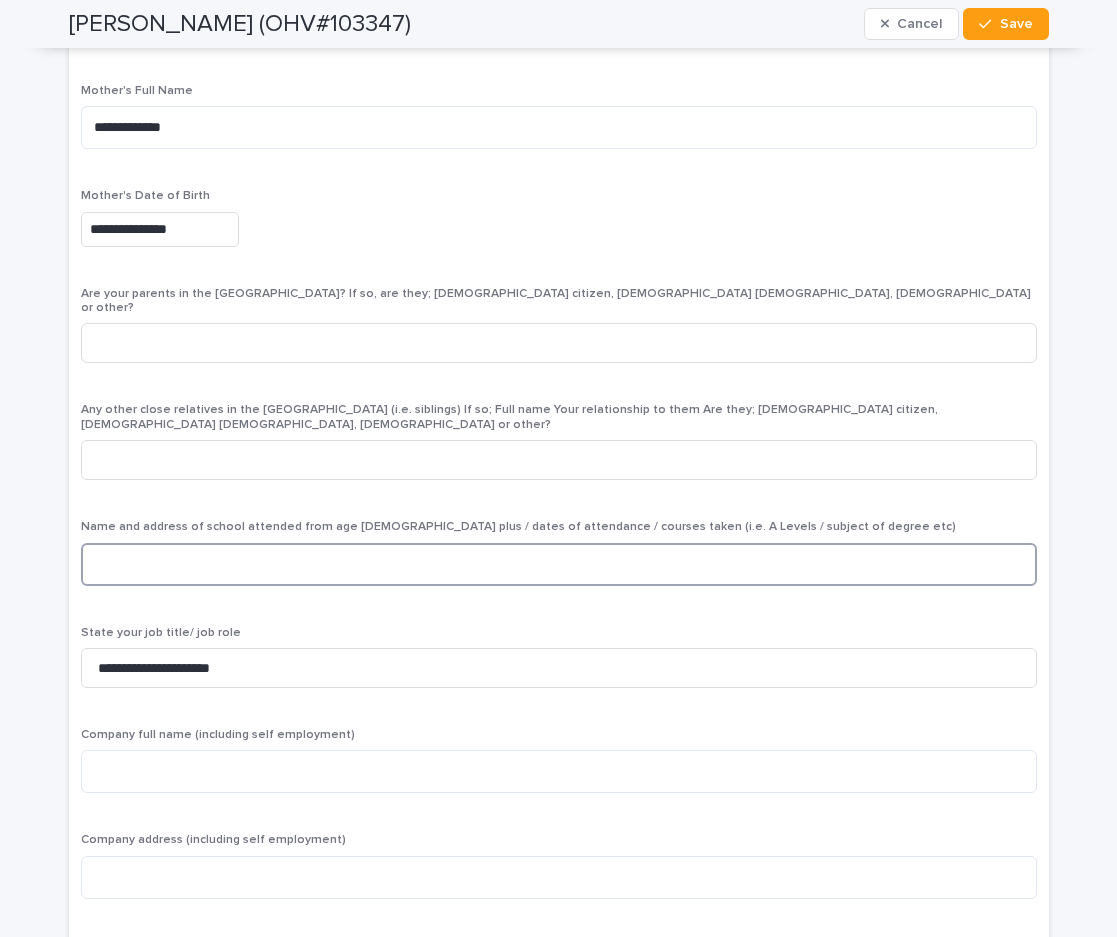 click at bounding box center (559, 564) 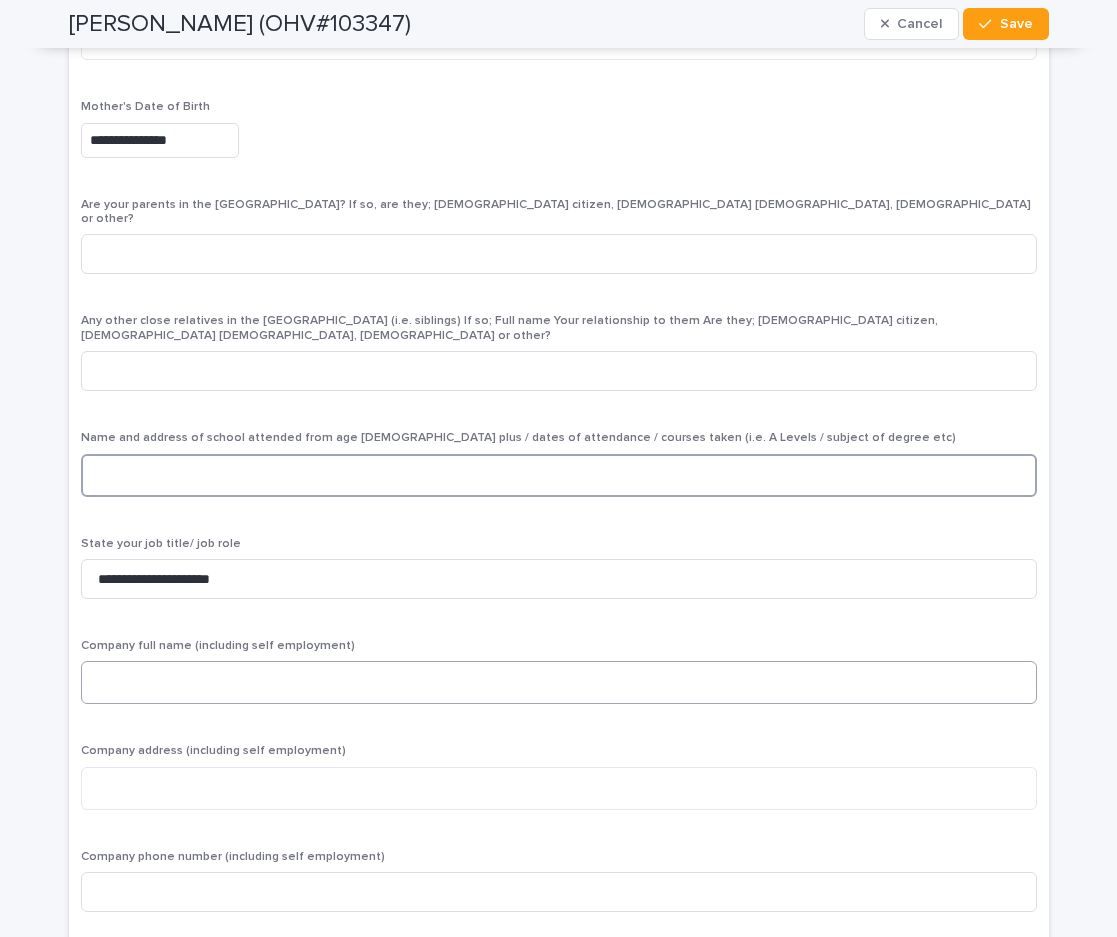 scroll, scrollTop: 6000, scrollLeft: 0, axis: vertical 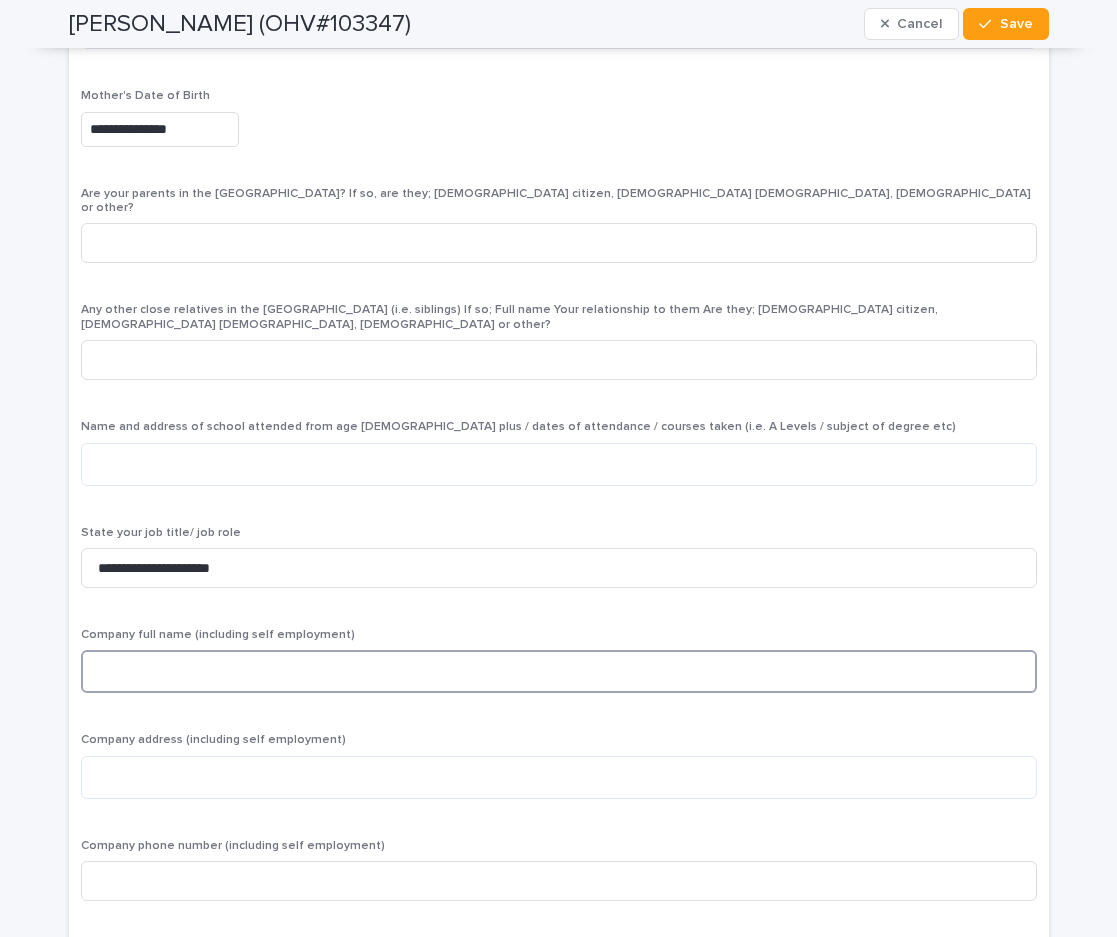 click at bounding box center (559, 671) 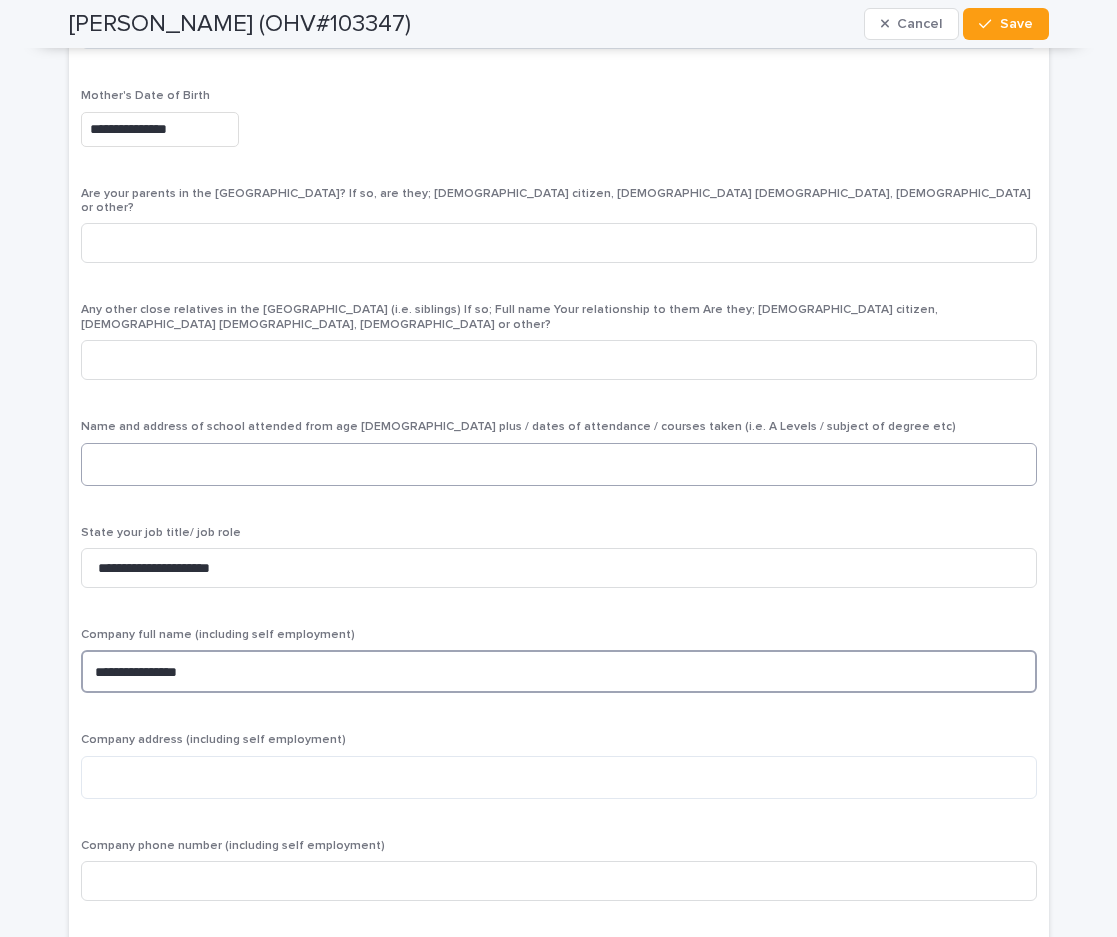 type on "**********" 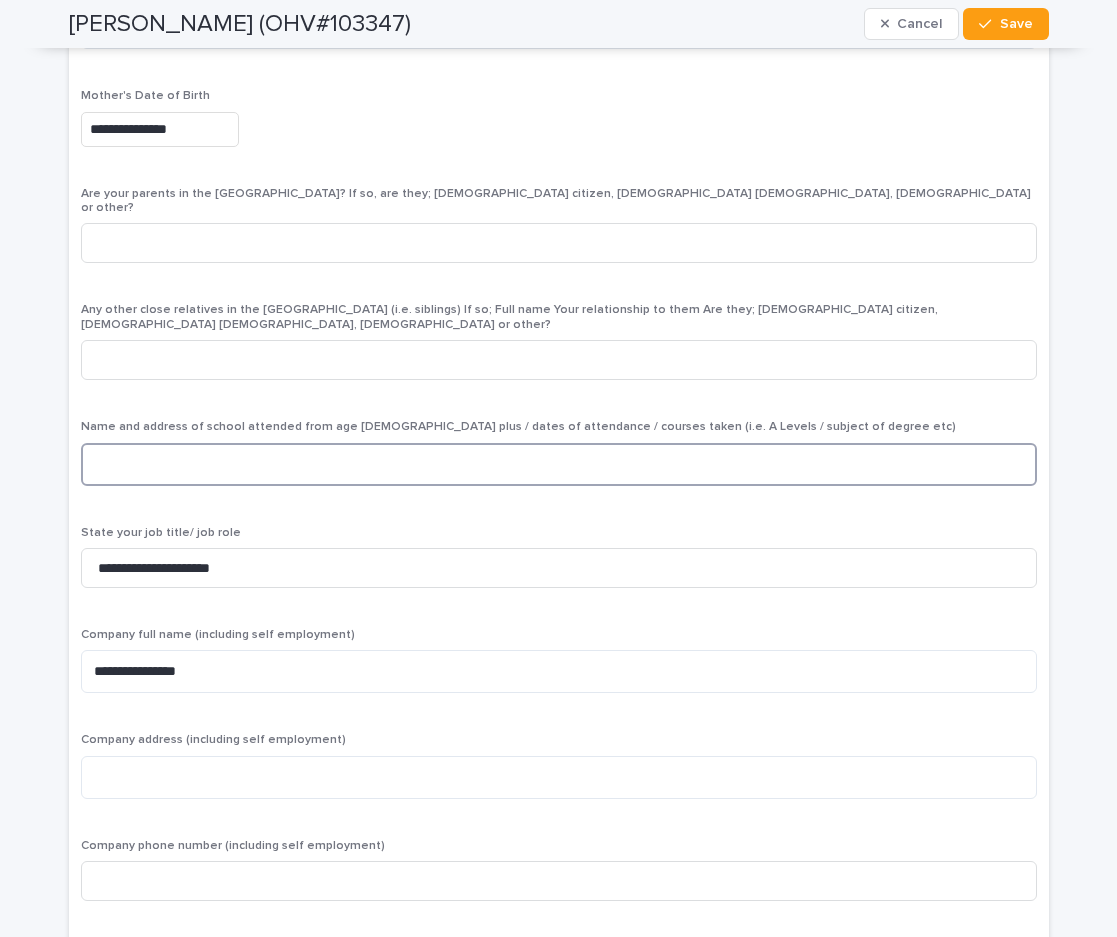 click at bounding box center [559, 464] 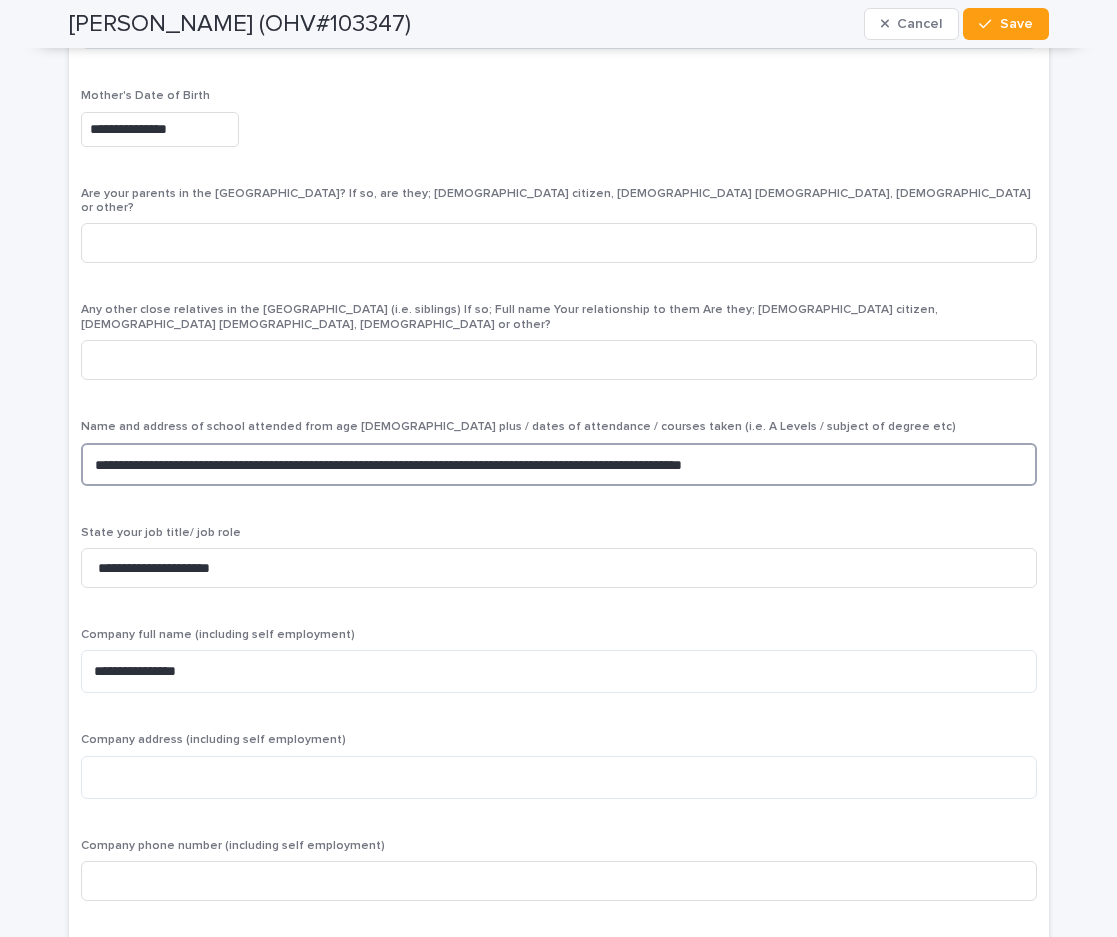 click on "**********" at bounding box center [559, 464] 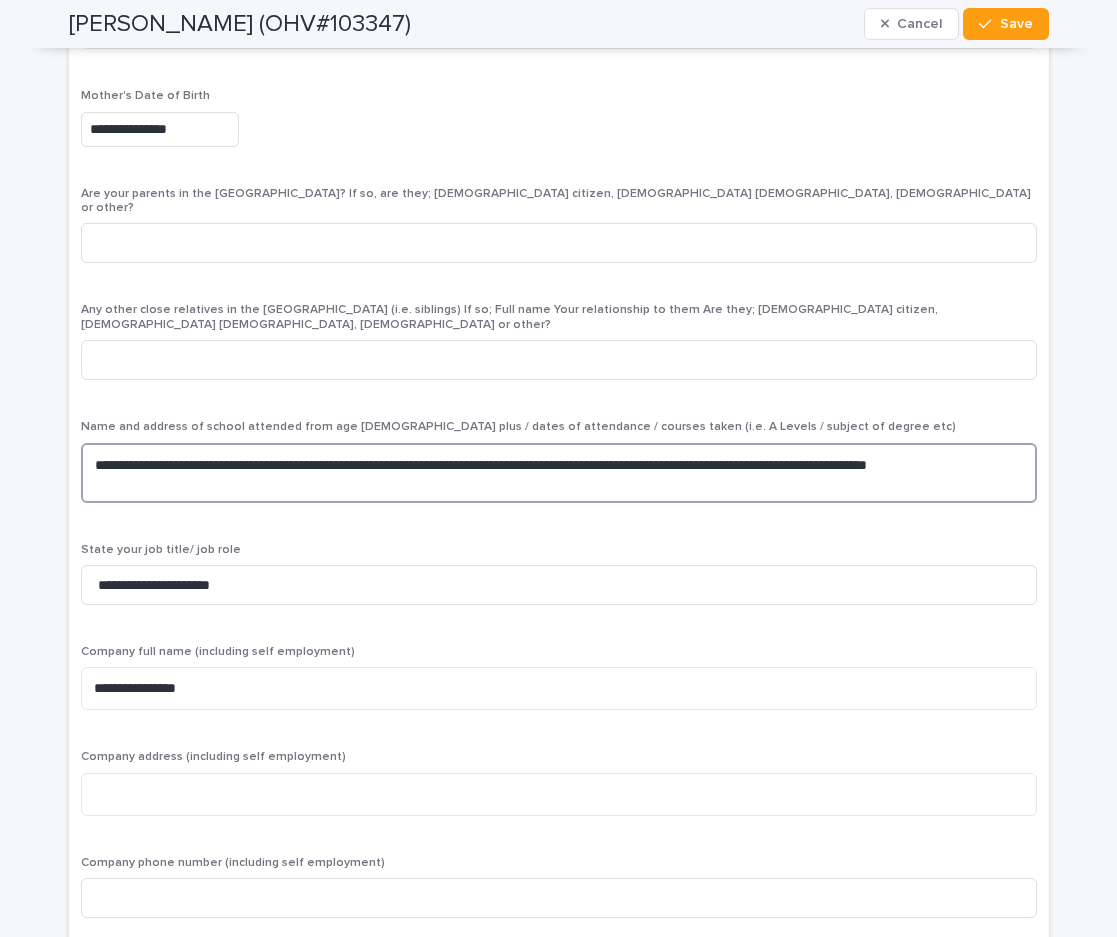 drag, startPoint x: 457, startPoint y: 394, endPoint x: 399, endPoint y: 390, distance: 58.137768 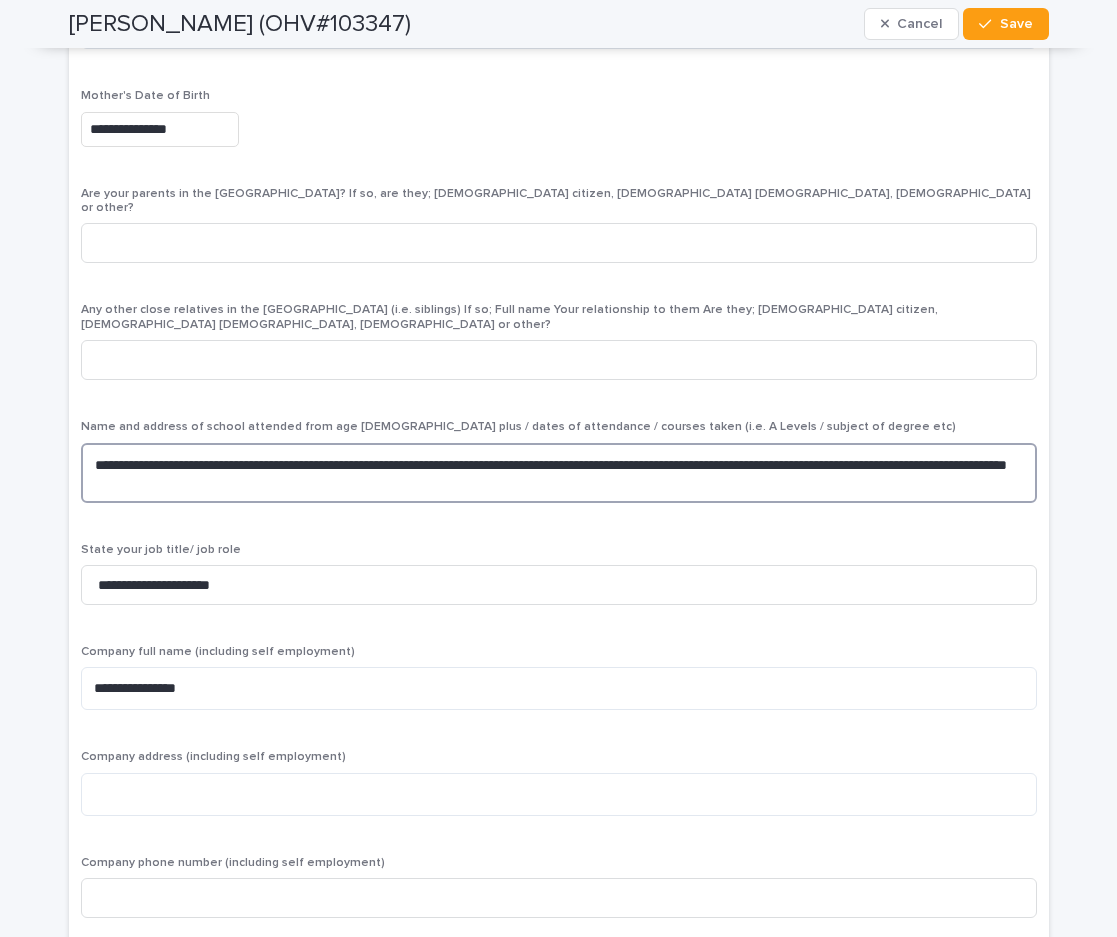 click on "**********" at bounding box center (559, 473) 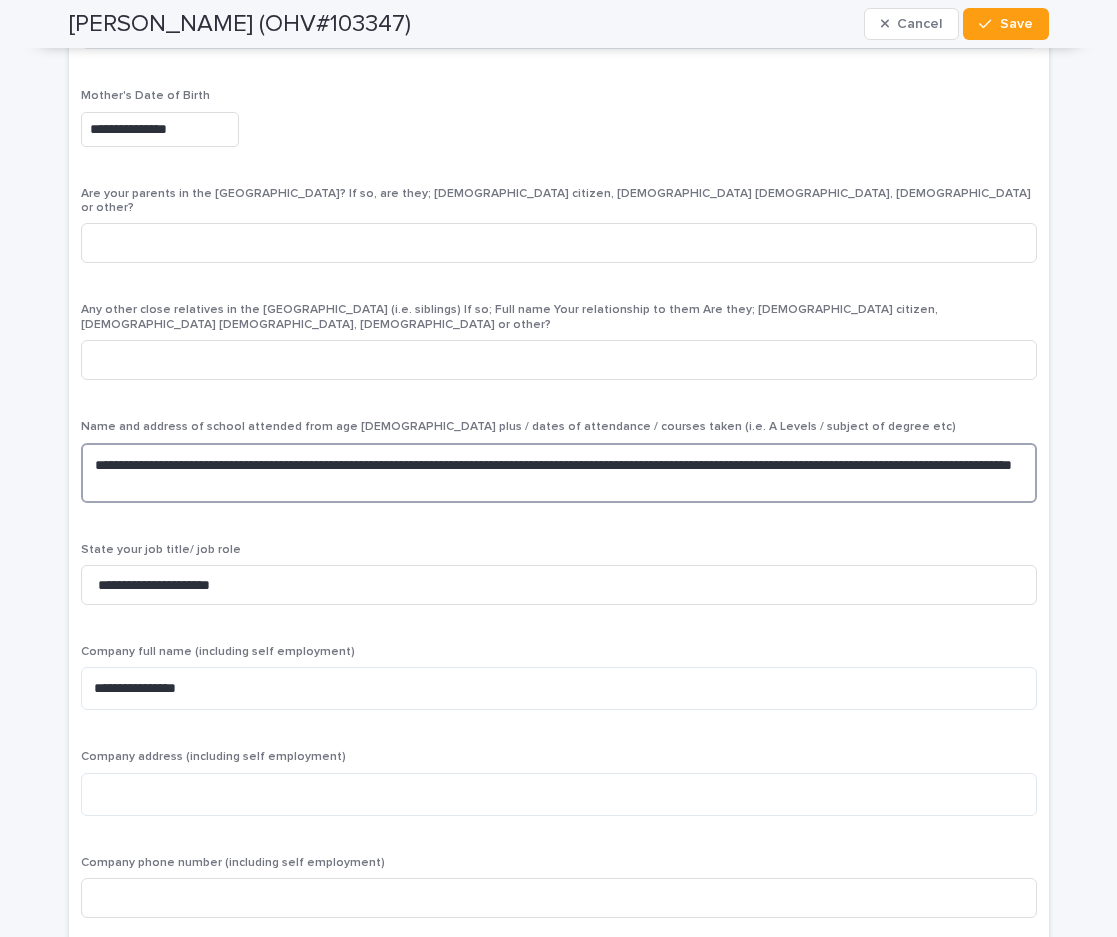 click on "**********" at bounding box center (559, 473) 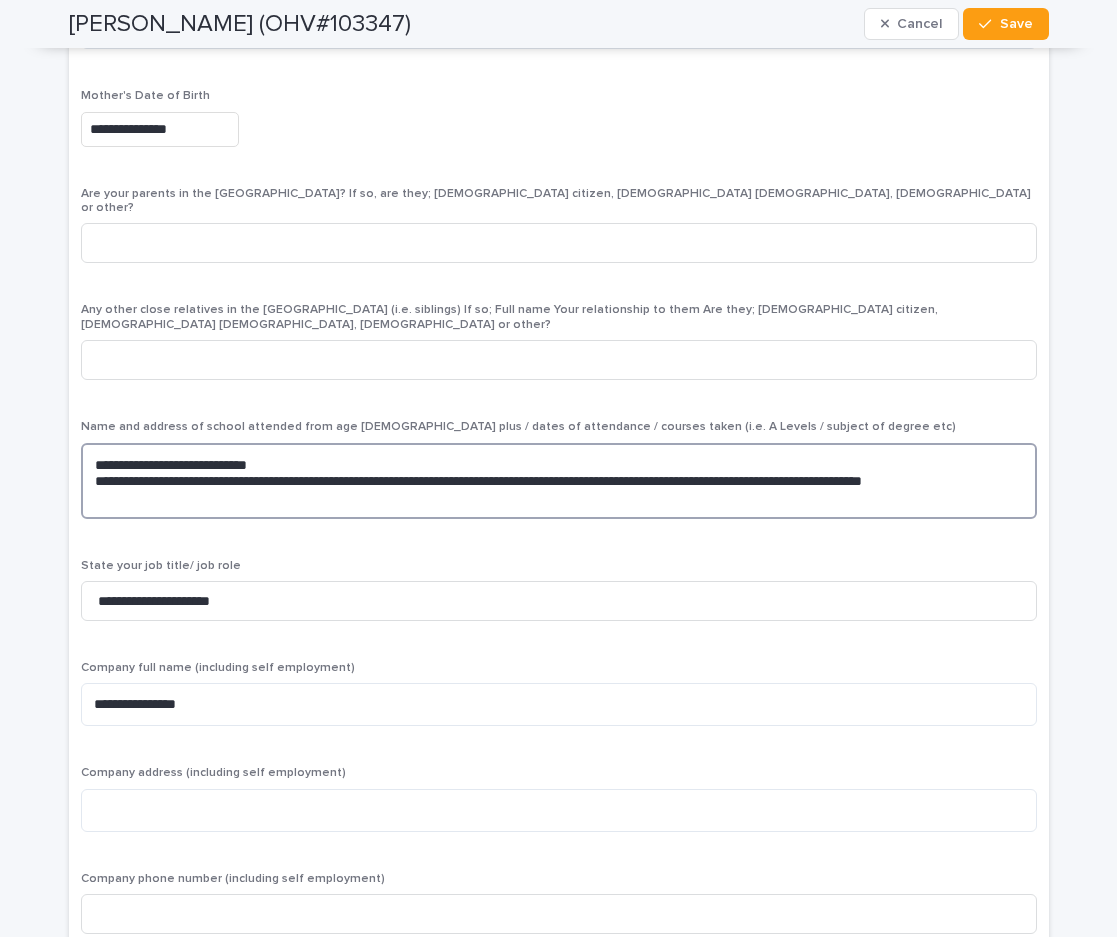 click on "**********" at bounding box center [559, 481] 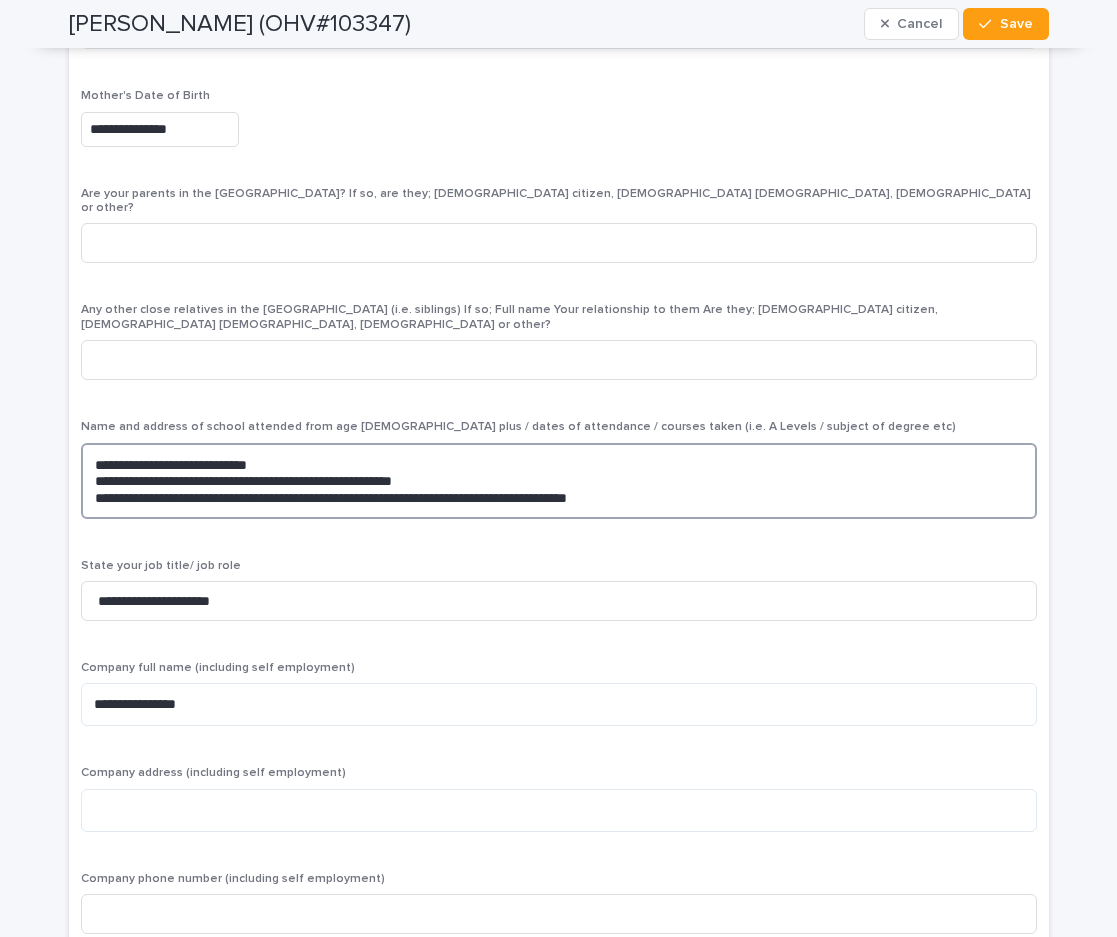 click on "**********" at bounding box center [559, 481] 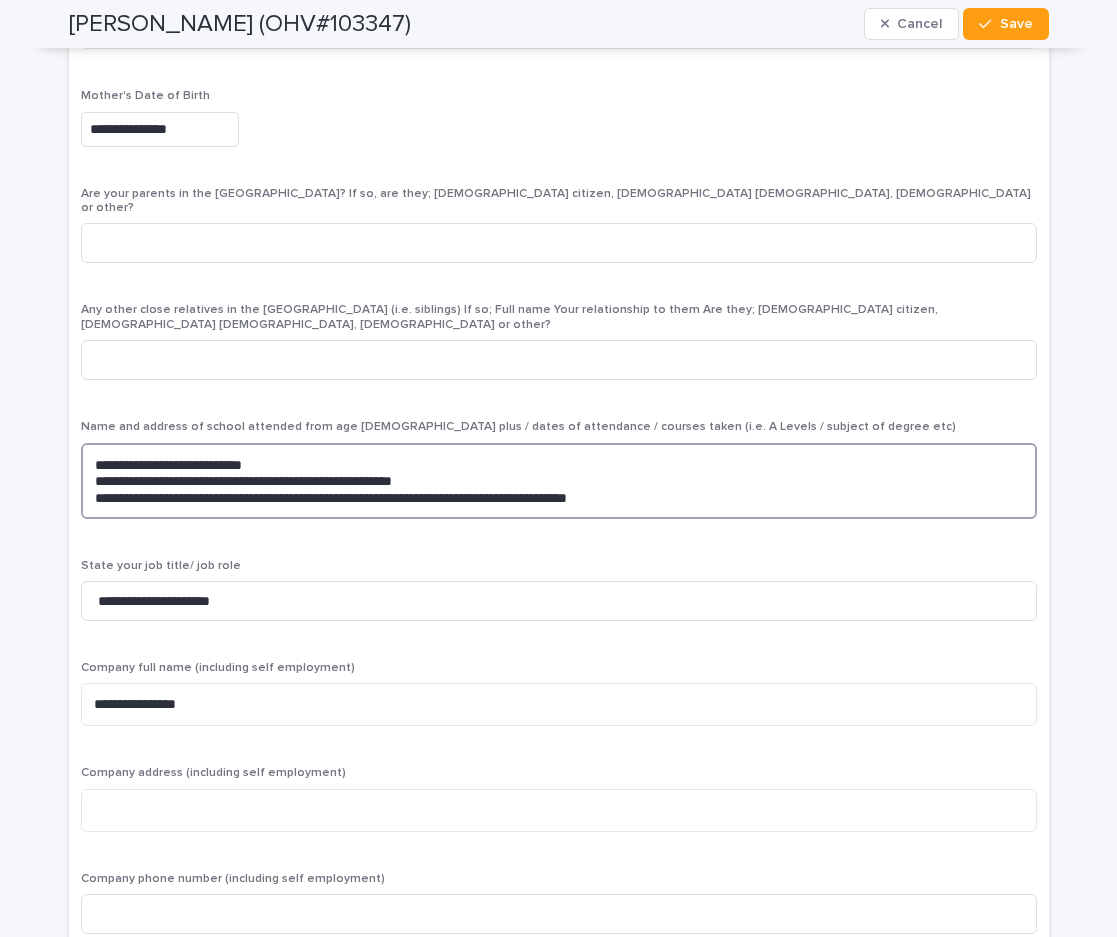 click on "**********" at bounding box center (559, 481) 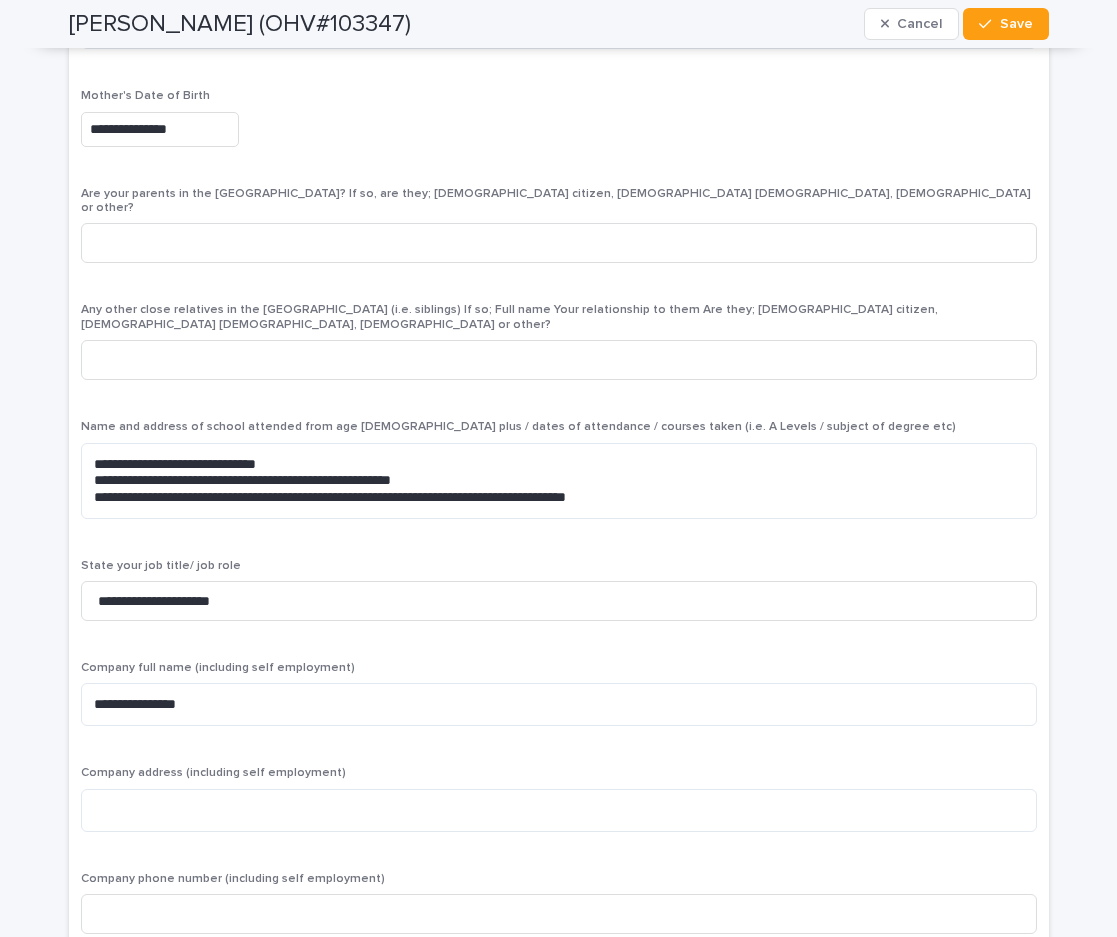 click on "**********" at bounding box center [559, 129] 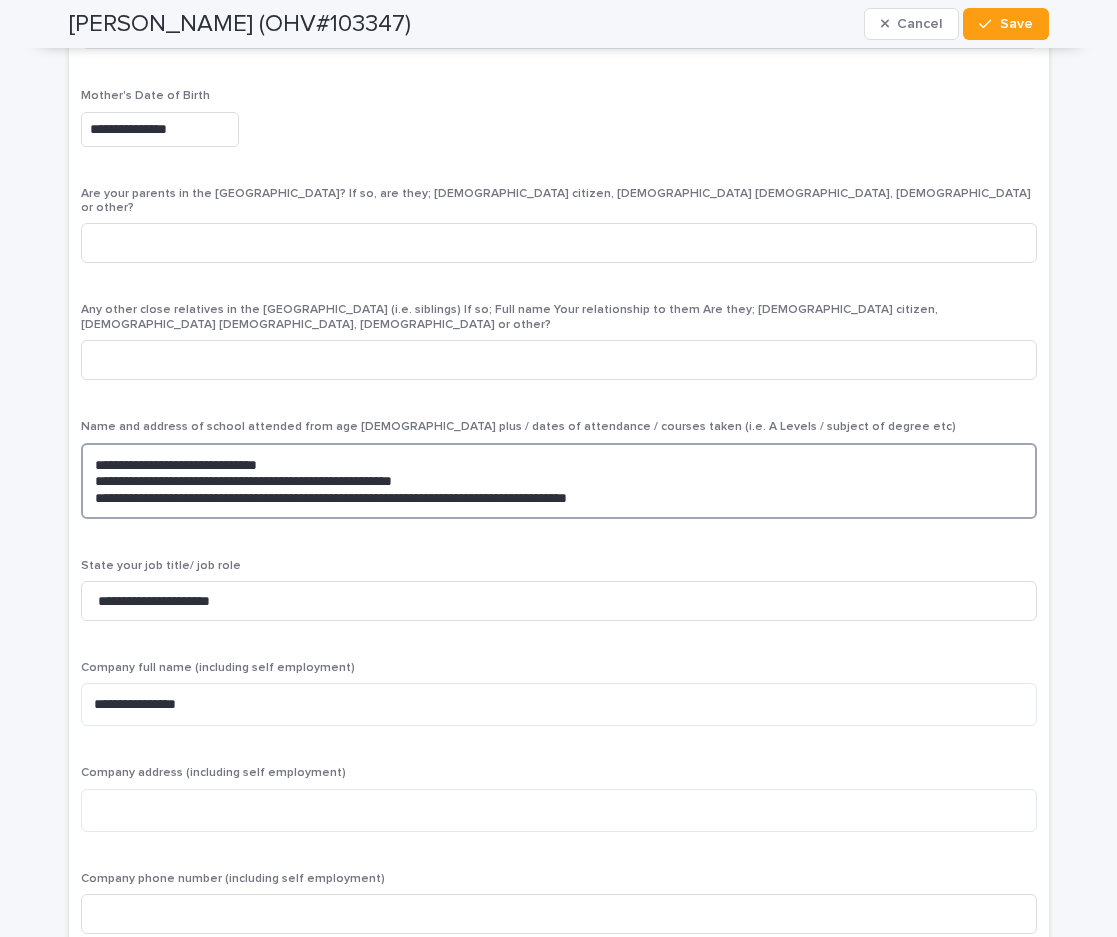 click on "**********" at bounding box center (559, 481) 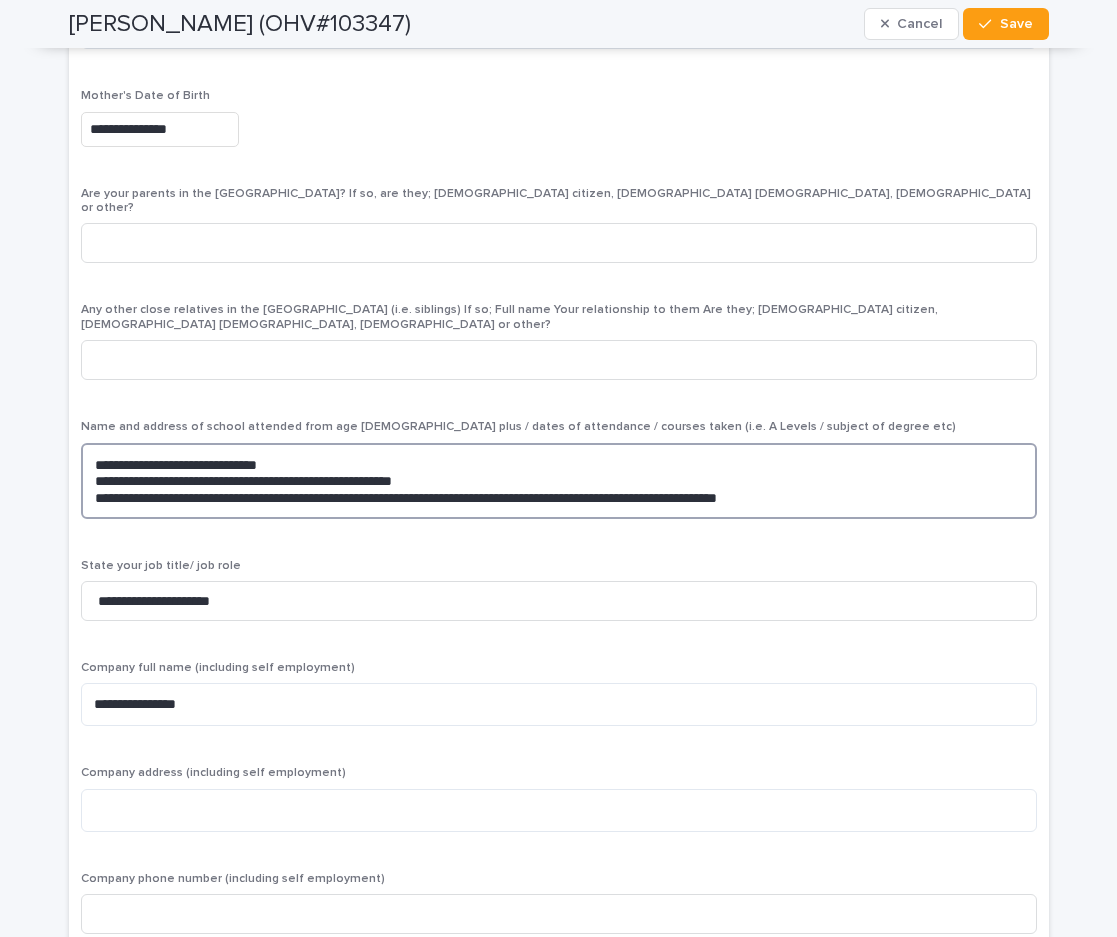 click on "**********" at bounding box center (559, 481) 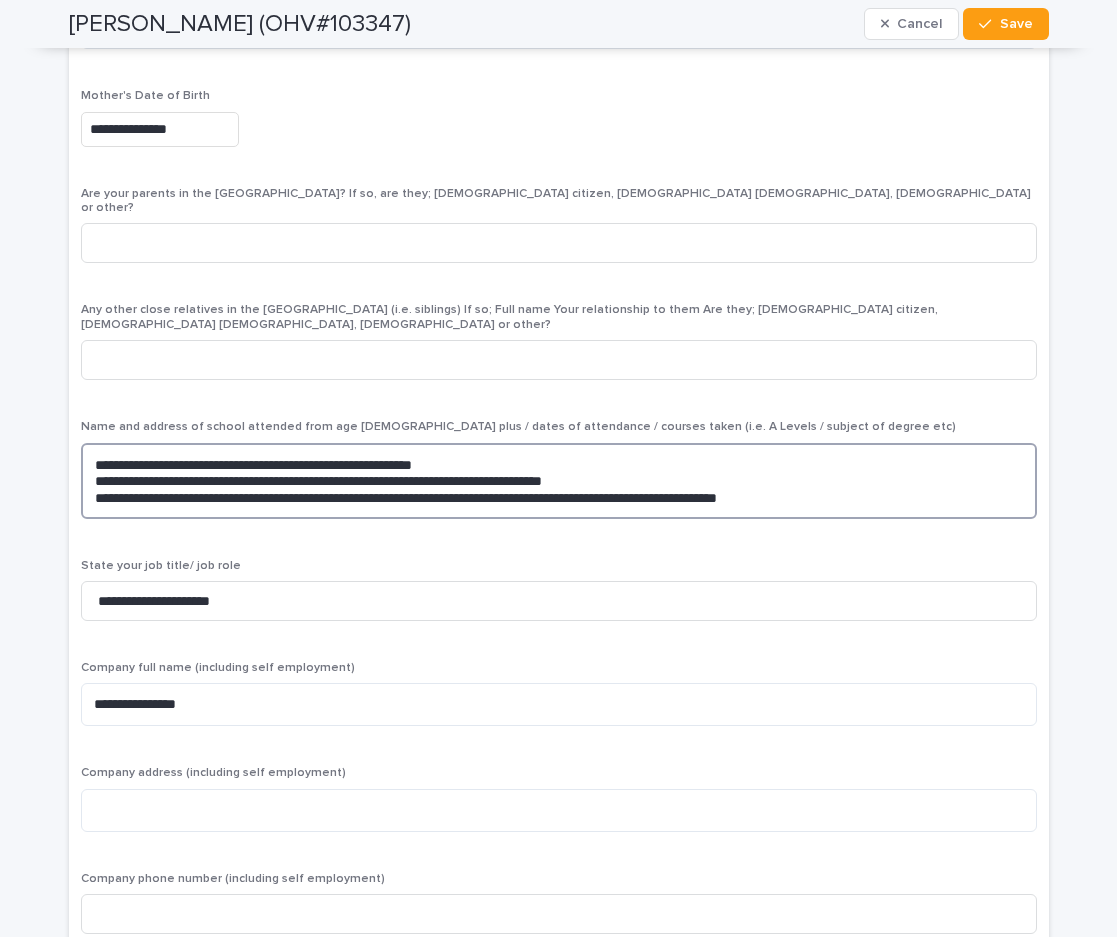 click on "**********" at bounding box center [559, 481] 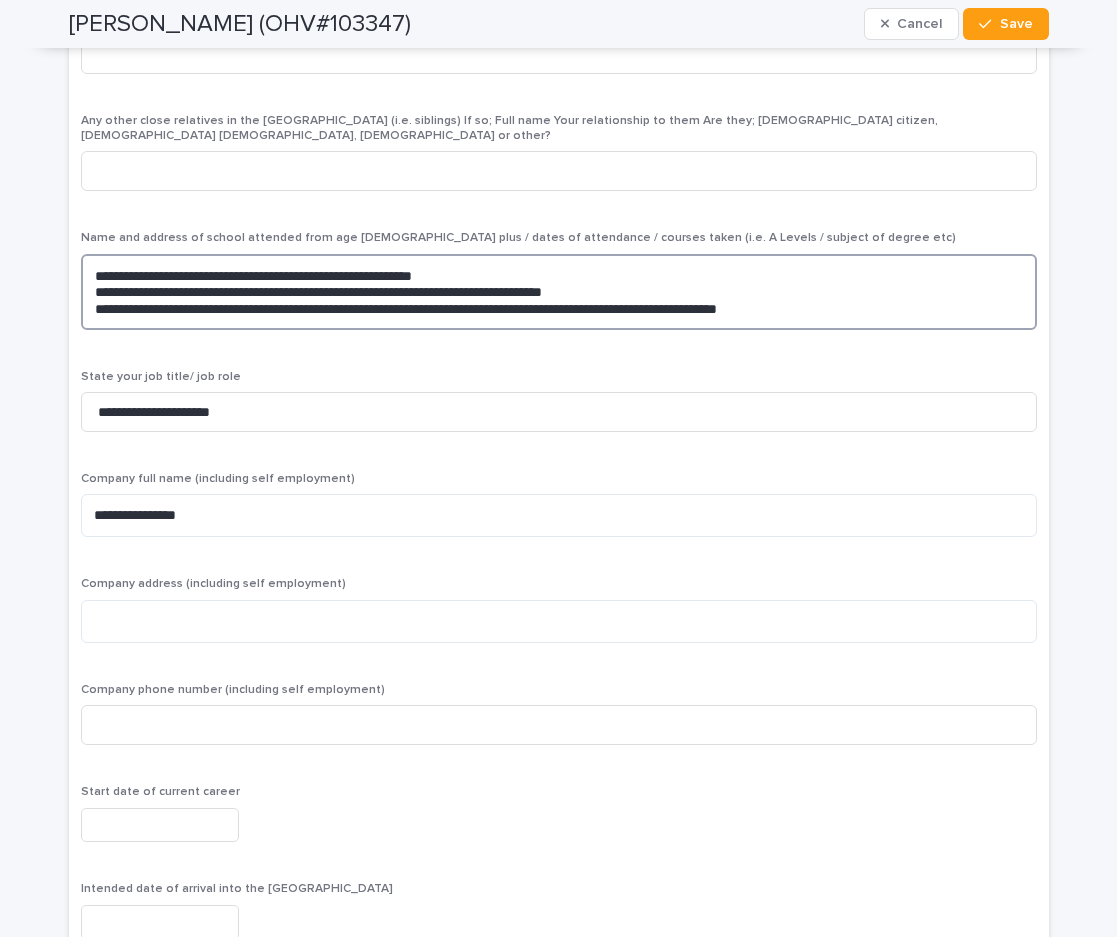 scroll, scrollTop: 6200, scrollLeft: 0, axis: vertical 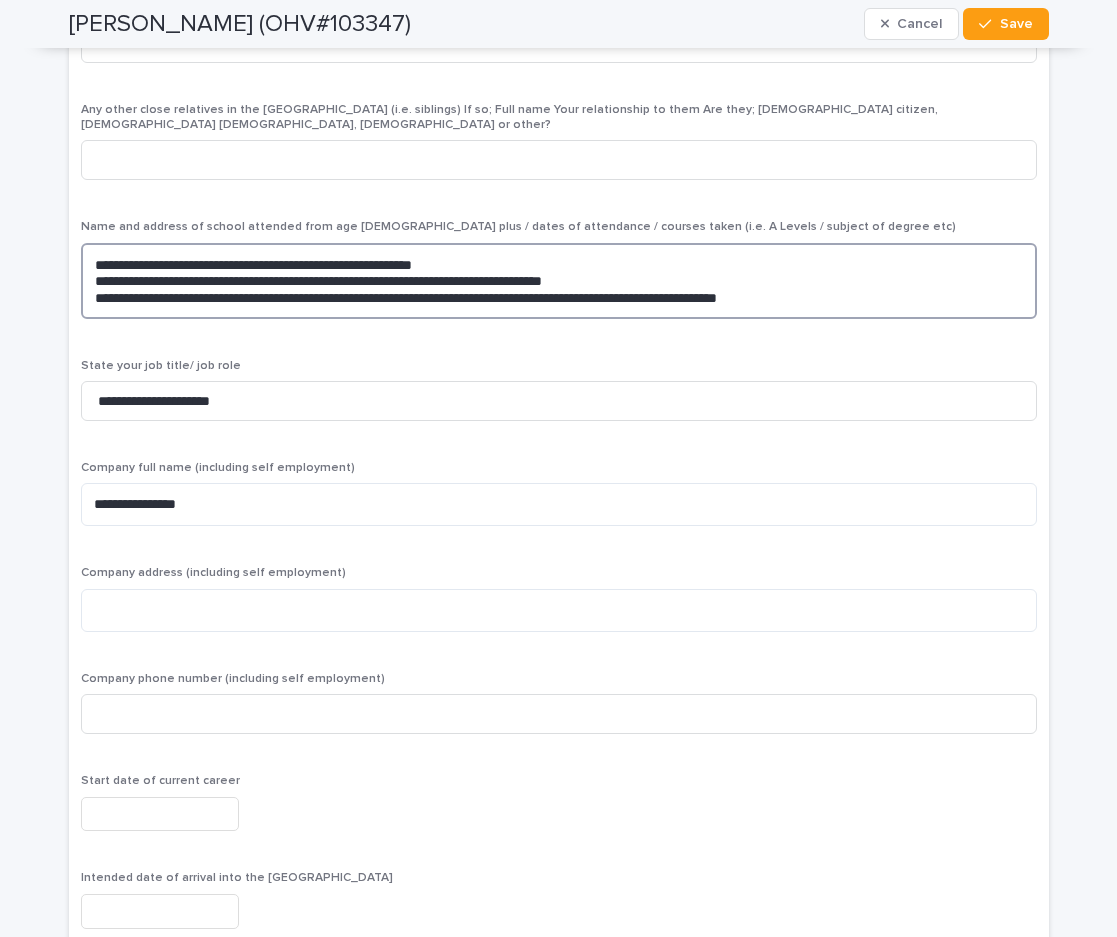 type on "**********" 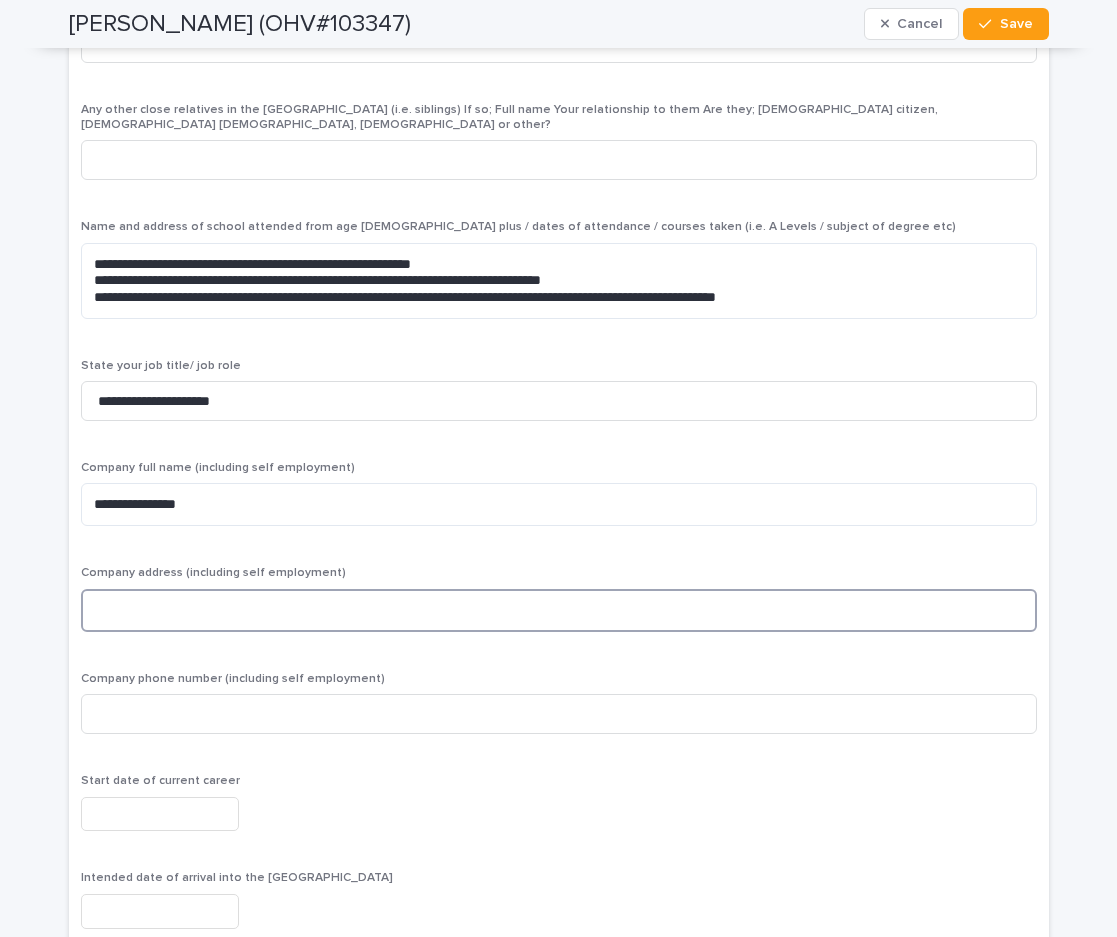 click at bounding box center (559, 610) 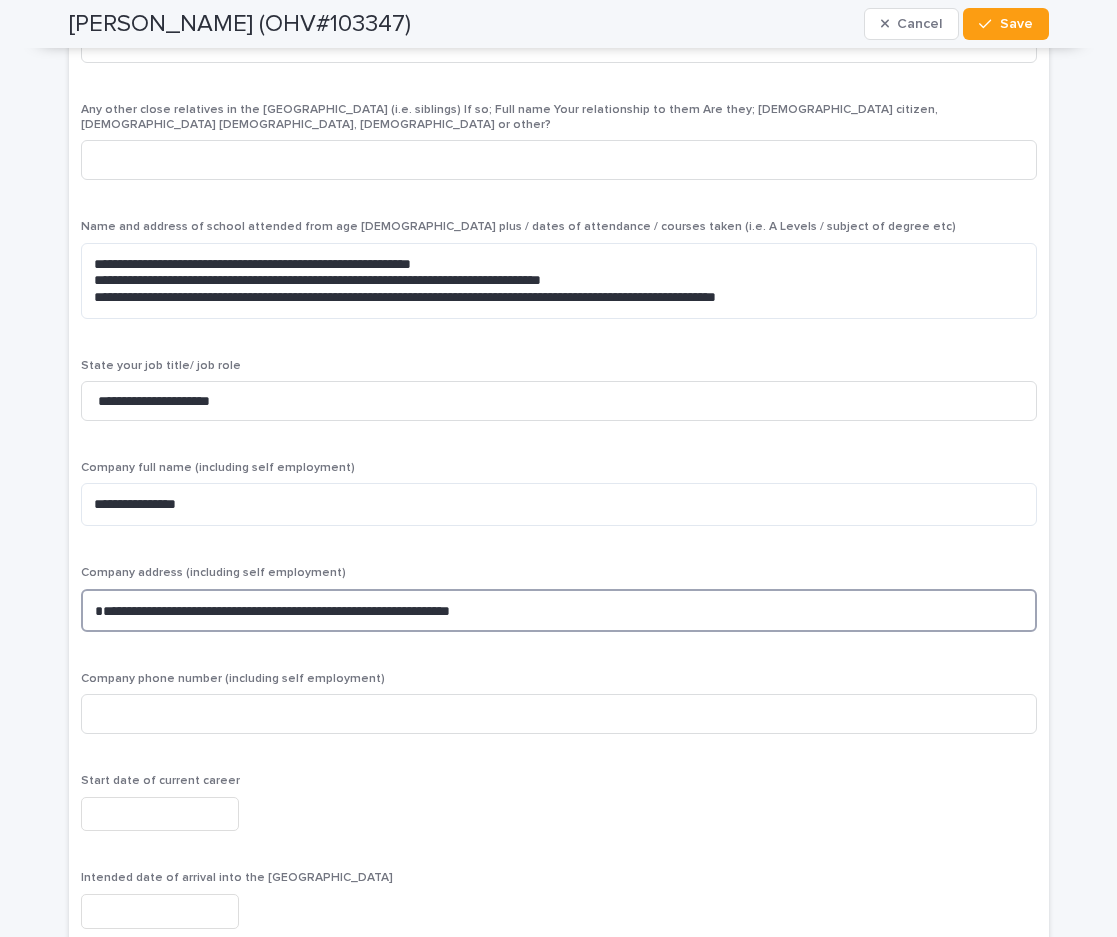scroll, scrollTop: 6300, scrollLeft: 0, axis: vertical 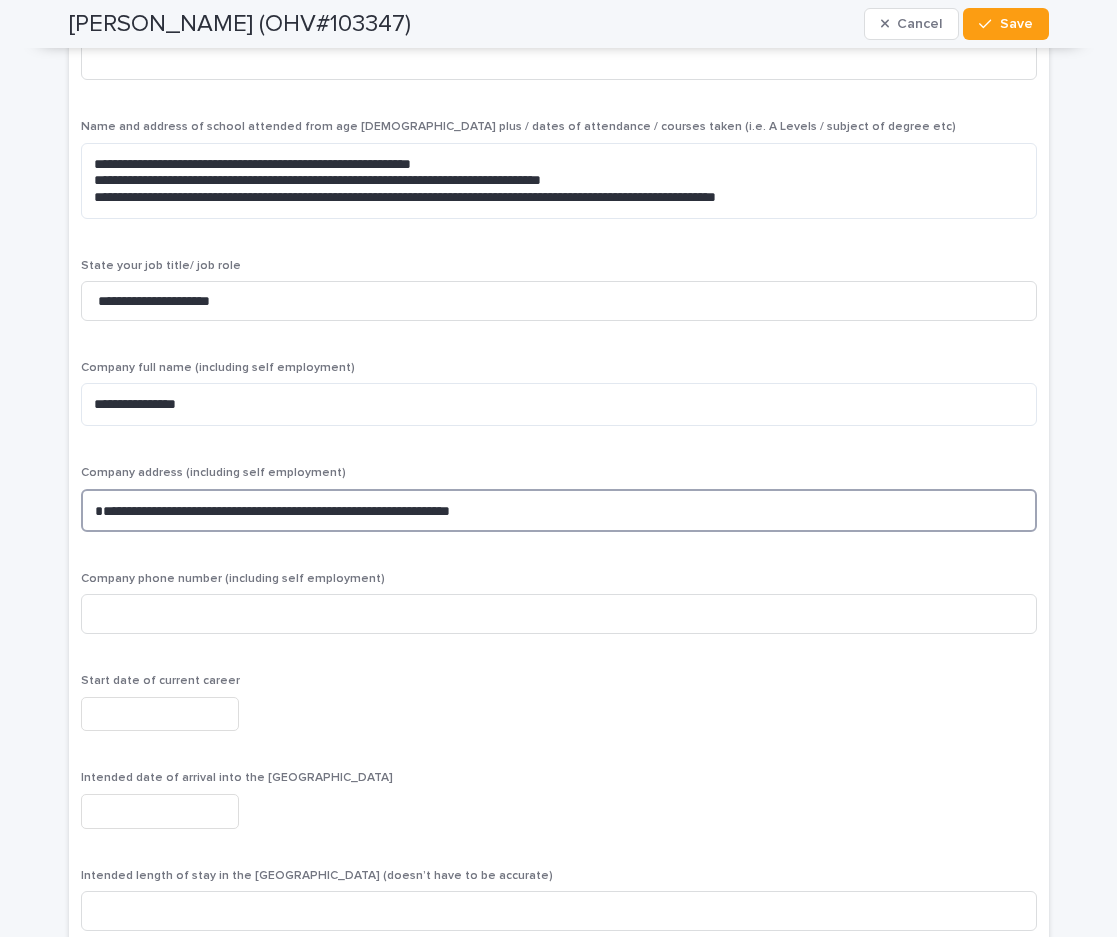 type on "**********" 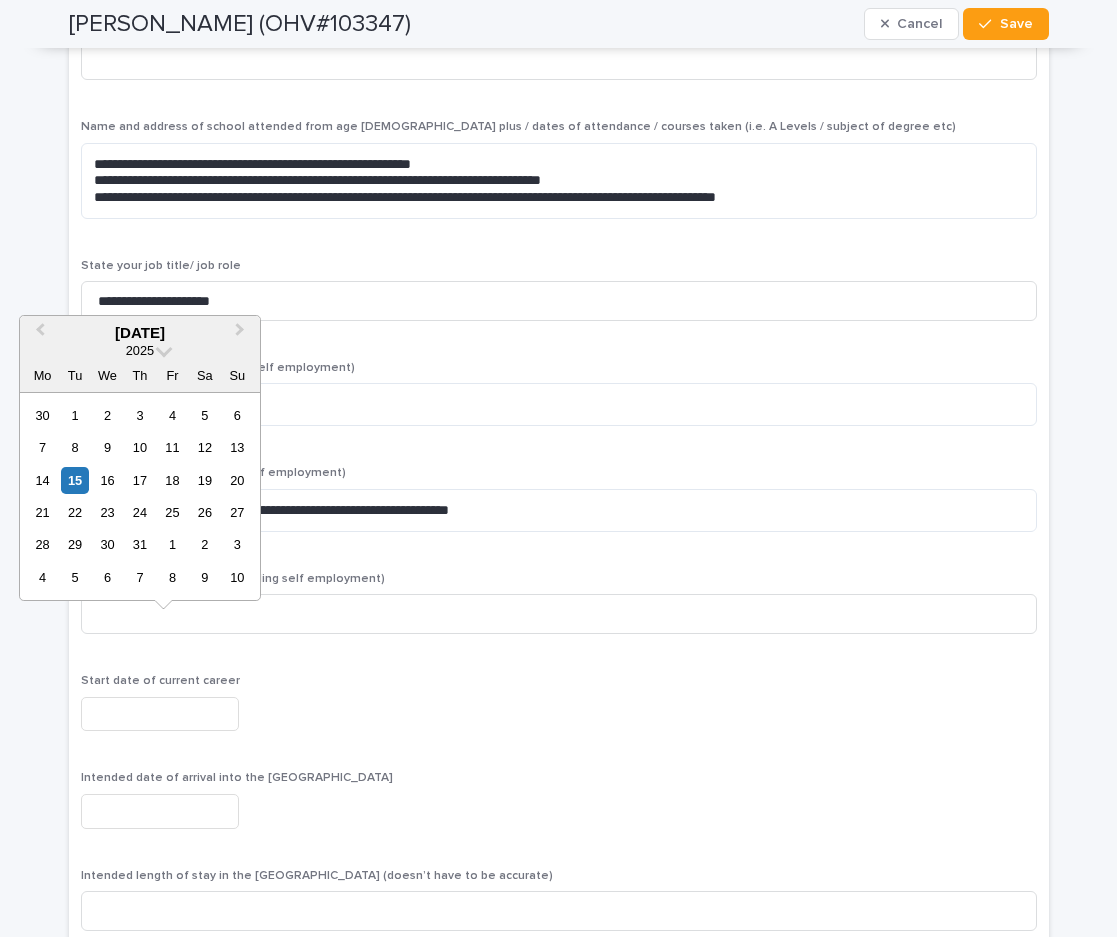click at bounding box center (160, 714) 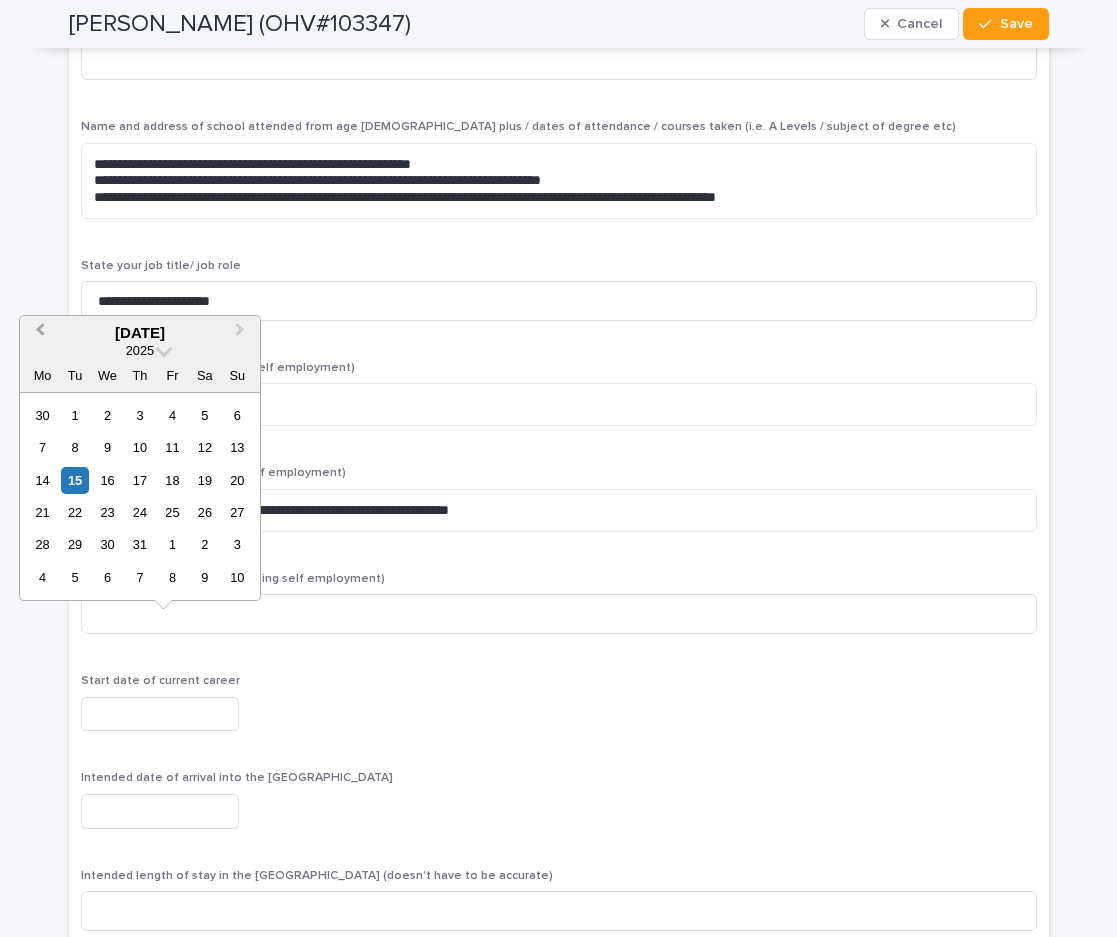 click on "Previous Month" at bounding box center [40, 332] 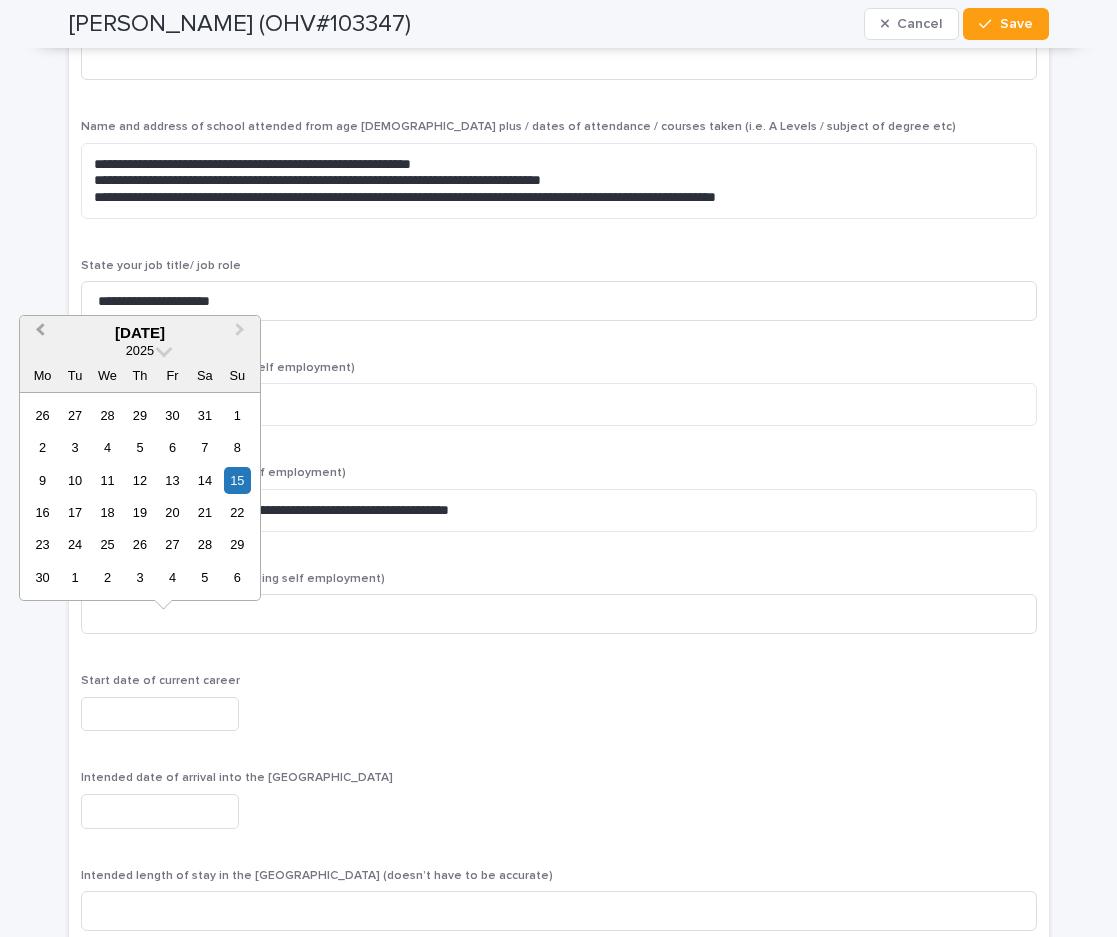 click on "Previous Month" at bounding box center [40, 332] 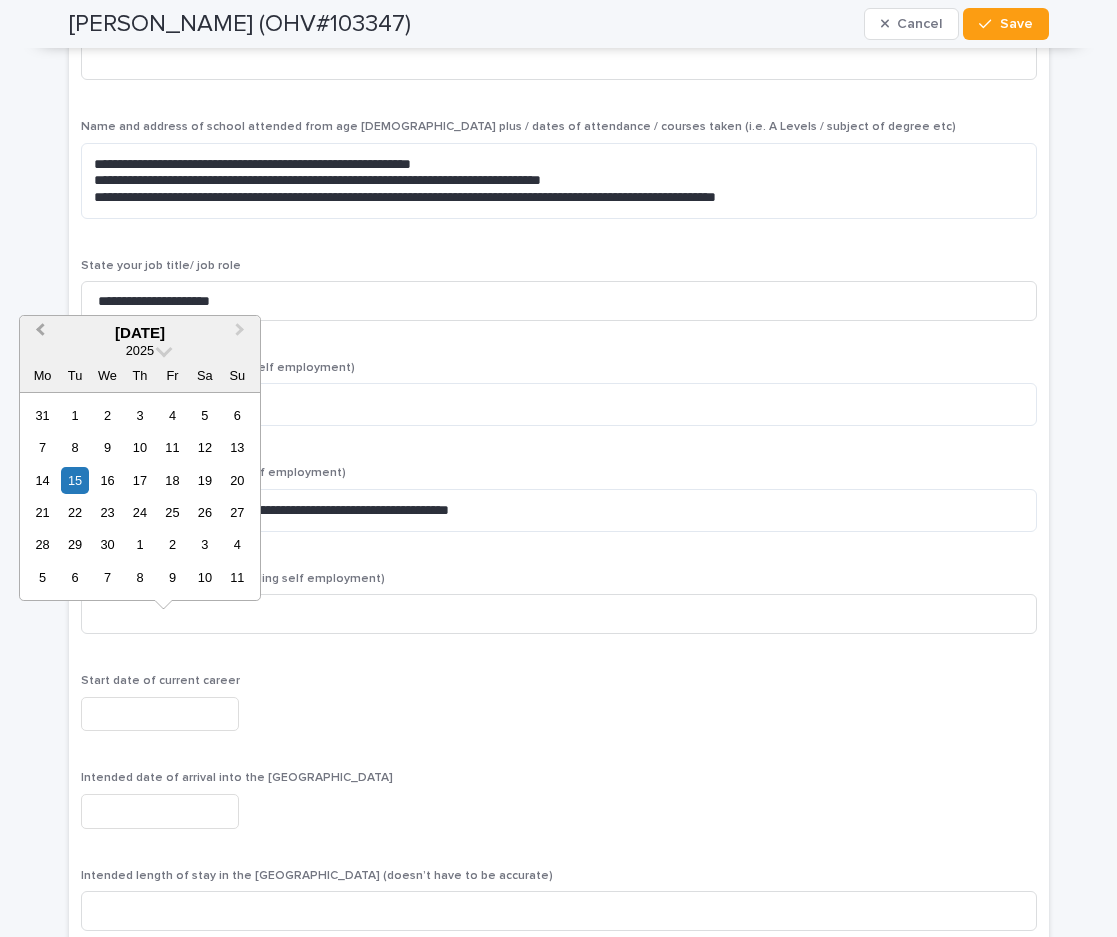 click on "Previous Month" at bounding box center [40, 332] 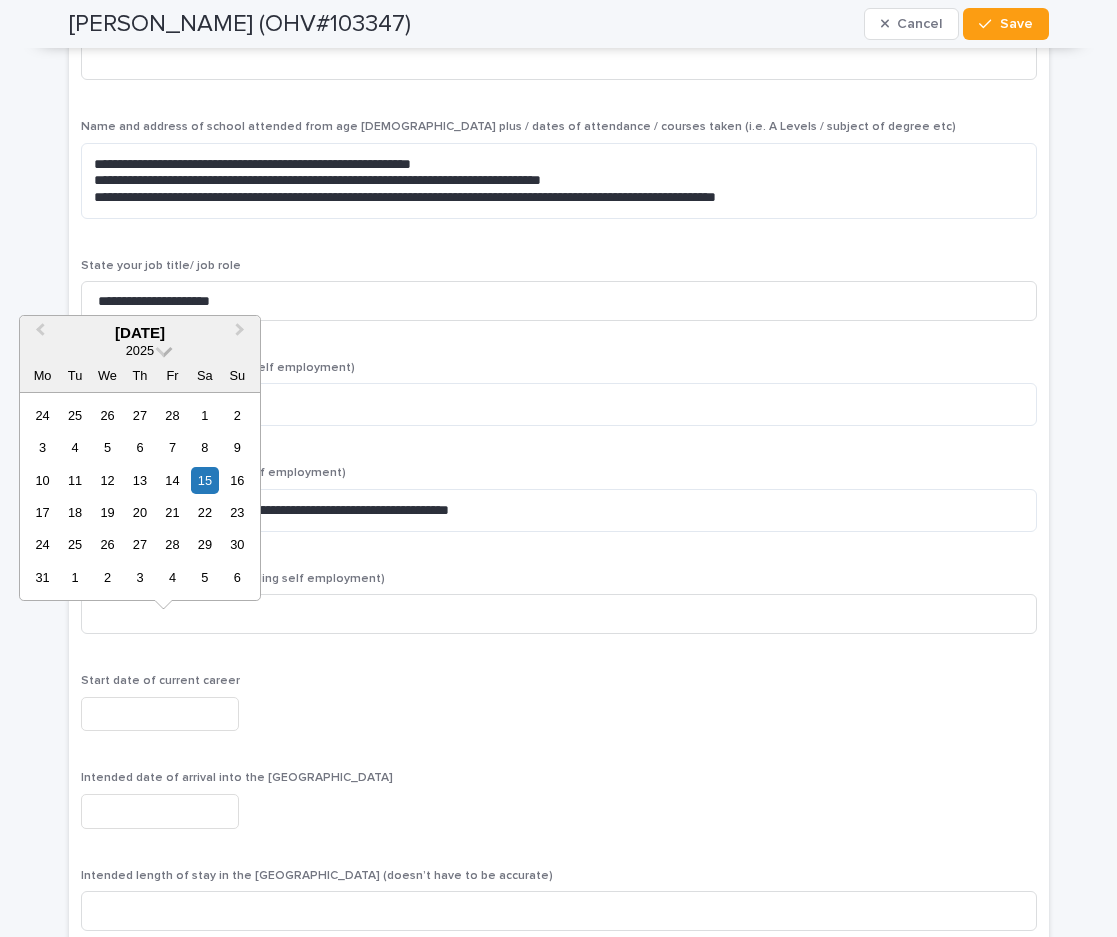 click on "2025" at bounding box center [140, 350] 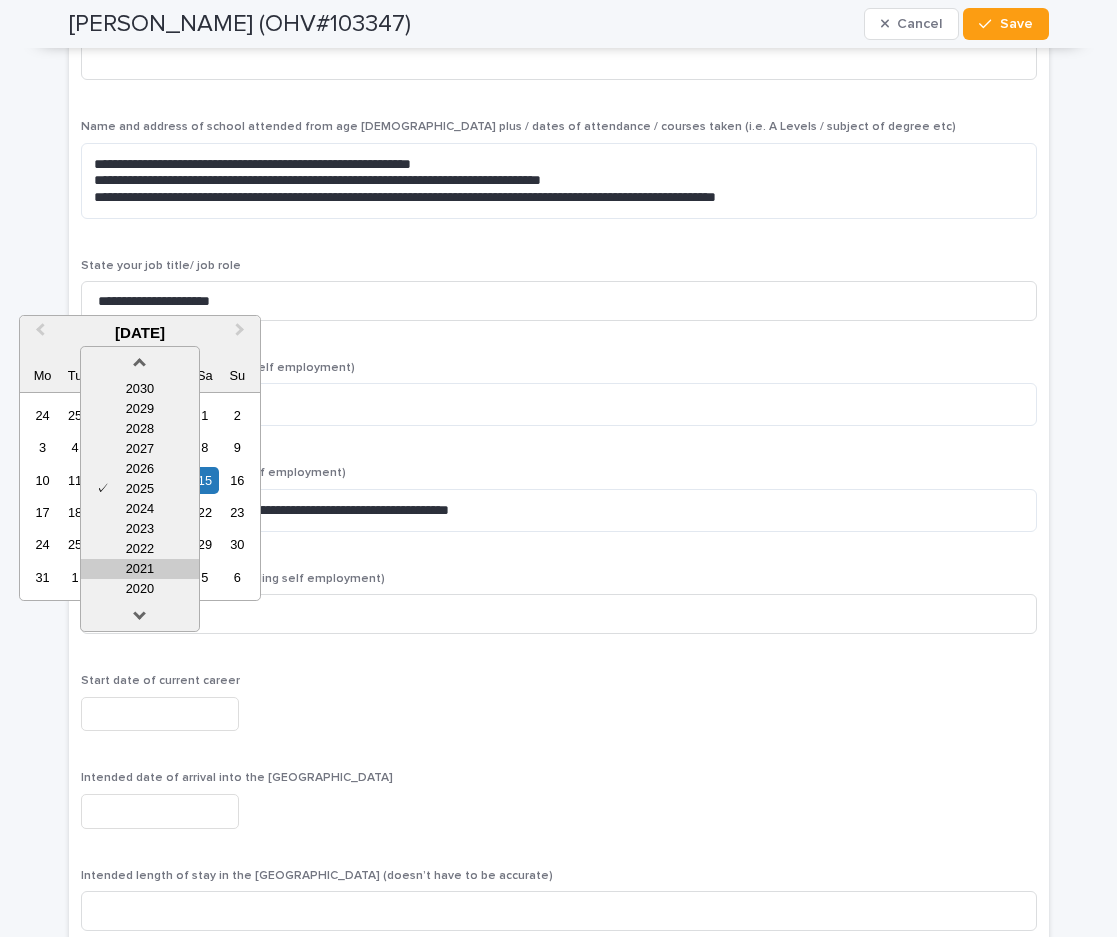 click on "2021" at bounding box center (140, 569) 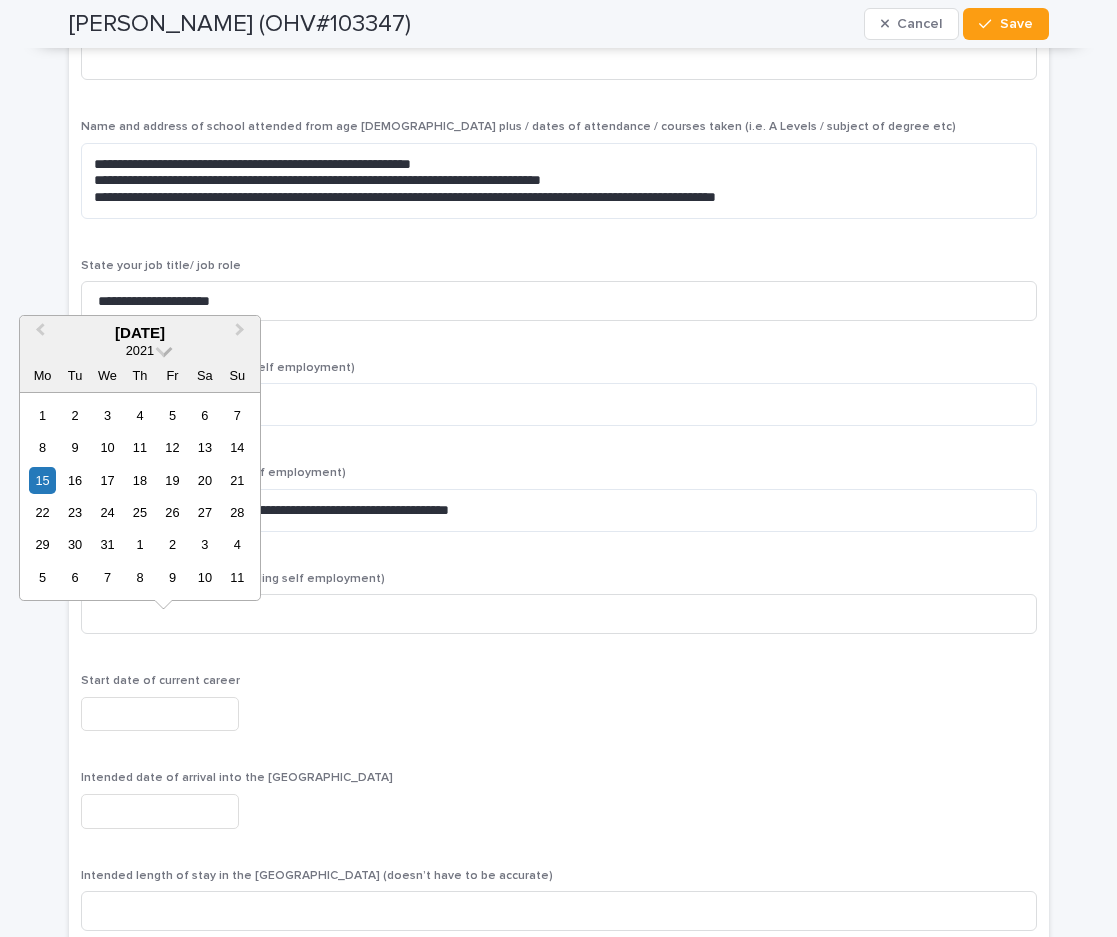 click on "2021" at bounding box center [140, 350] 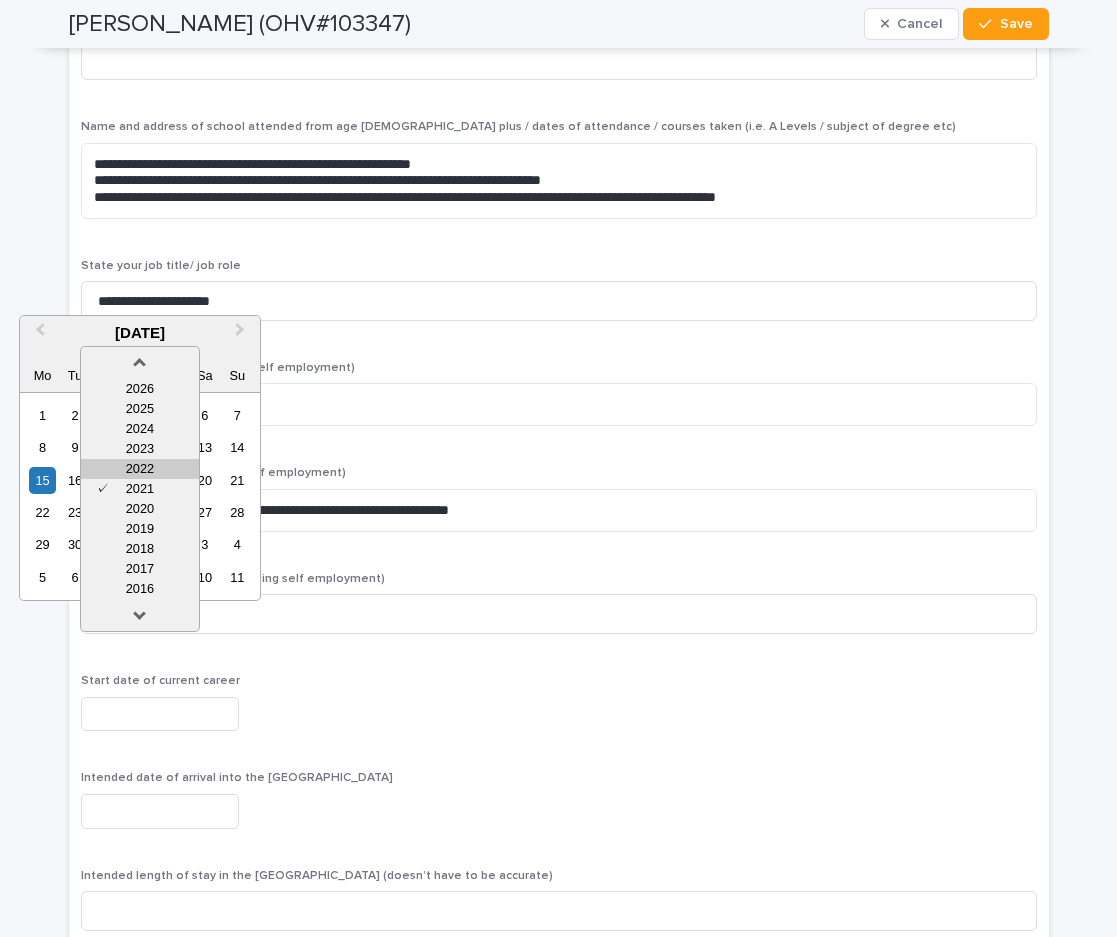 click on "2022" at bounding box center [140, 469] 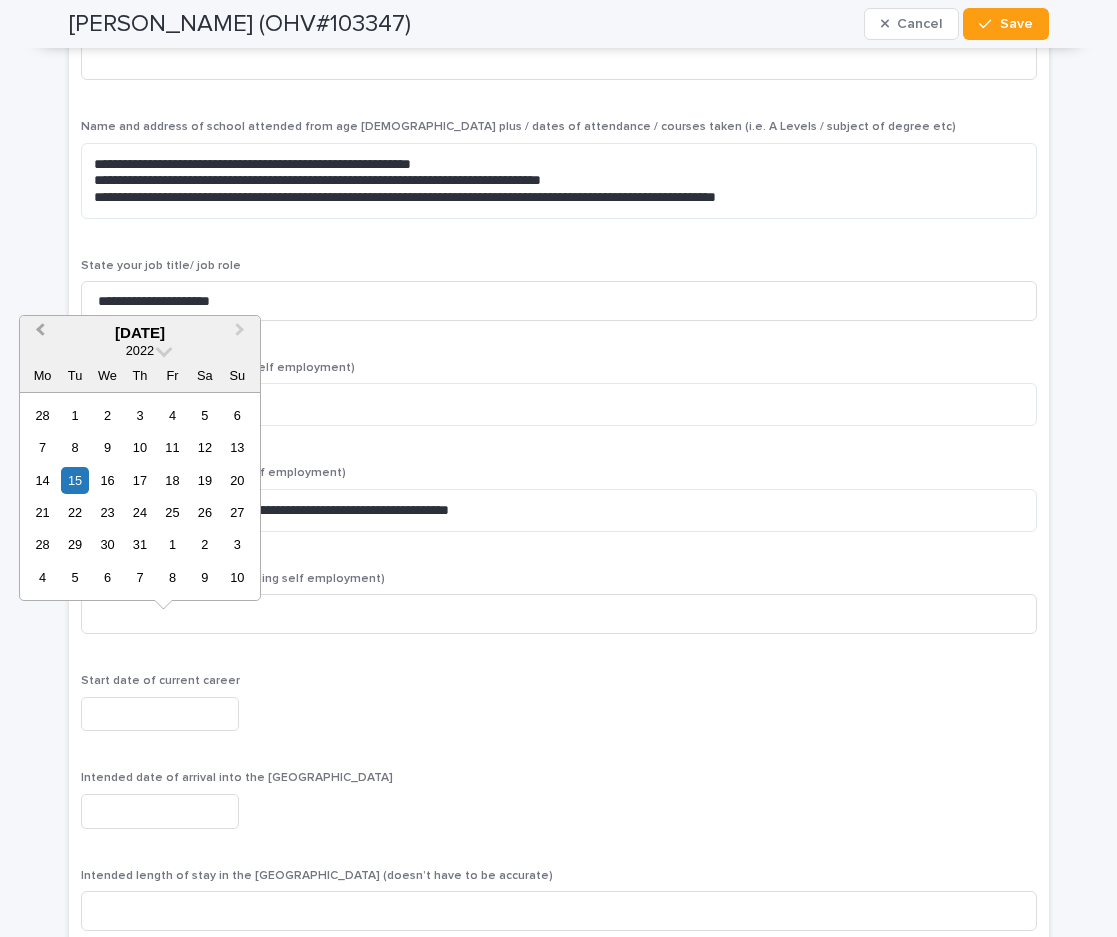 click on "Previous Month" at bounding box center [40, 332] 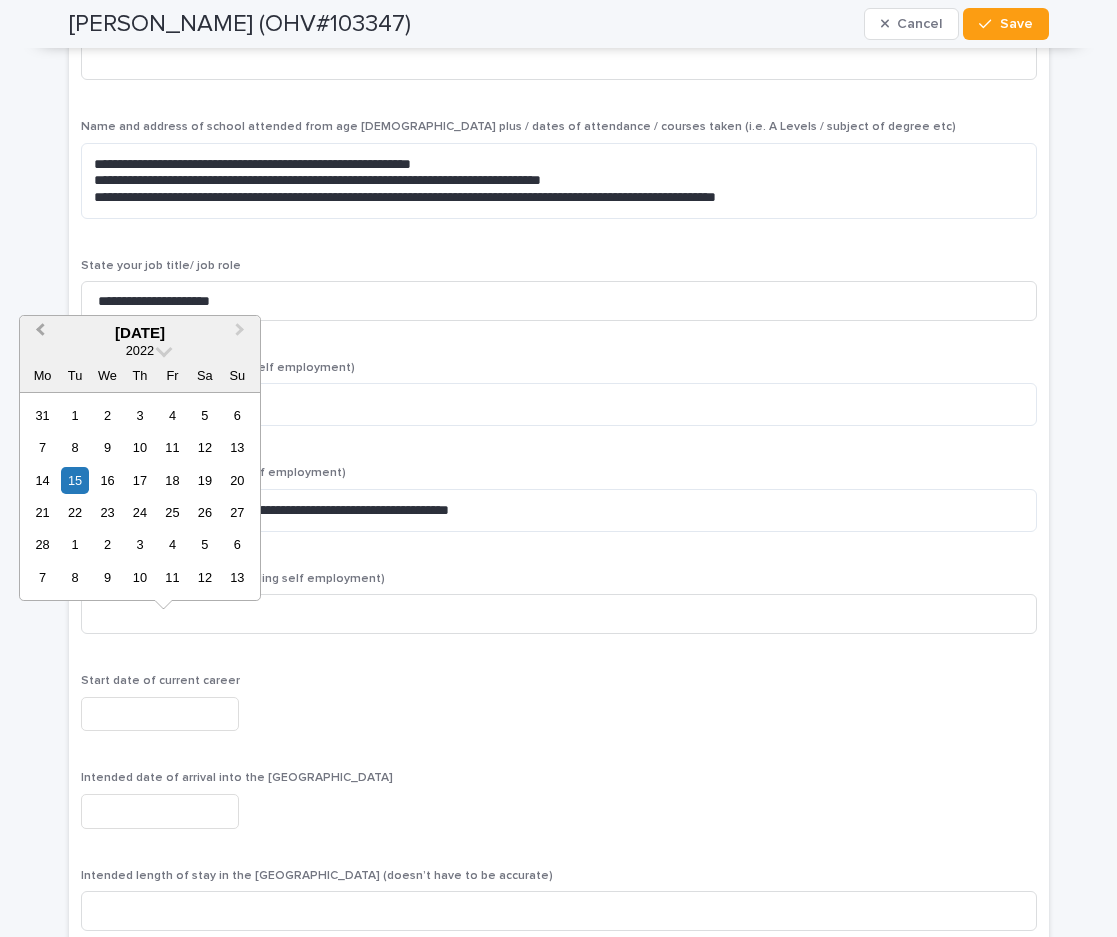 click on "Previous Month" at bounding box center (40, 332) 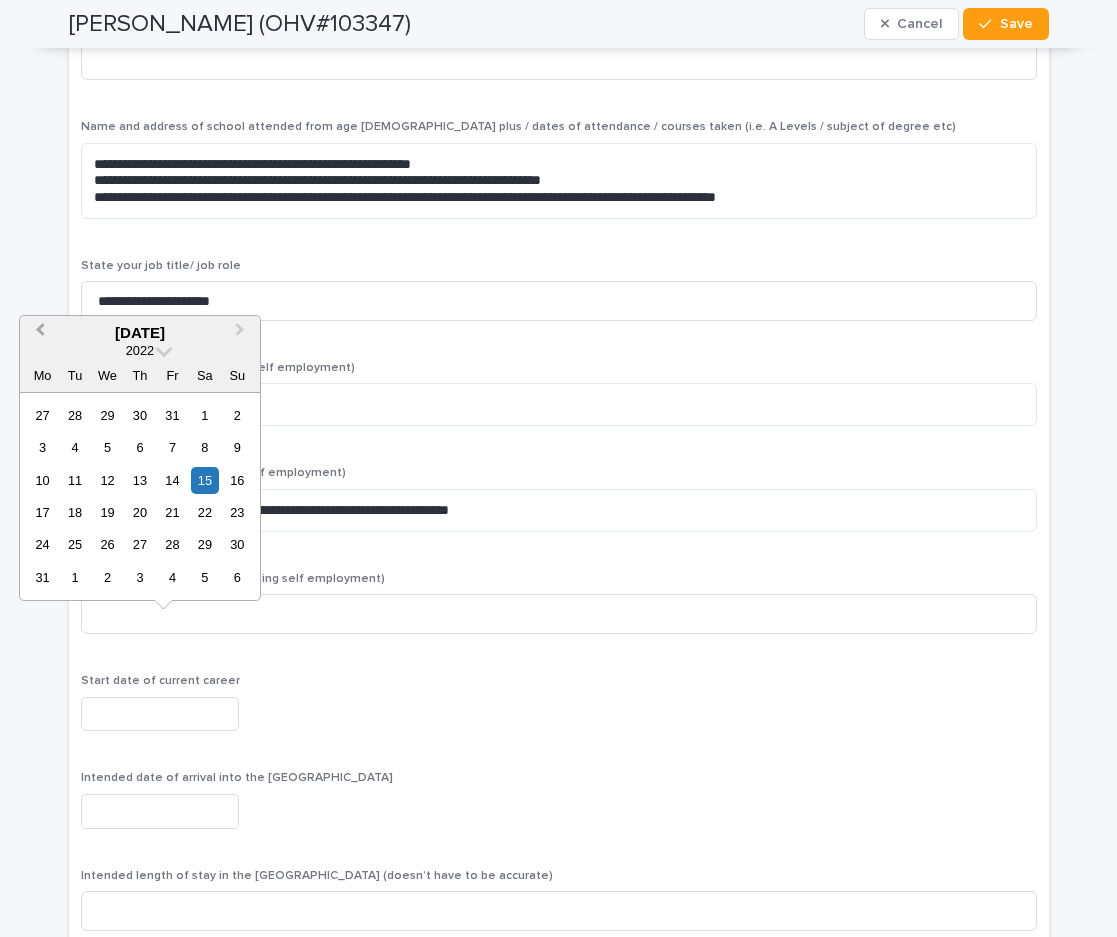 click on "Previous Month" at bounding box center (40, 332) 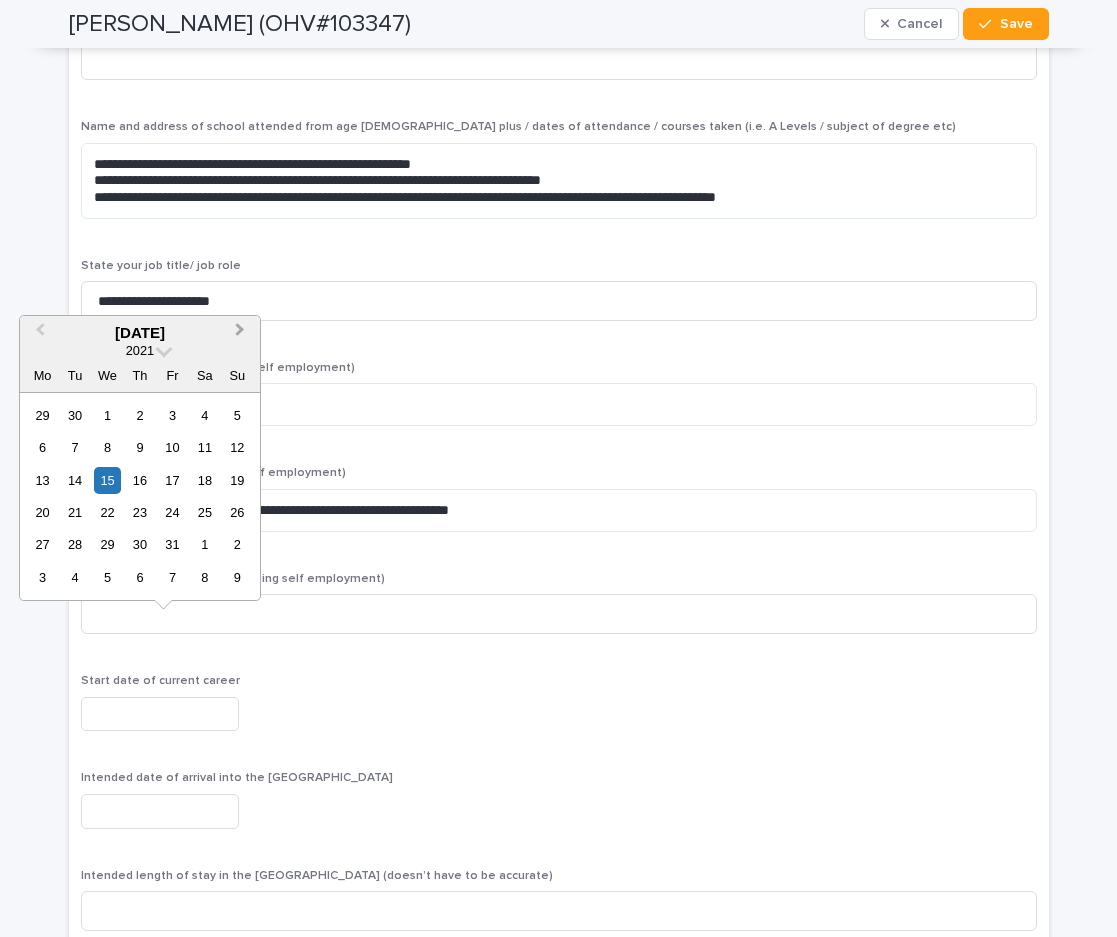 click on "Next Month" at bounding box center [242, 334] 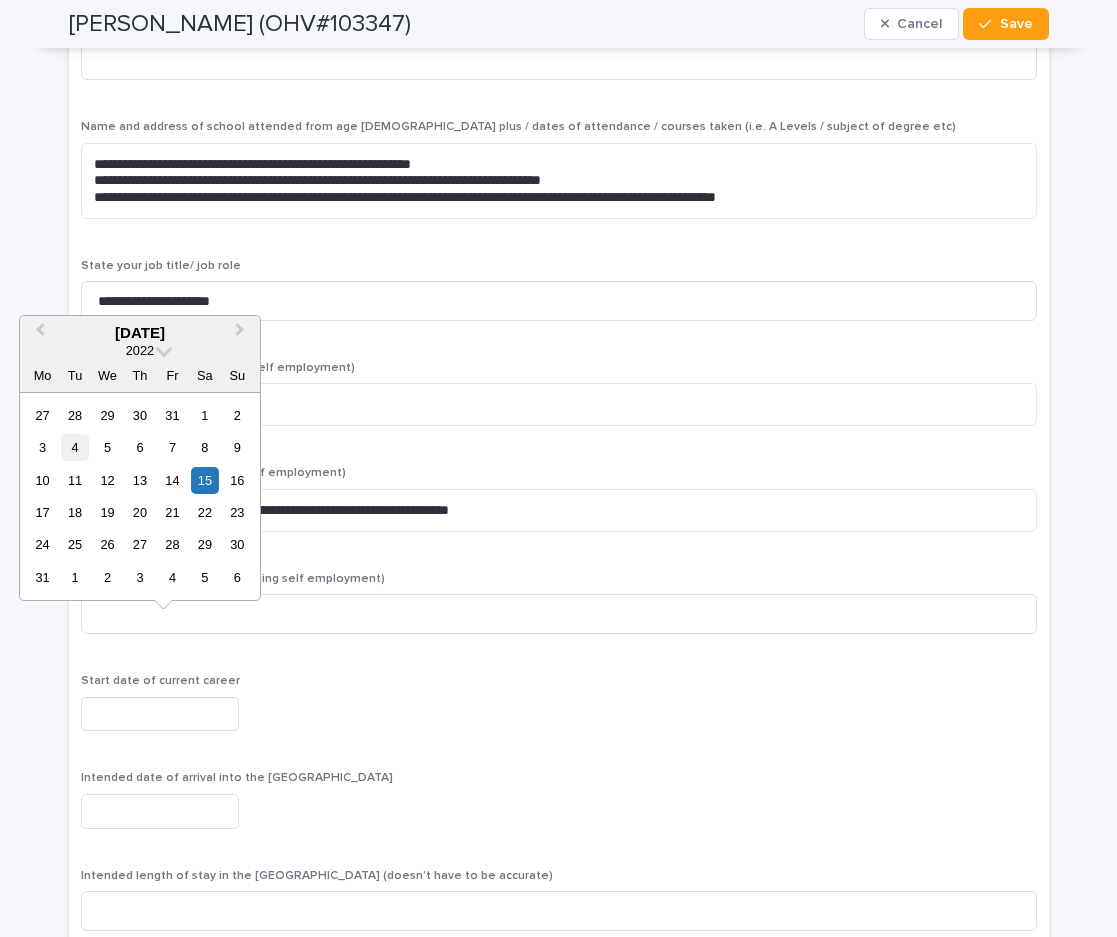 click on "4" at bounding box center (74, 447) 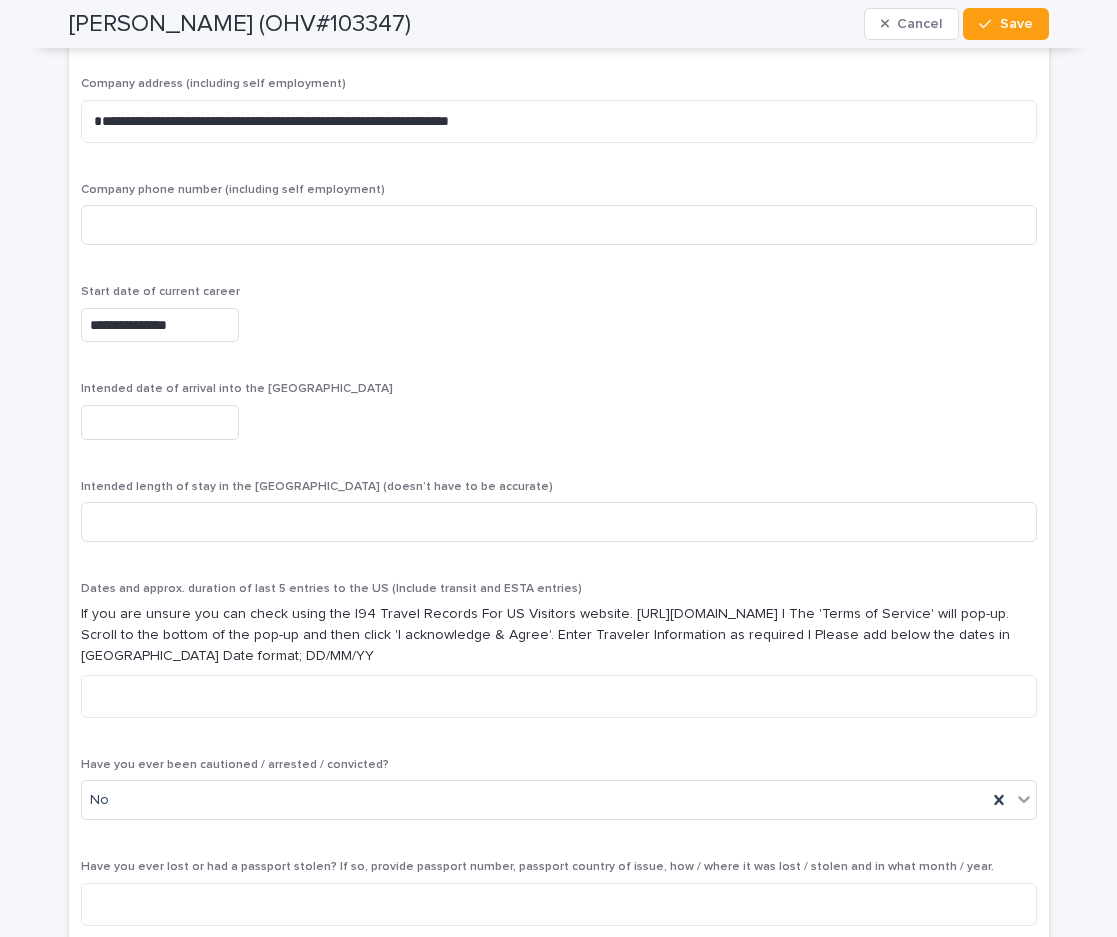 scroll, scrollTop: 6700, scrollLeft: 0, axis: vertical 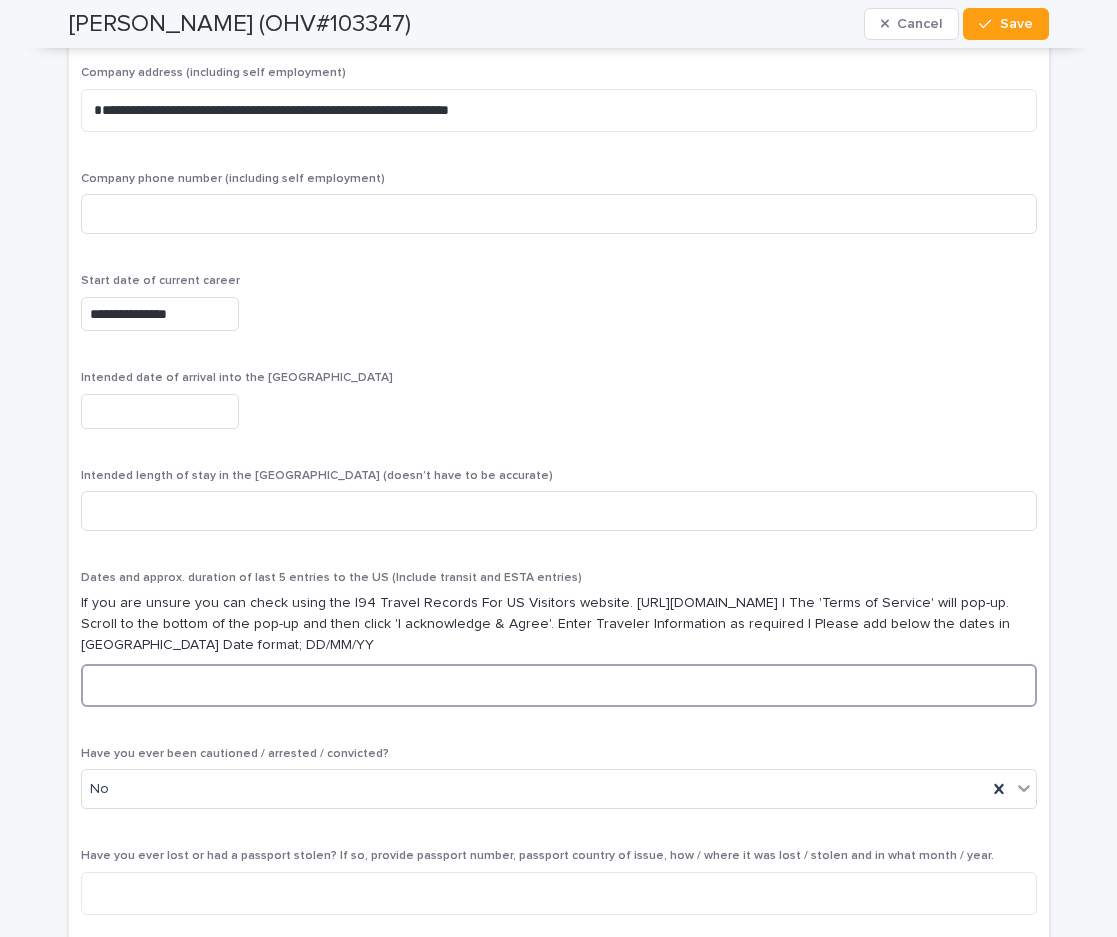 click at bounding box center (559, 685) 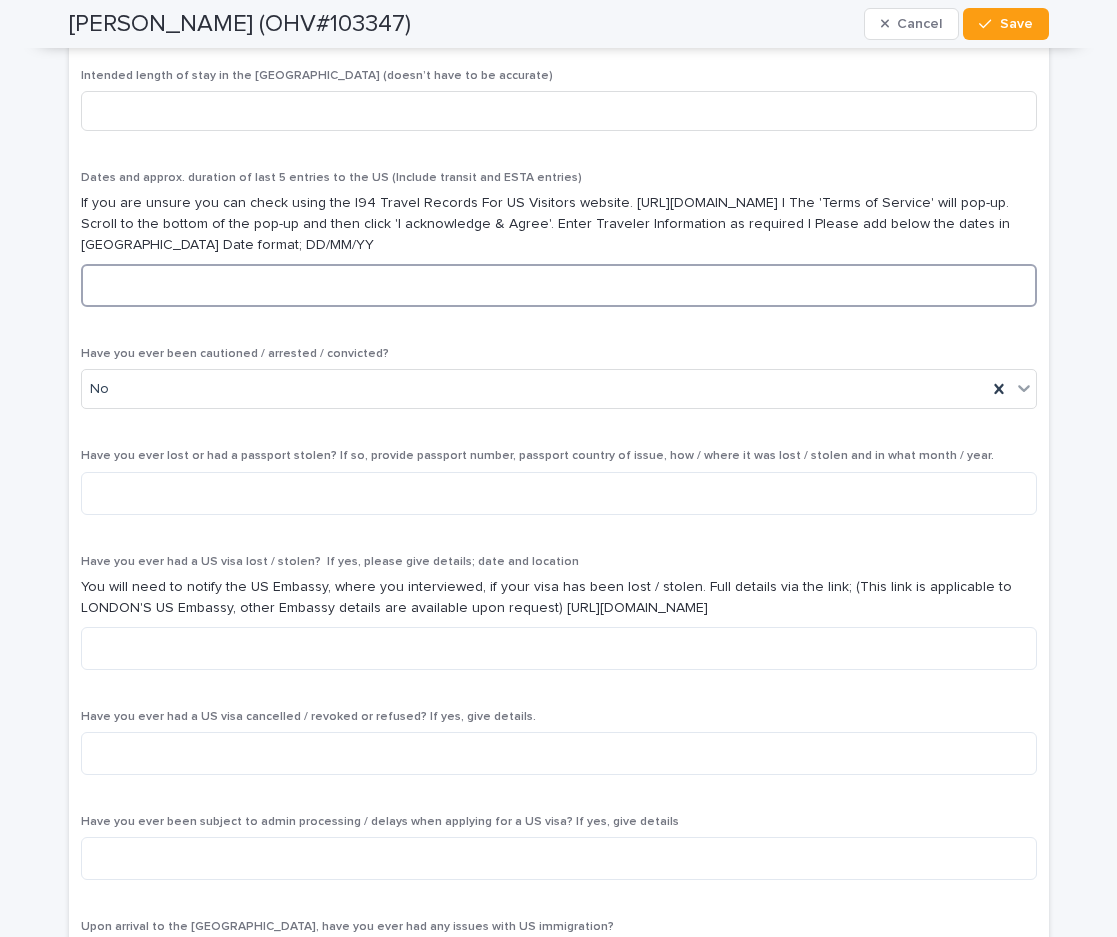 scroll, scrollTop: 7200, scrollLeft: 0, axis: vertical 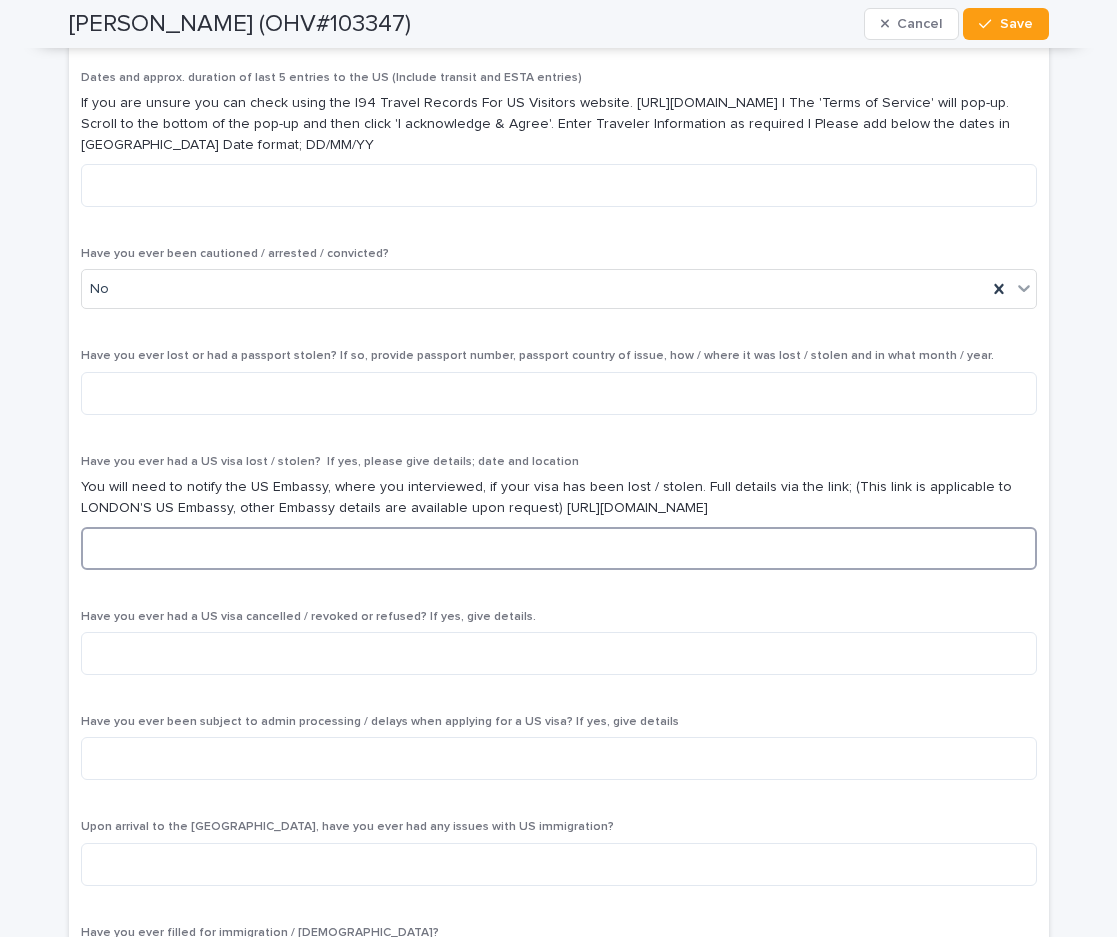 click at bounding box center (559, 548) 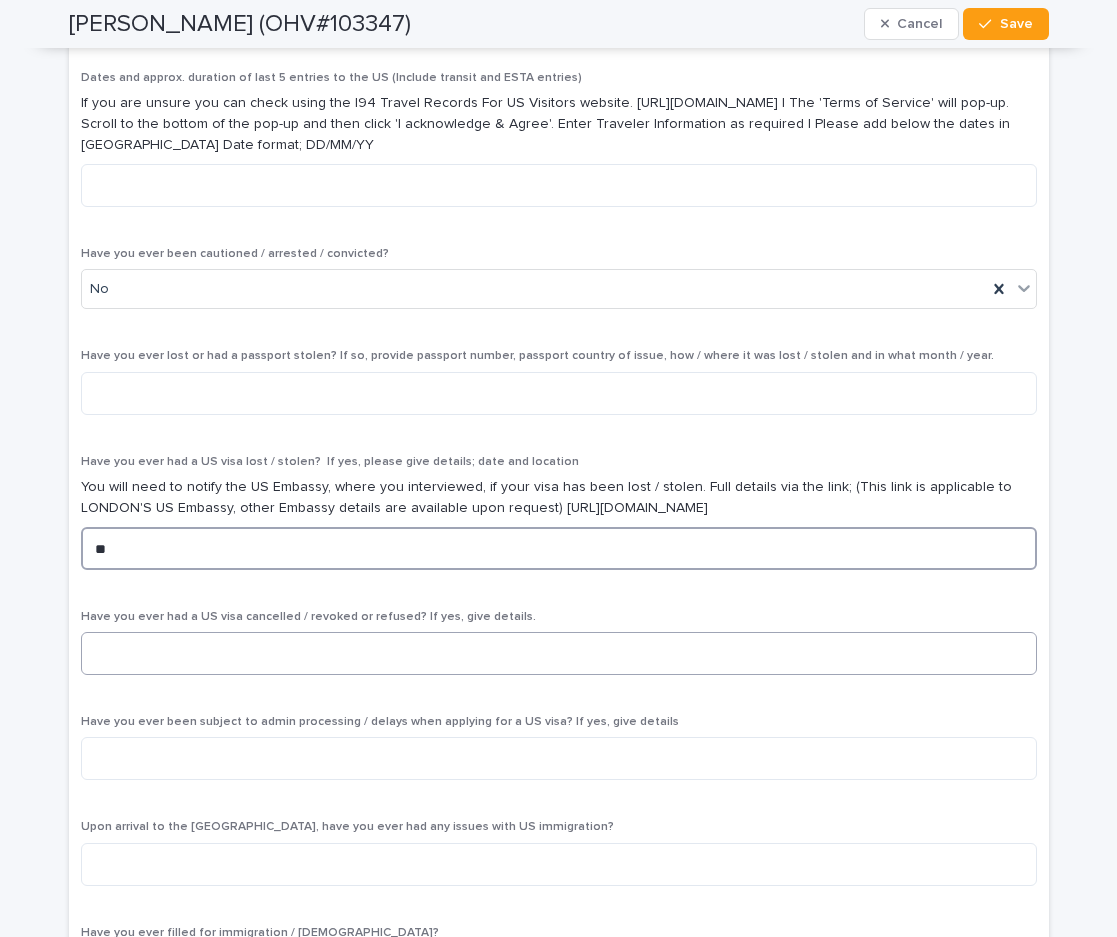 type on "**" 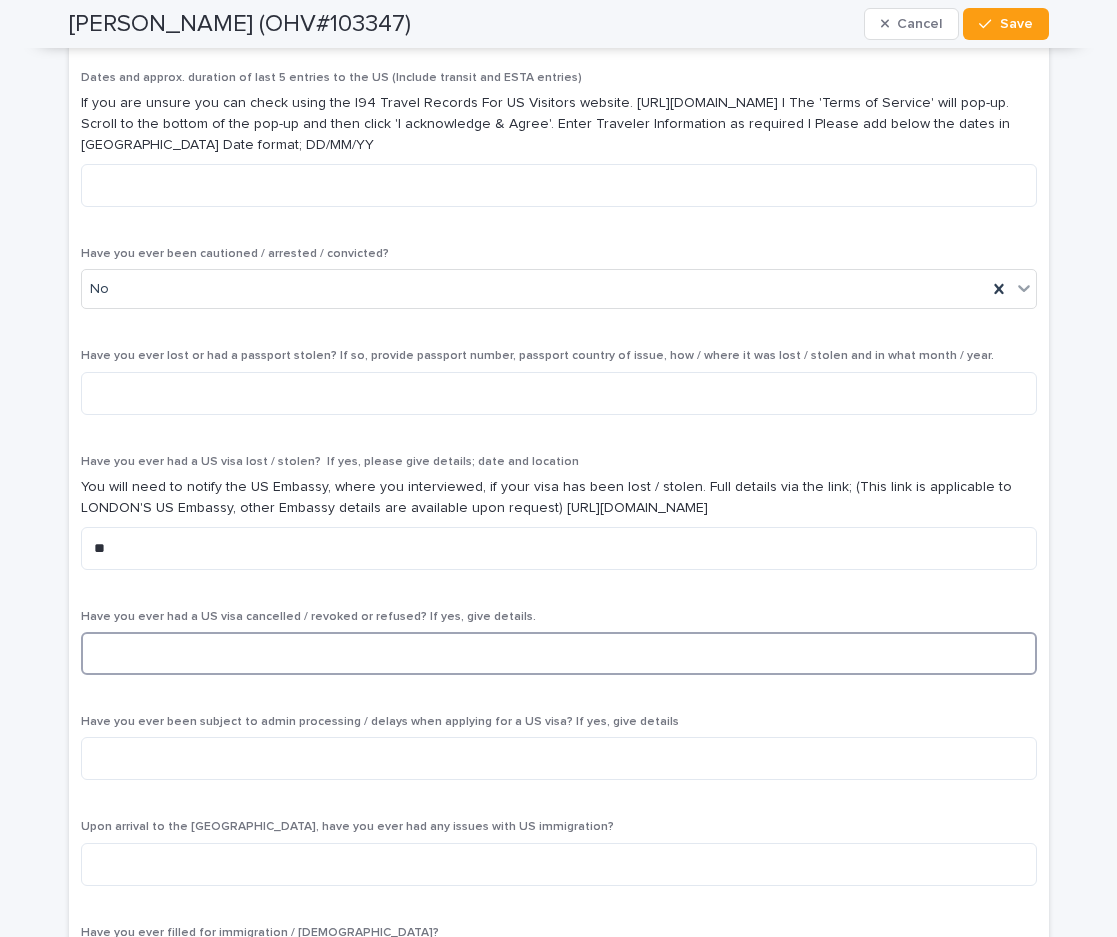 click at bounding box center (559, 653) 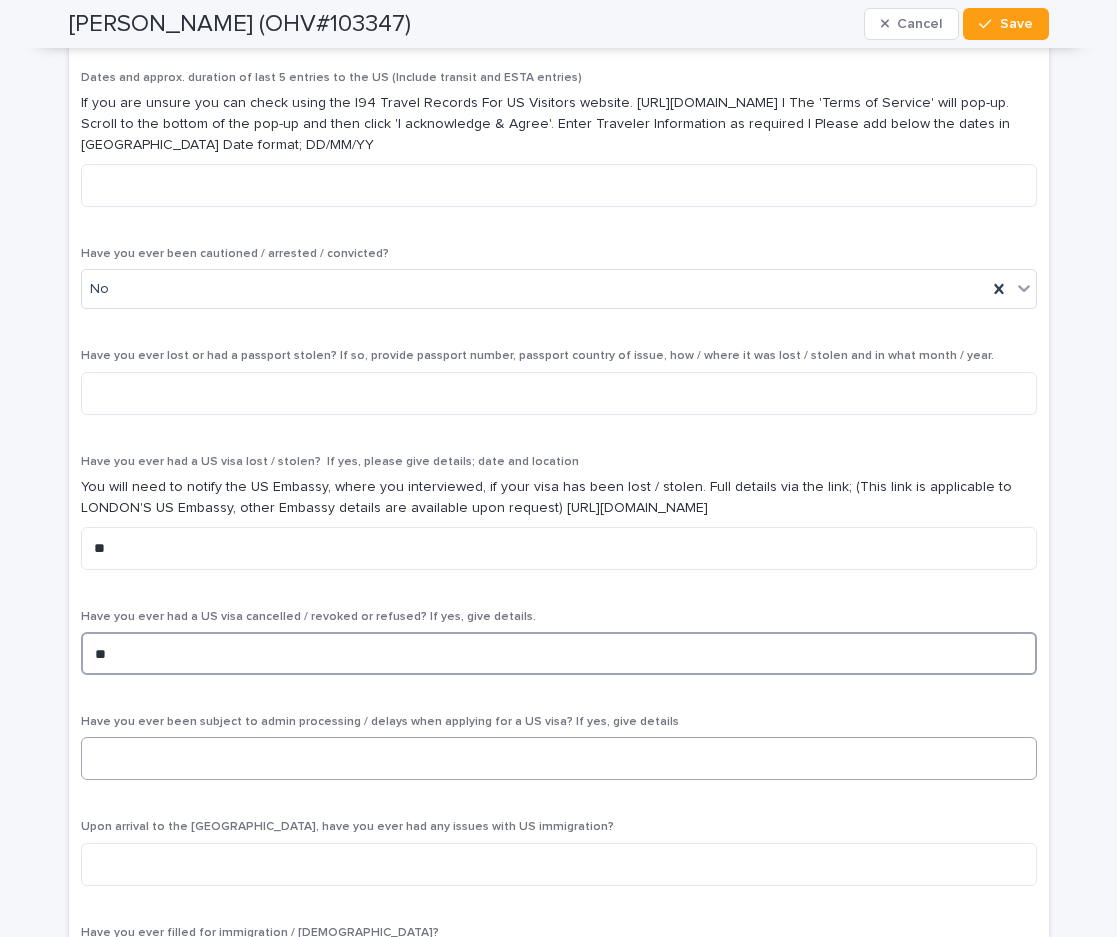 type on "**" 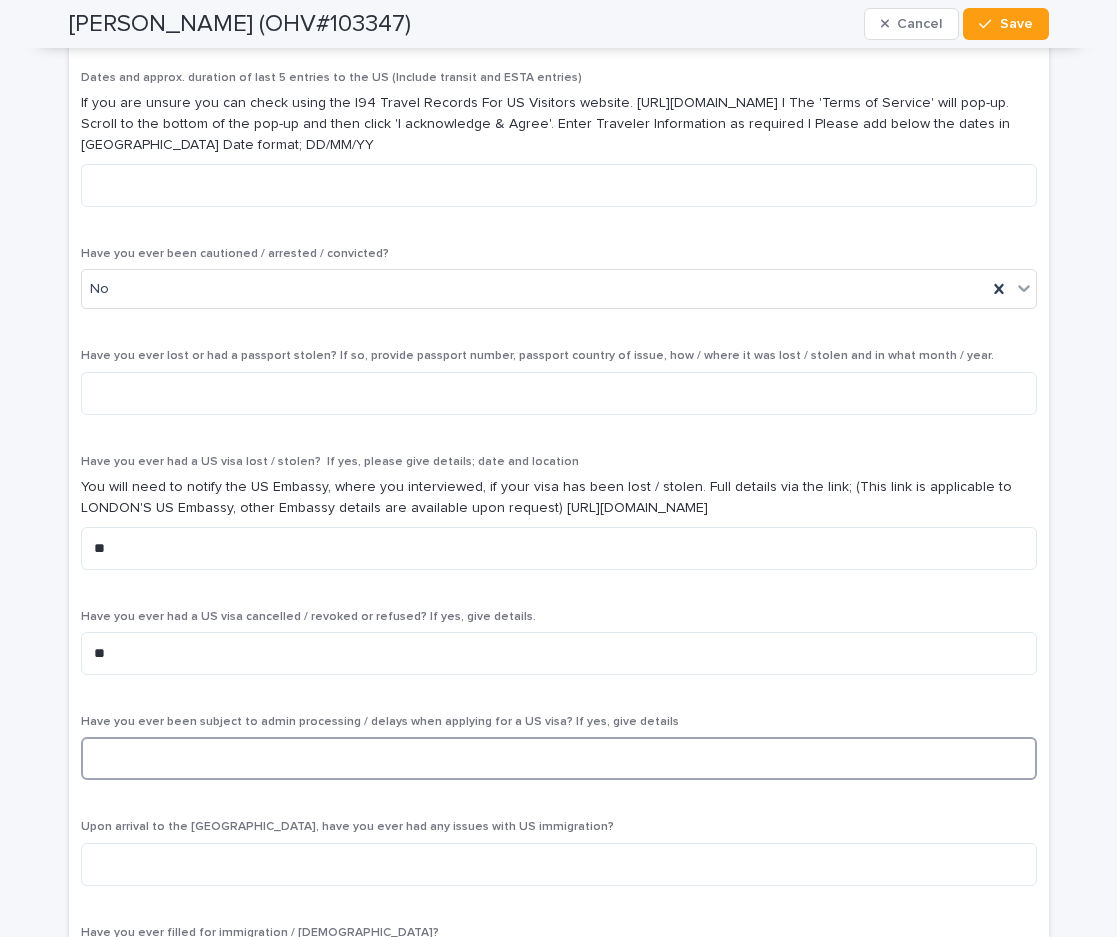 click at bounding box center (559, 758) 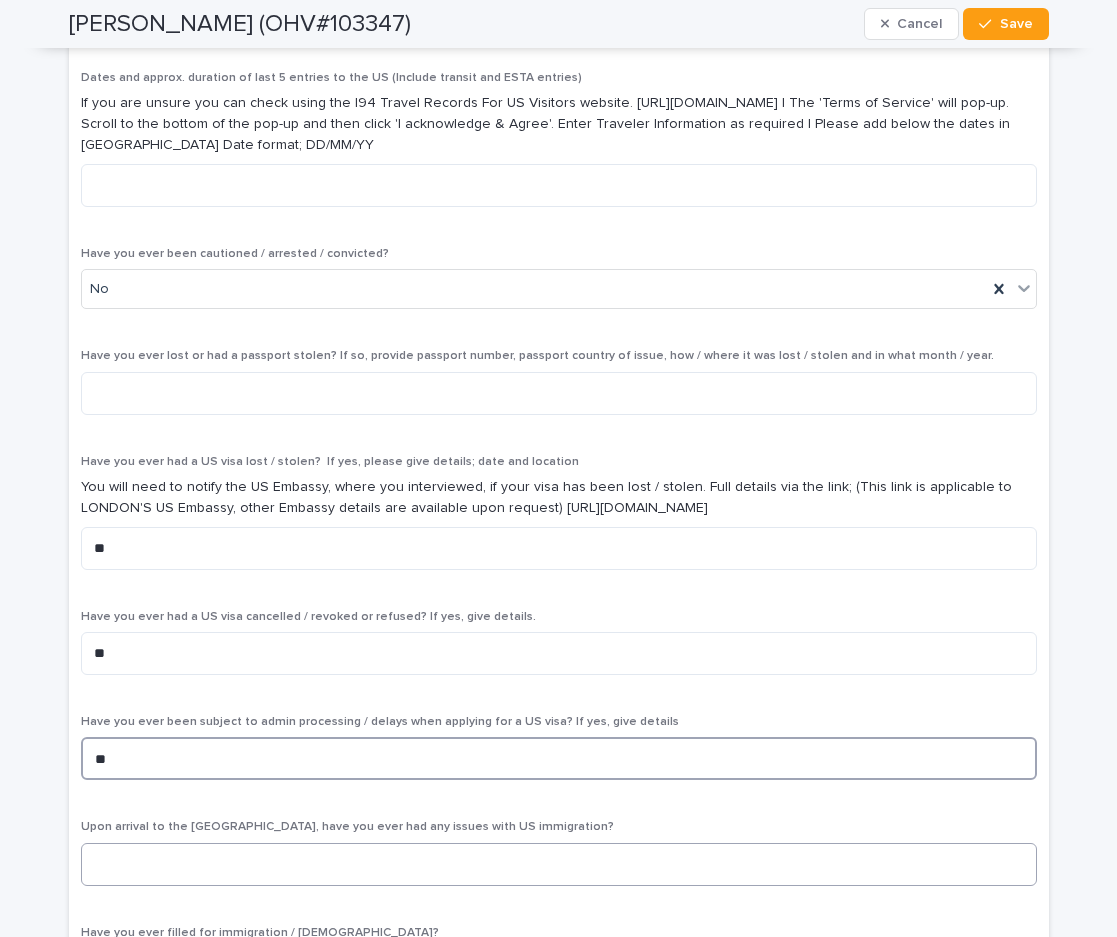 type on "**" 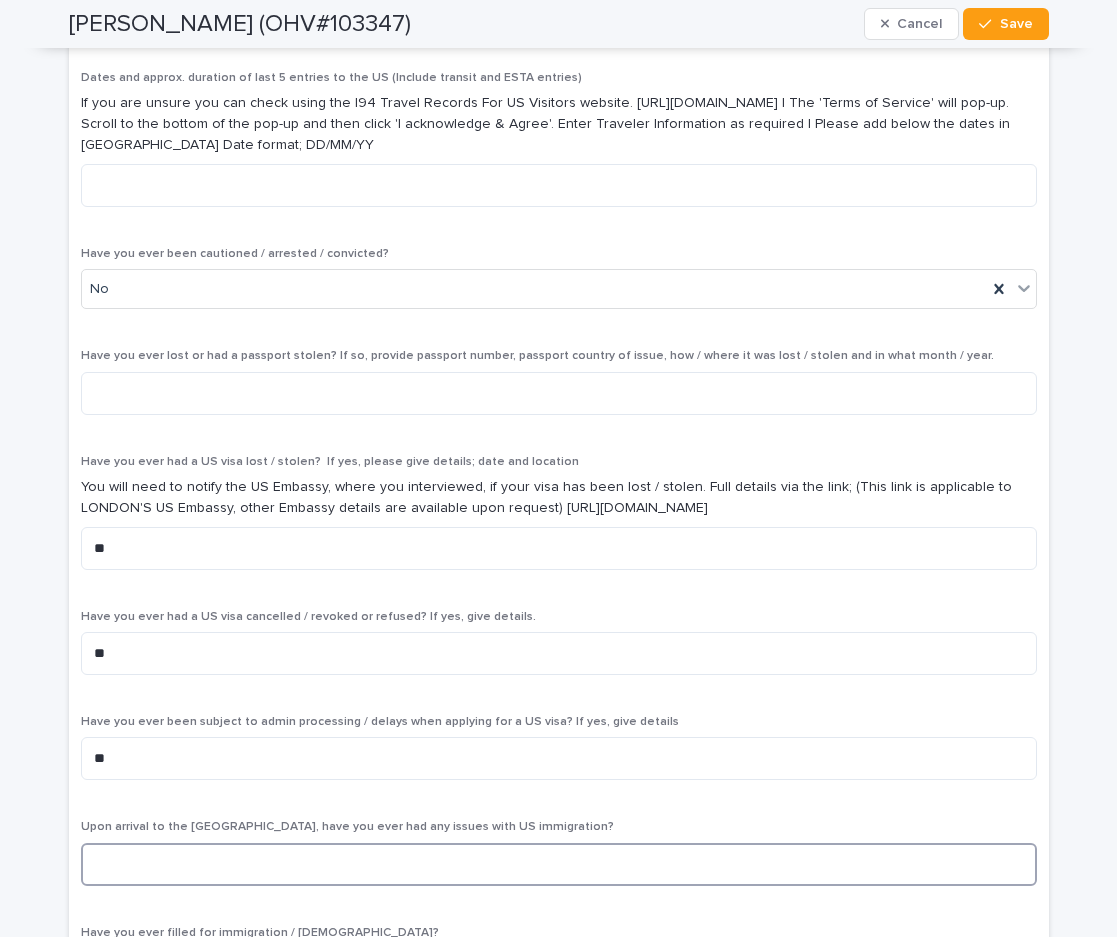 click at bounding box center (559, 864) 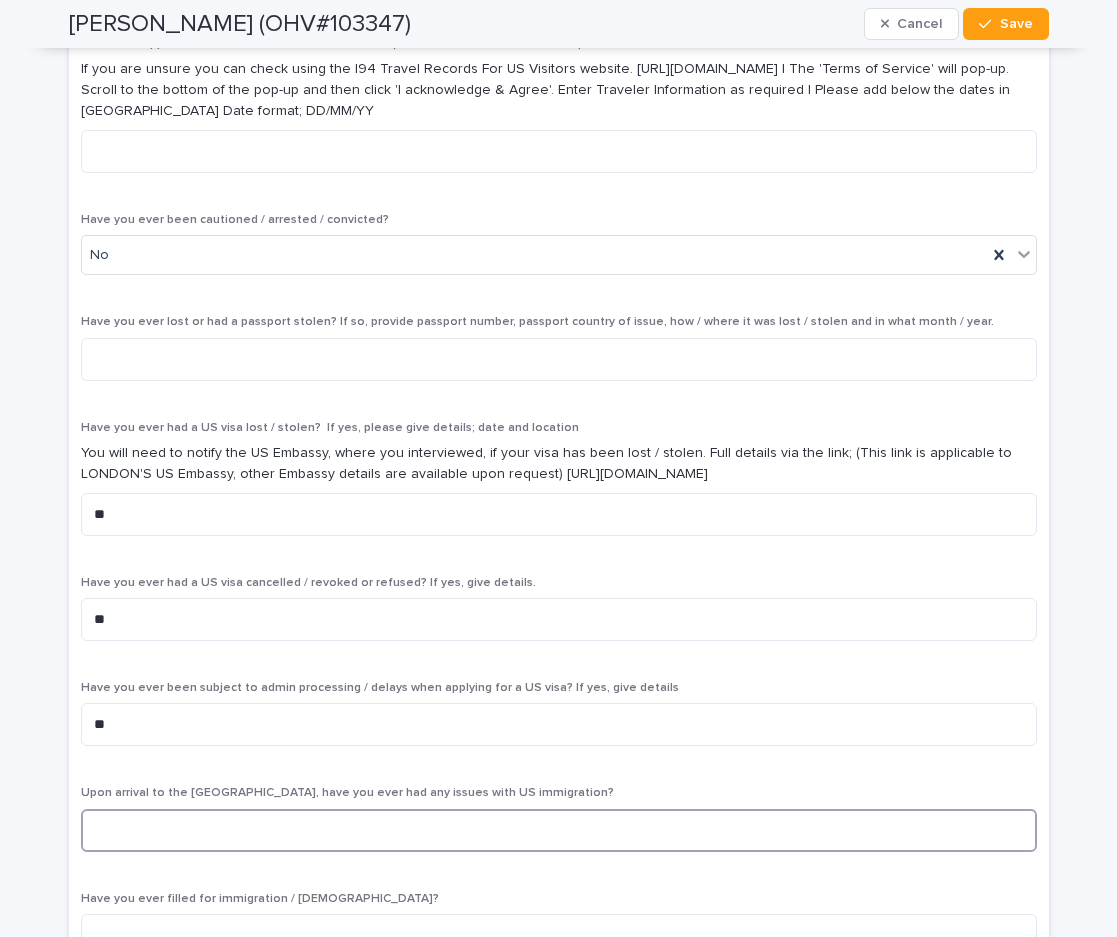 scroll, scrollTop: 7300, scrollLeft: 0, axis: vertical 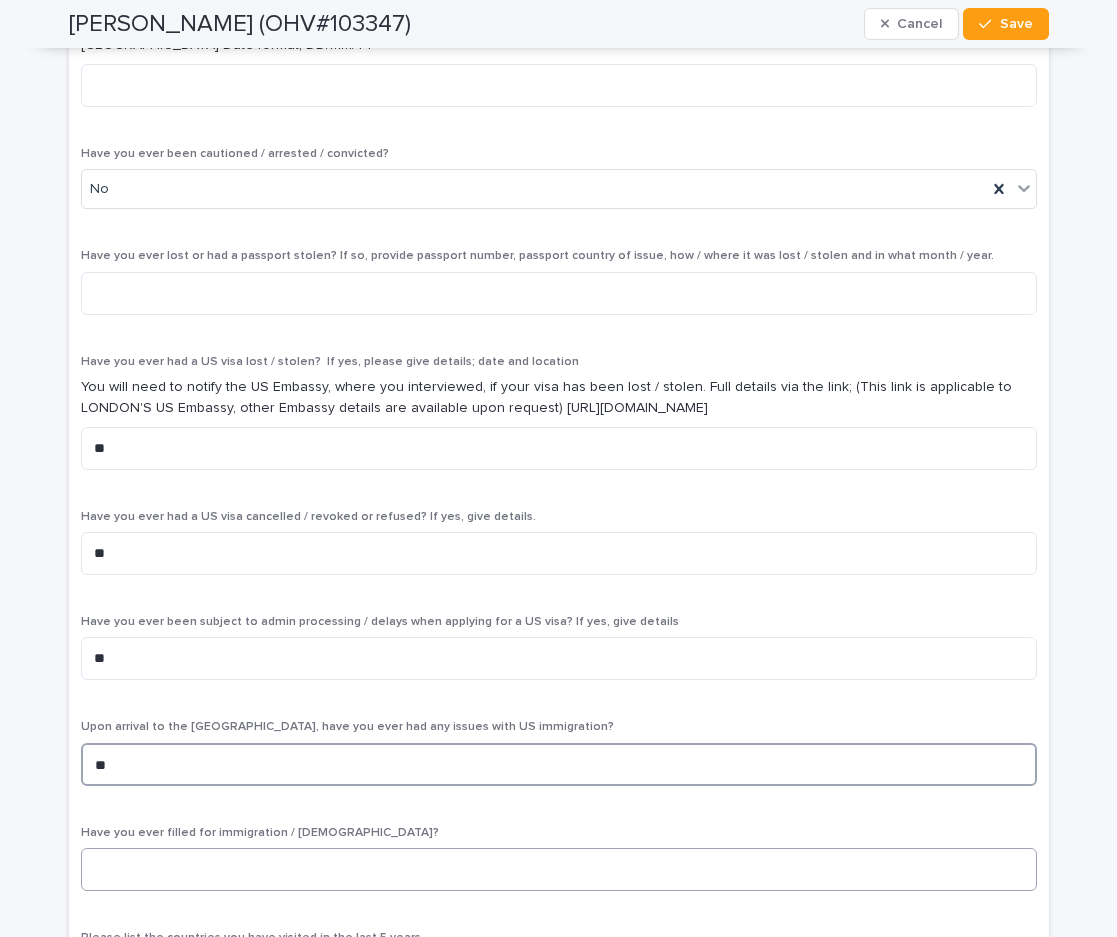 type on "**" 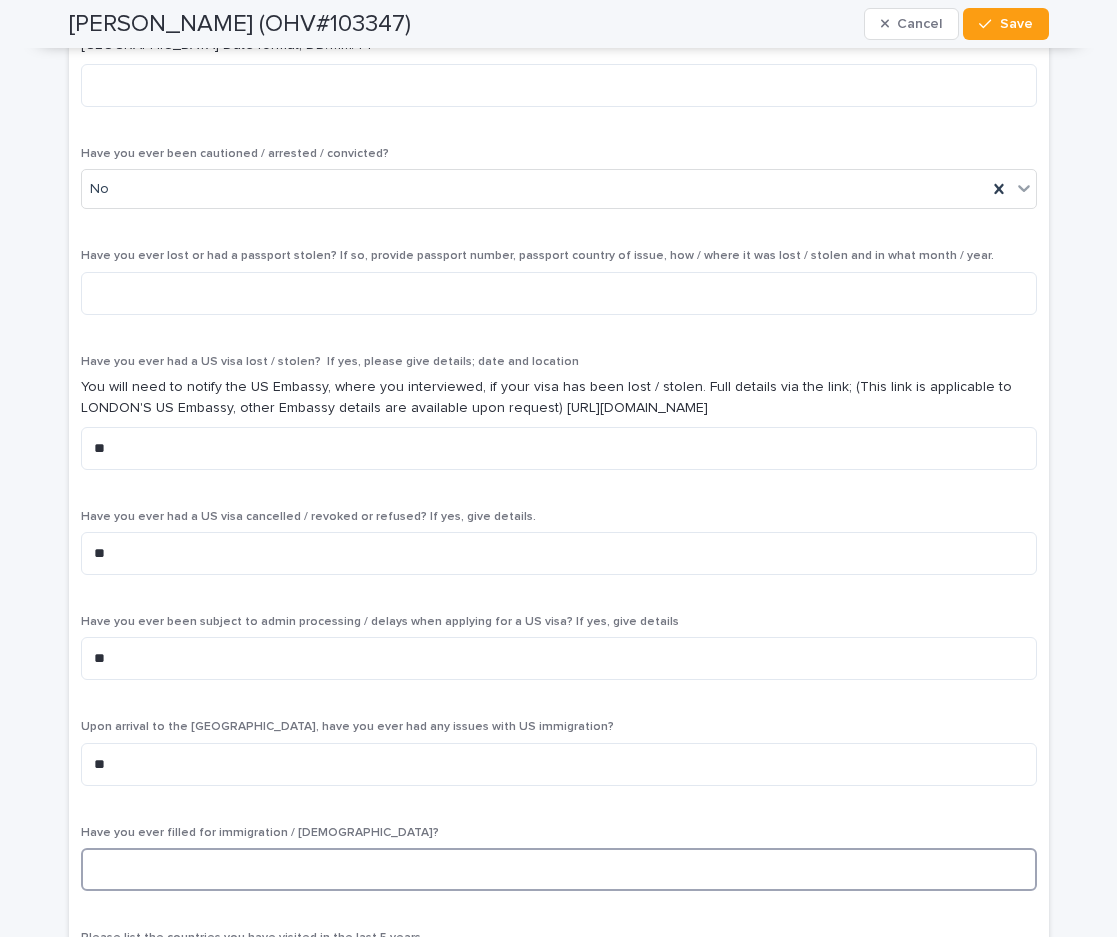 click at bounding box center [559, 869] 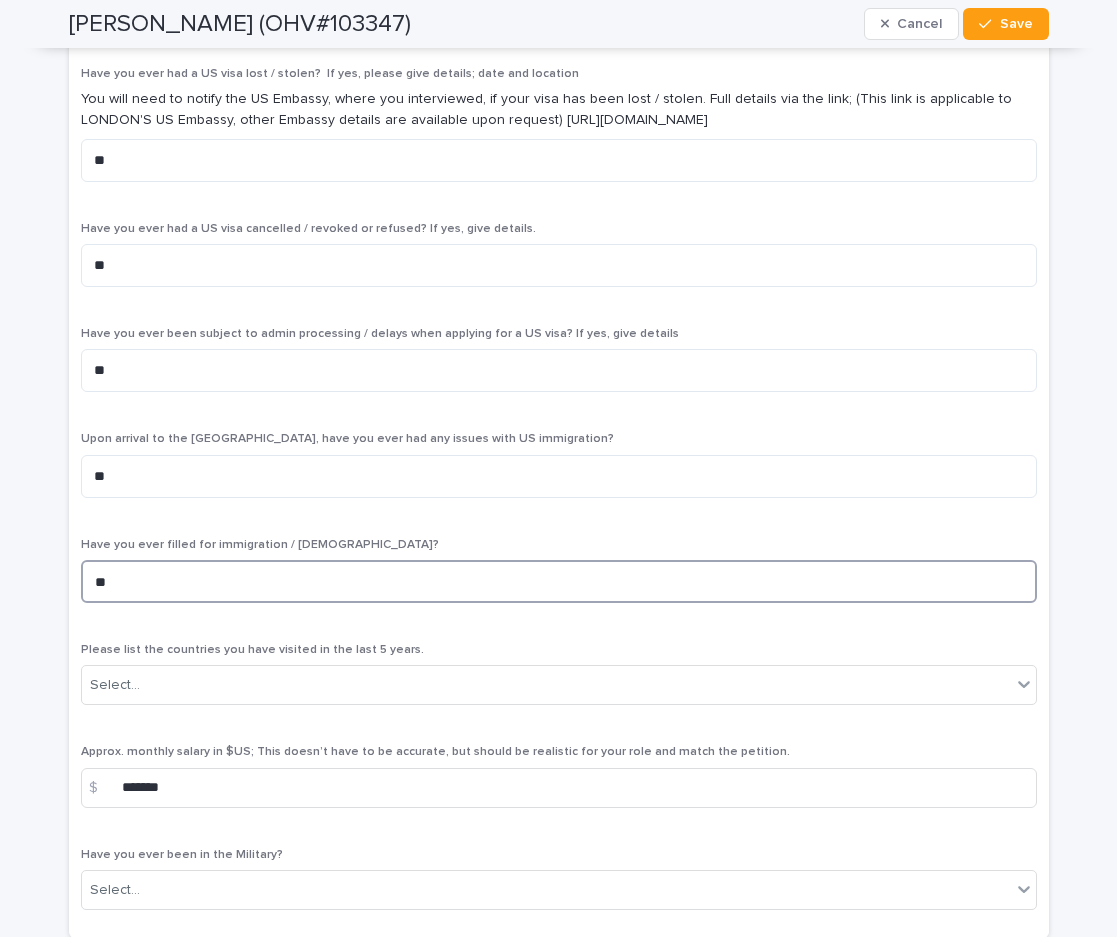 scroll, scrollTop: 7600, scrollLeft: 0, axis: vertical 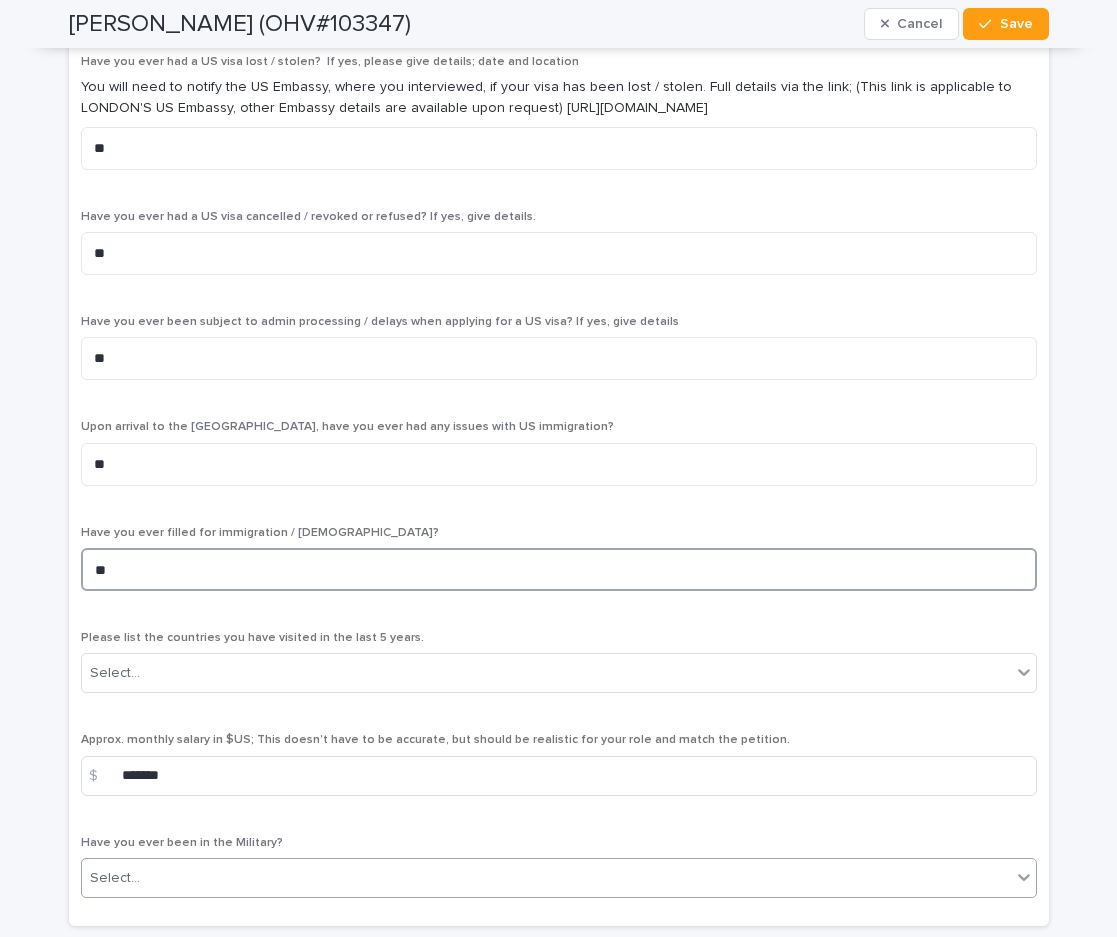 type on "**" 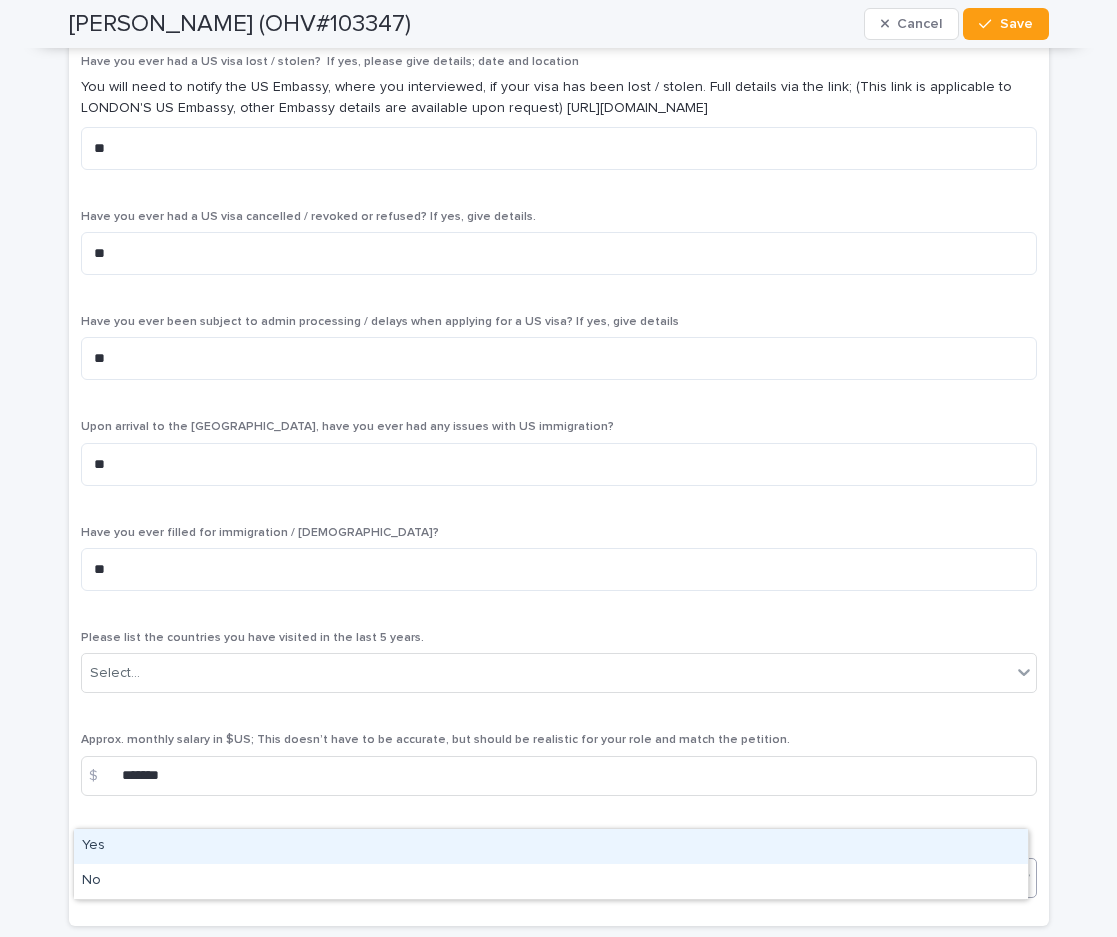 click on "Select..." at bounding box center (546, 878) 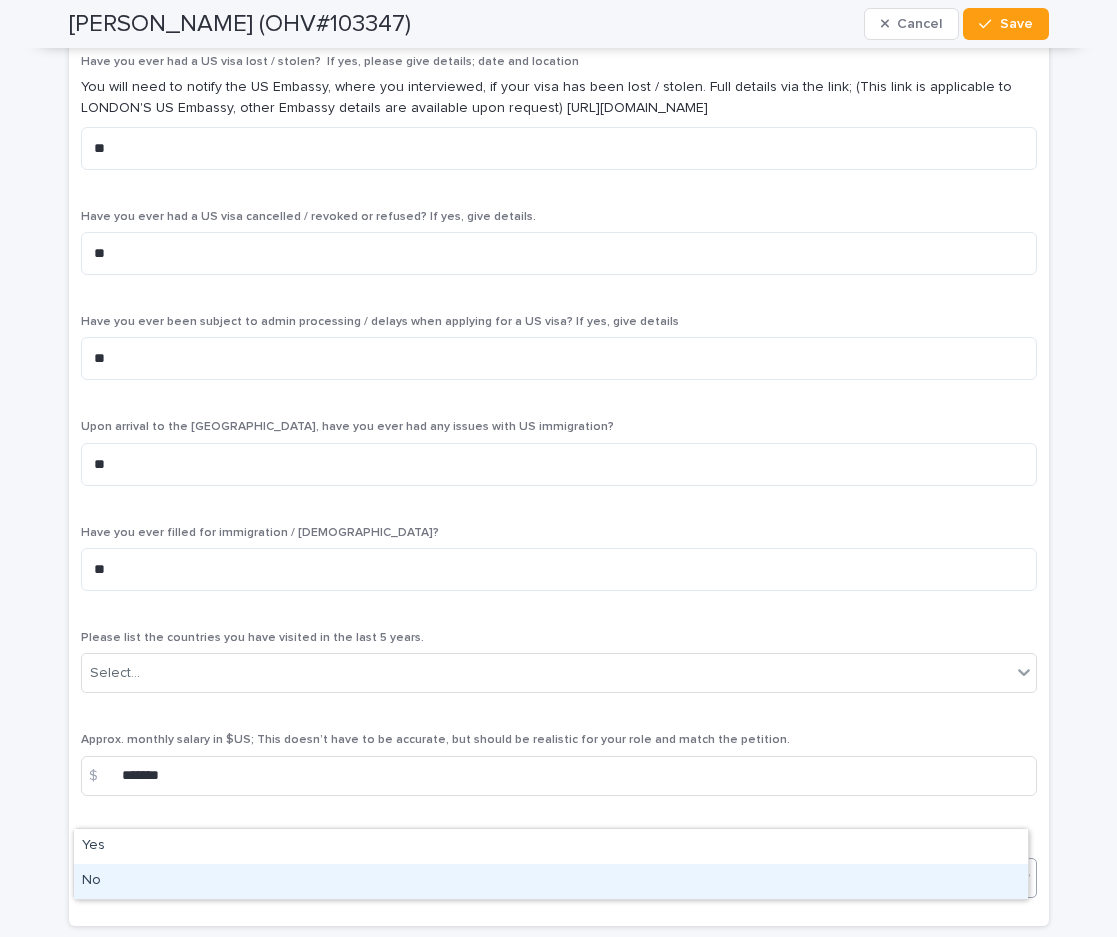 drag, startPoint x: 286, startPoint y: 863, endPoint x: 259, endPoint y: 880, distance: 31.906113 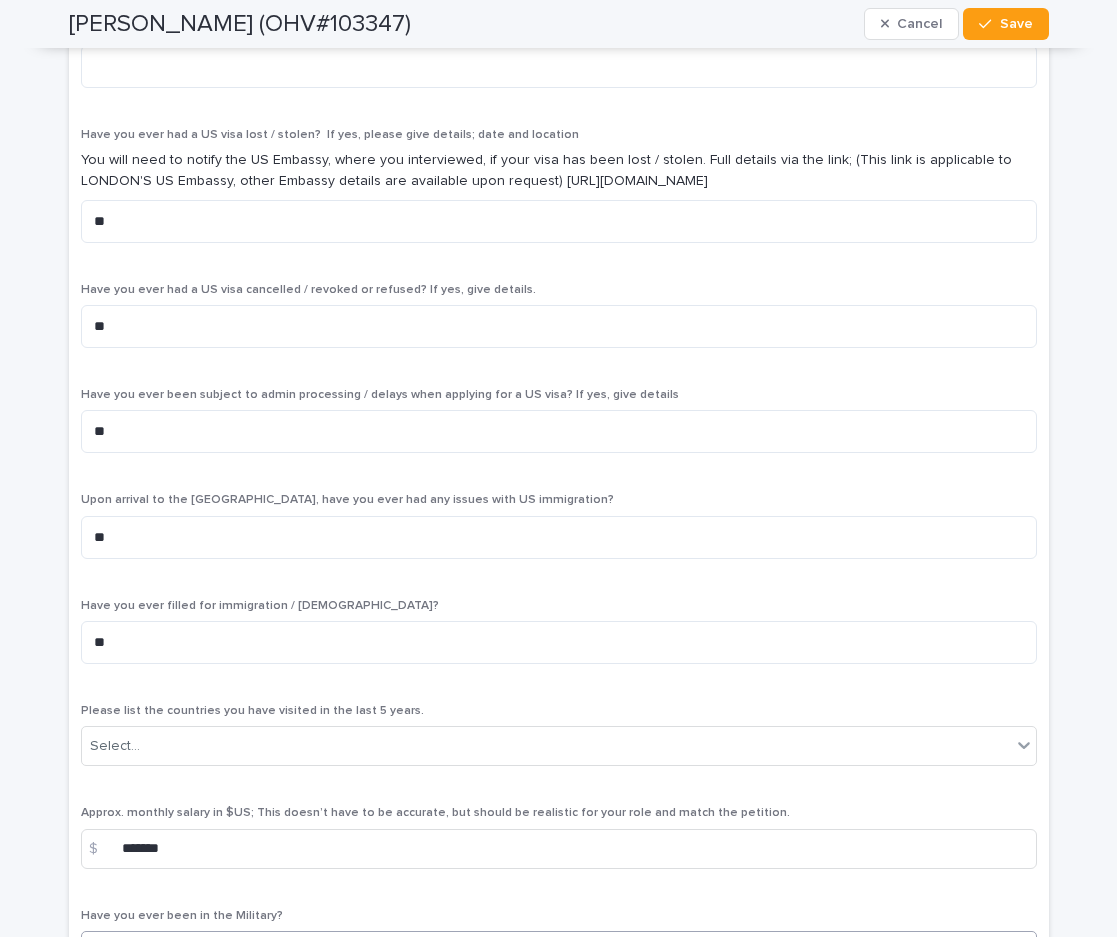 scroll, scrollTop: 7500, scrollLeft: 0, axis: vertical 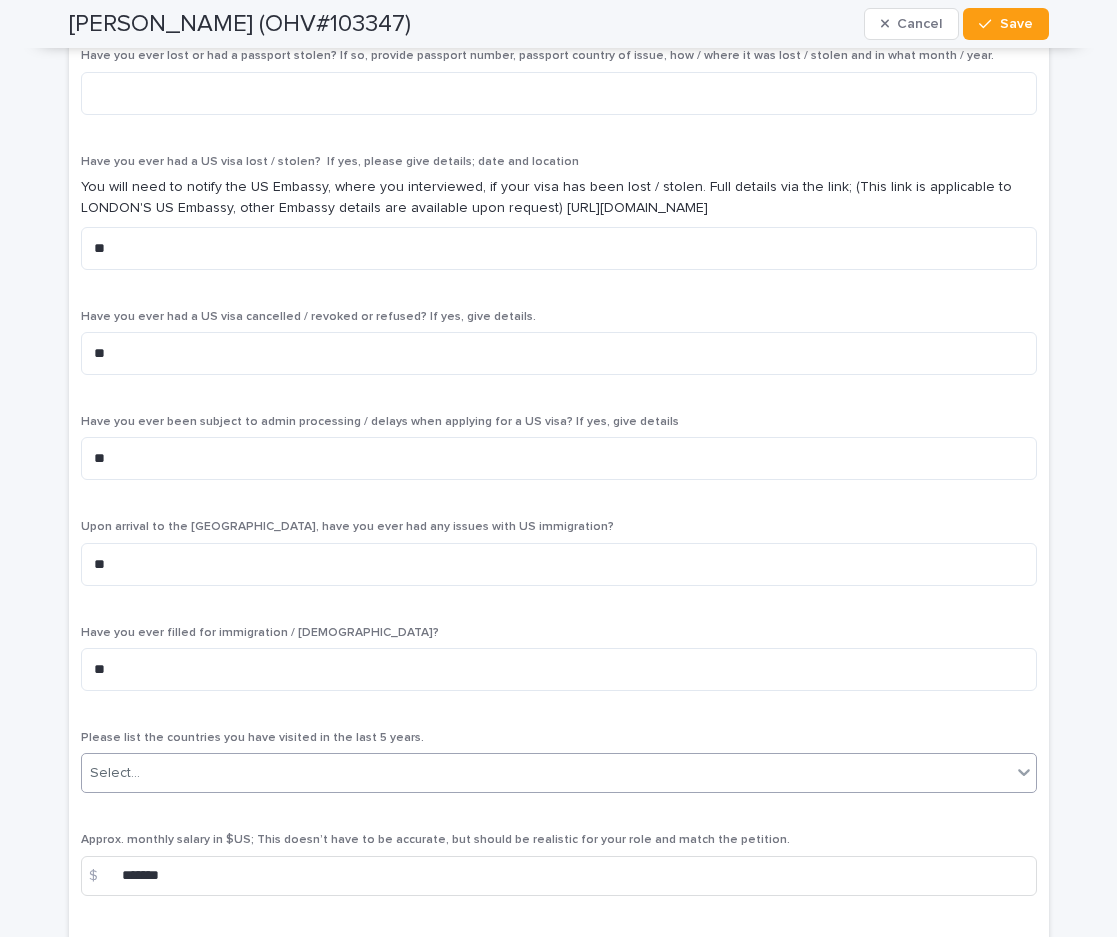 click on "Select..." at bounding box center [546, 773] 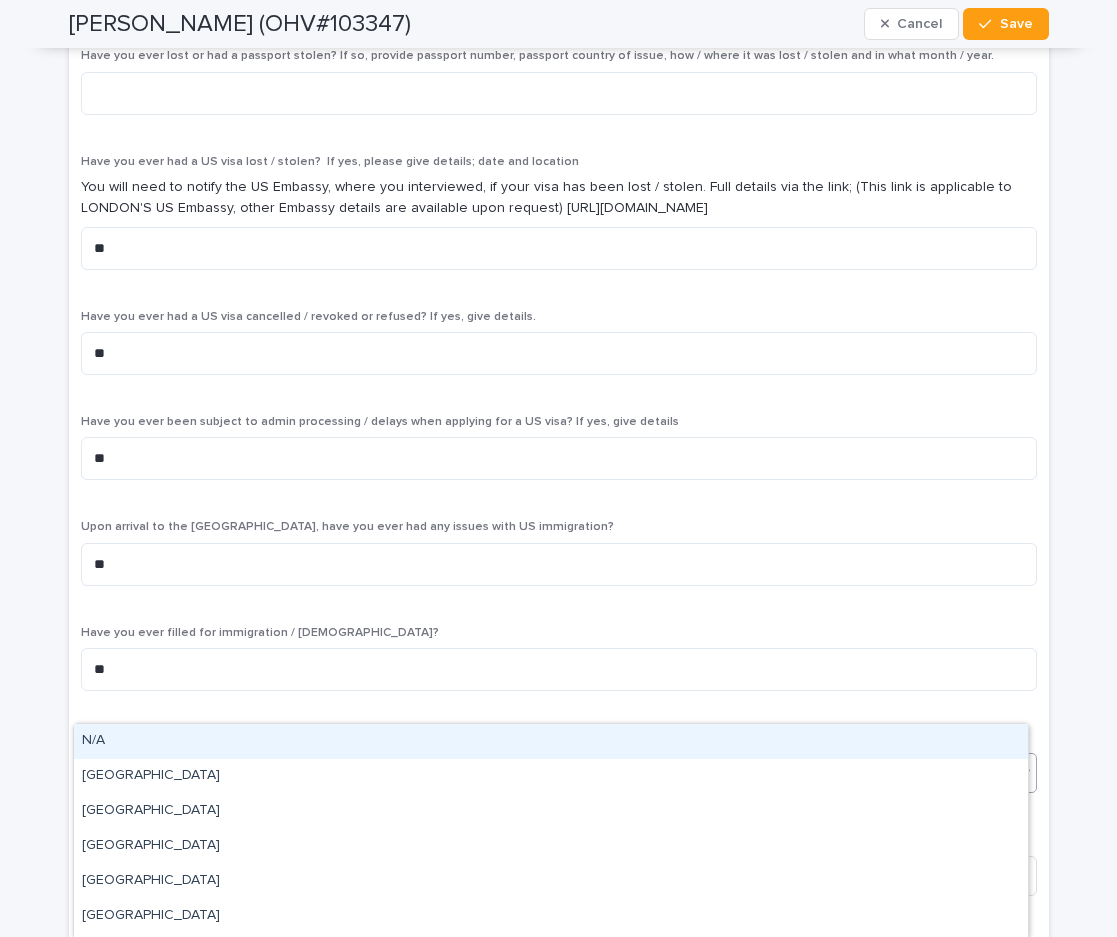 click on "**********" at bounding box center [558, -2913] 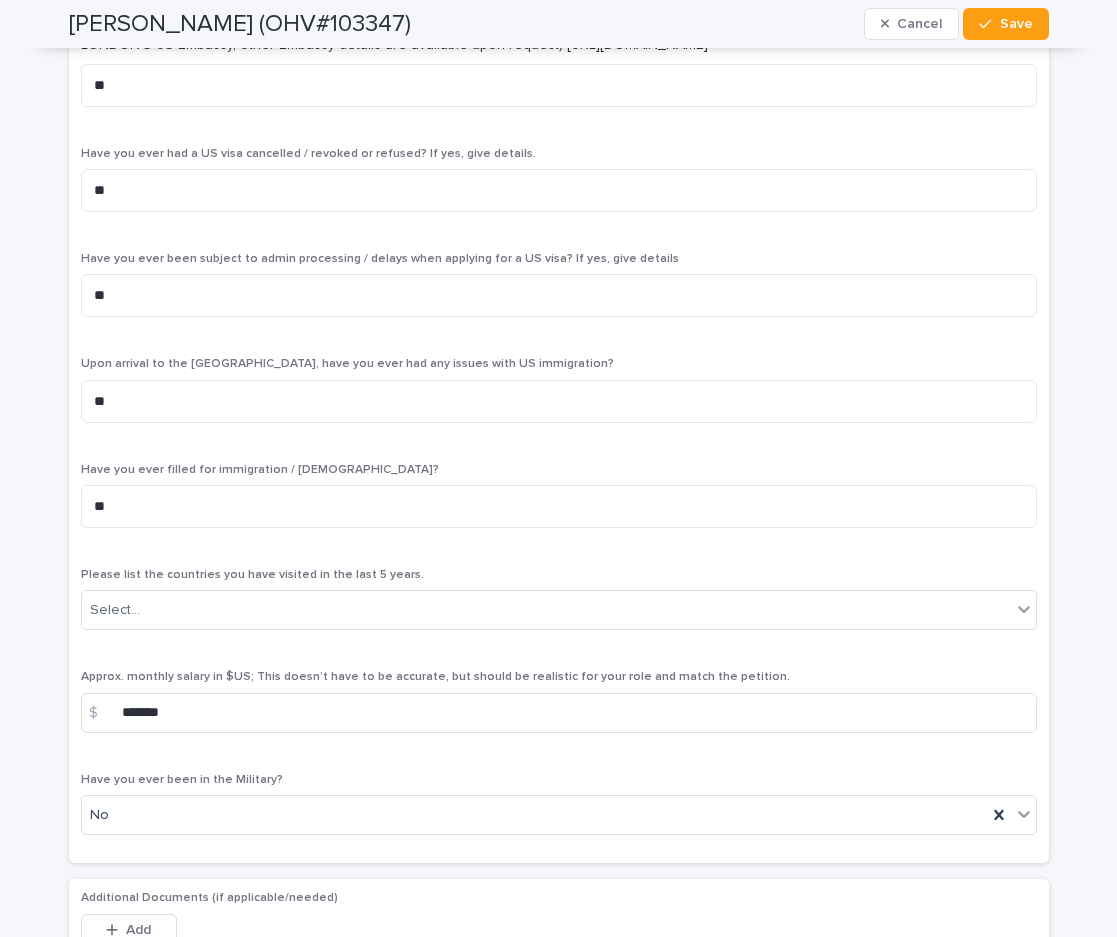 scroll, scrollTop: 7800, scrollLeft: 0, axis: vertical 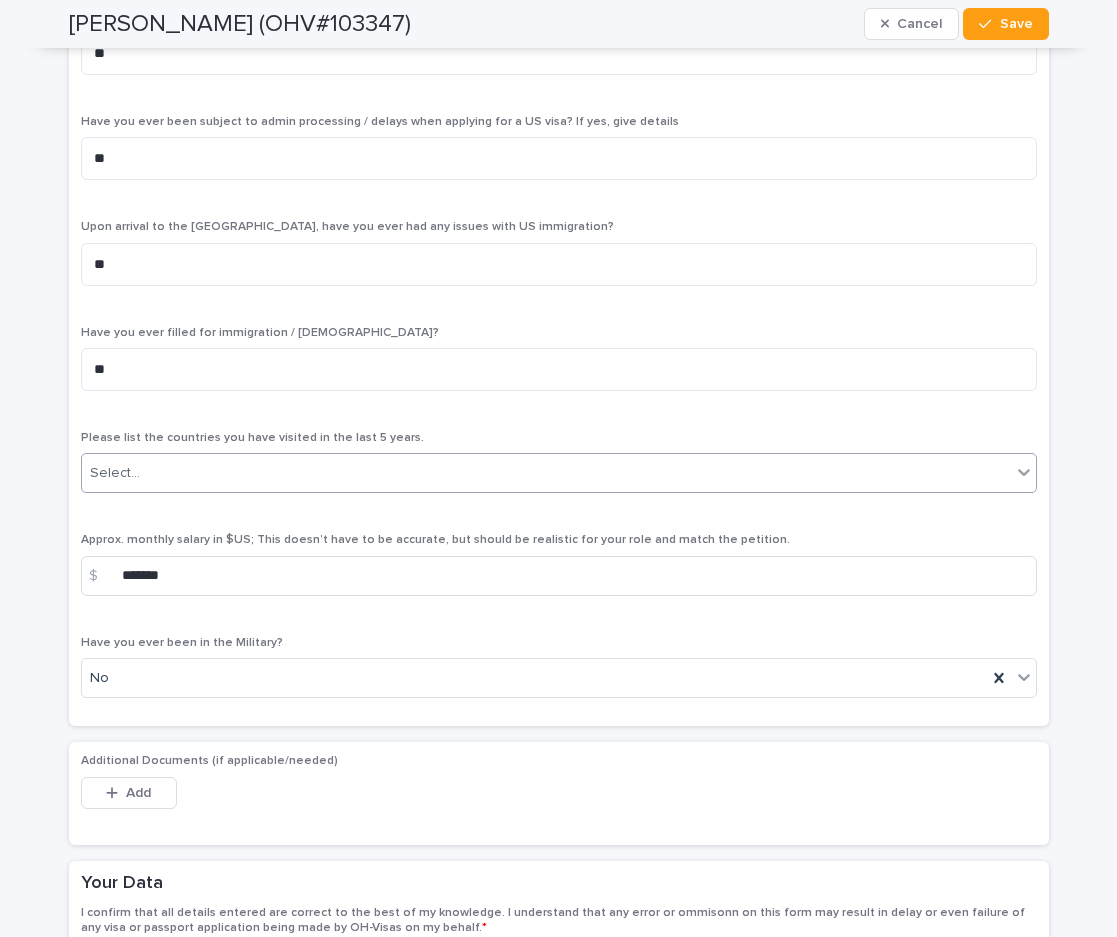 click on "Select..." at bounding box center (546, 473) 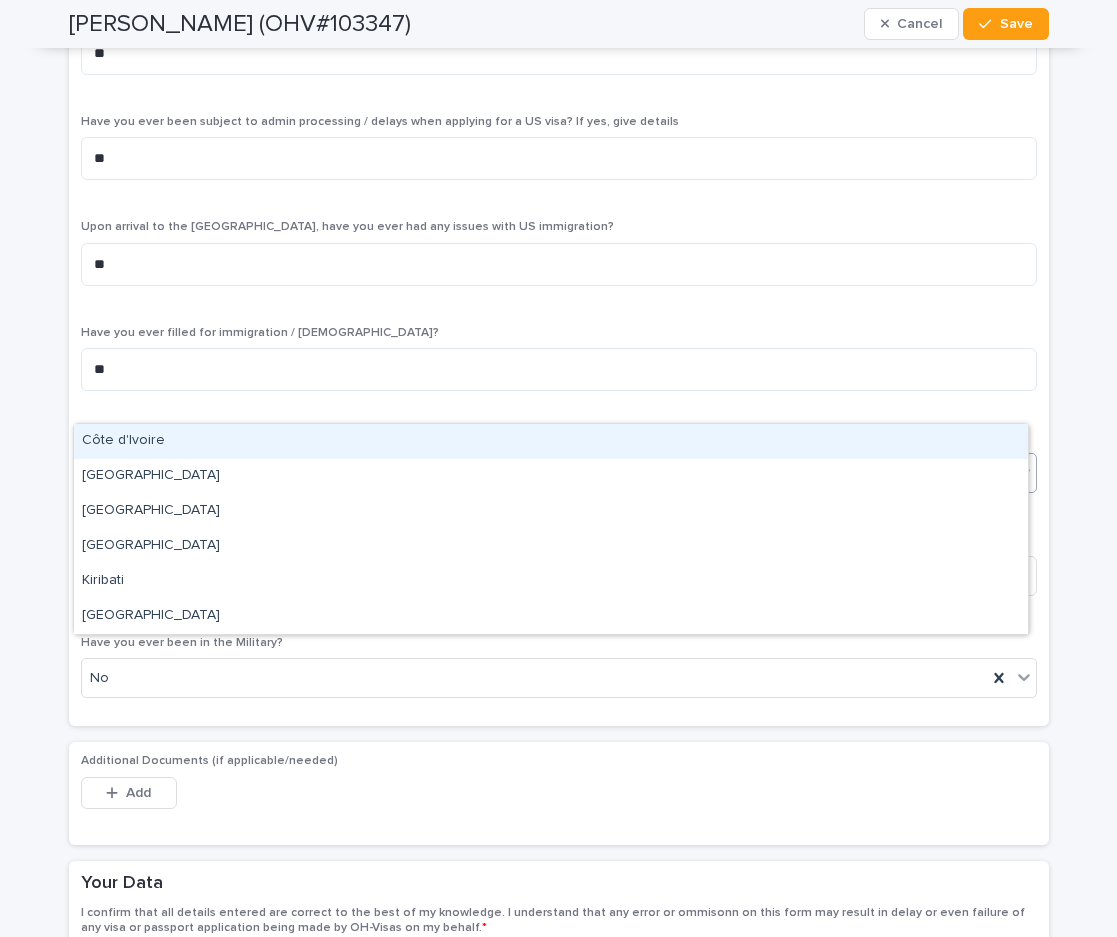 type on "***" 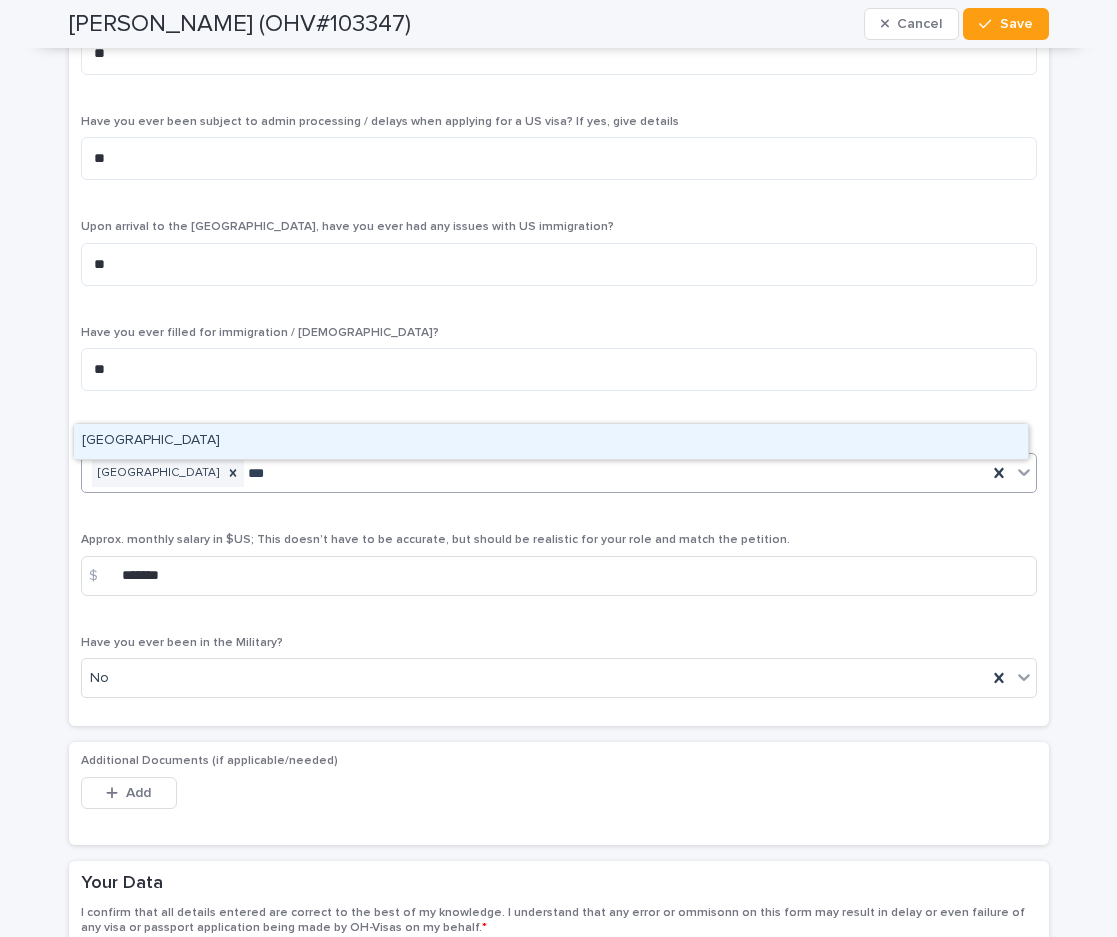 type on "****" 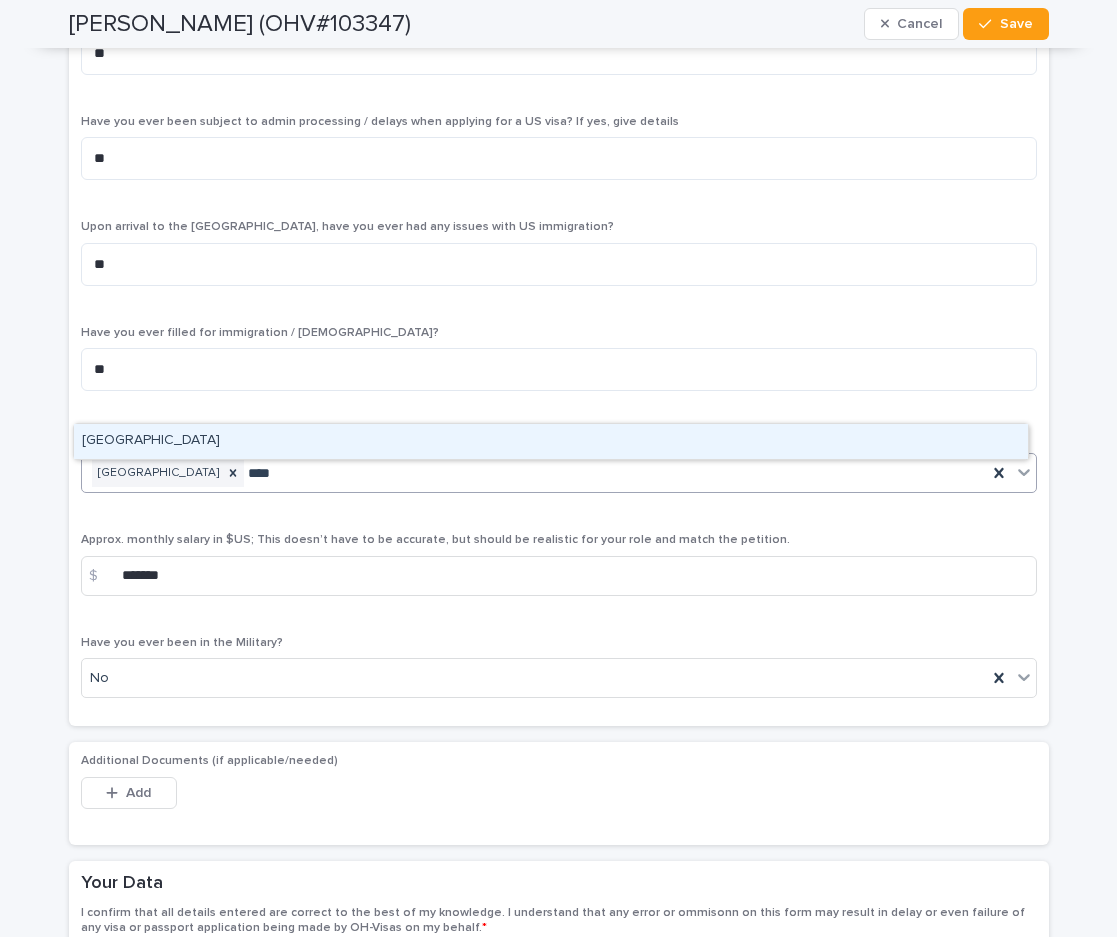 click on "[GEOGRAPHIC_DATA]" at bounding box center [551, 441] 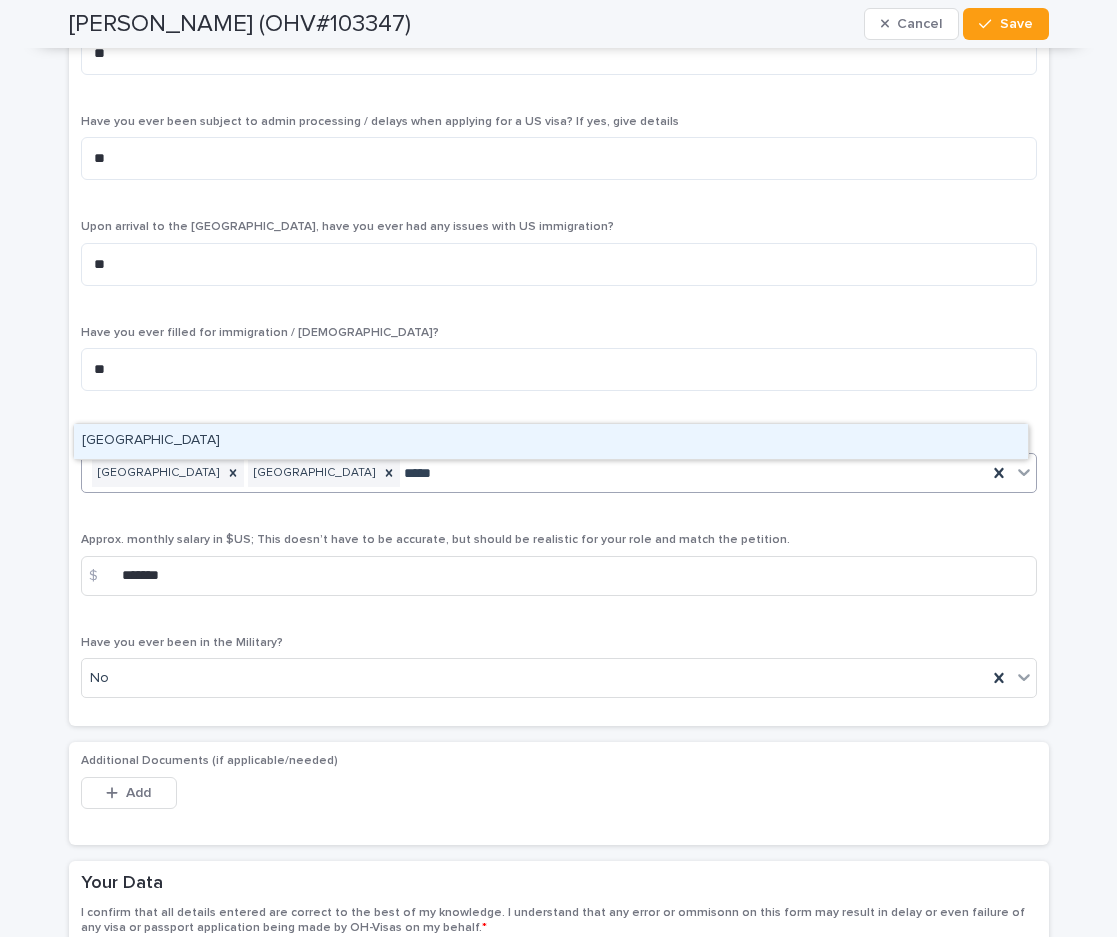 type on "******" 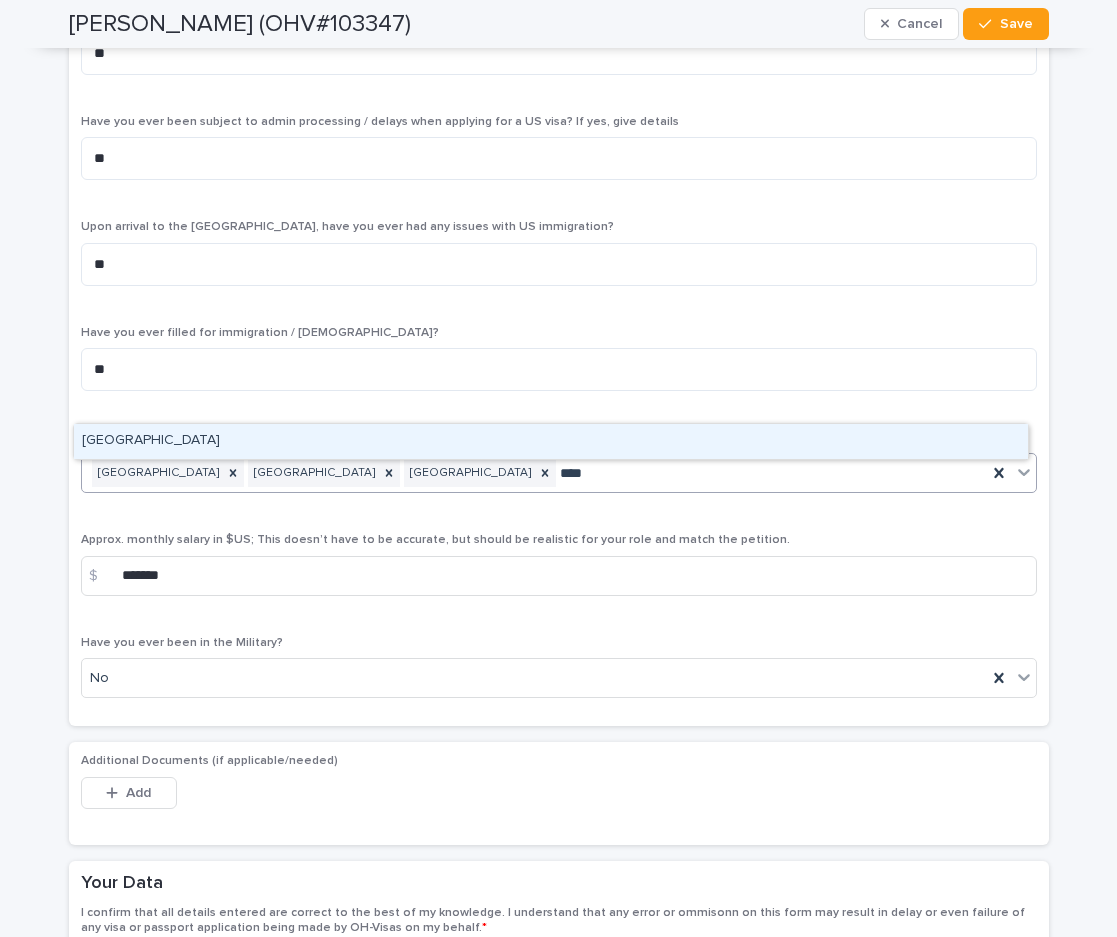 type on "*****" 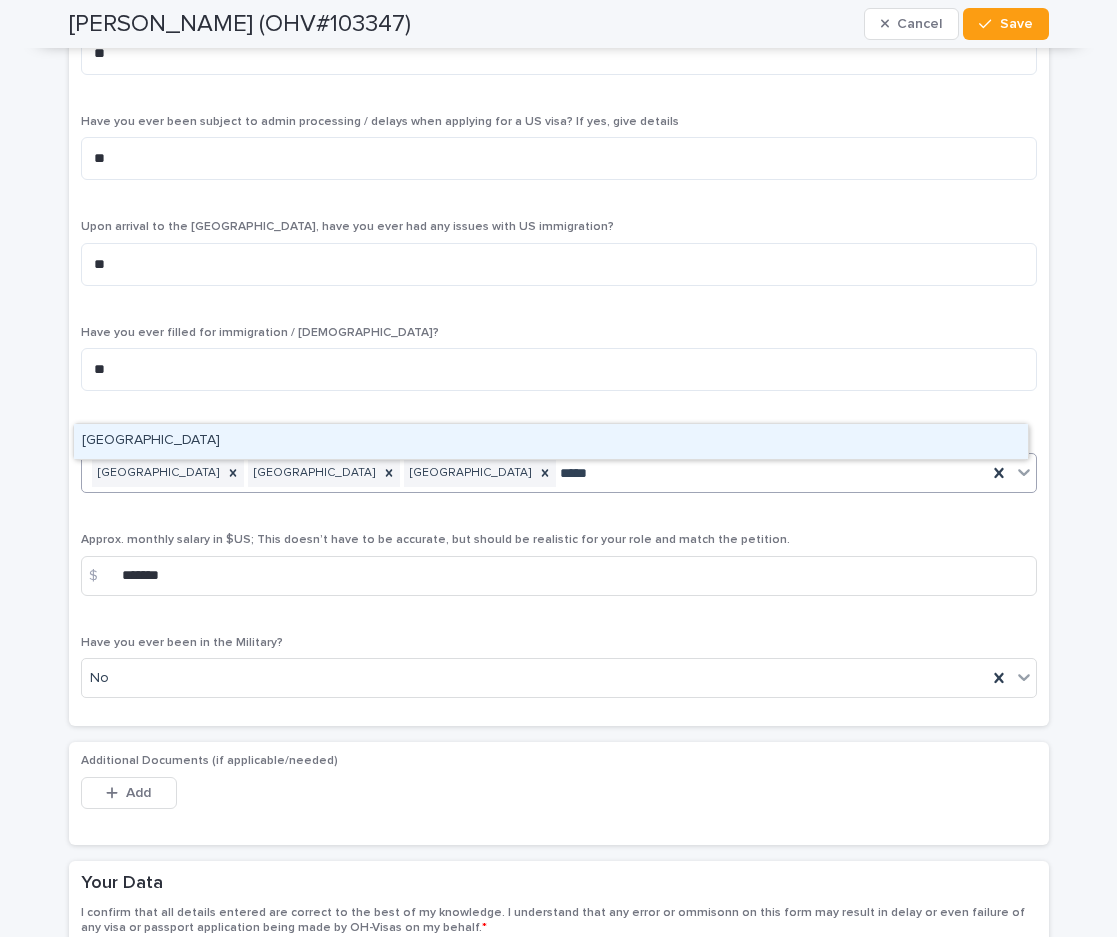 click on "[GEOGRAPHIC_DATA]" at bounding box center [551, 441] 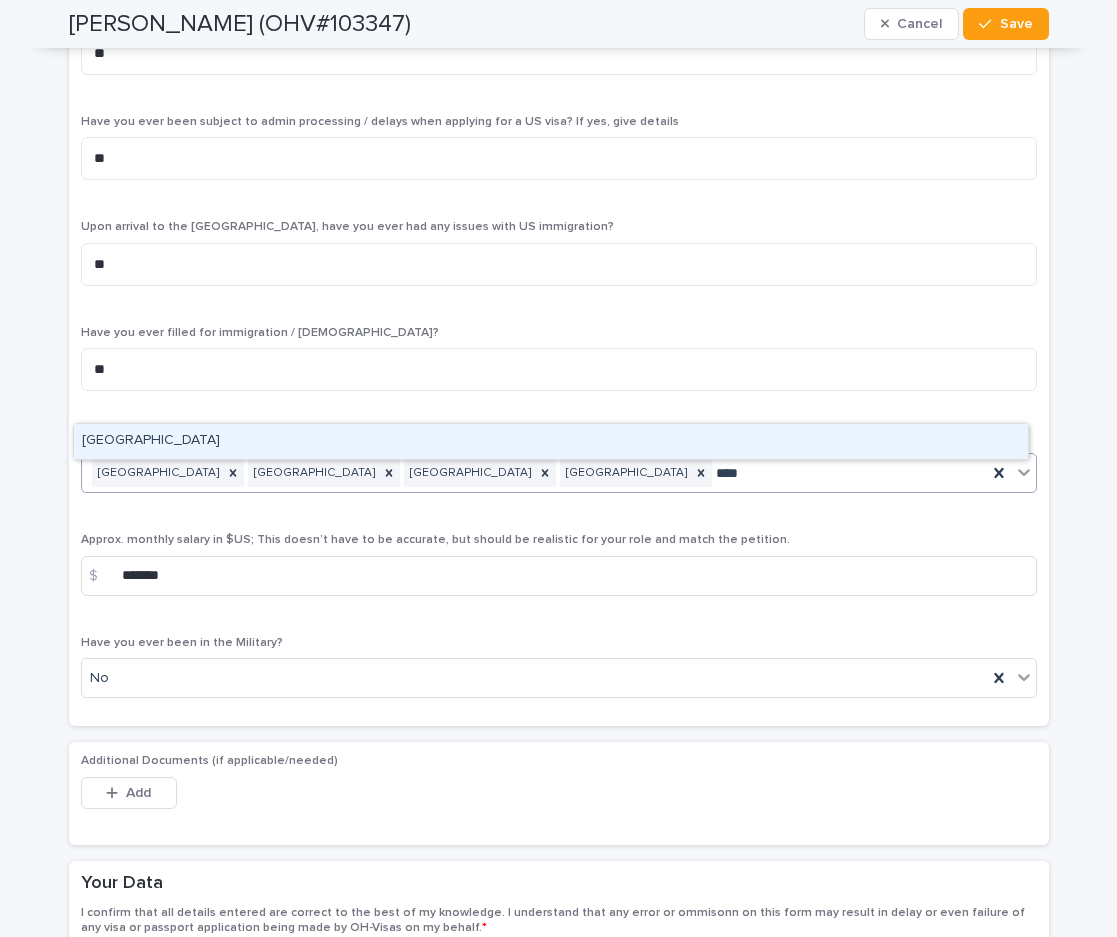 type on "*****" 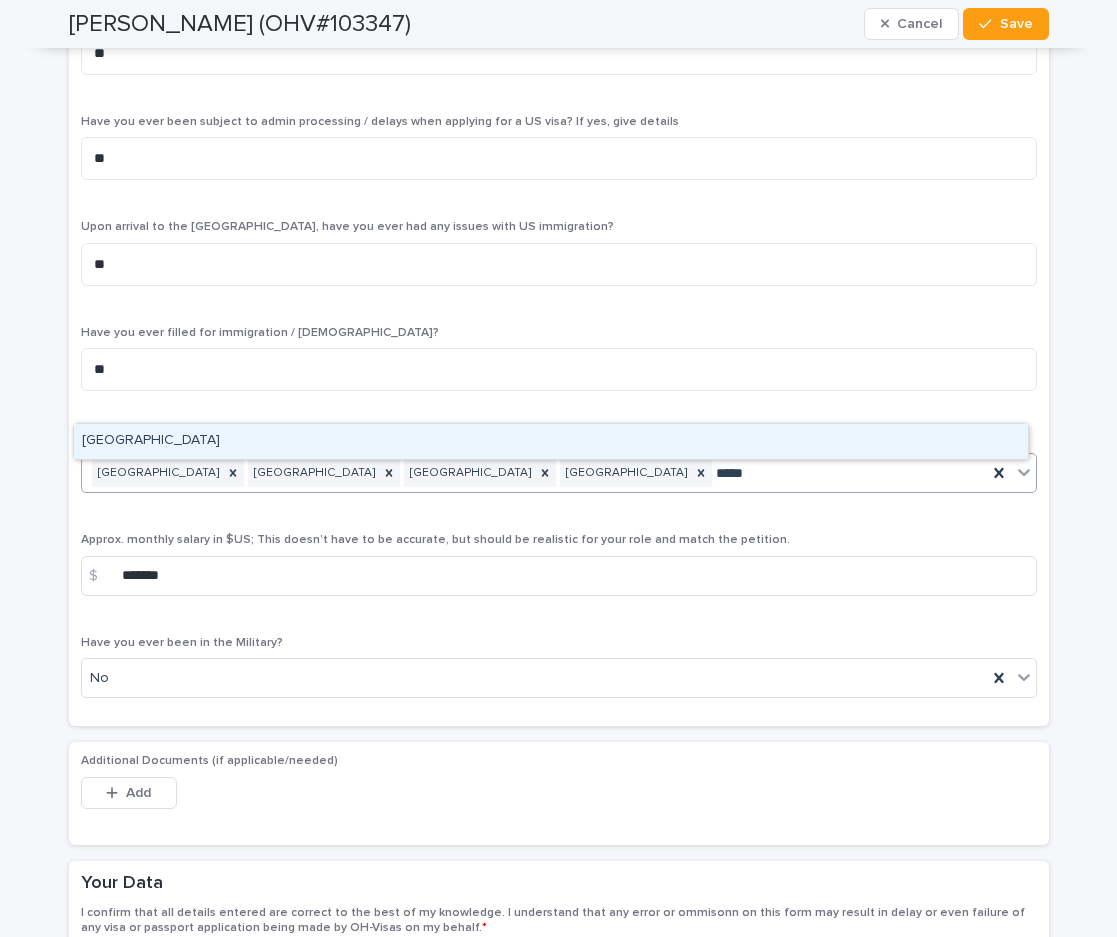 click on "[GEOGRAPHIC_DATA]" at bounding box center [551, 441] 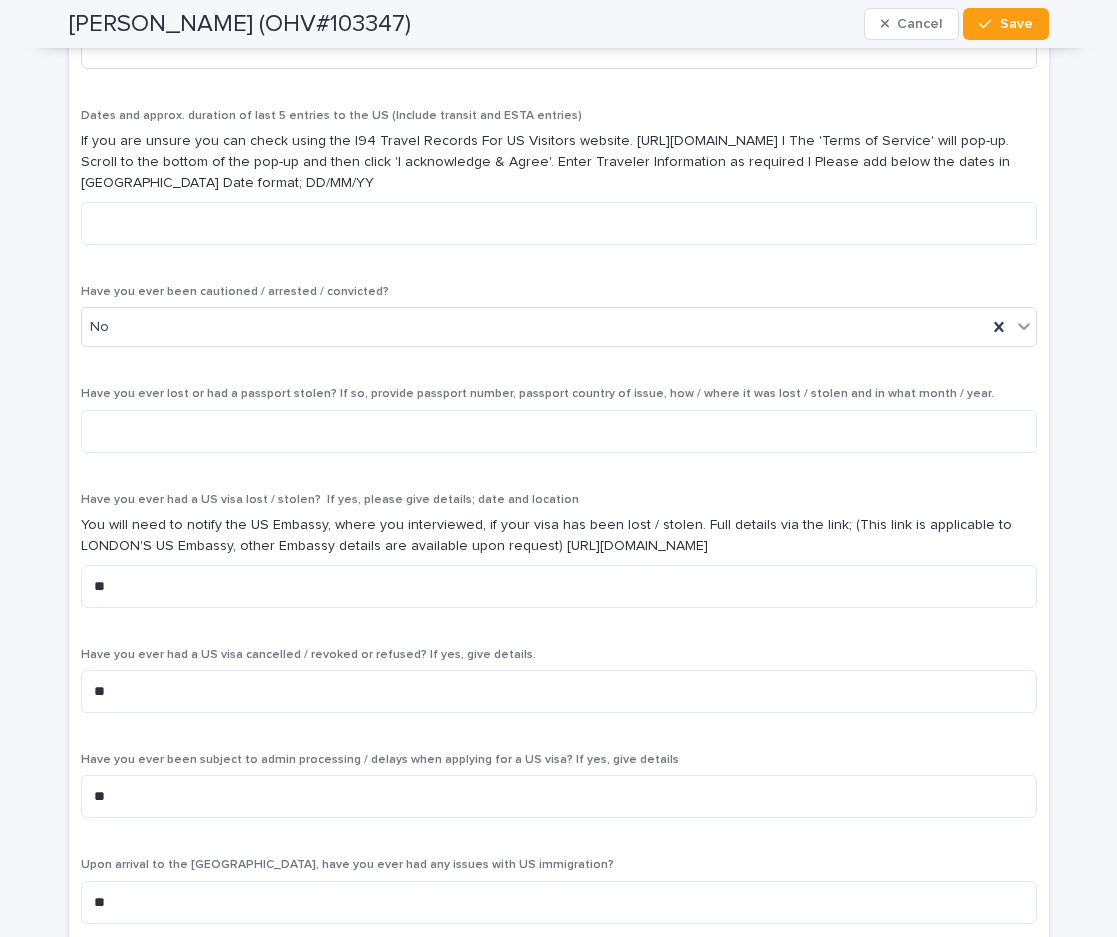 scroll, scrollTop: 7000, scrollLeft: 0, axis: vertical 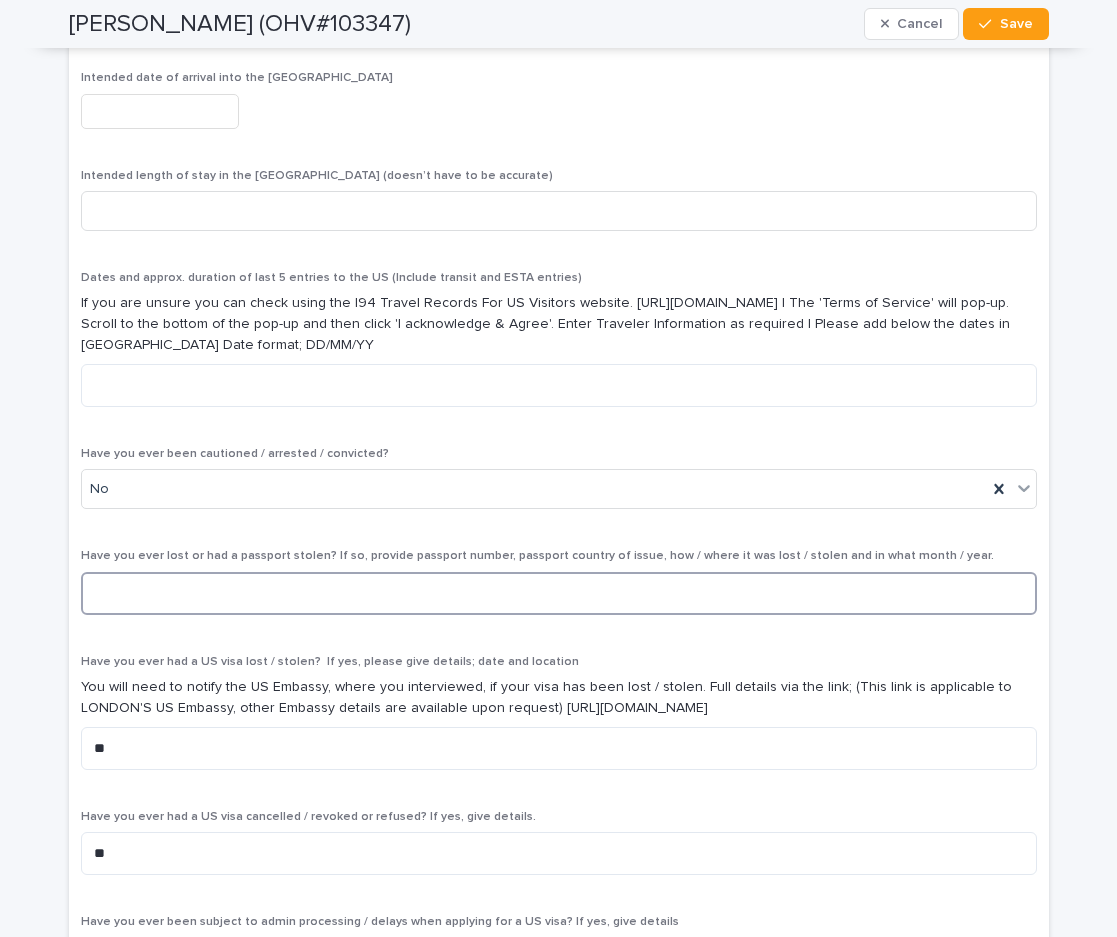 click at bounding box center (559, 593) 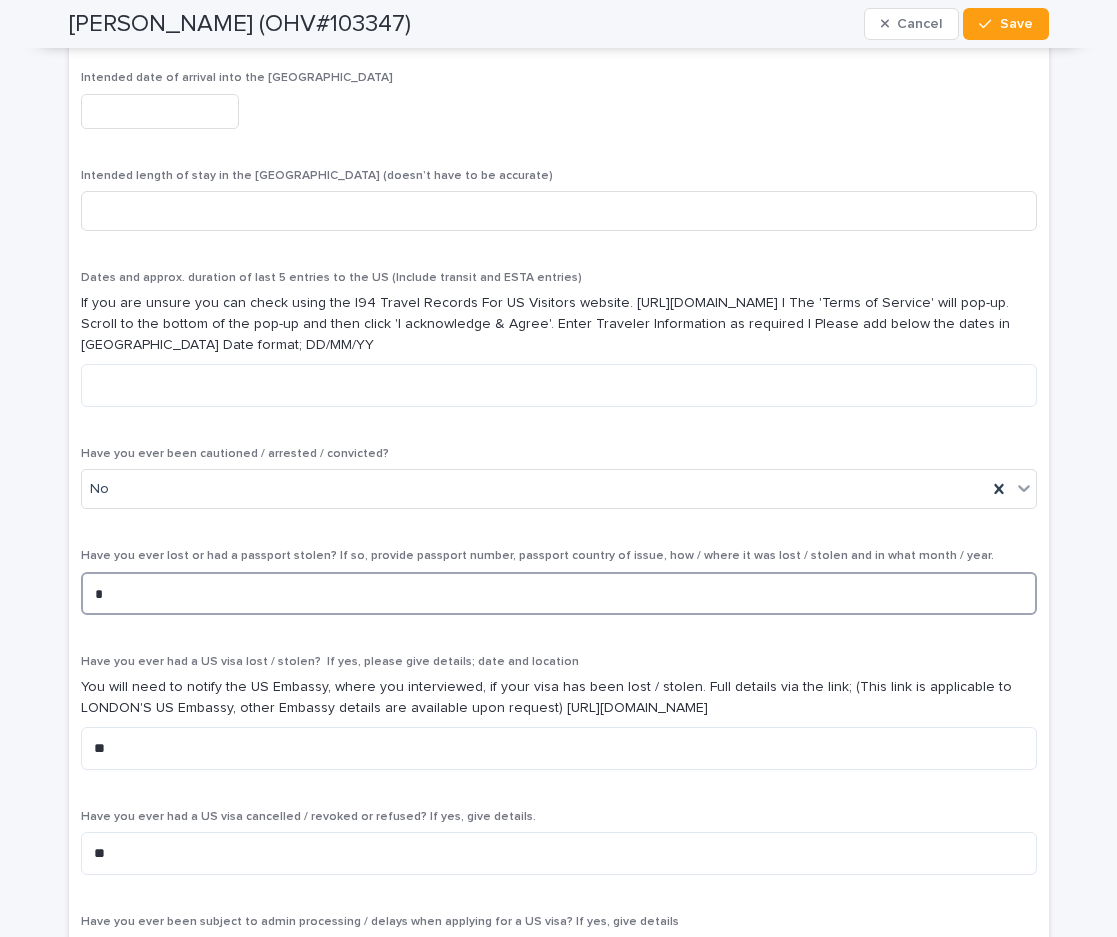 type on "**" 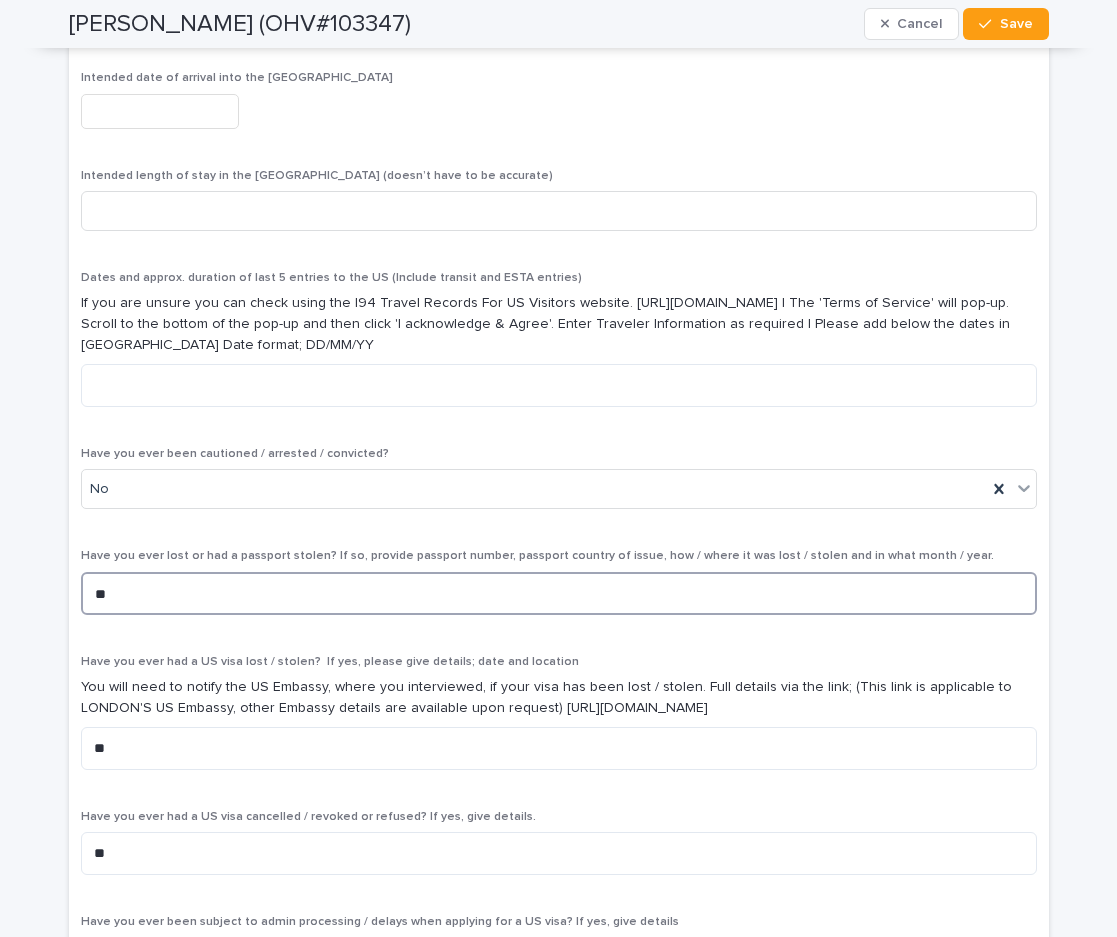 type on "**" 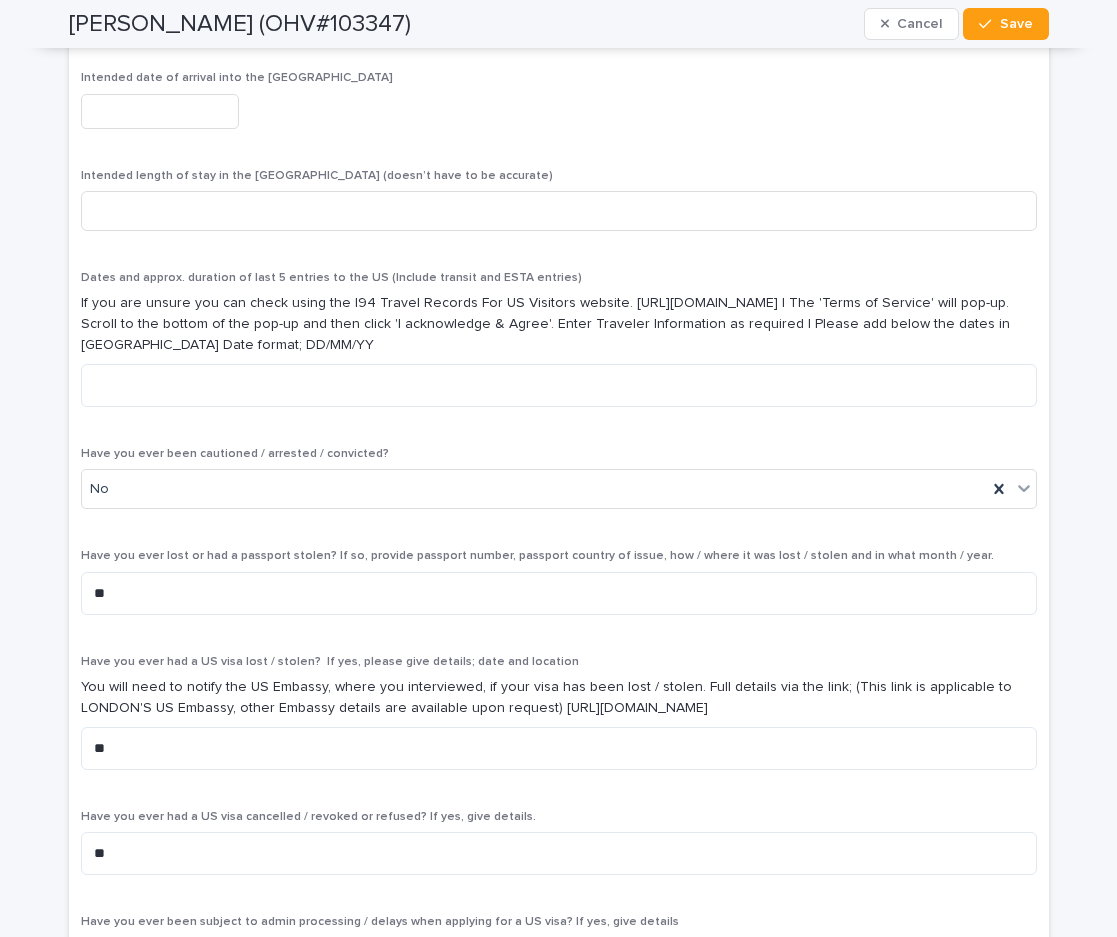 click on "**********" at bounding box center [558, -2413] 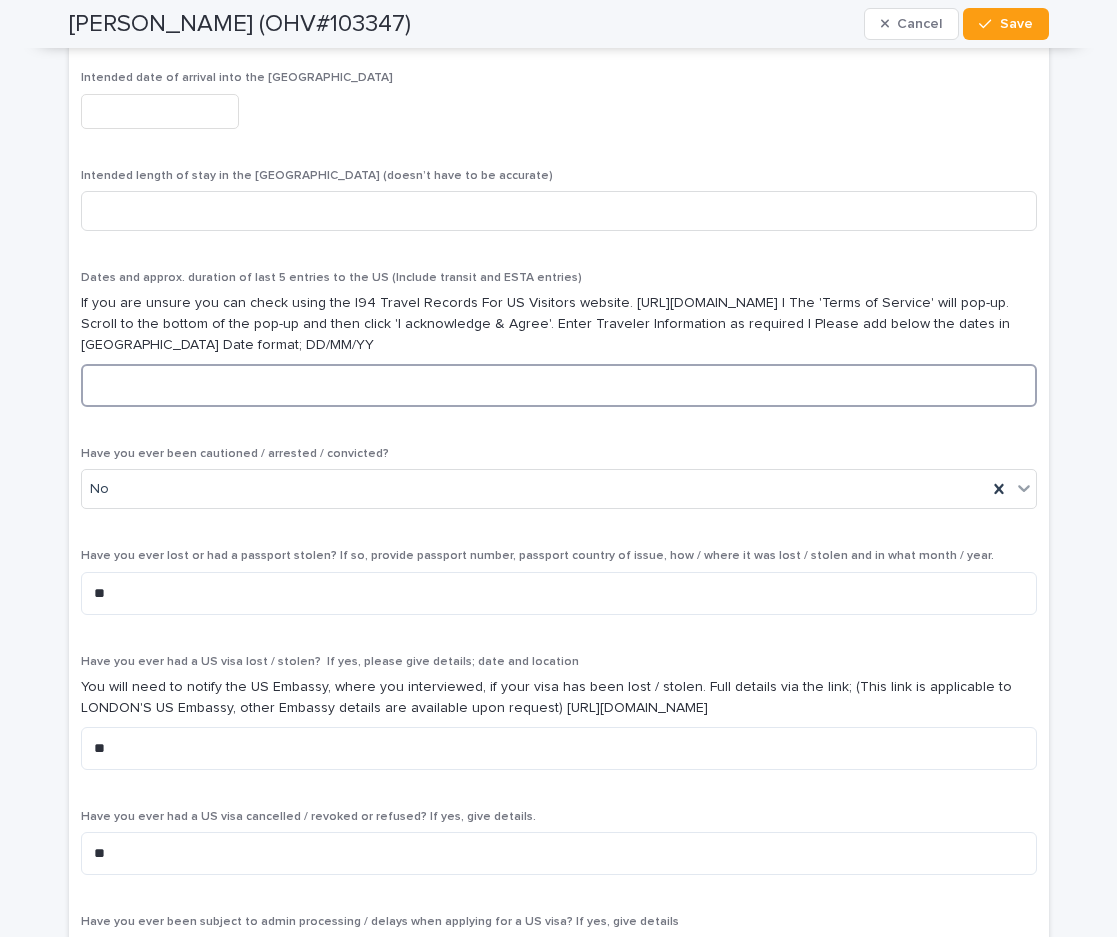 click at bounding box center [559, 385] 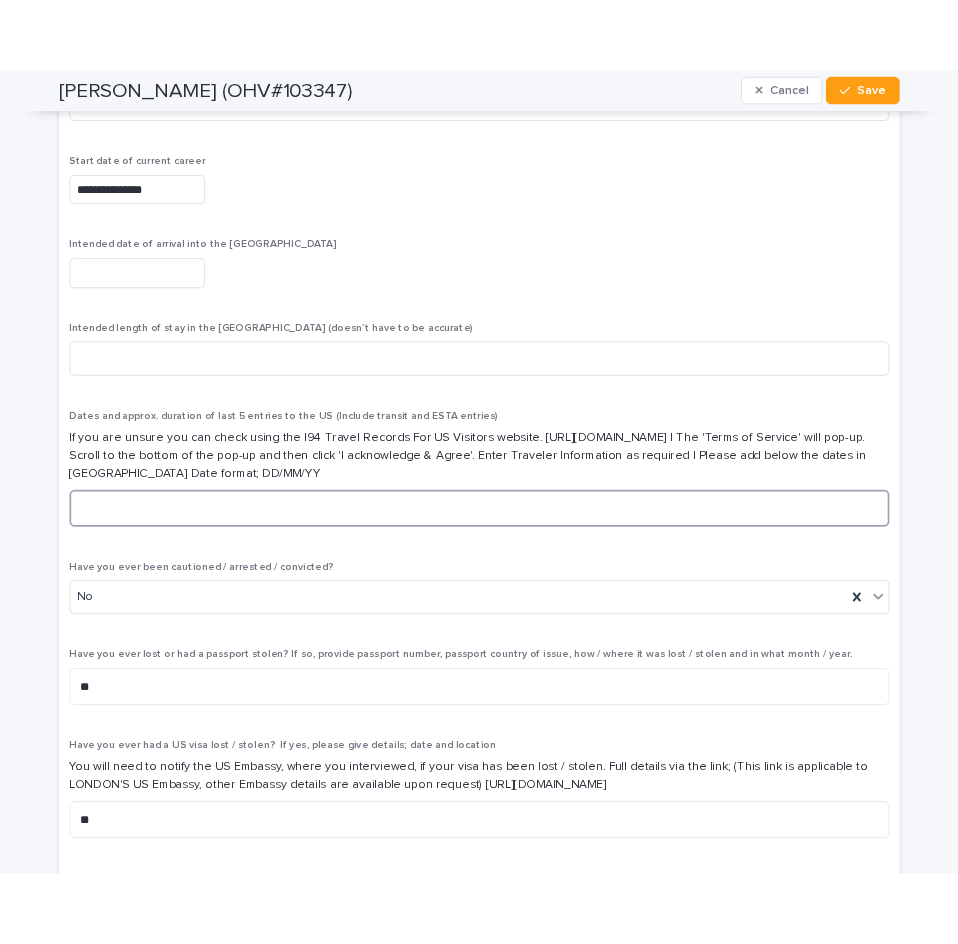 scroll, scrollTop: 6800, scrollLeft: 0, axis: vertical 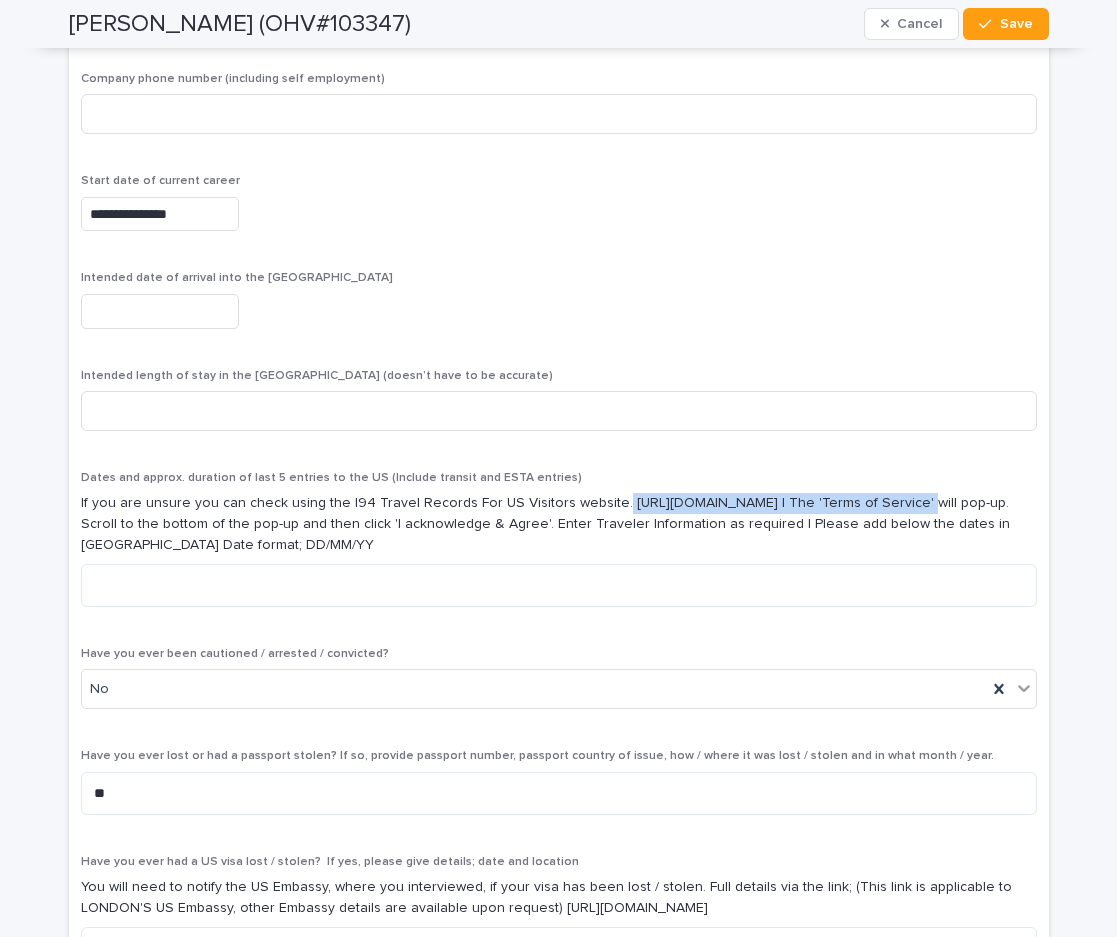 drag, startPoint x: 596, startPoint y: 430, endPoint x: 872, endPoint y: 432, distance: 276.00723 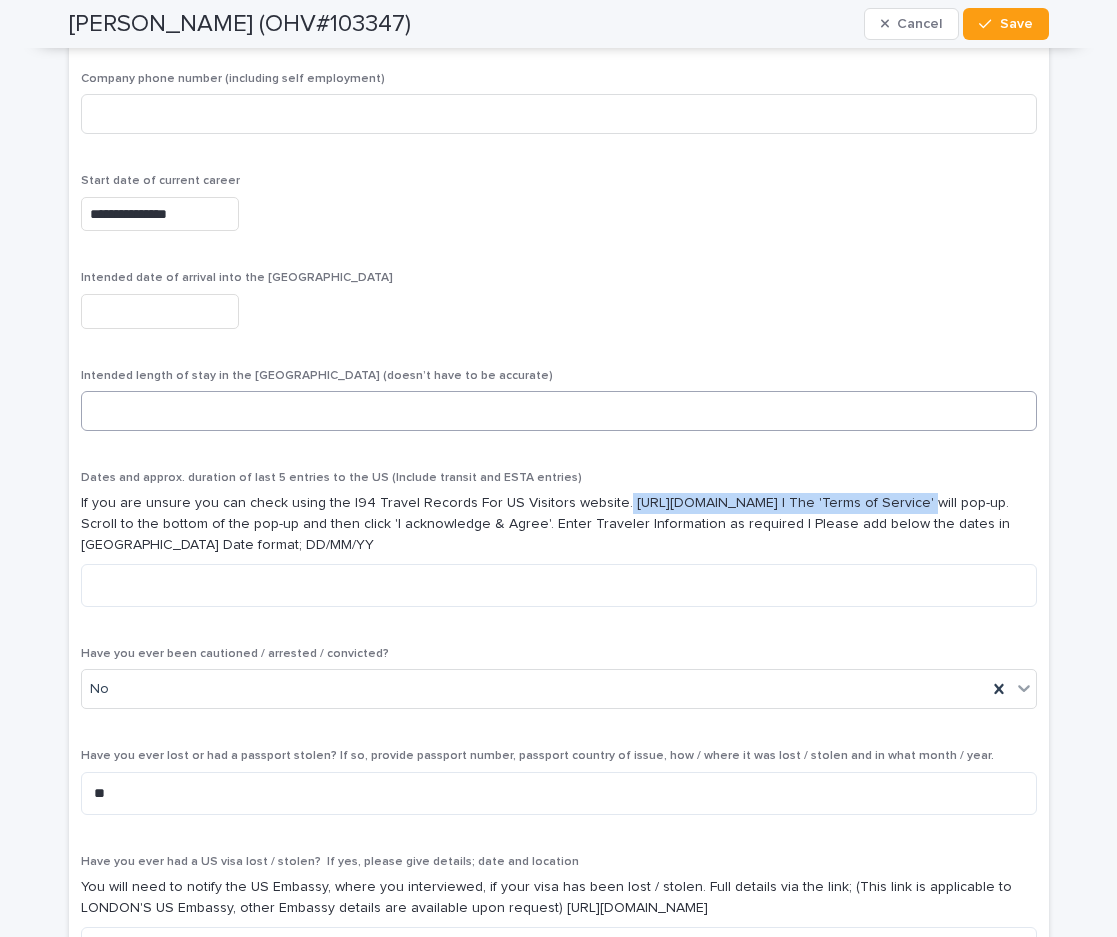 copy on "[URL][DOMAIN_NAME]" 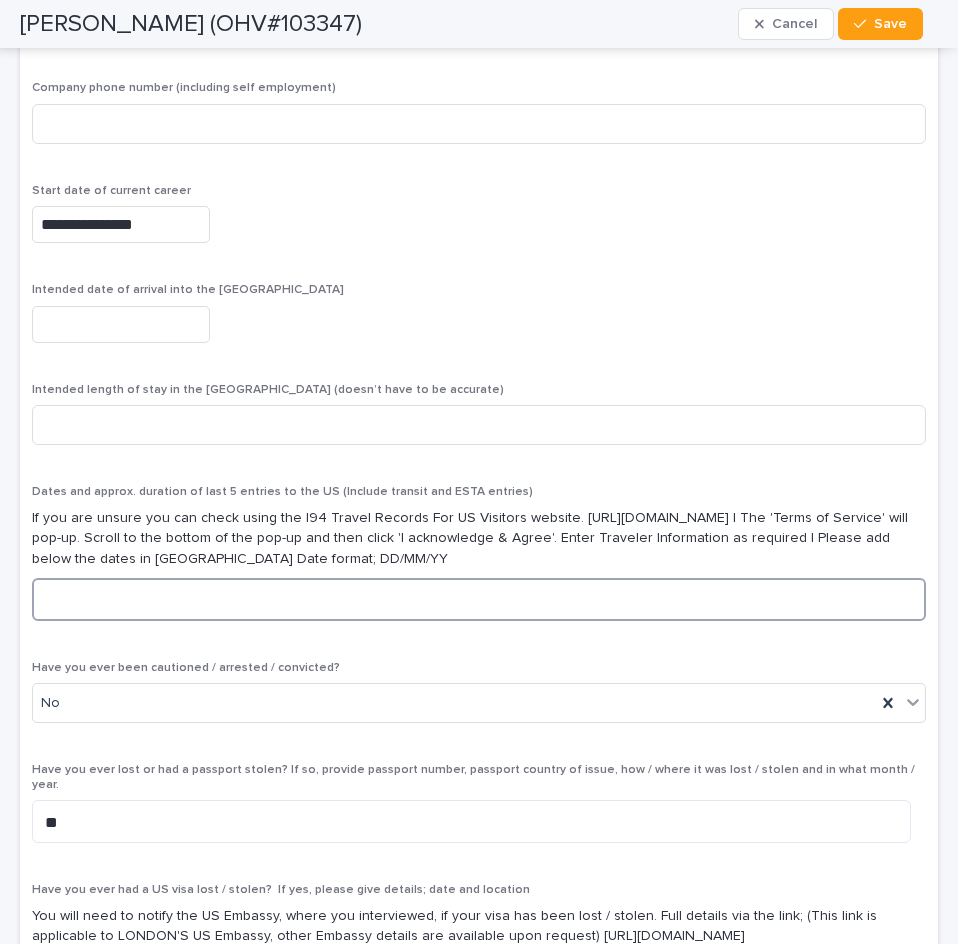 click at bounding box center [479, 599] 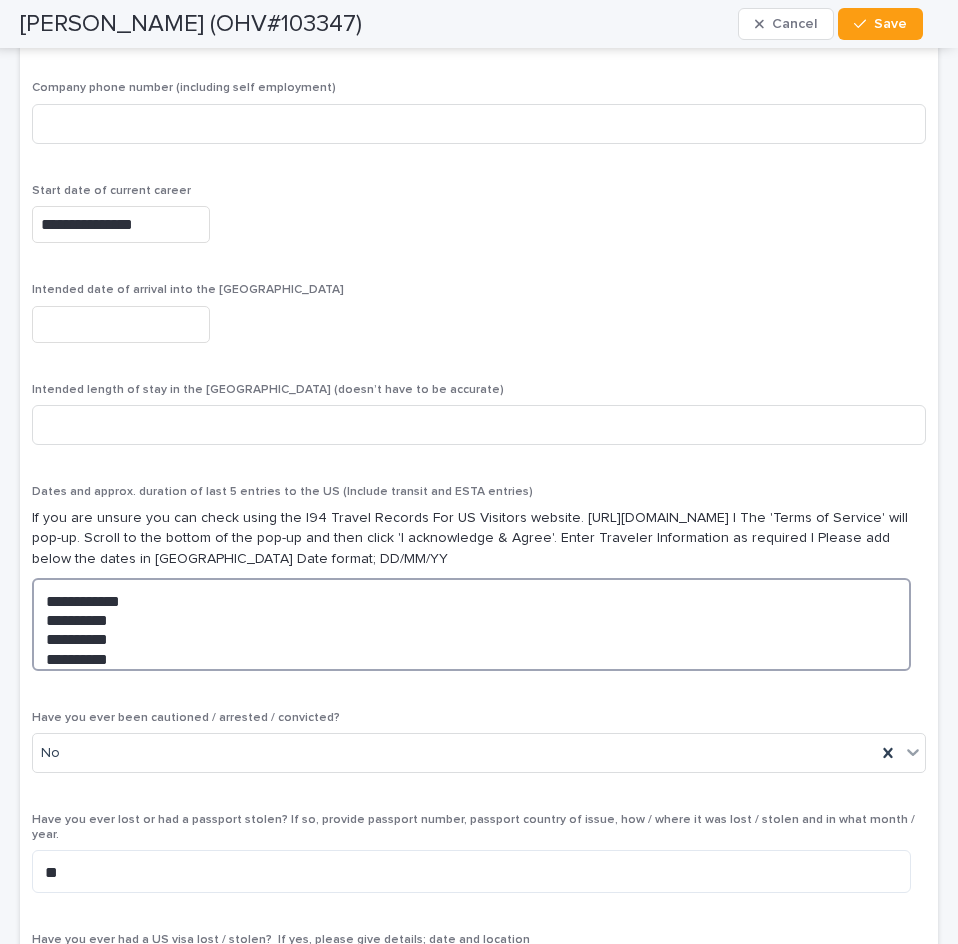click on "**********" at bounding box center [471, 624] 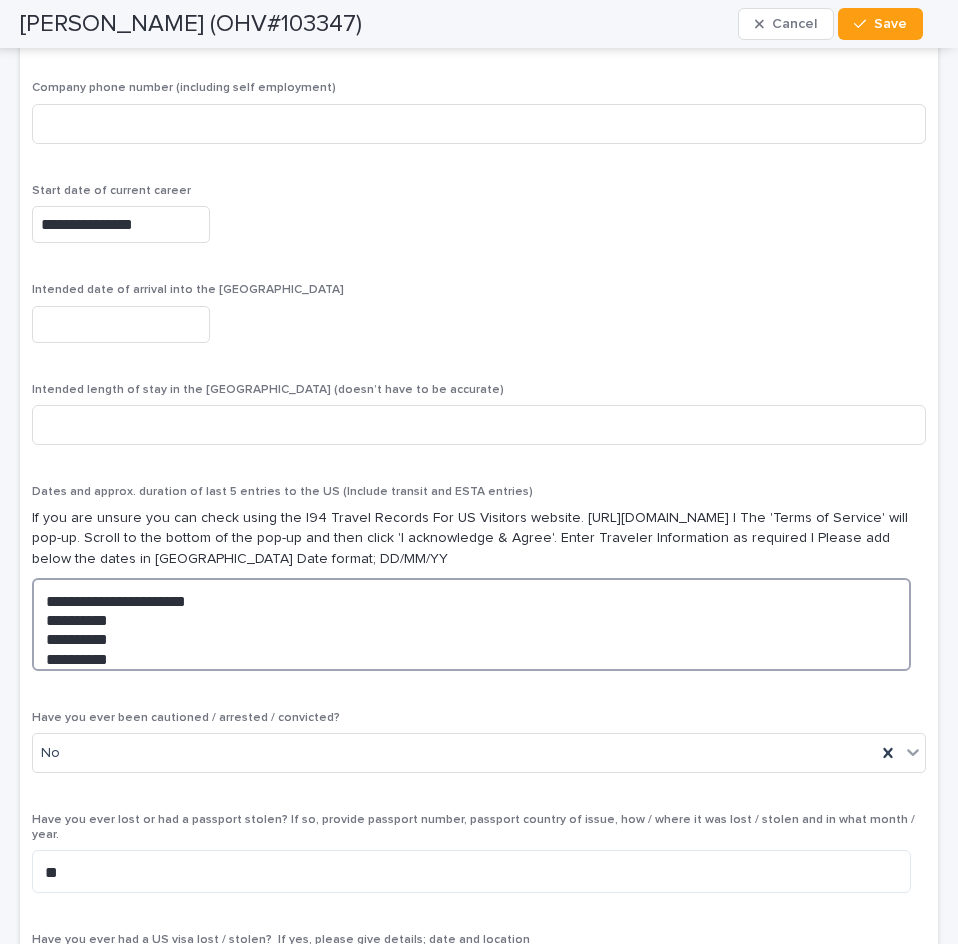 click on "**********" at bounding box center (471, 624) 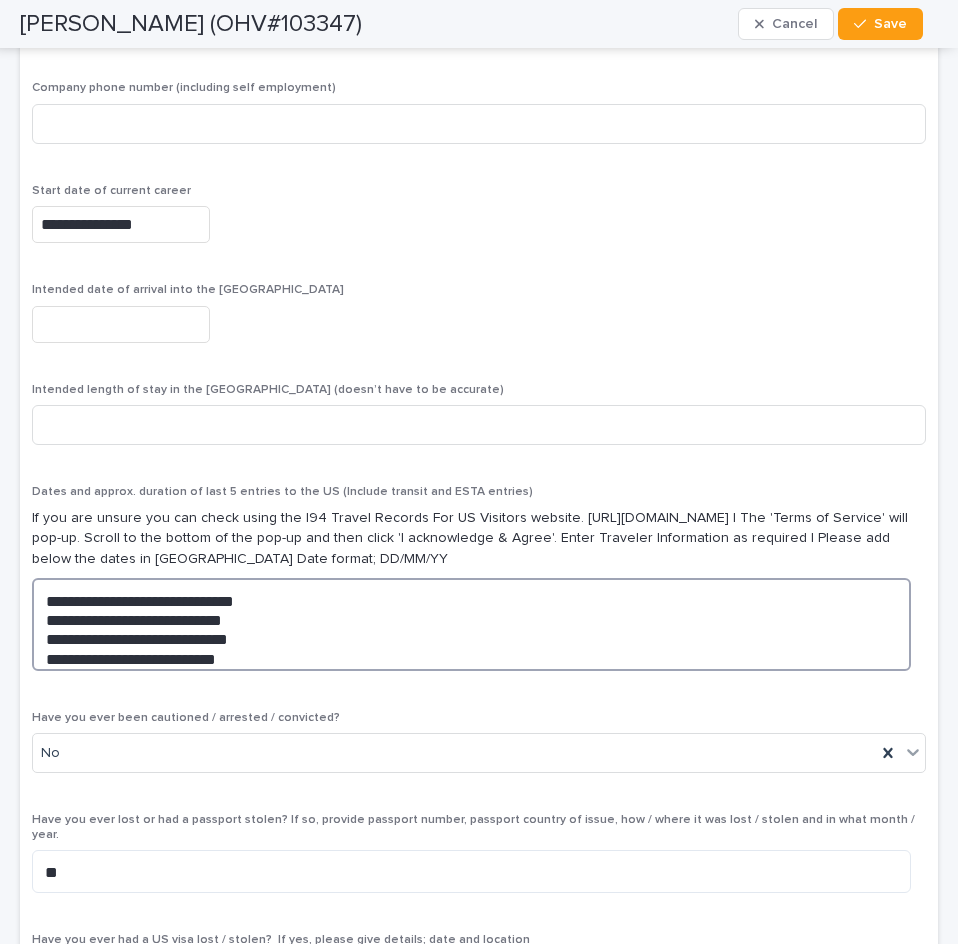 type on "**********" 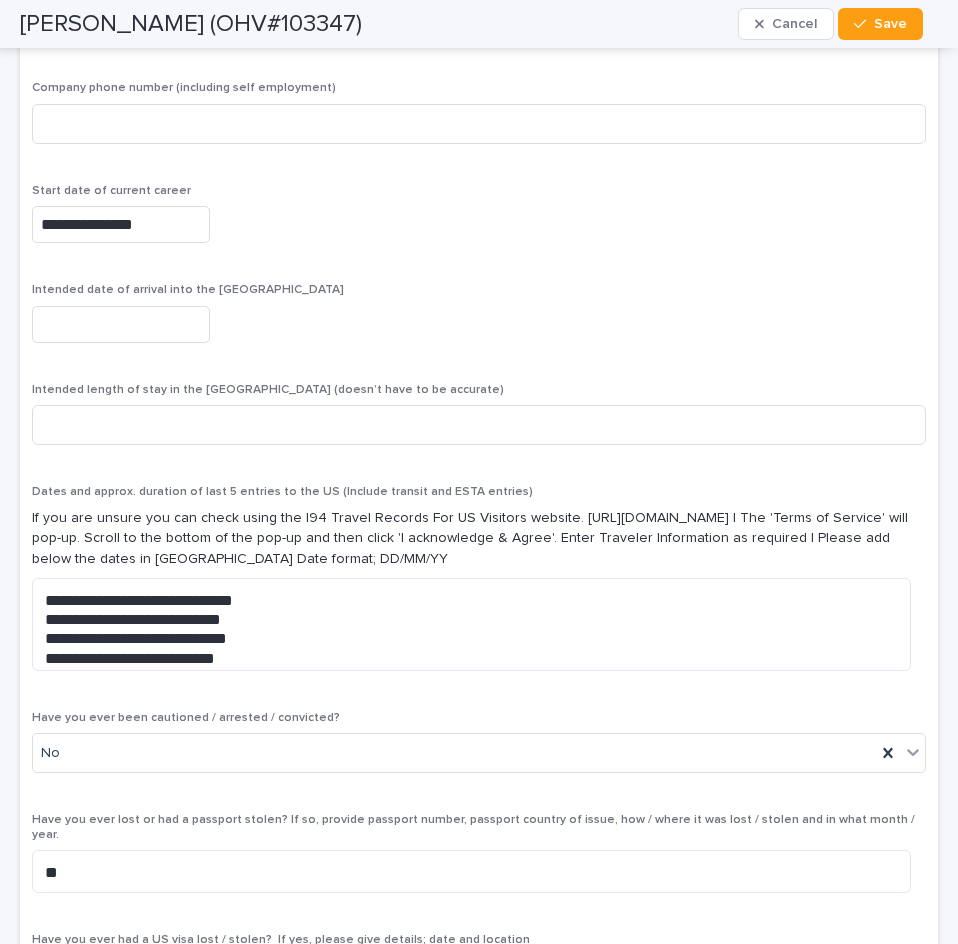 click on "If you are unsure you can check using the I94 Travel Records For US Visitors website.
[URL][DOMAIN_NAME]
| The 'Terms of Service' will pop-up. Scroll to the bottom of the pop-up and then click 'I acknowledge & Agree'.
Enter Traveler Information as required
| Please add below the dates in [GEOGRAPHIC_DATA] Date format; DD/MM/YY" at bounding box center (479, 539) 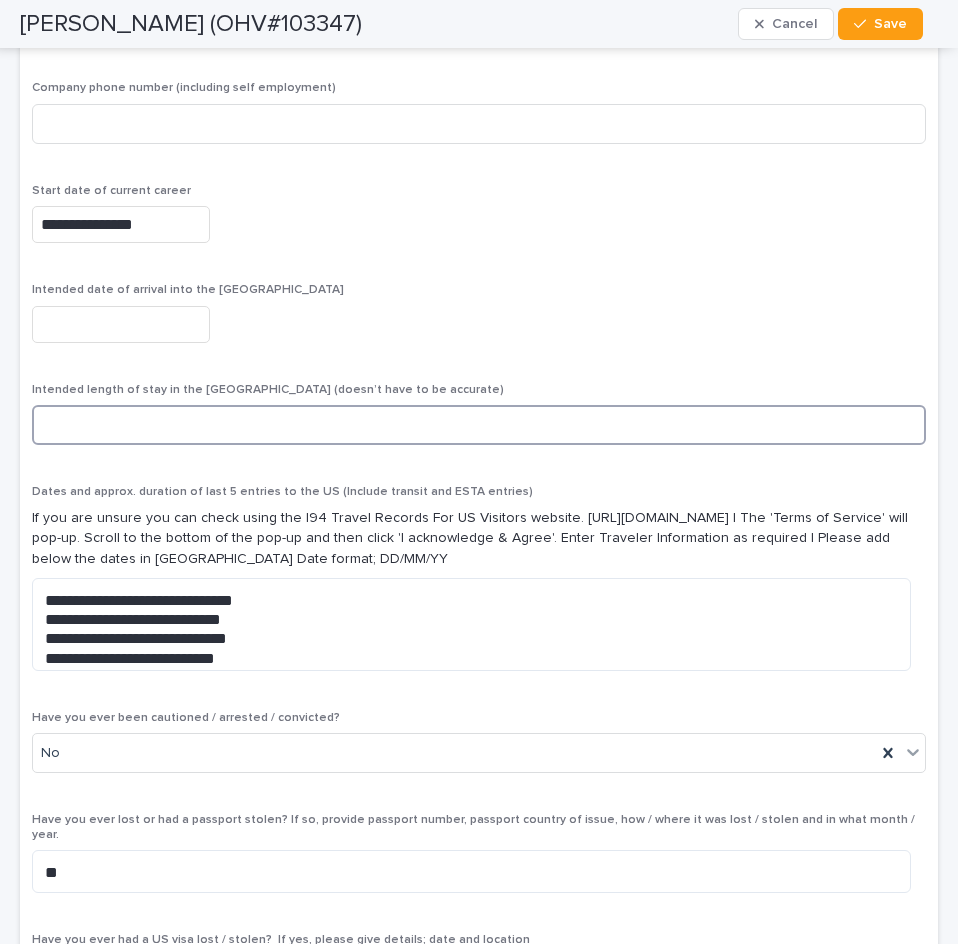 click at bounding box center [479, 425] 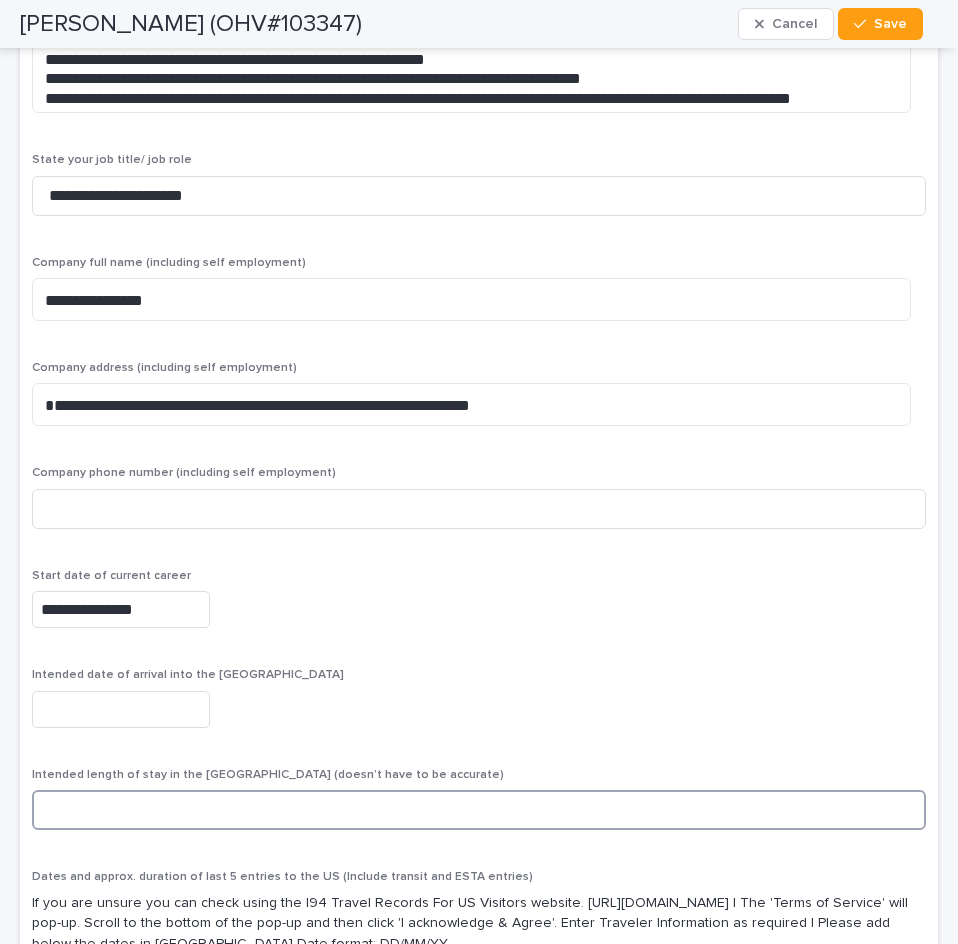 scroll, scrollTop: 6400, scrollLeft: 0, axis: vertical 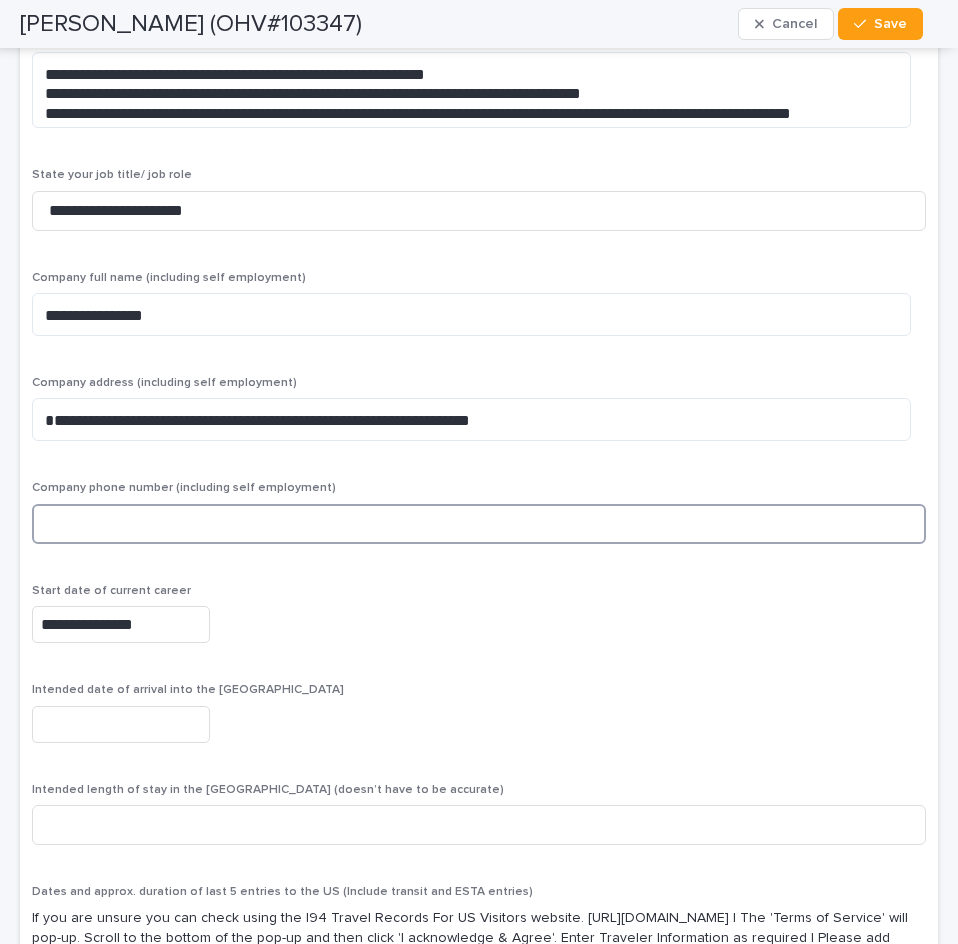 click at bounding box center [479, 524] 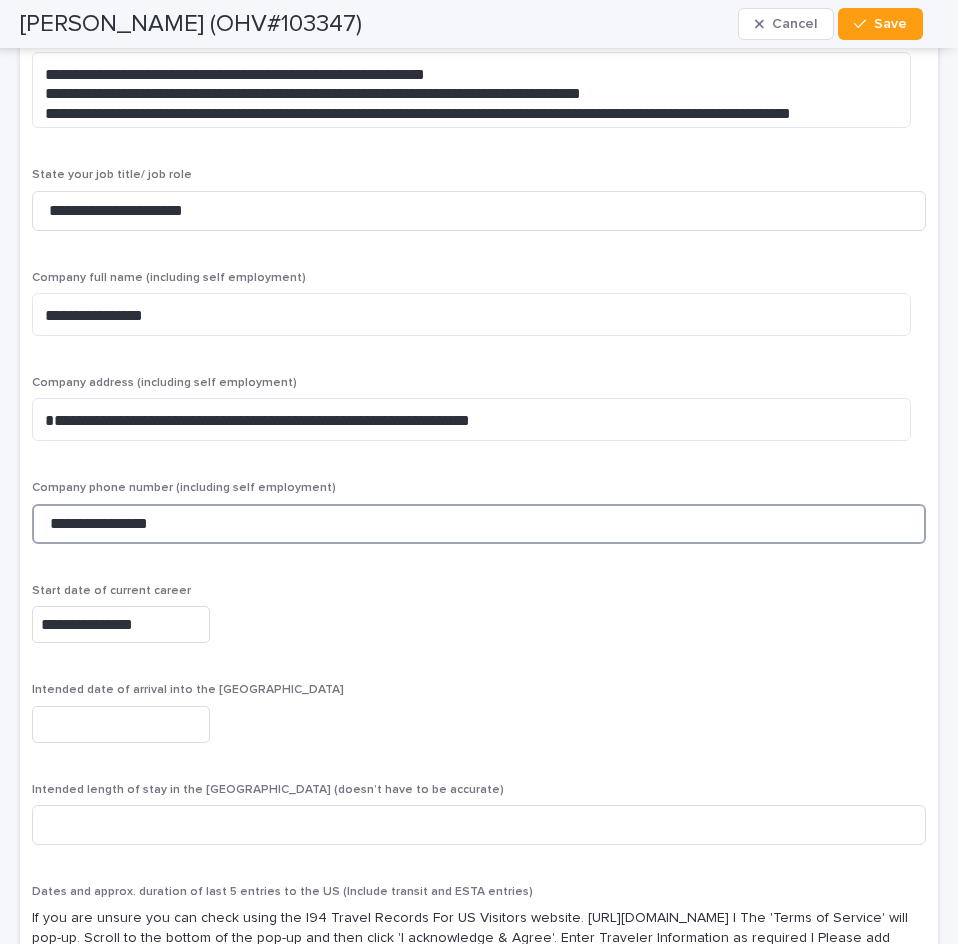 type on "**********" 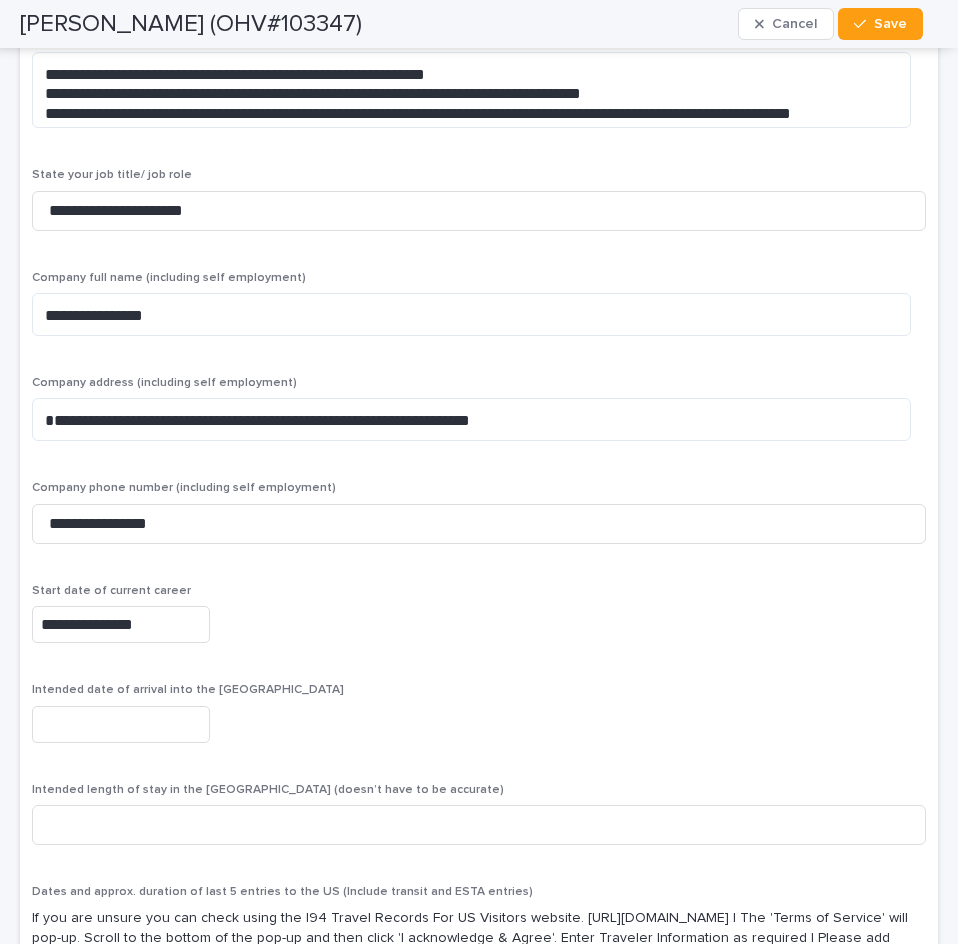 click on "**********" at bounding box center (479, 624) 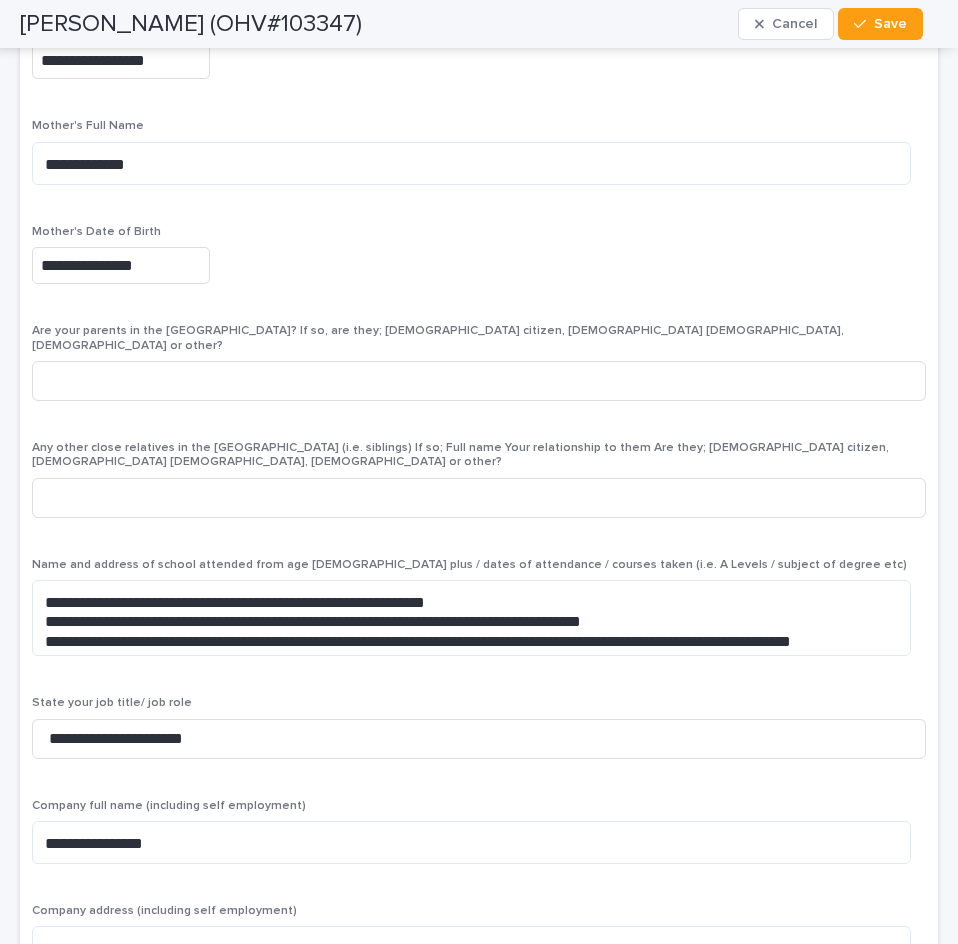 scroll, scrollTop: 5800, scrollLeft: 0, axis: vertical 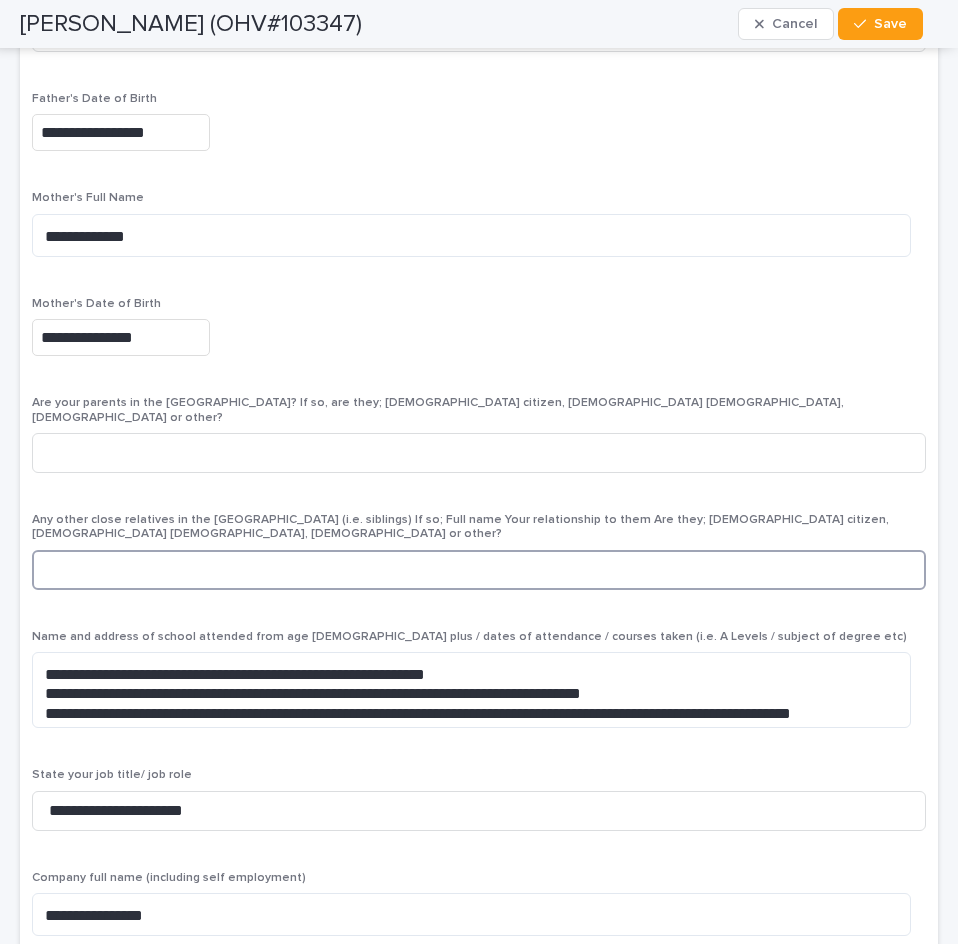click at bounding box center [479, 570] 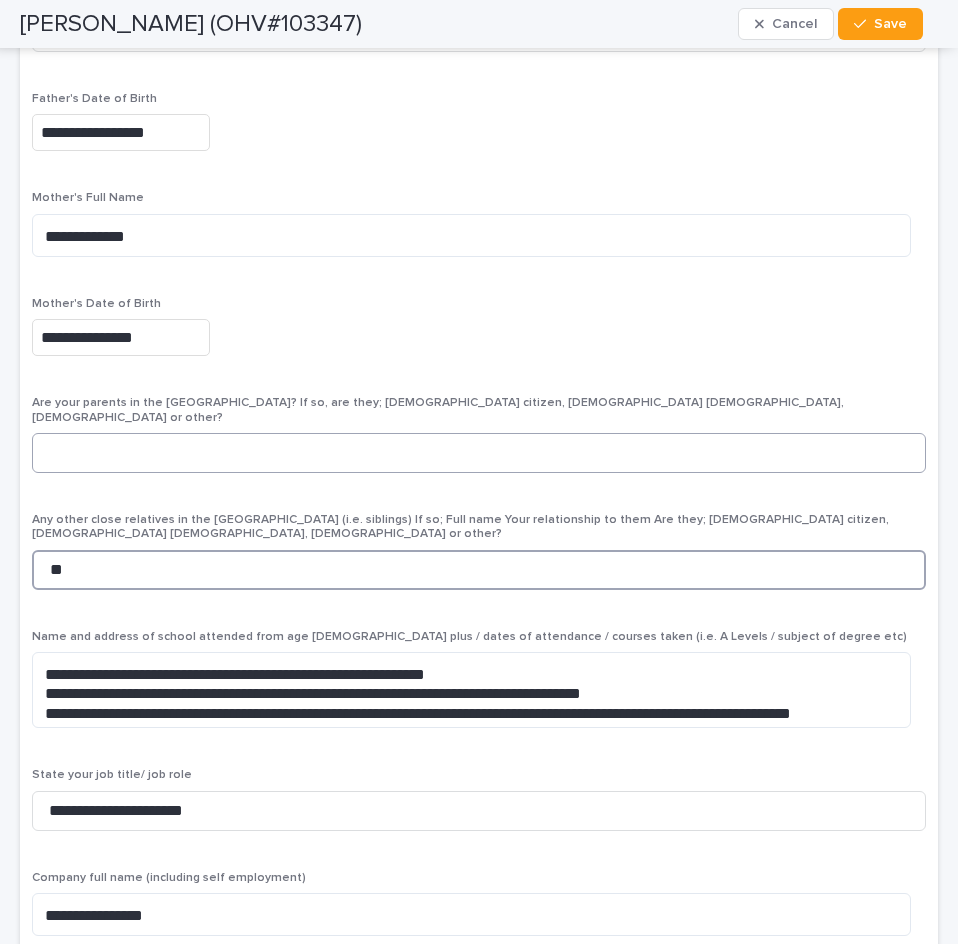 type on "**" 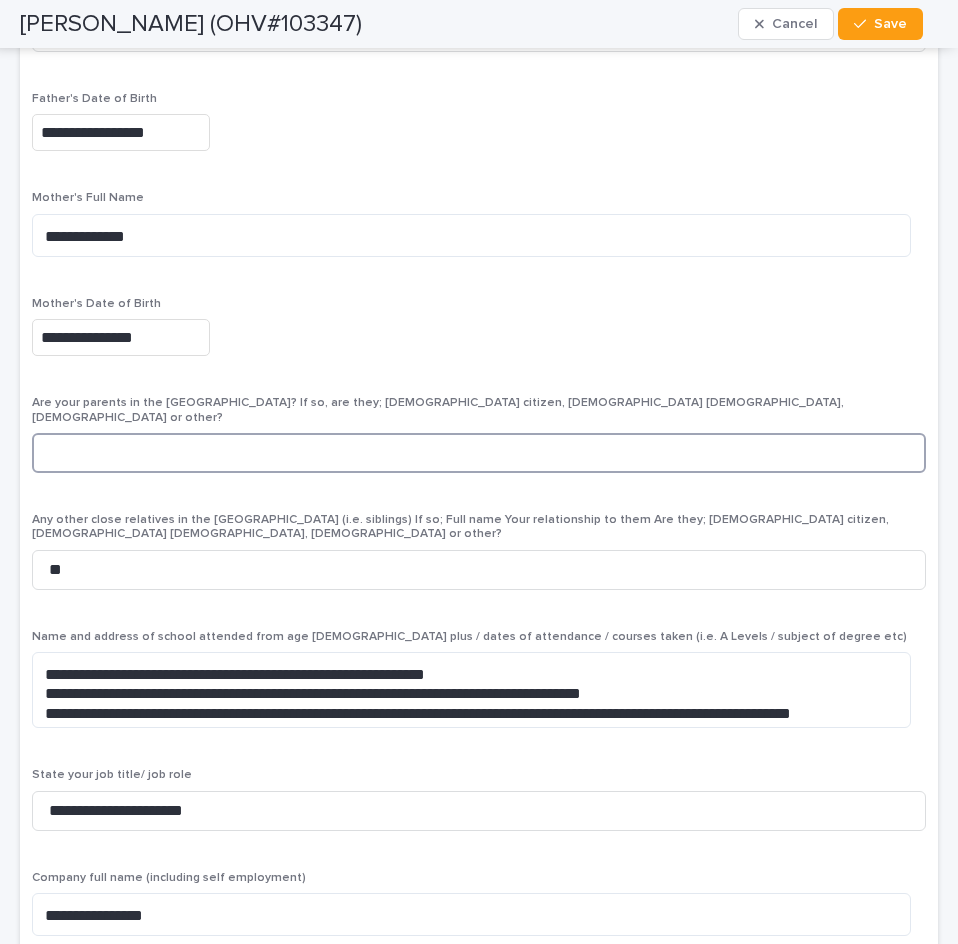 click at bounding box center (479, 453) 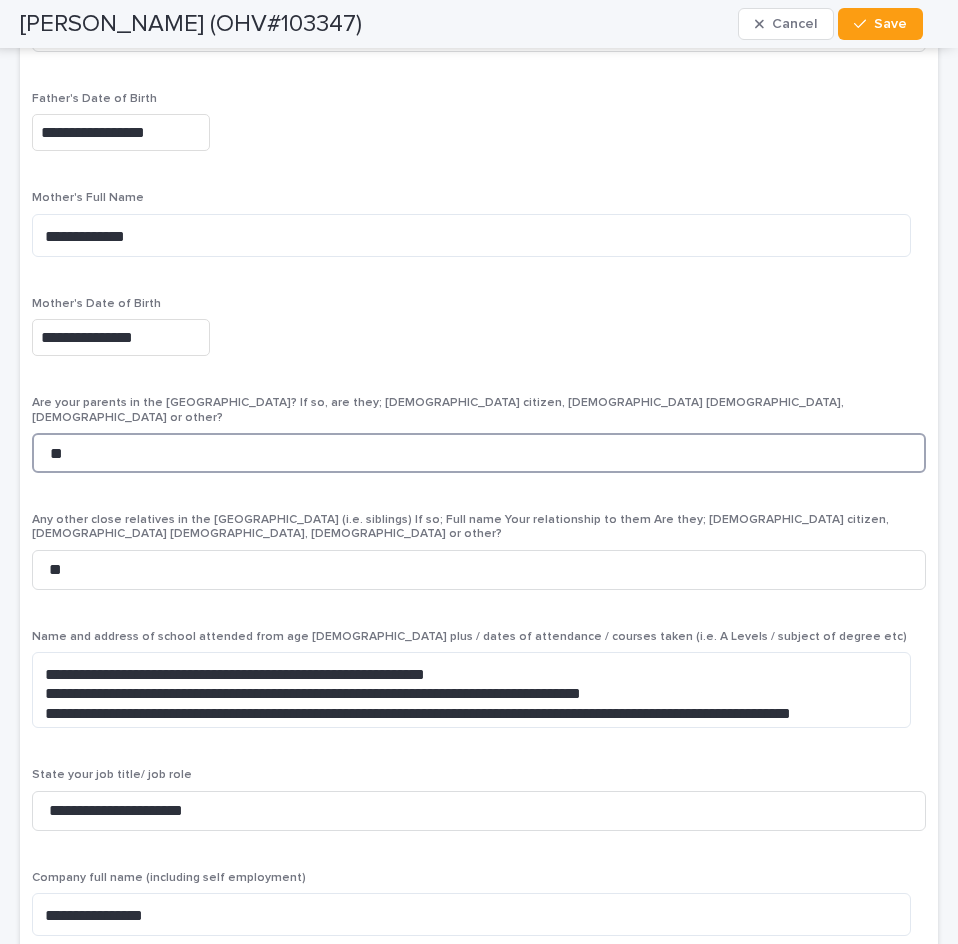 type on "**" 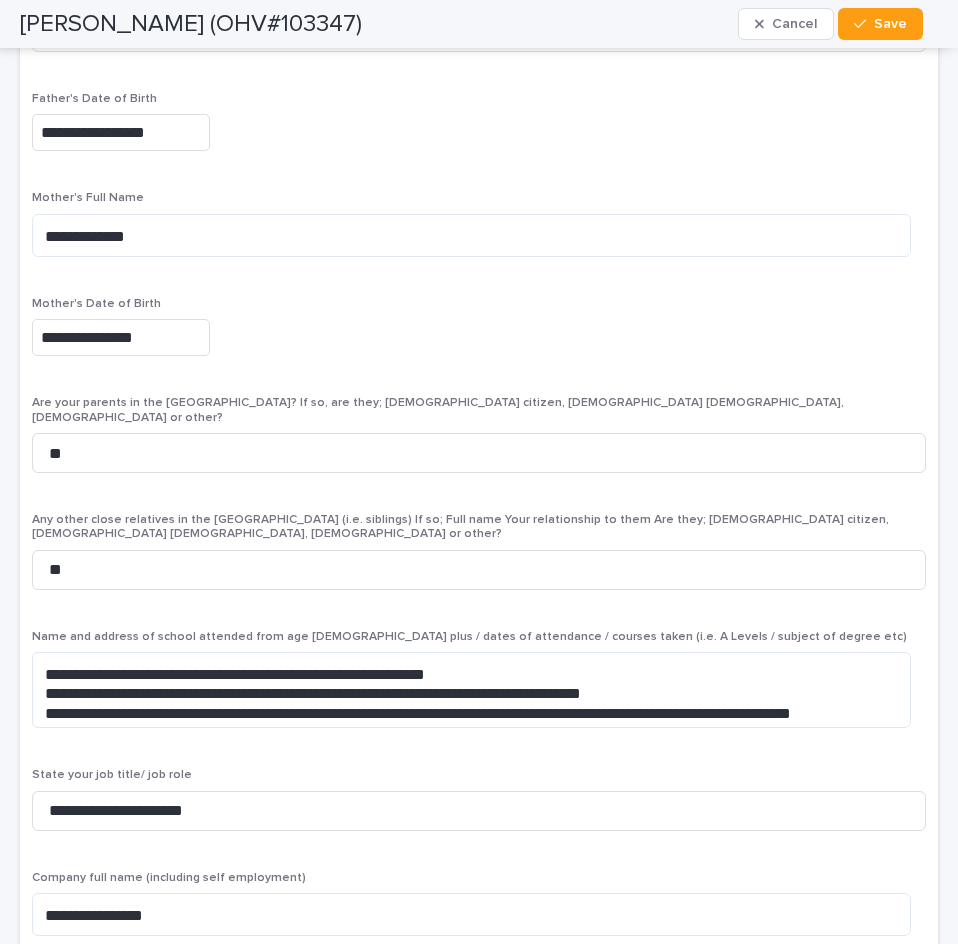click on "**********" at bounding box center [479, 337] 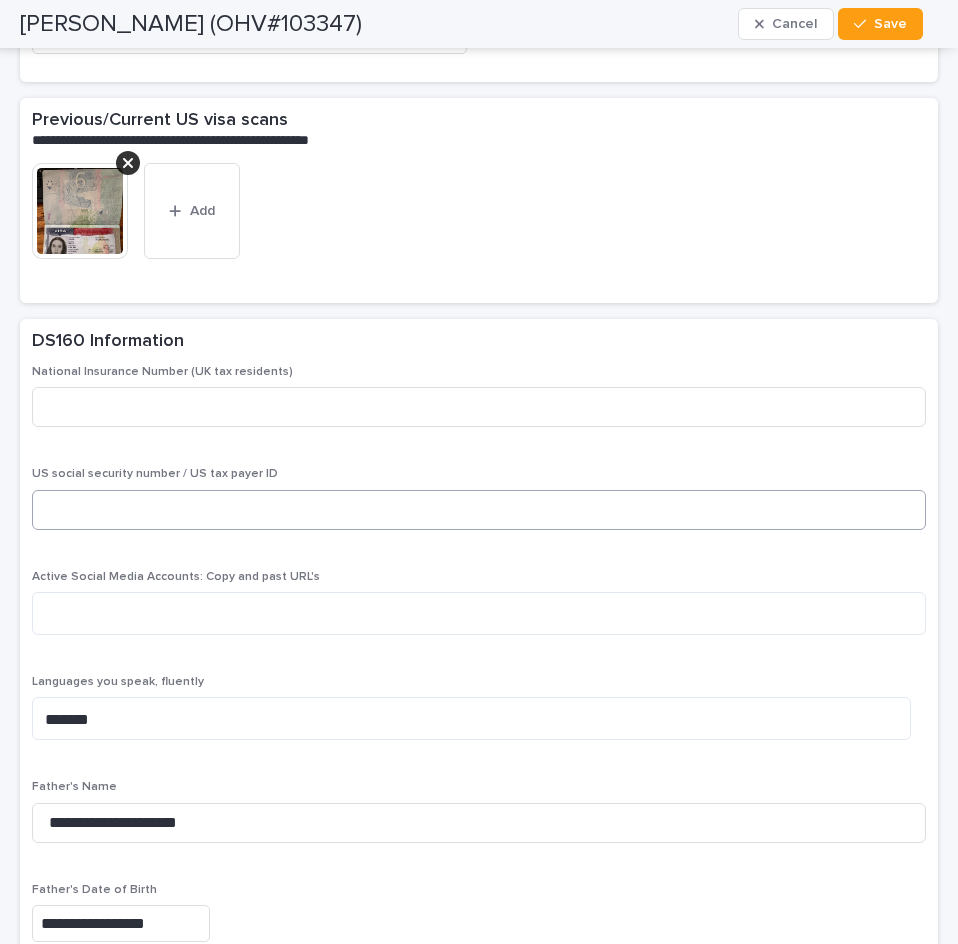 scroll, scrollTop: 5000, scrollLeft: 0, axis: vertical 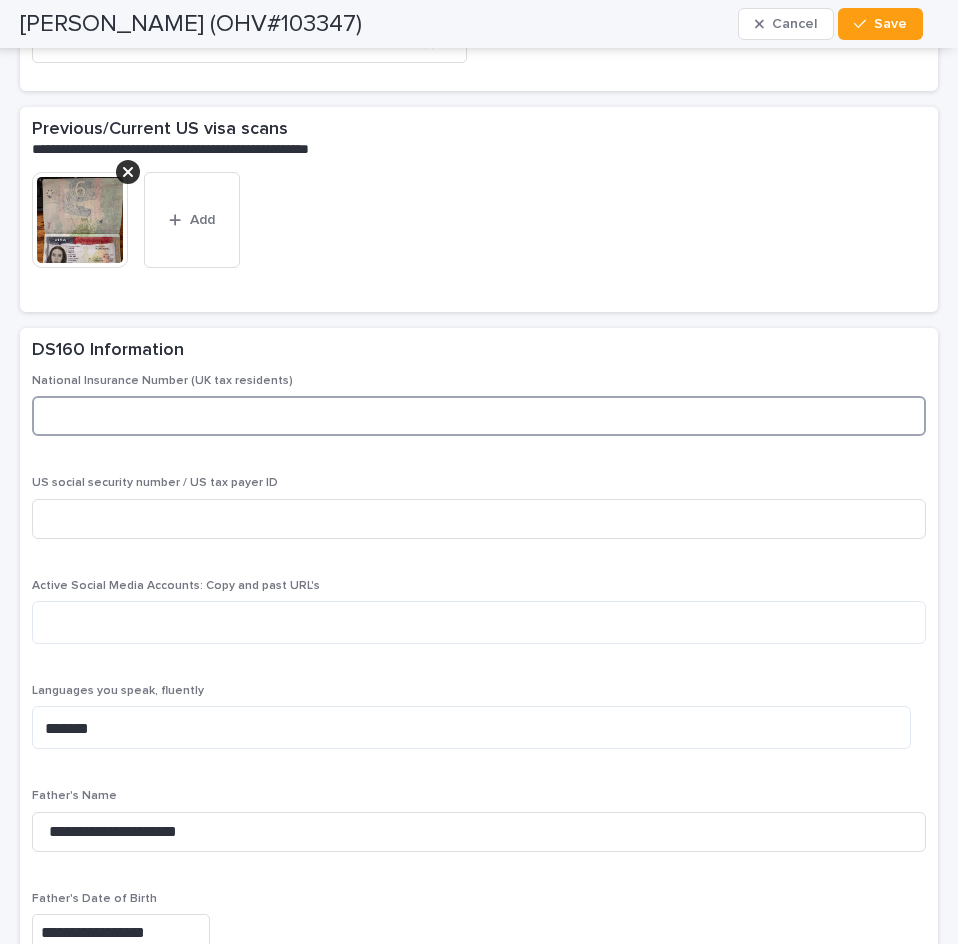 click at bounding box center (479, 416) 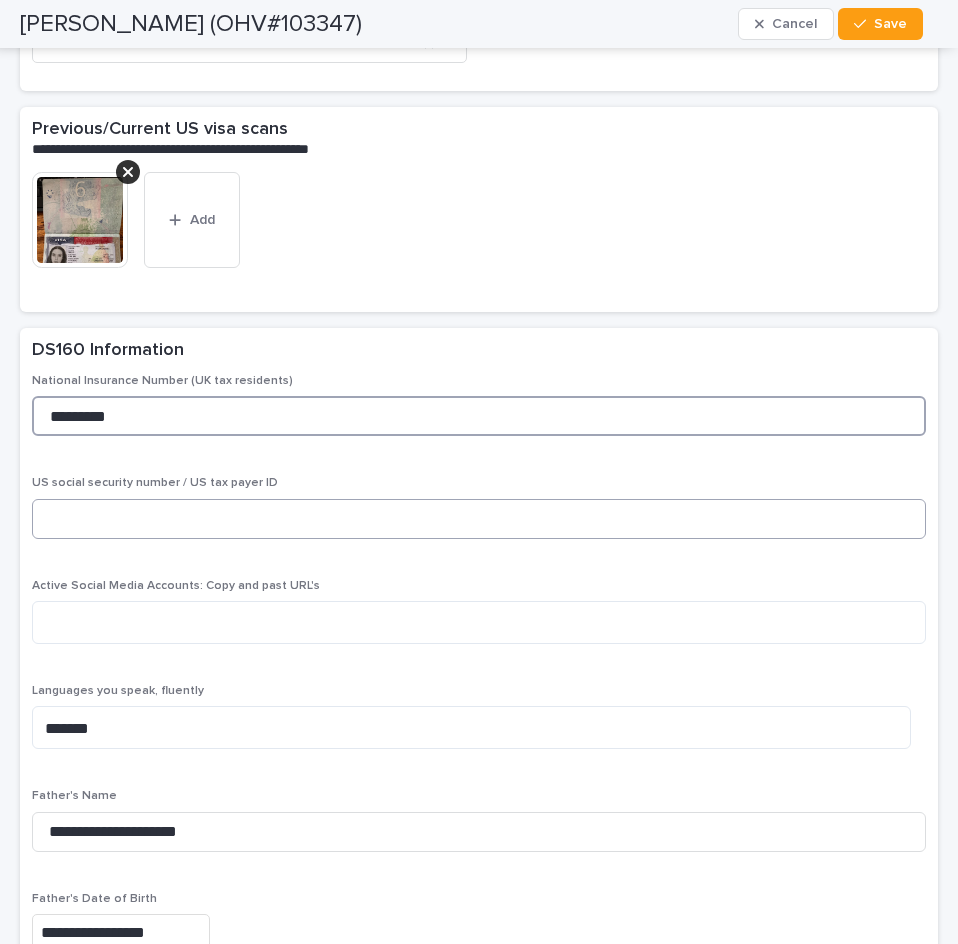 type on "*********" 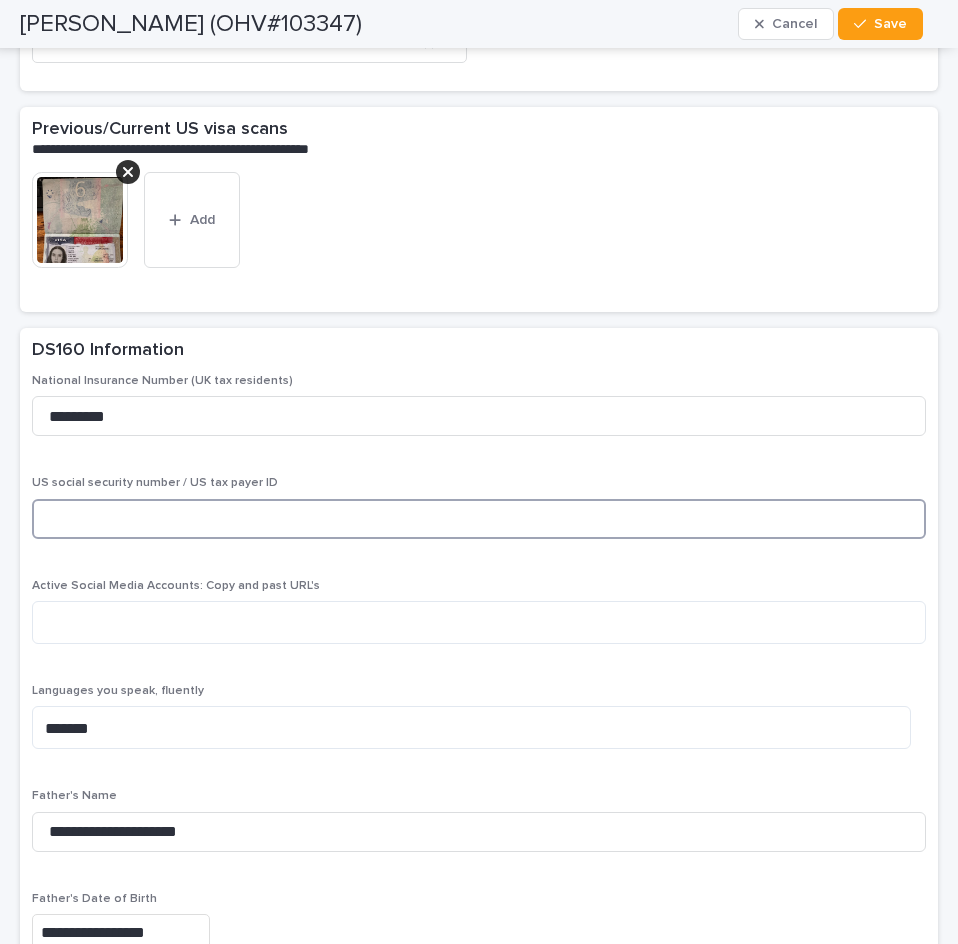click at bounding box center (479, 519) 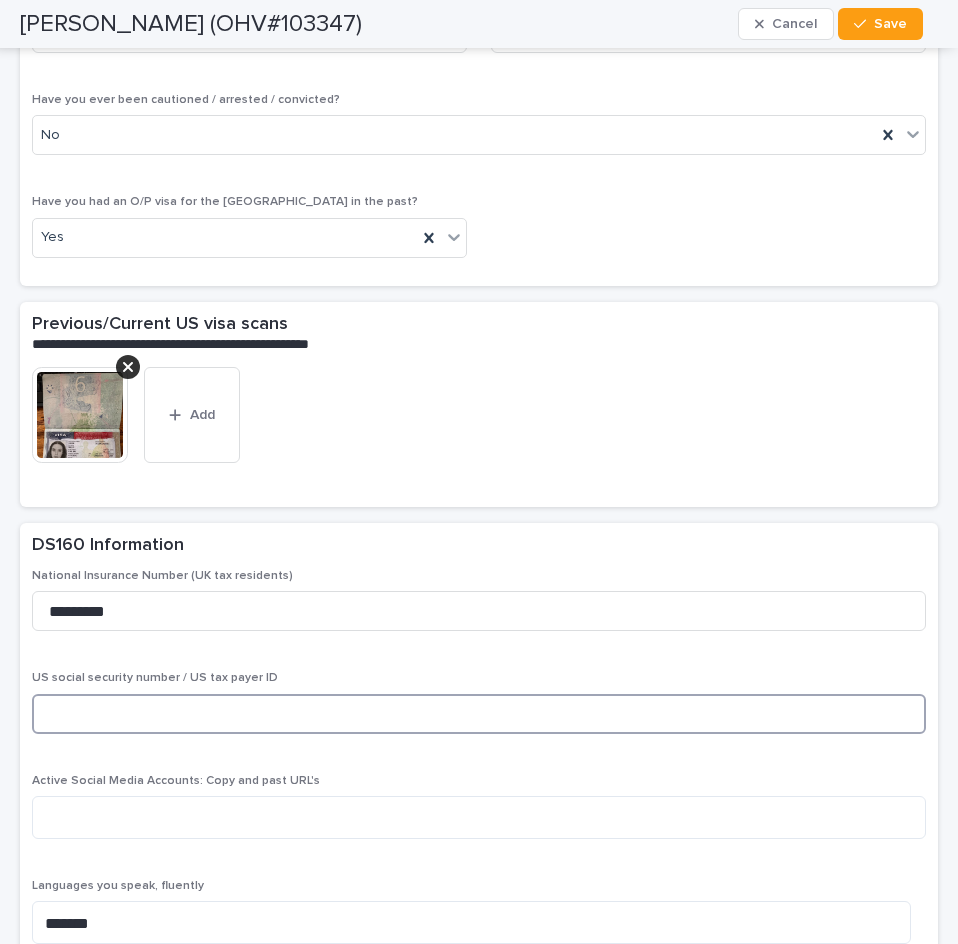 scroll, scrollTop: 4800, scrollLeft: 0, axis: vertical 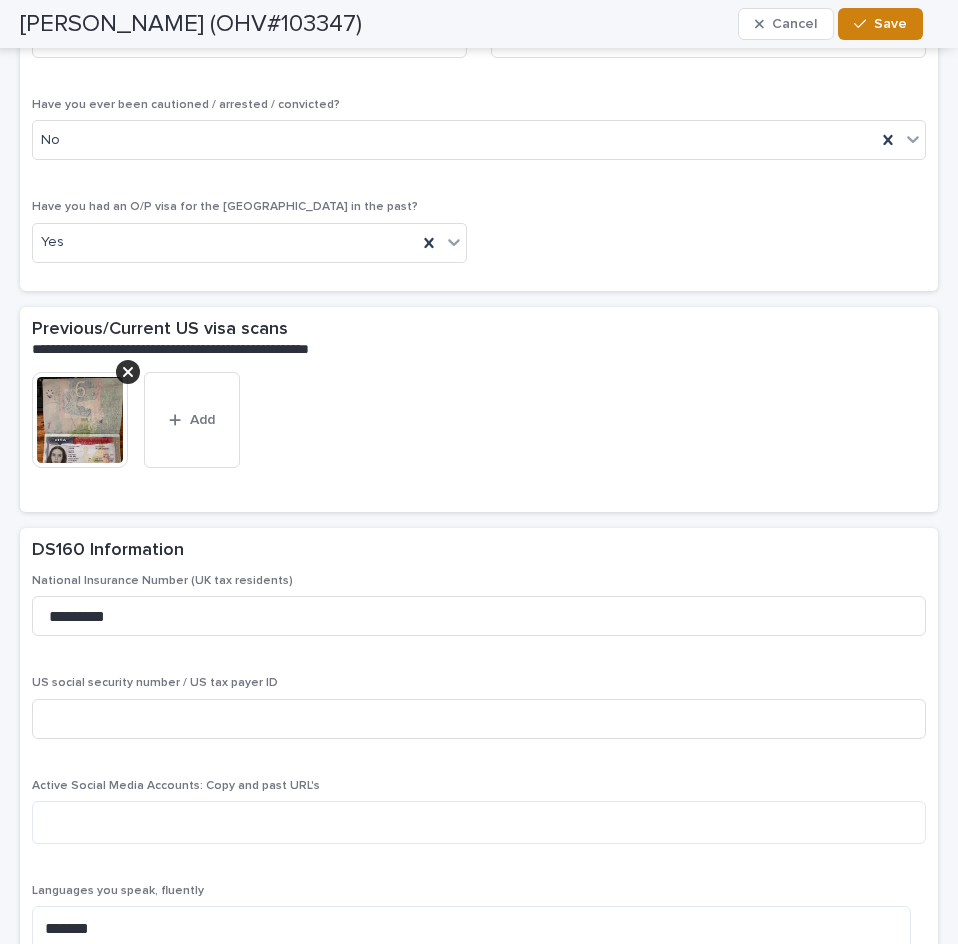 click on "Save" at bounding box center [880, 24] 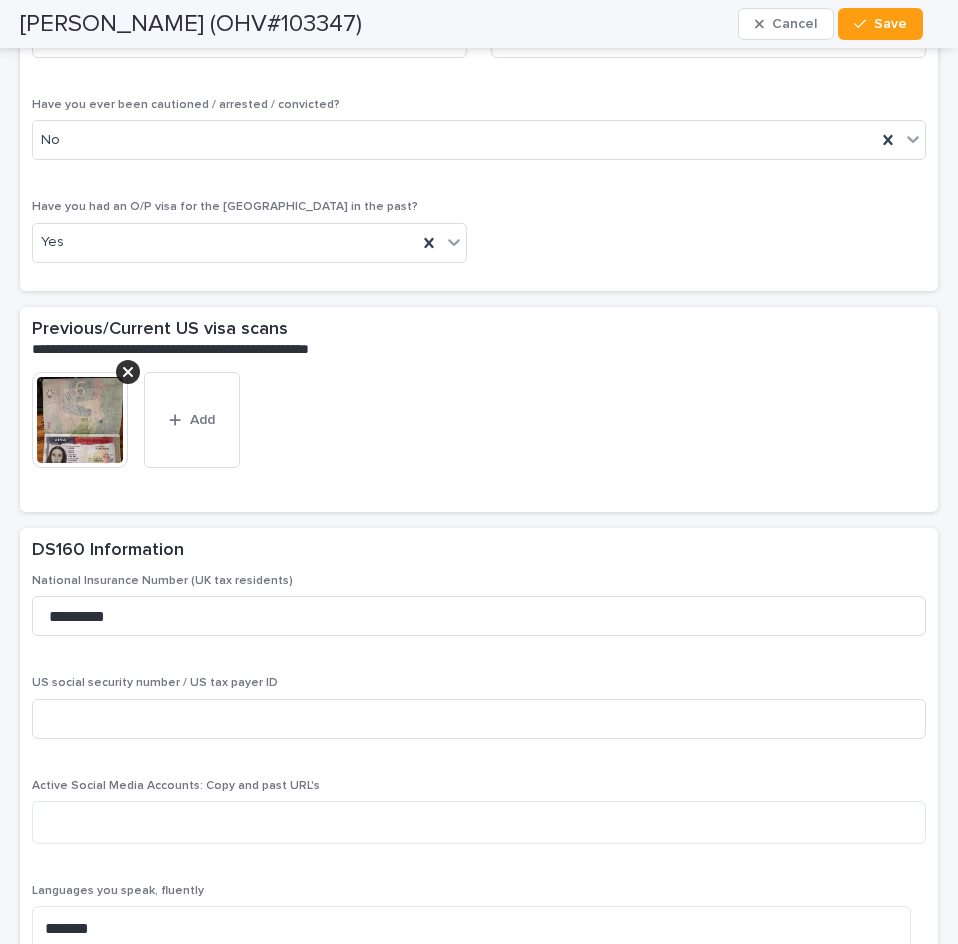 scroll, scrollTop: 8285, scrollLeft: 0, axis: vertical 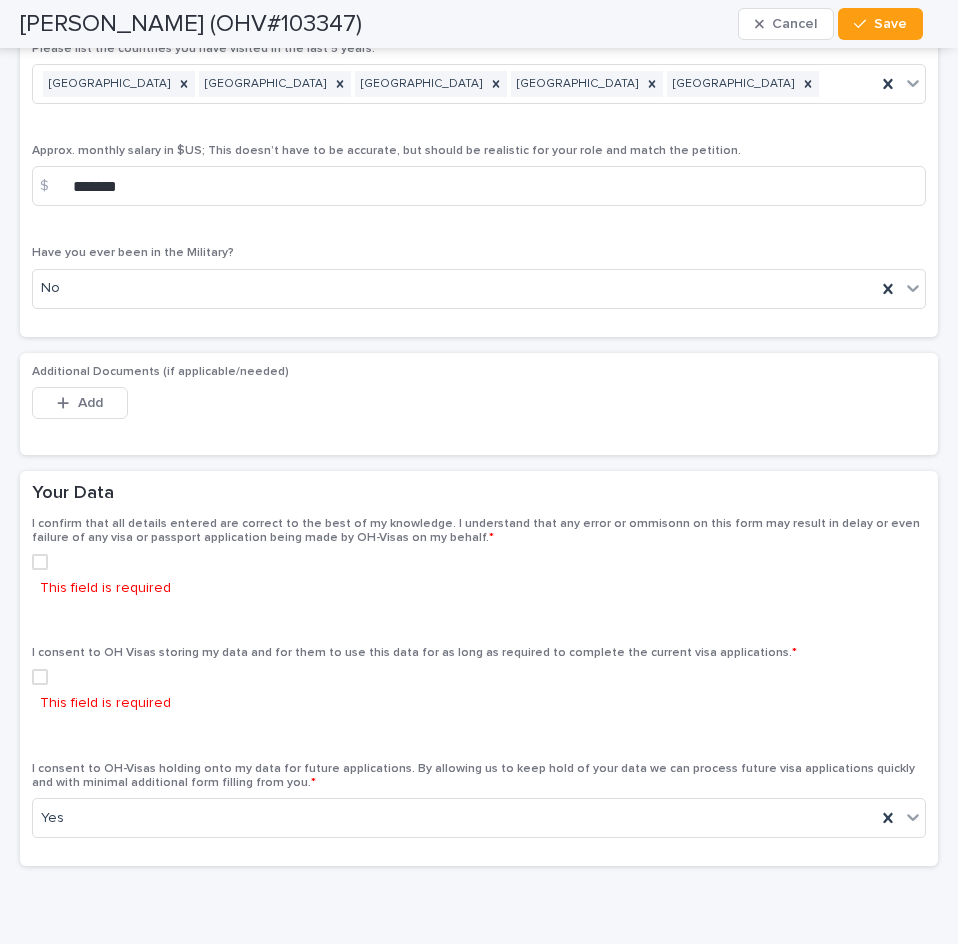 click at bounding box center (40, 562) 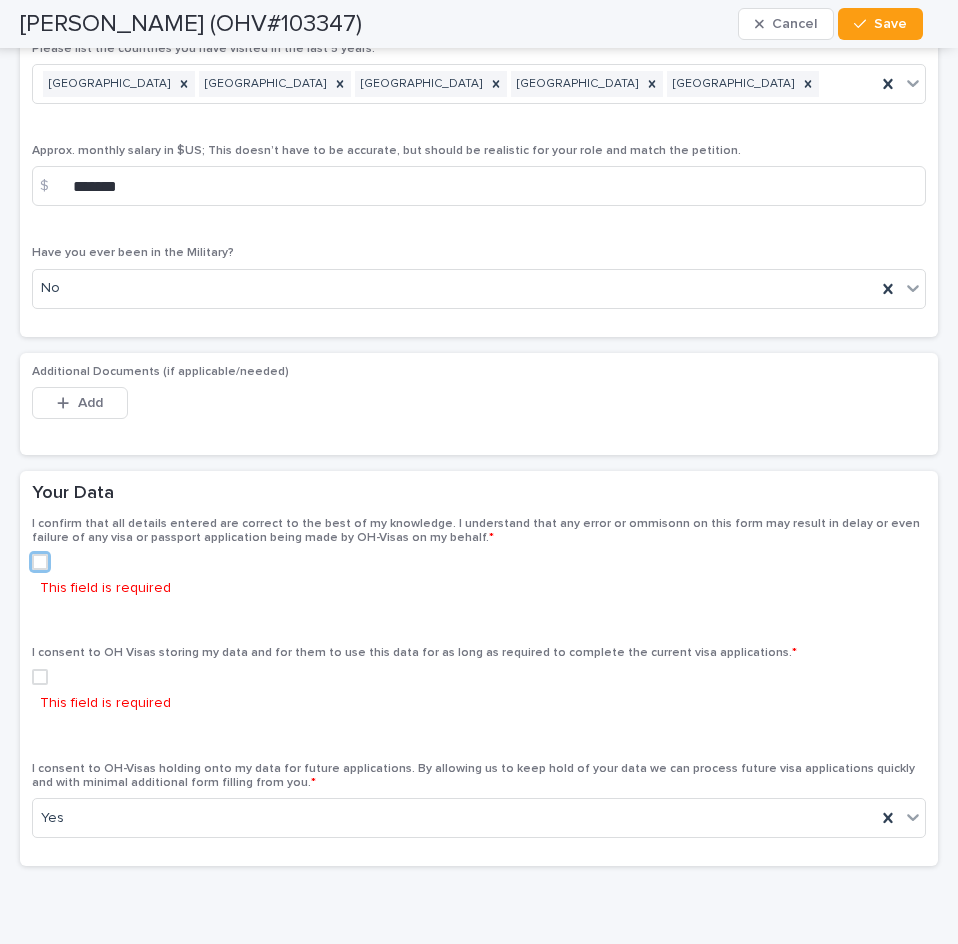 click on "This field is required" at bounding box center (105, 703) 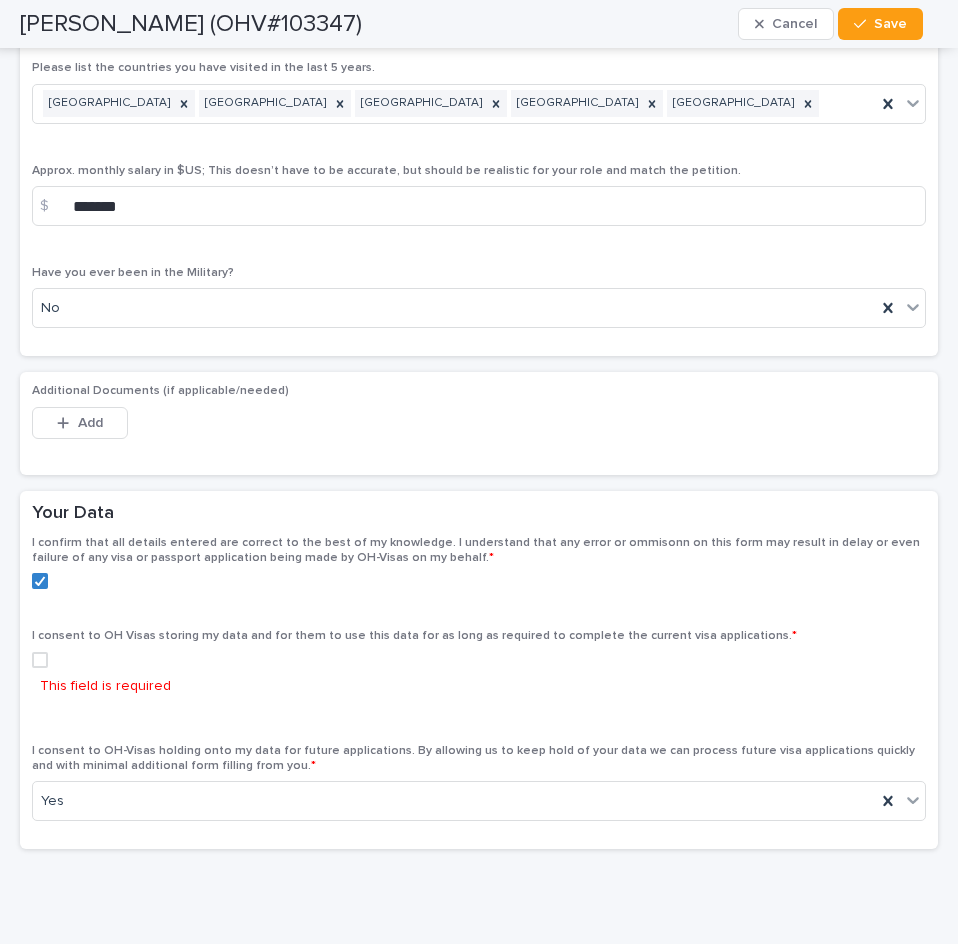 scroll, scrollTop: 8248, scrollLeft: 0, axis: vertical 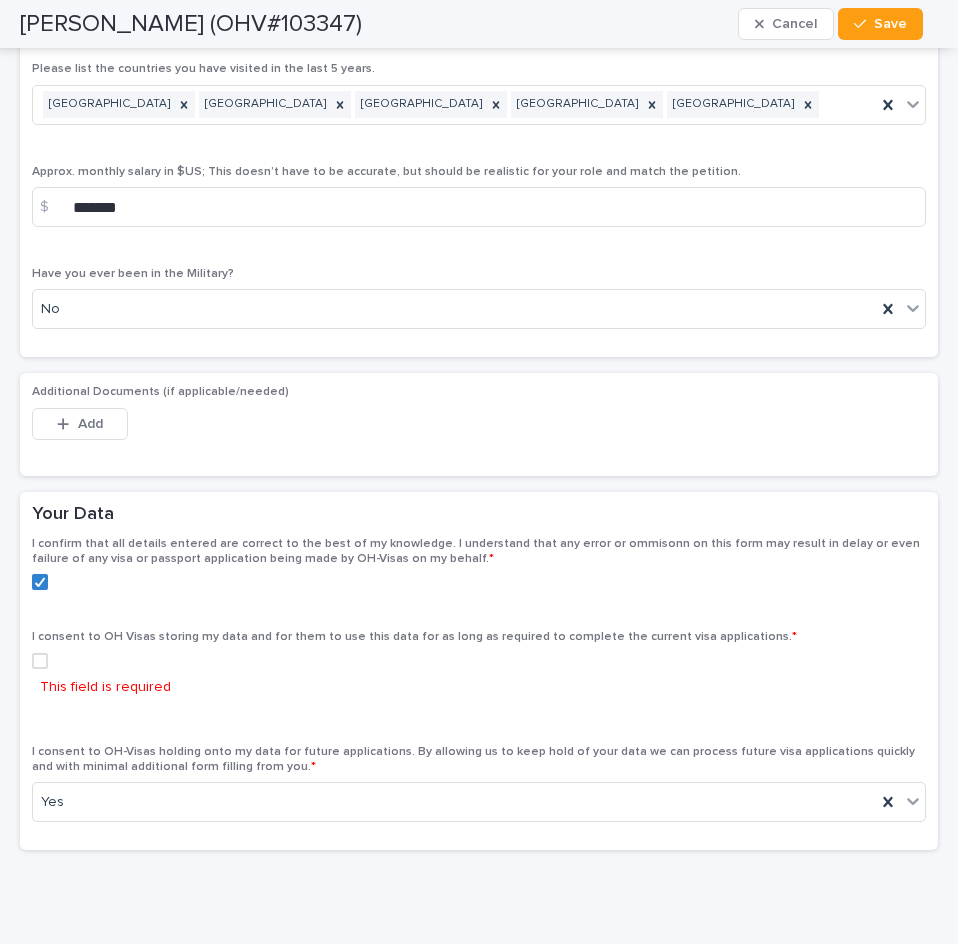 click at bounding box center [40, 661] 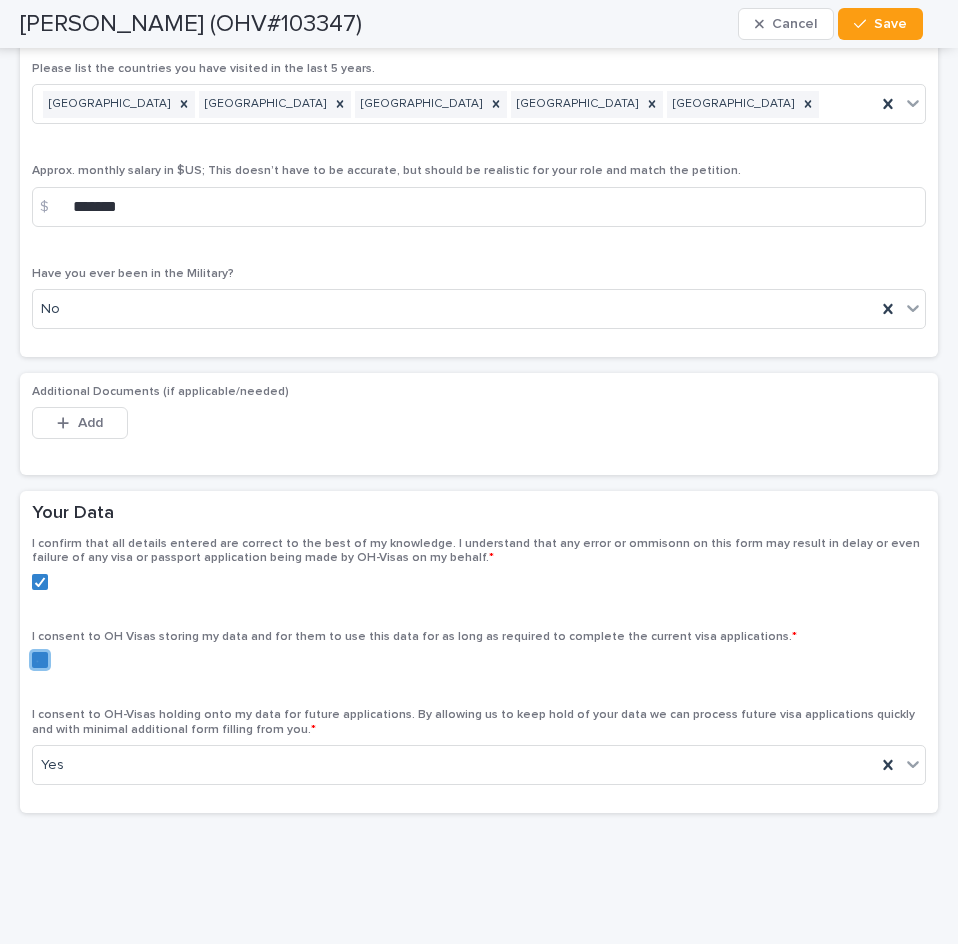 scroll, scrollTop: 8211, scrollLeft: 0, axis: vertical 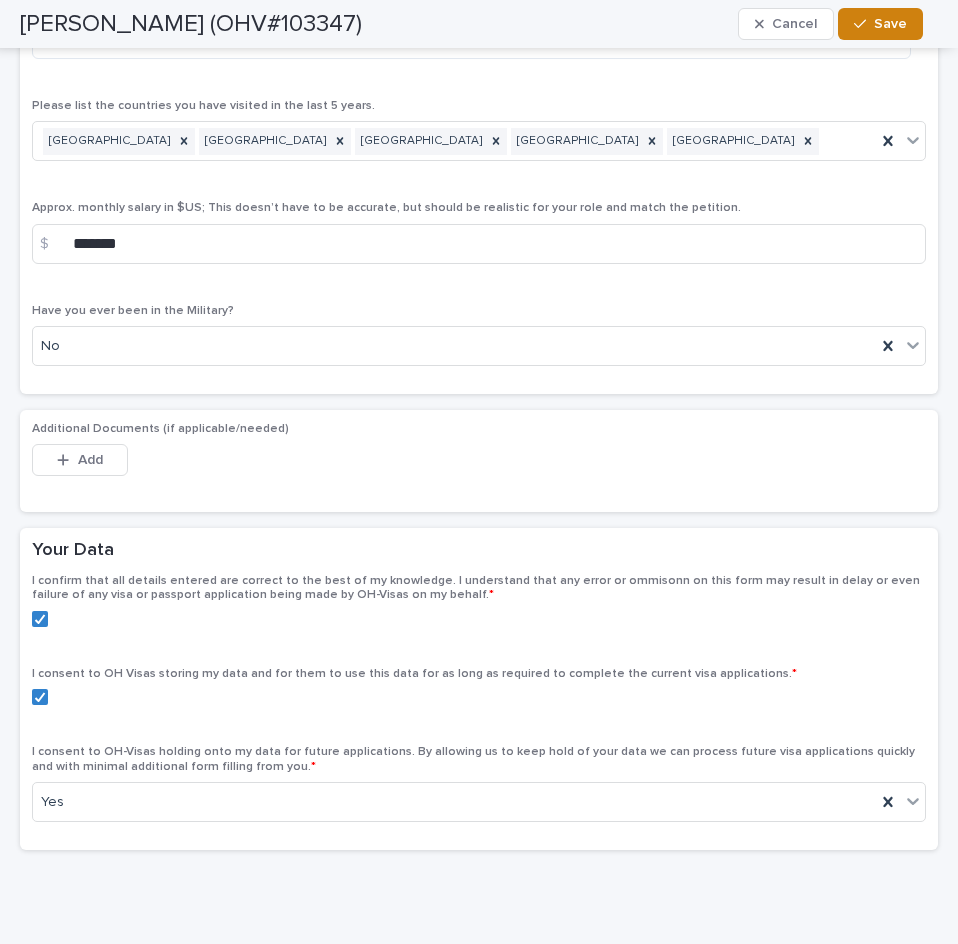 click on "Save" at bounding box center (890, 24) 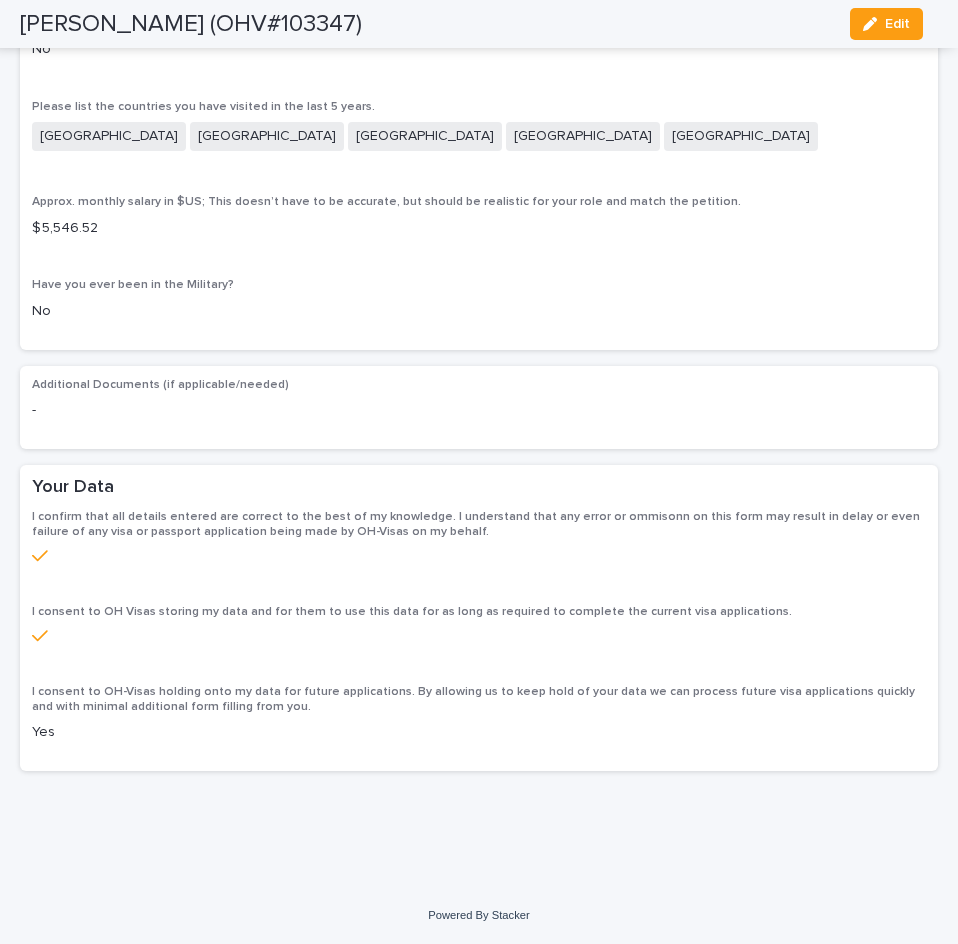 scroll, scrollTop: 7022, scrollLeft: 0, axis: vertical 